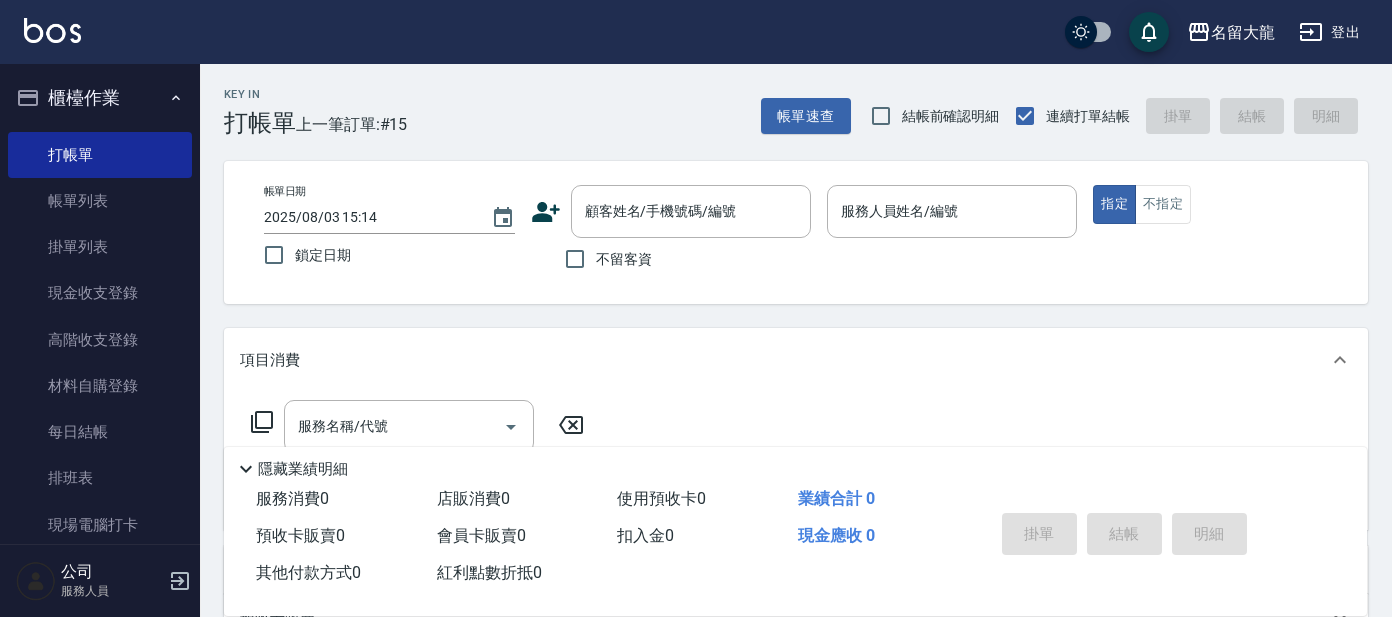 scroll, scrollTop: 0, scrollLeft: 0, axis: both 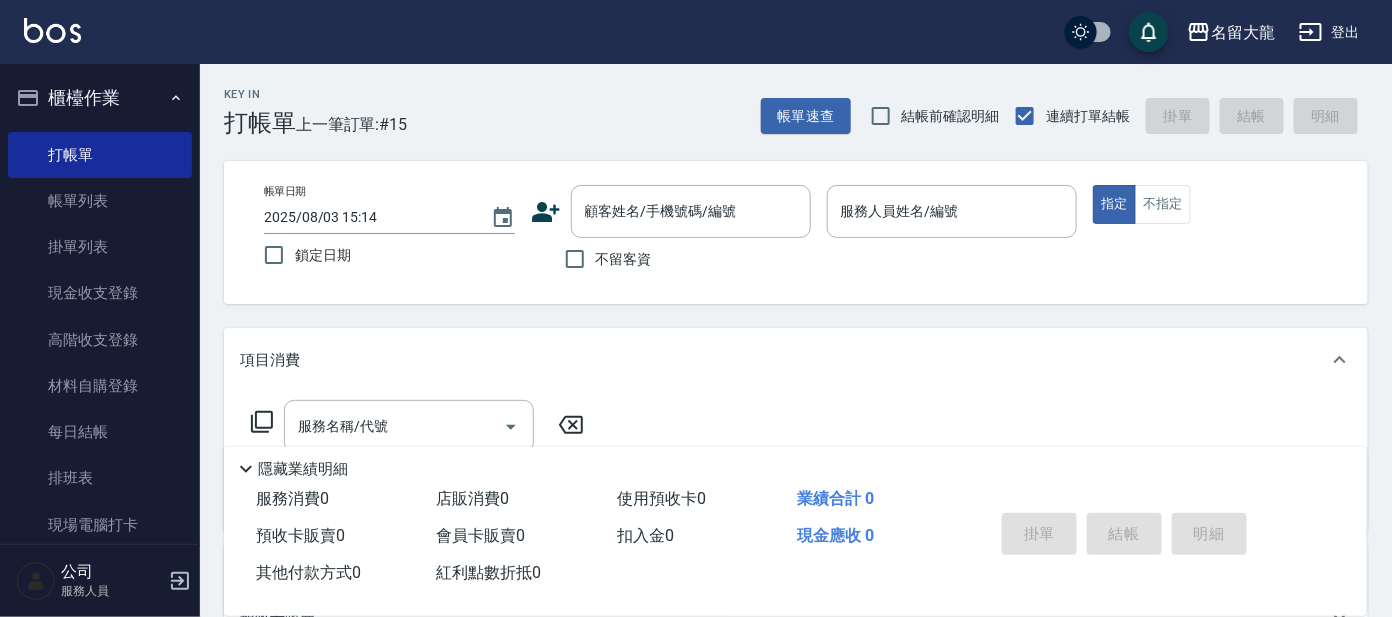 drag, startPoint x: 0, startPoint y: 0, endPoint x: 906, endPoint y: 384, distance: 984.0183 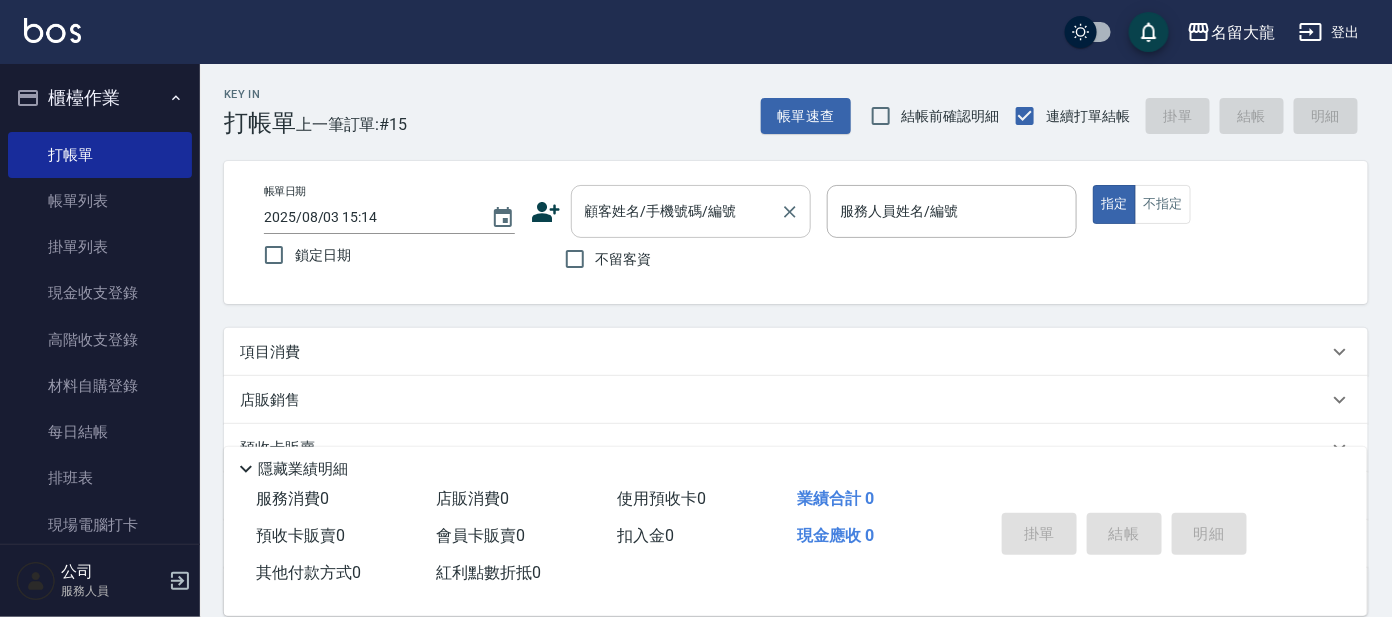 click on "顧客姓名/手機號碼/編號" at bounding box center (676, 211) 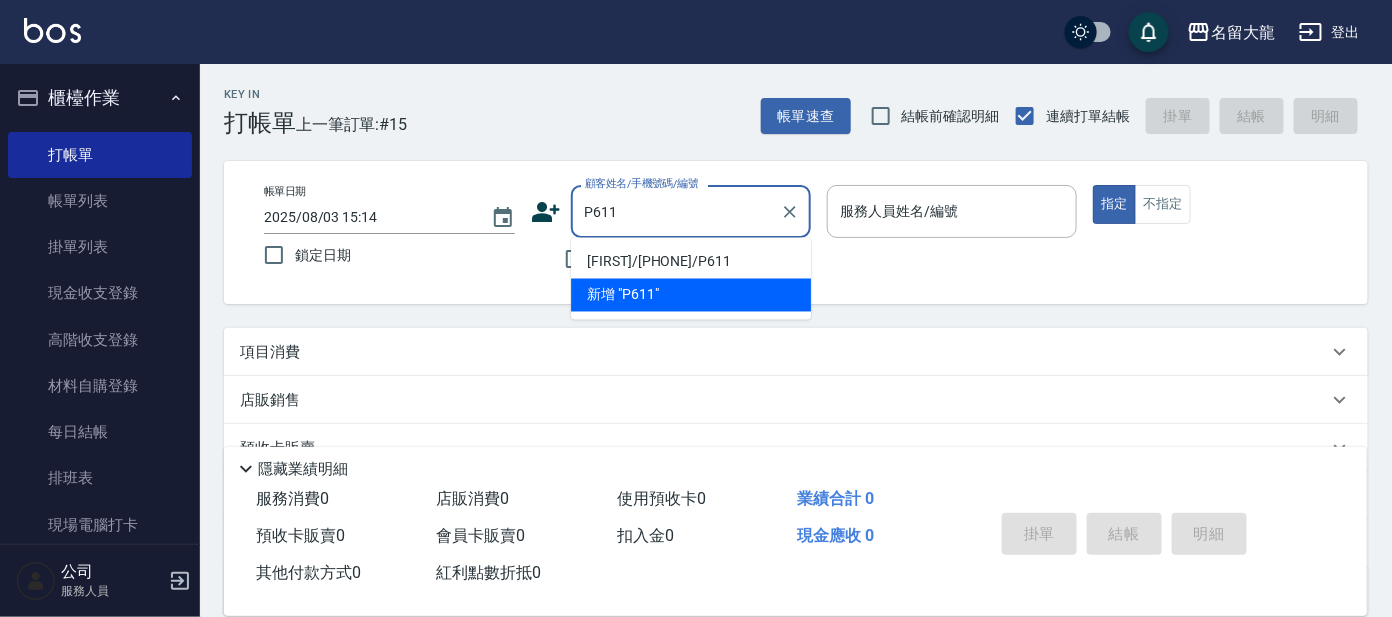 click on "[FIRST]/[PHONE]/P611" at bounding box center (691, 262) 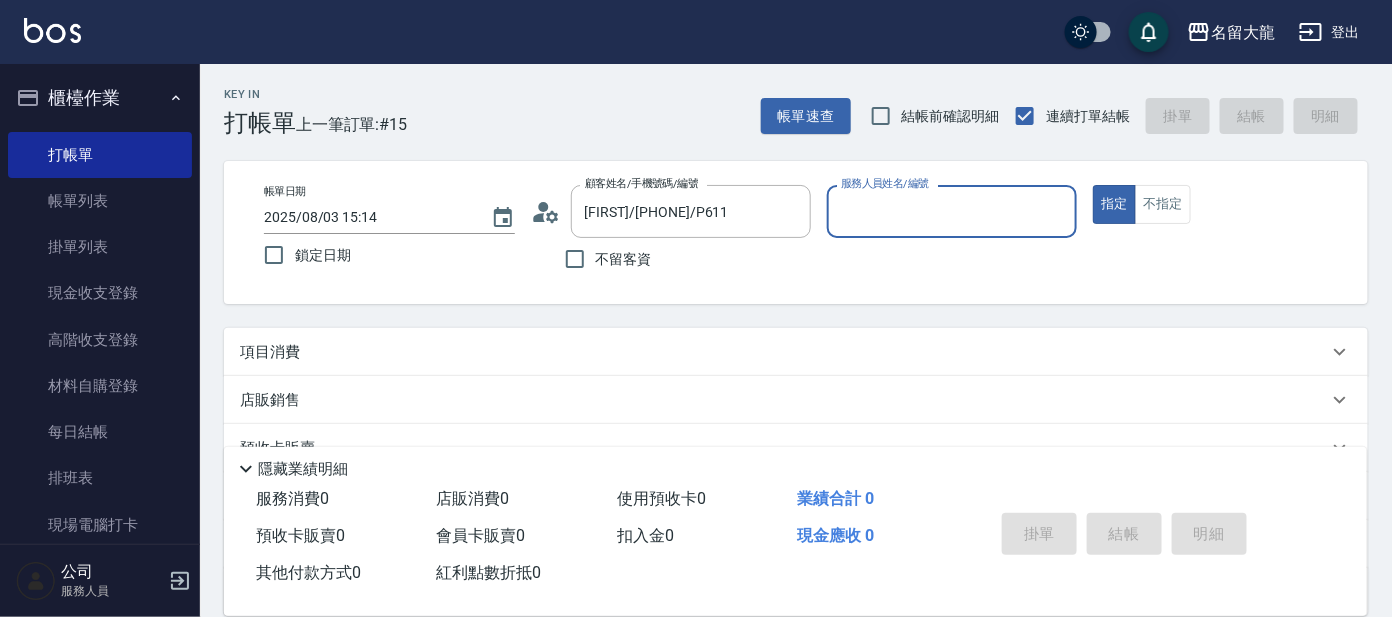 type on "小鳳-7" 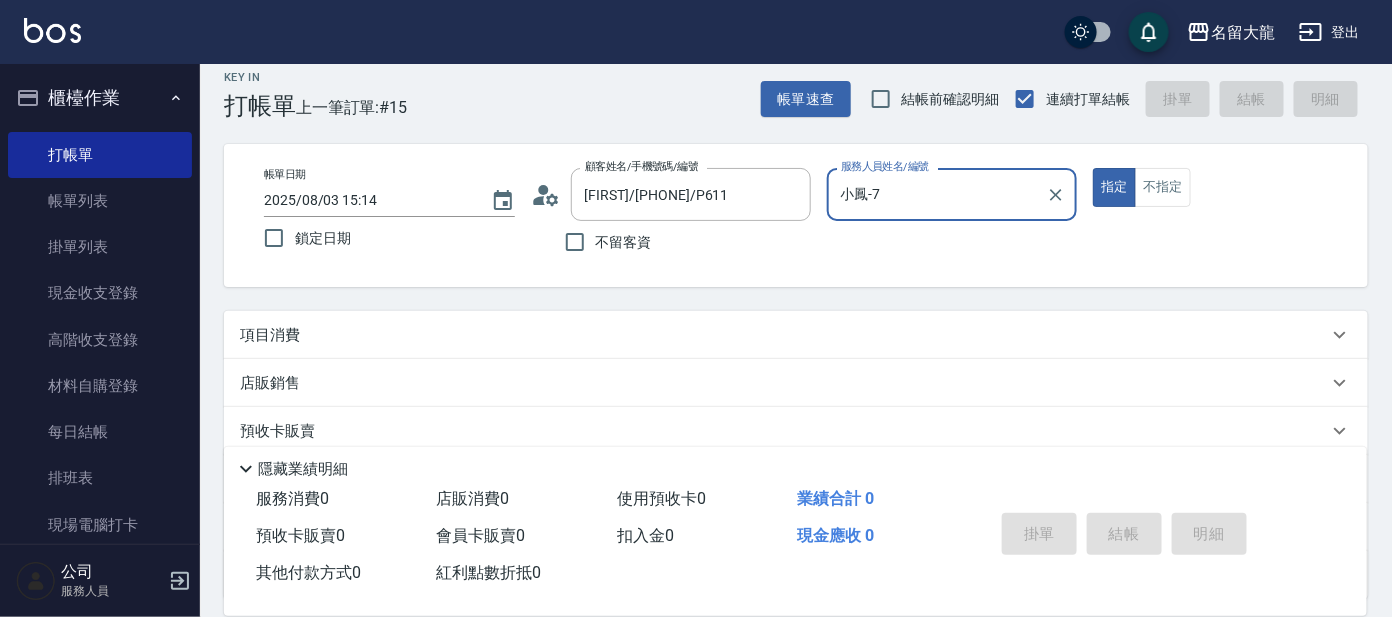 scroll, scrollTop: 0, scrollLeft: 0, axis: both 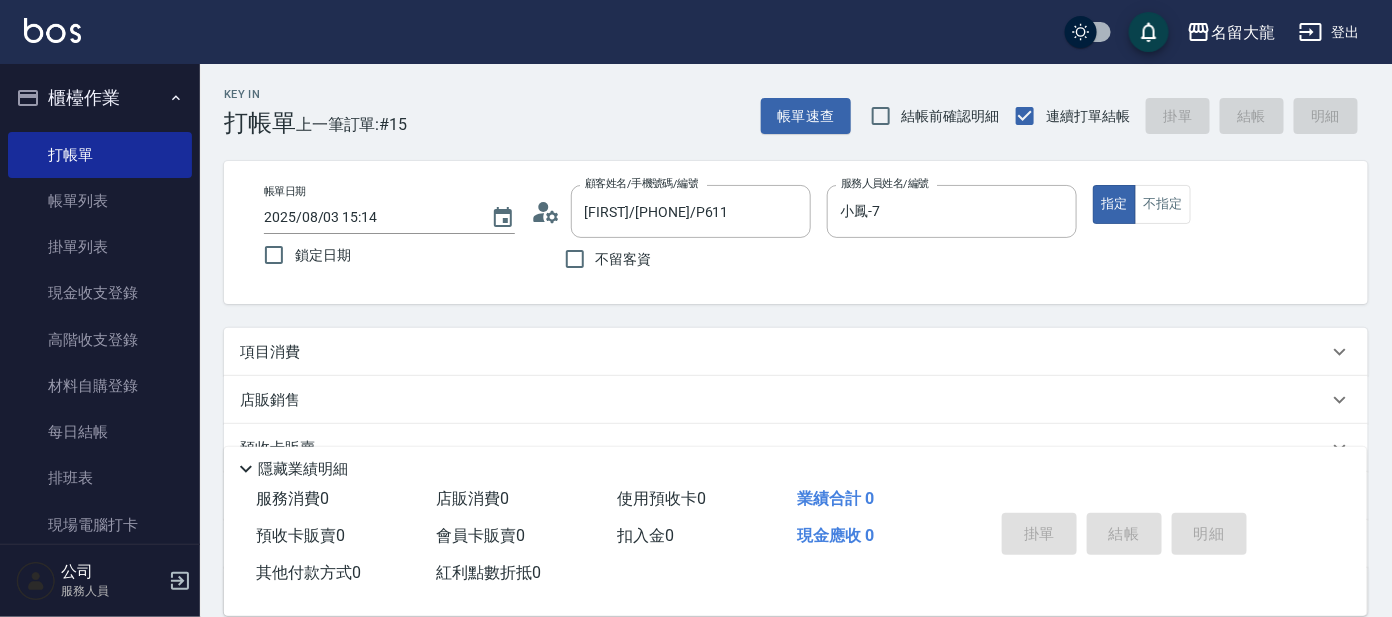 drag, startPoint x: 380, startPoint y: 348, endPoint x: 355, endPoint y: 353, distance: 25.495098 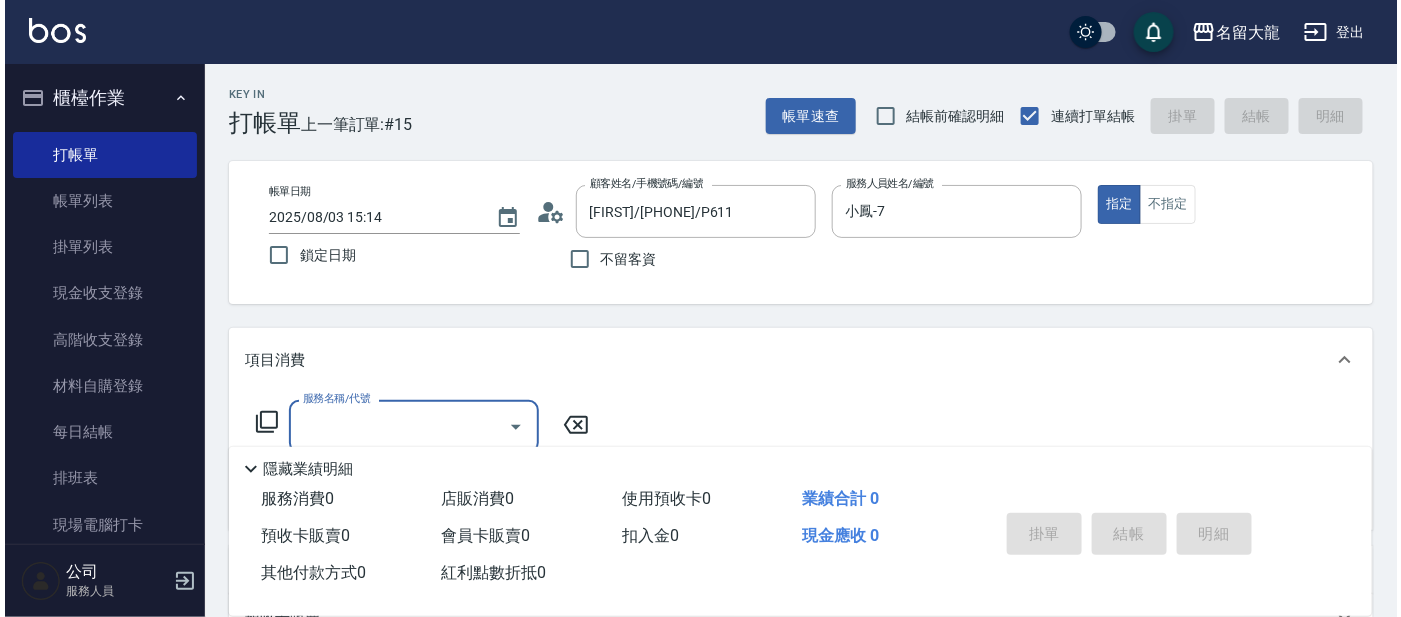 scroll, scrollTop: 0, scrollLeft: 0, axis: both 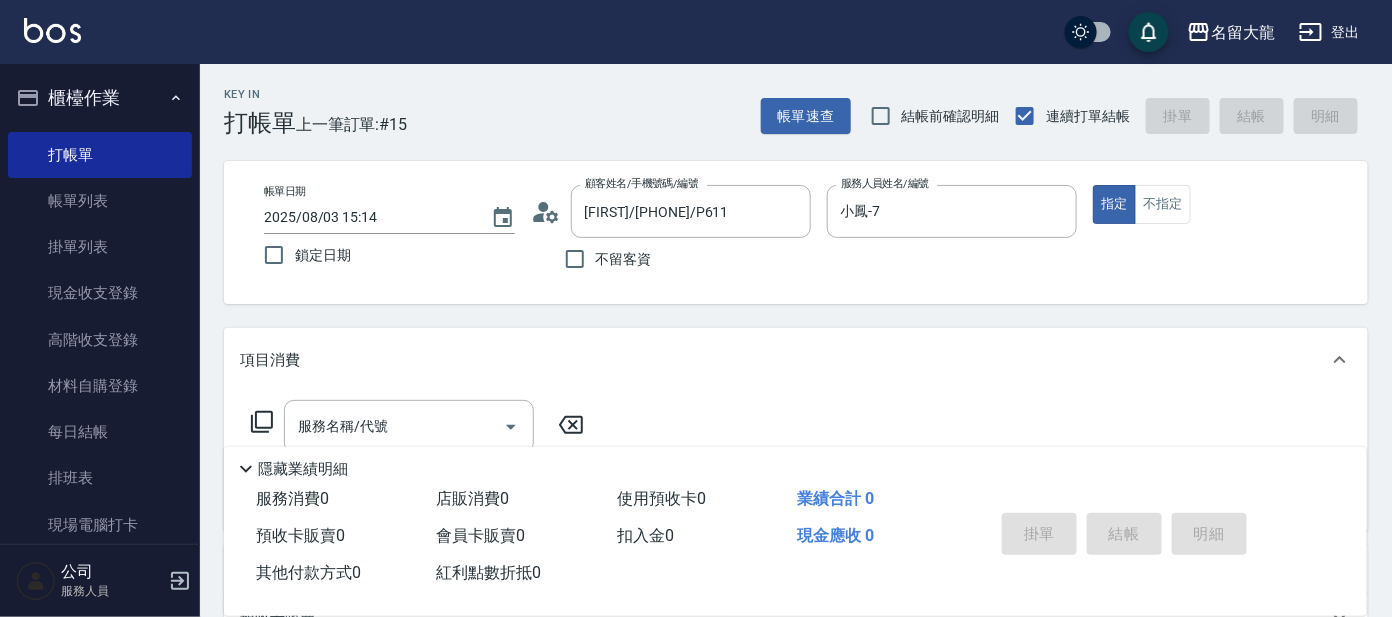 click 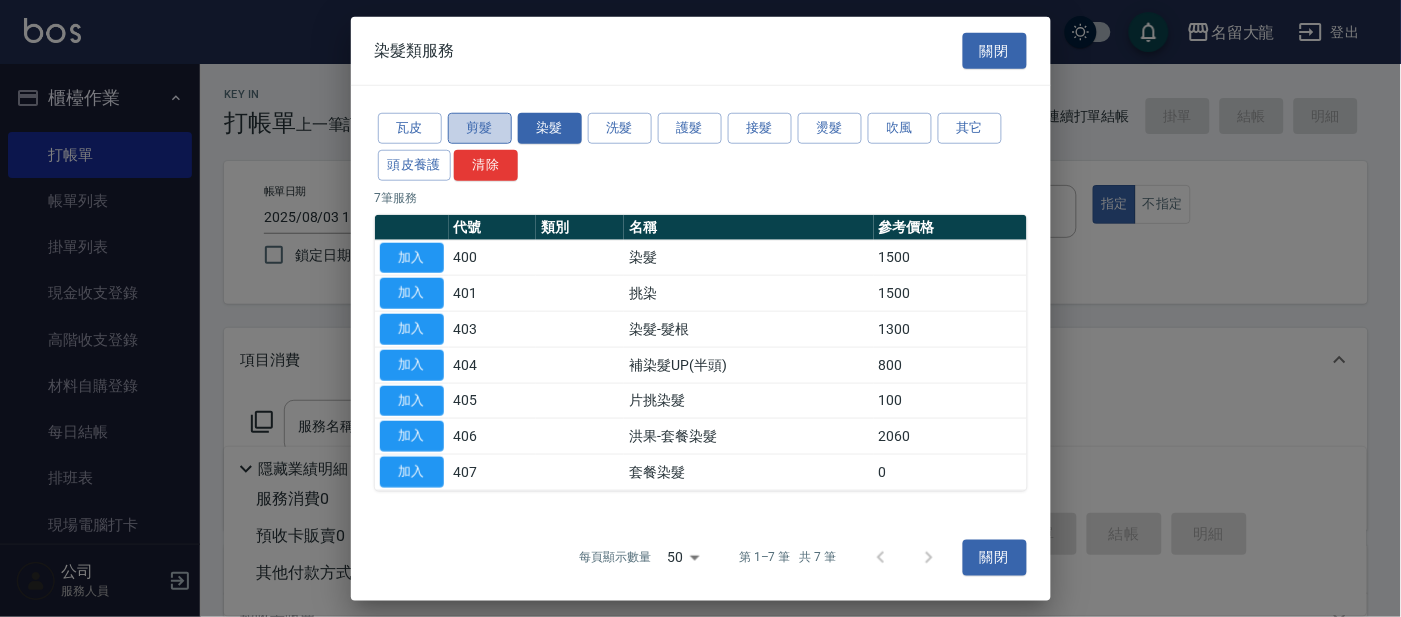 click on "剪髮" at bounding box center [480, 128] 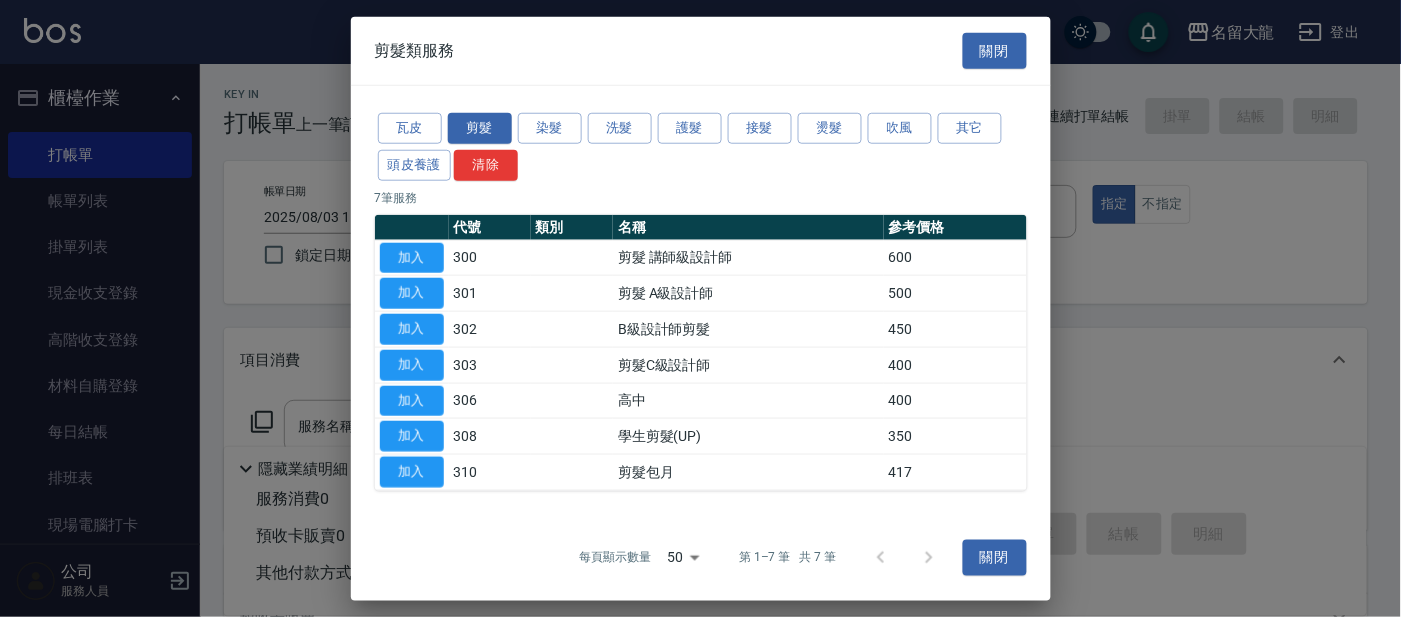 click on "瓦皮 剪髮 染髮 洗髮 護髮 接髮 燙髮 吹風 其它 頭皮養護 清除" at bounding box center (701, 147) 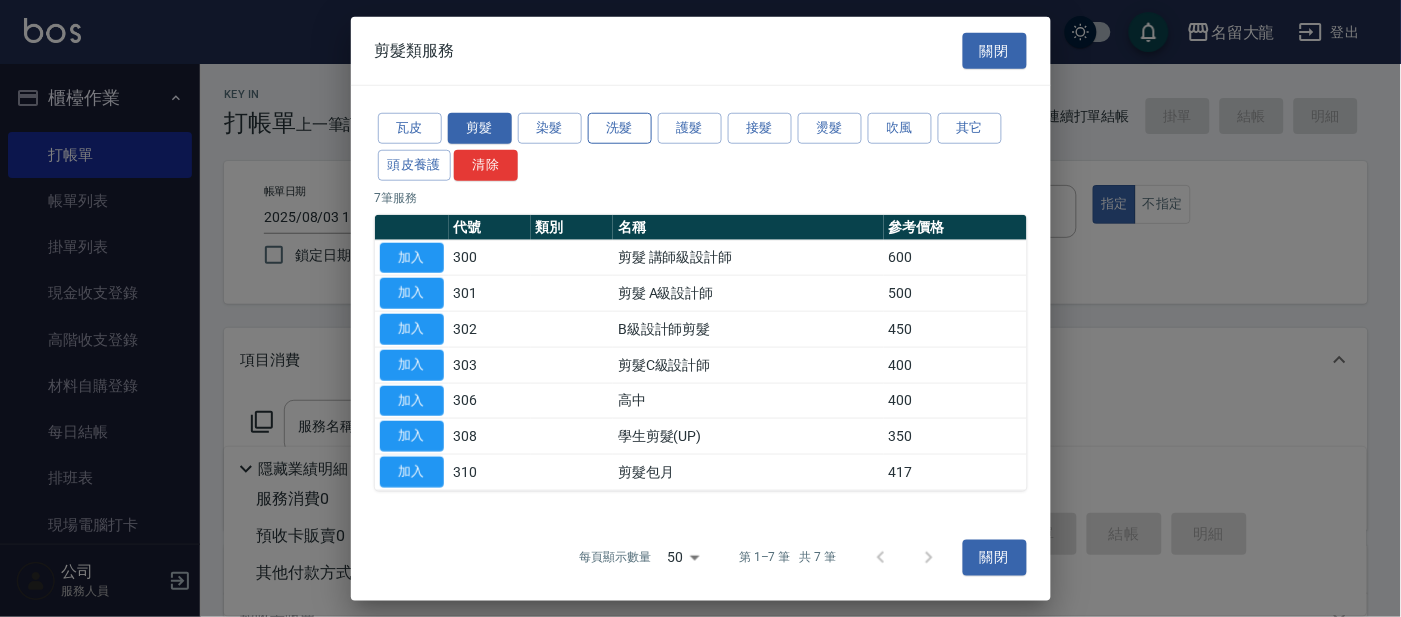 click on "洗髮" at bounding box center [620, 128] 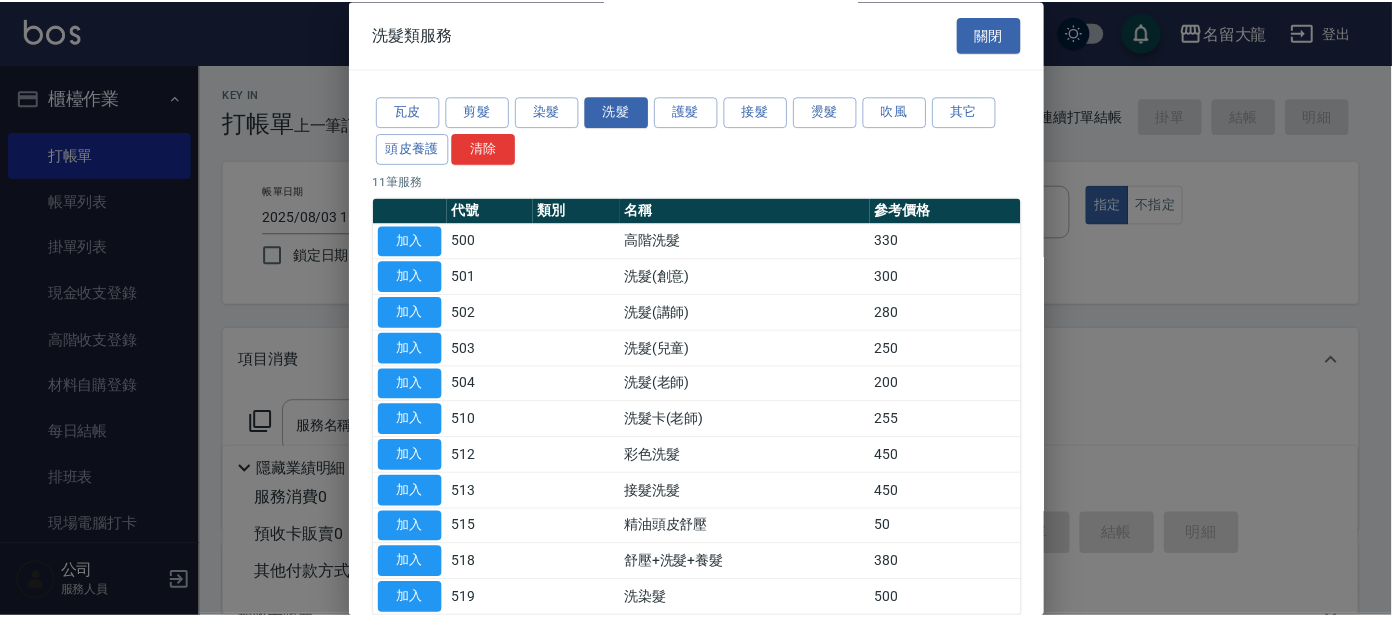 scroll, scrollTop: 109, scrollLeft: 0, axis: vertical 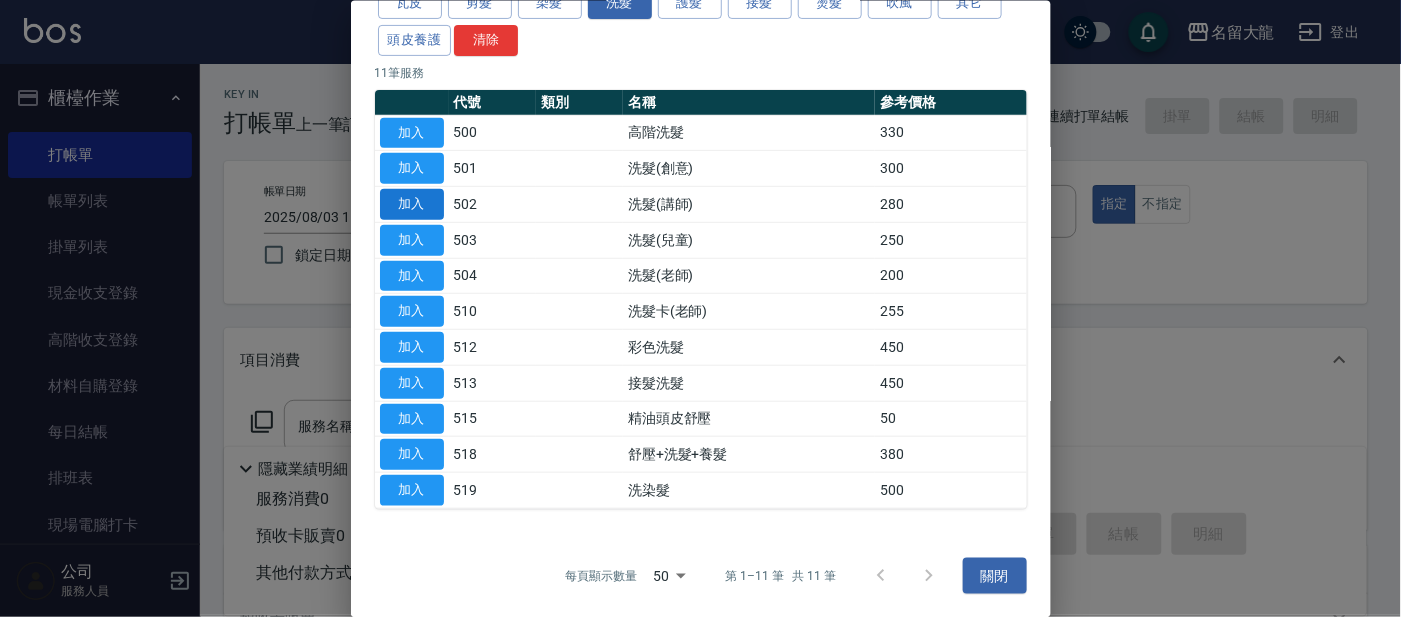 click on "加入" at bounding box center (412, 204) 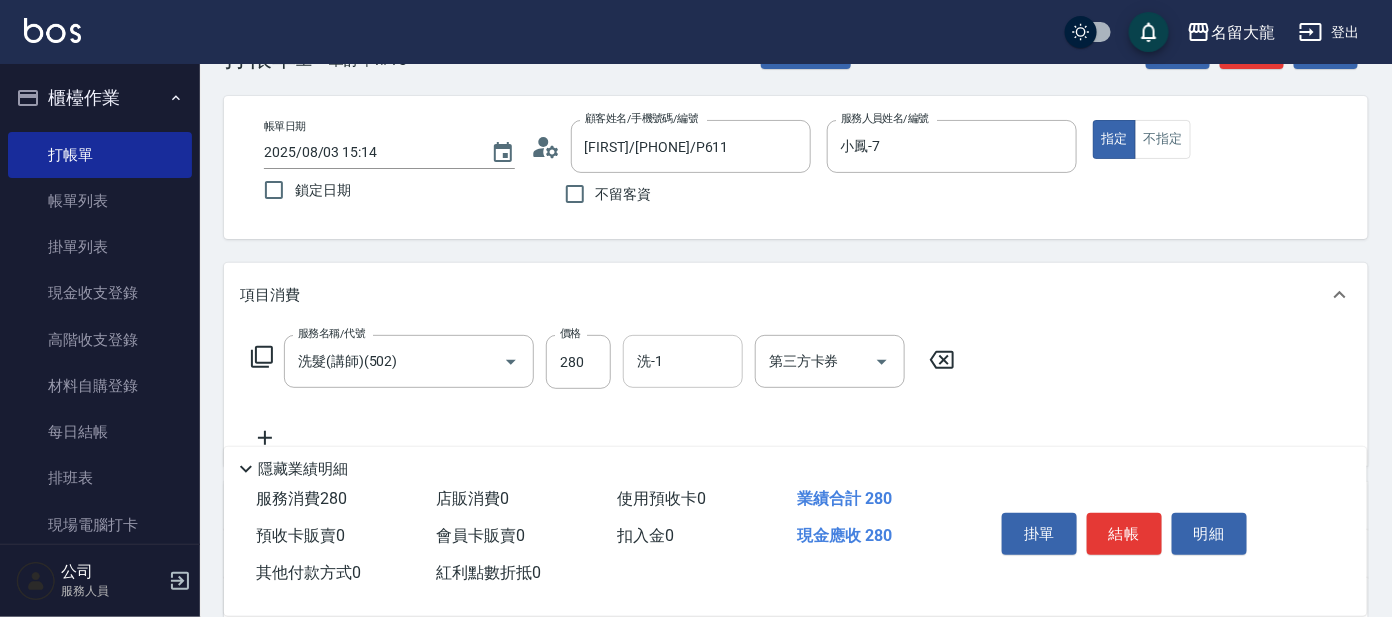 scroll, scrollTop: 124, scrollLeft: 0, axis: vertical 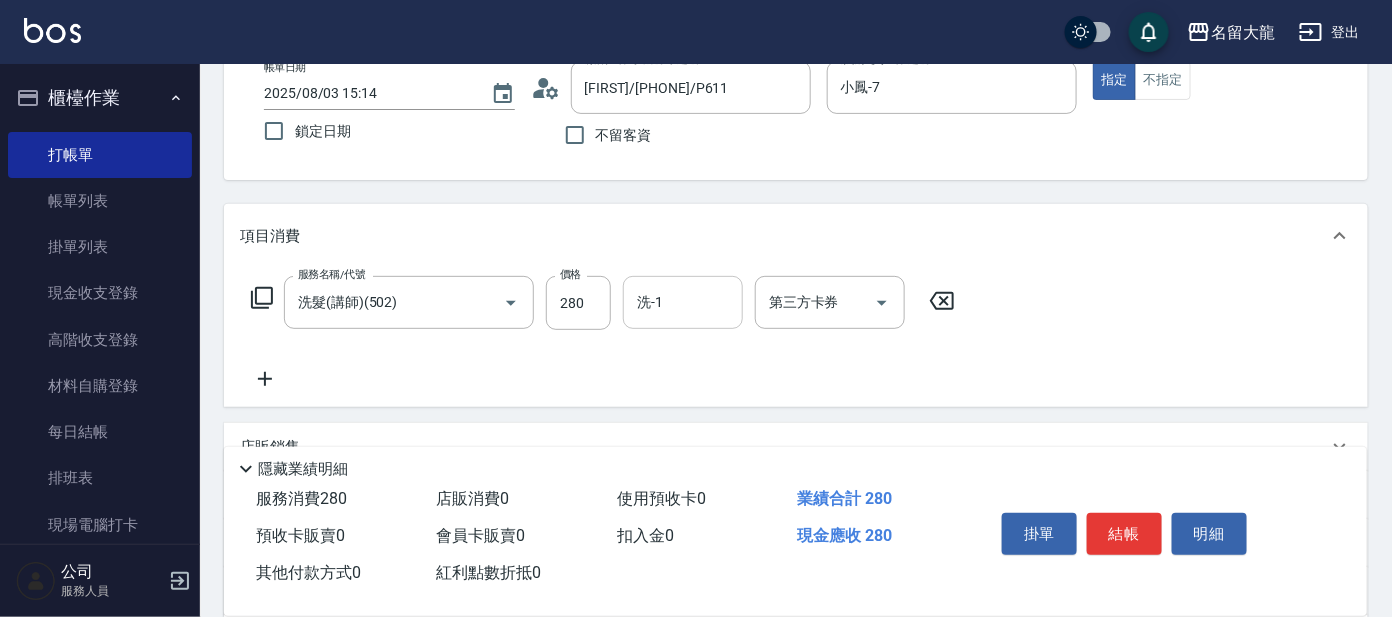 click on "洗-1" at bounding box center (683, 302) 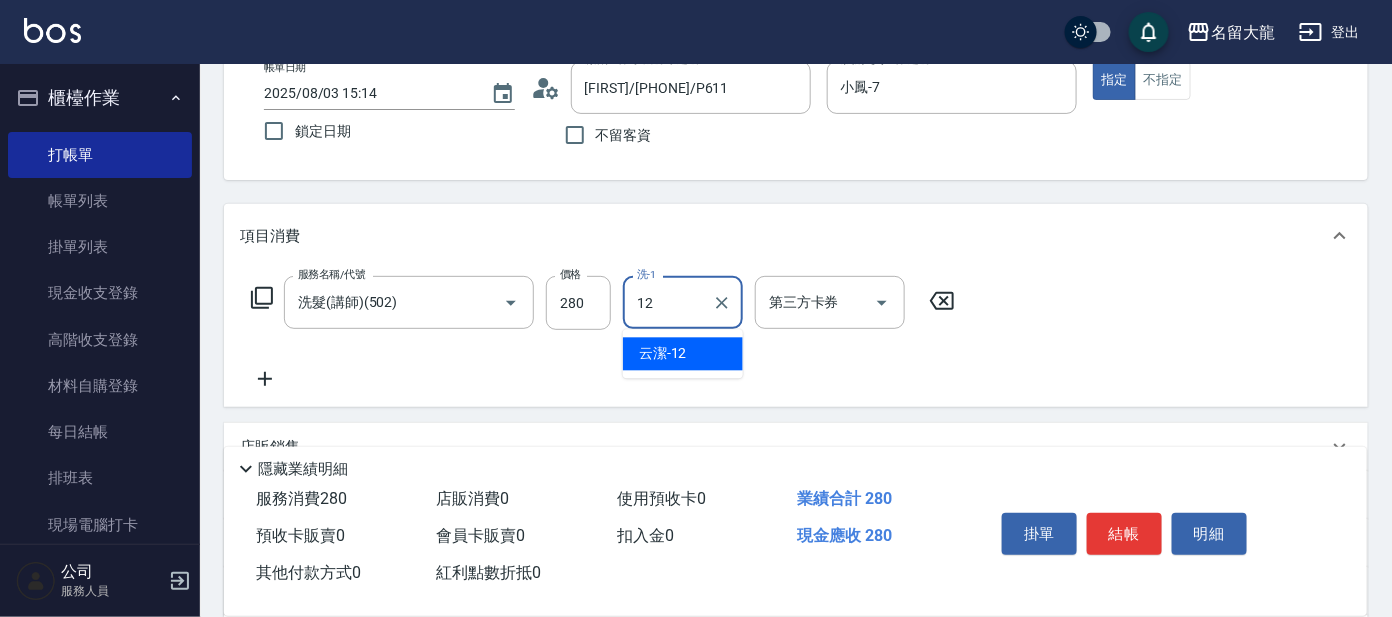 click on "[FIRST] -12" at bounding box center [683, 354] 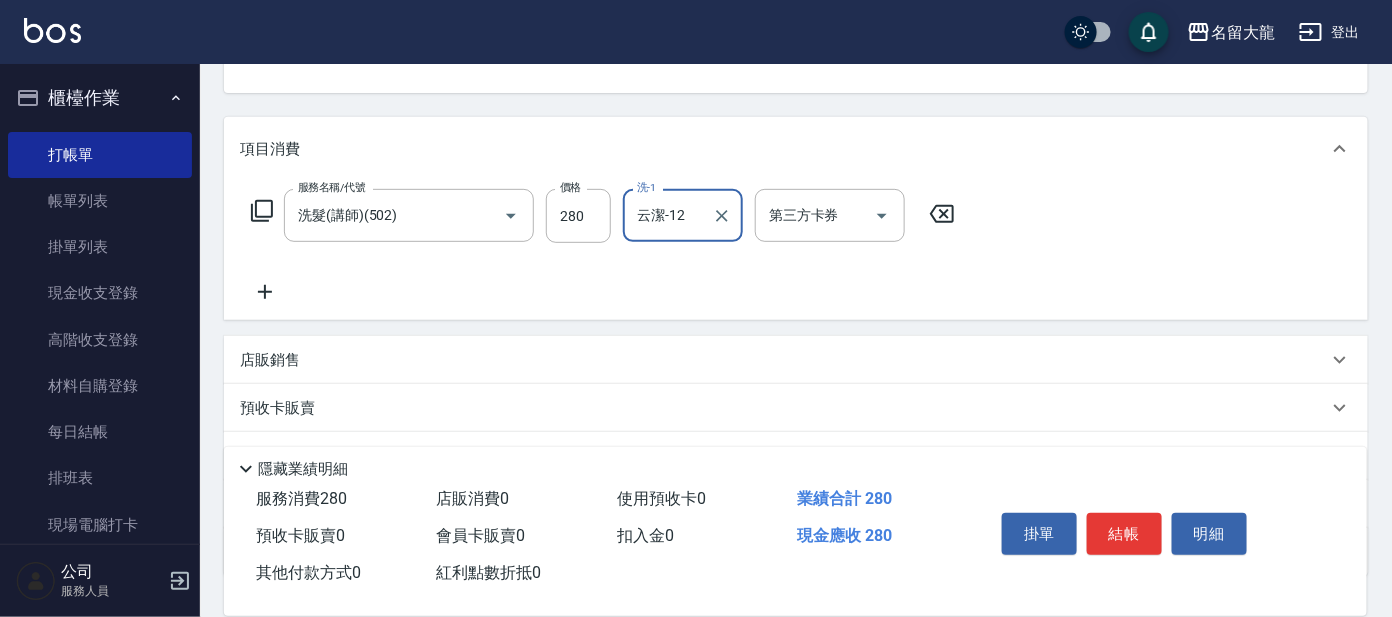 scroll, scrollTop: 249, scrollLeft: 0, axis: vertical 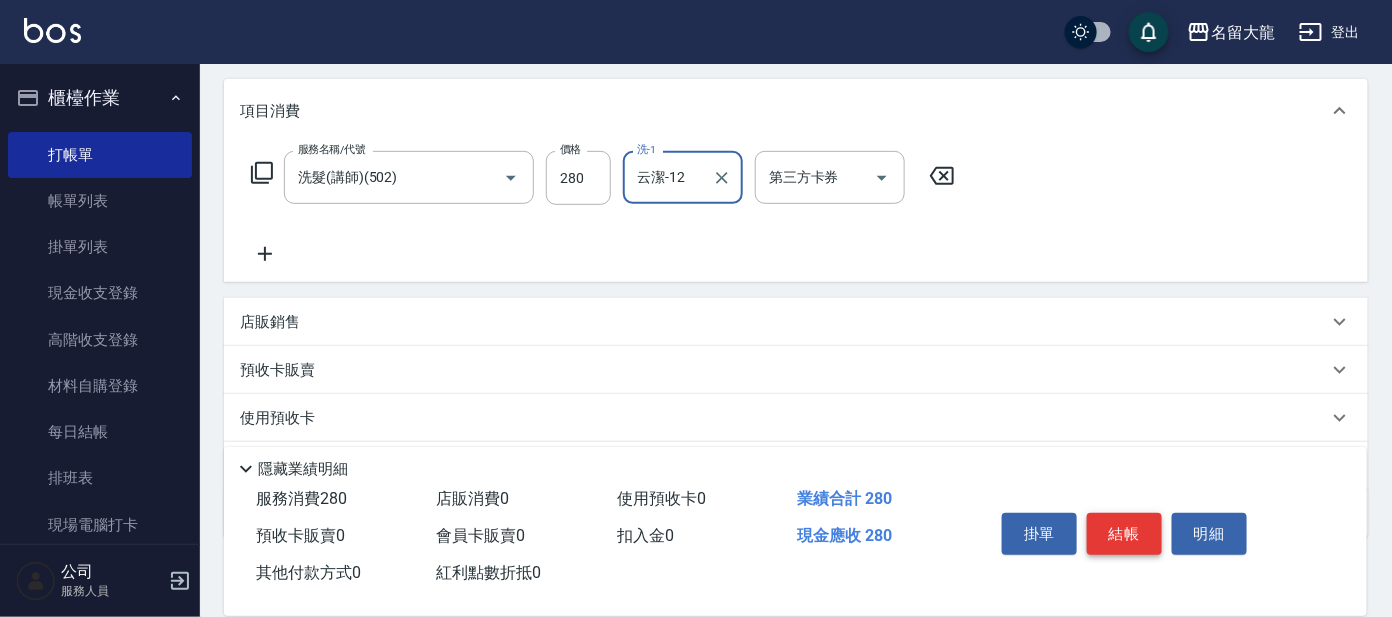 type on "云潔-12" 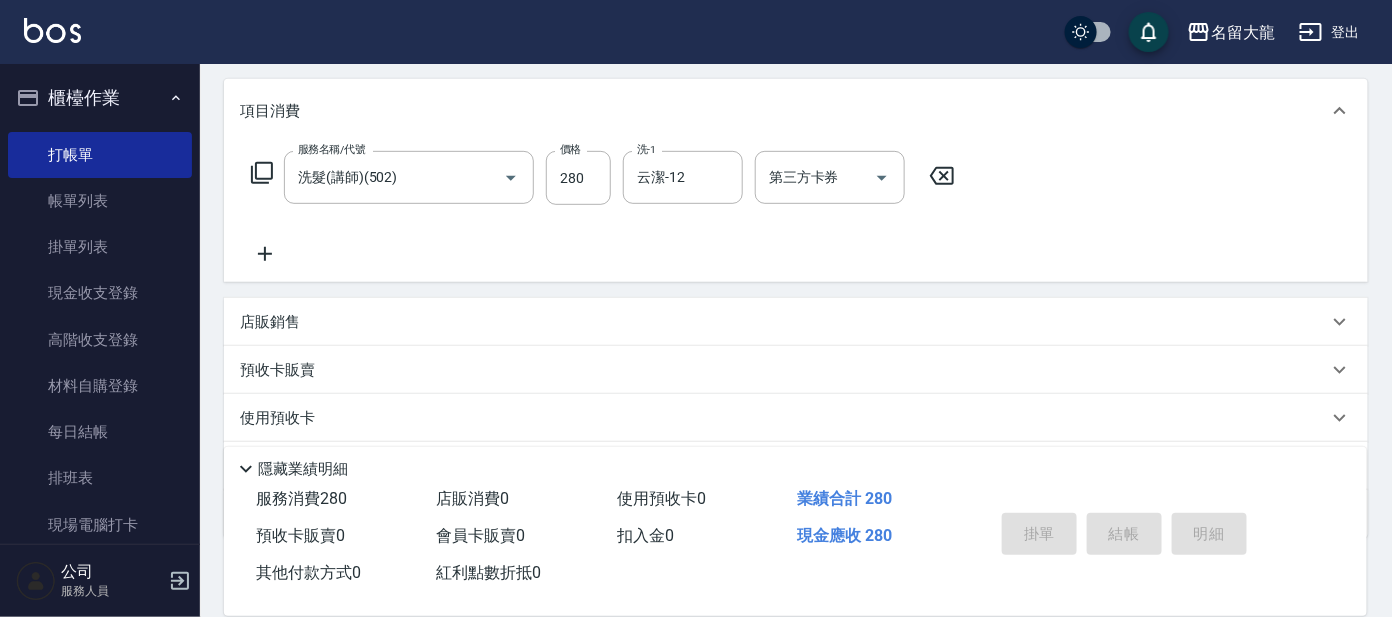 type on "2025/08/03 15:58" 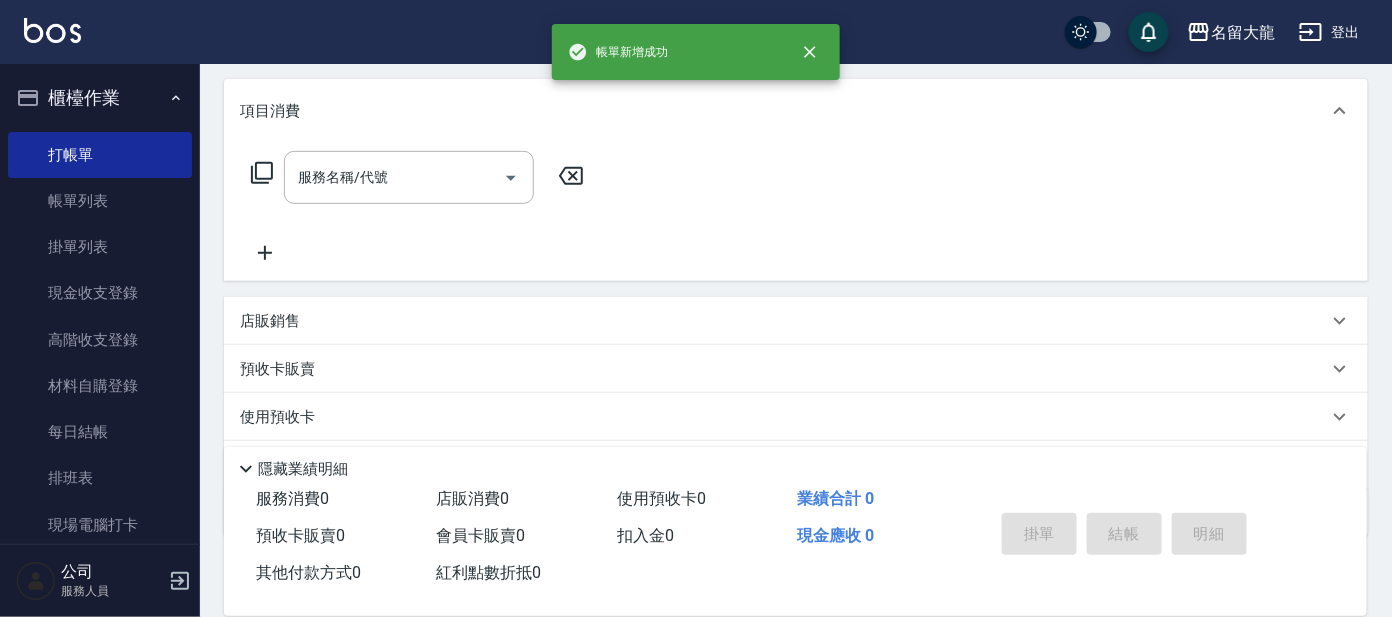 scroll, scrollTop: 0, scrollLeft: 0, axis: both 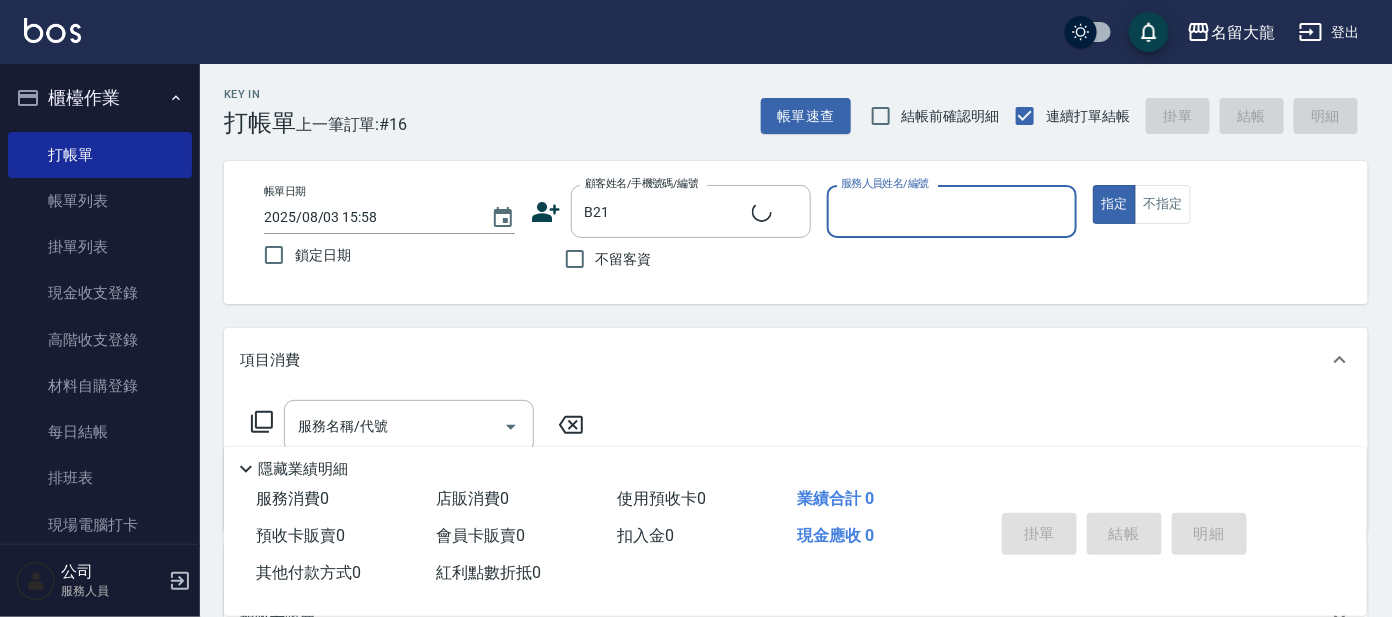 type on "[LAST]/[LAST]B414/B21" 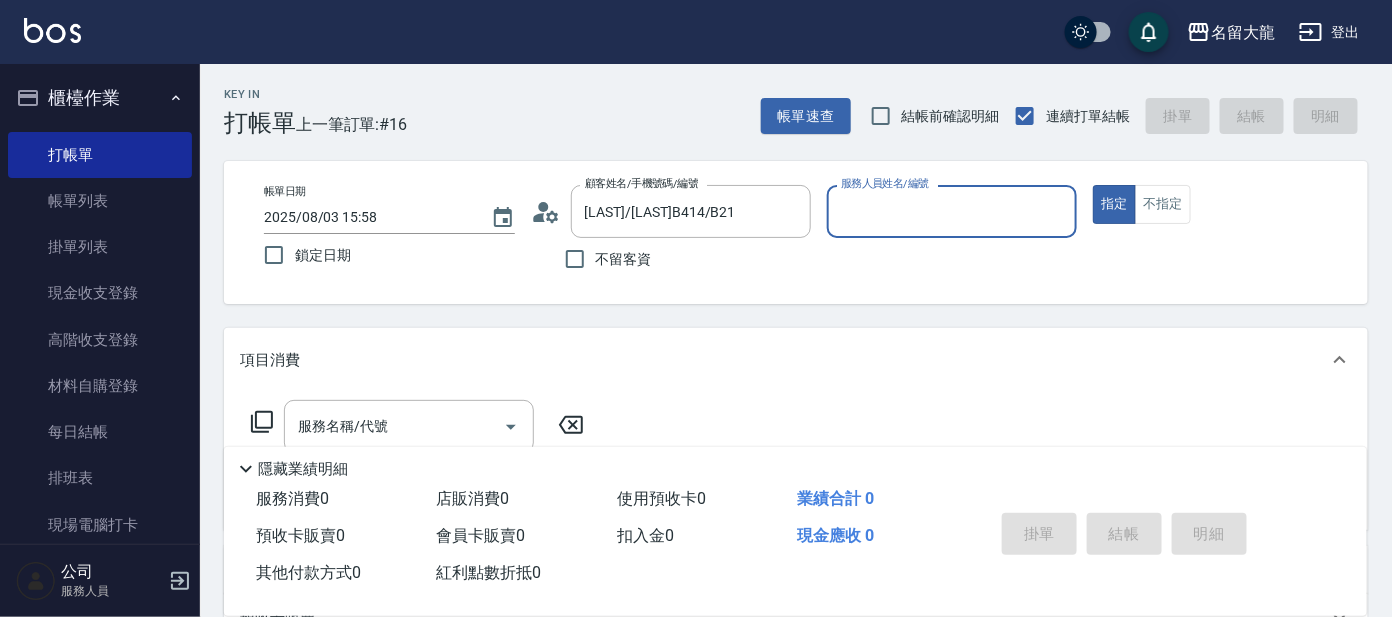type on "[FIRST]-2" 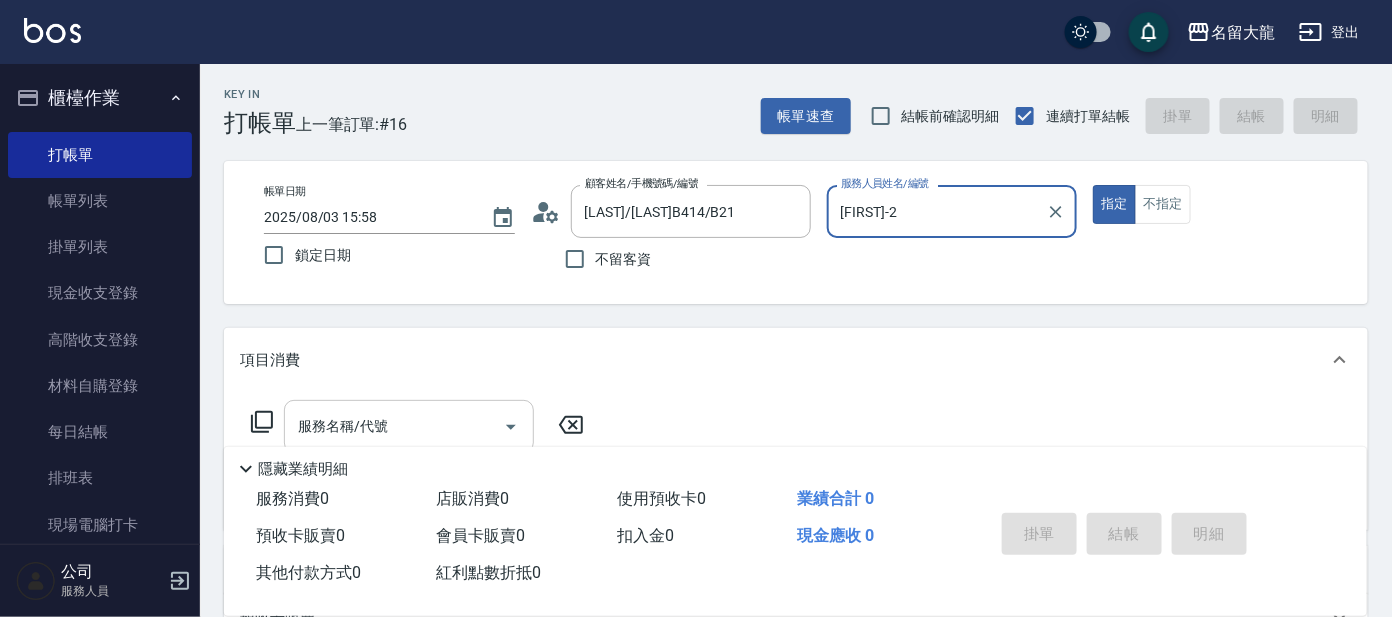 click on "服務名稱/代號" at bounding box center (394, 426) 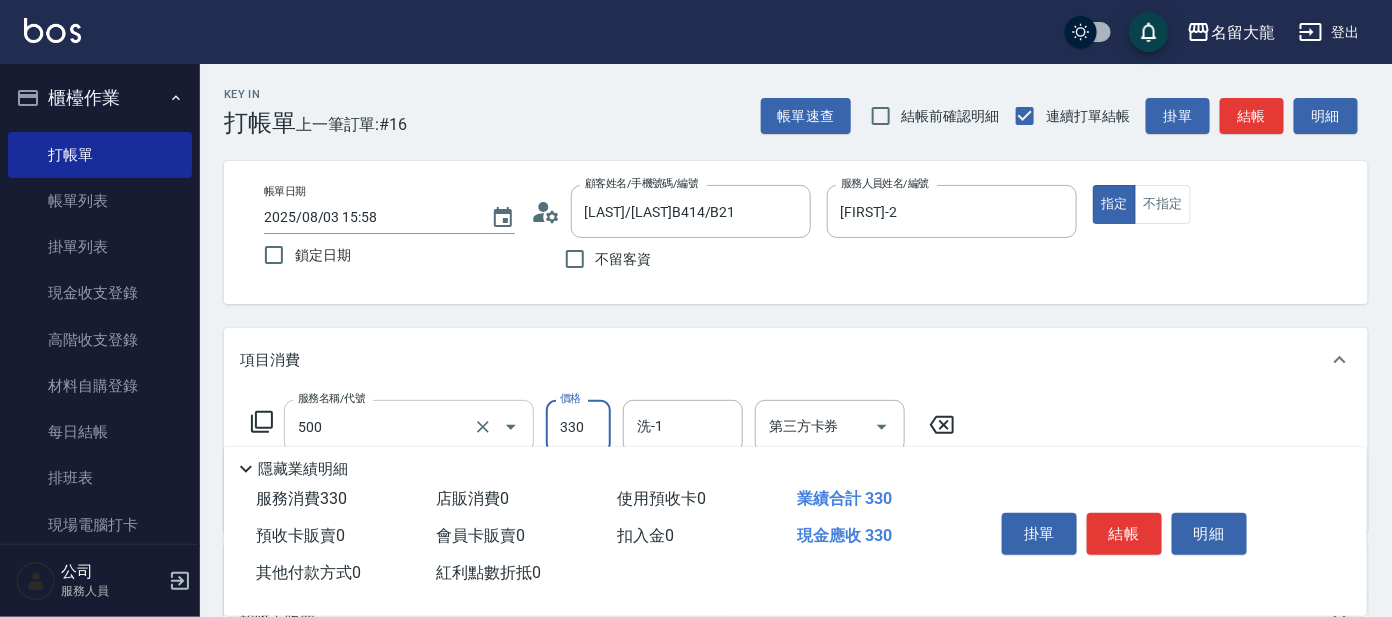 type on "高階洗髮(500)" 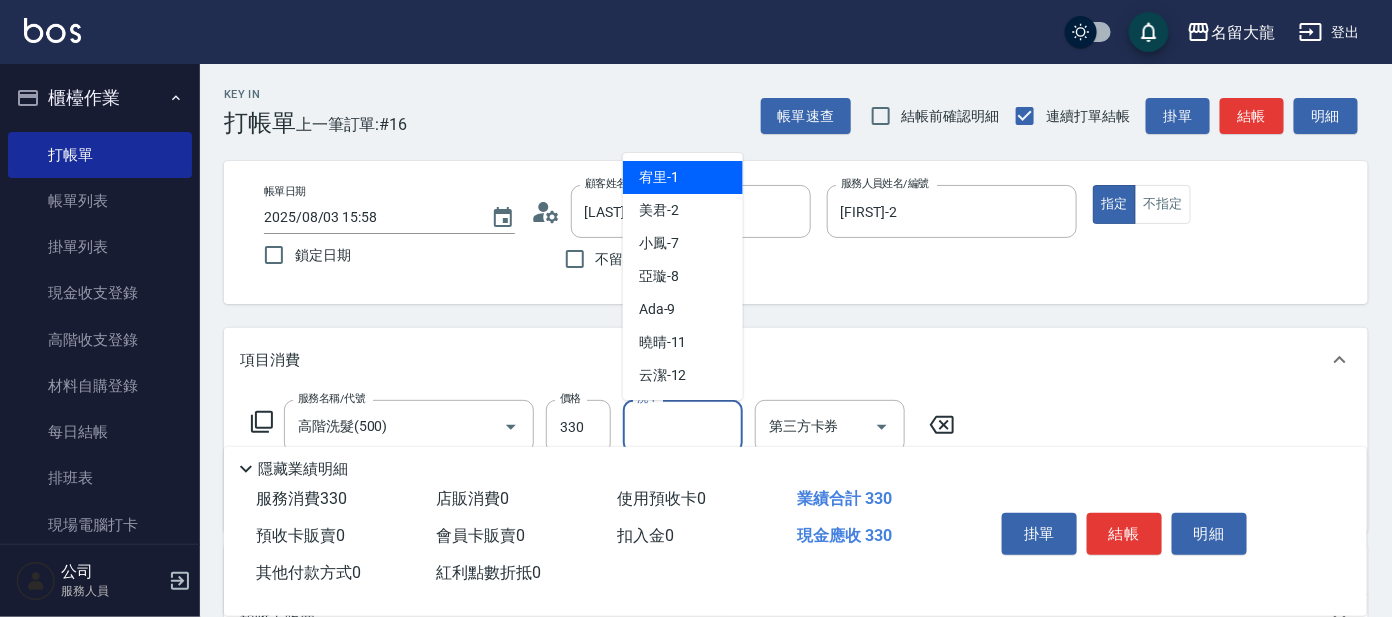 click on "洗-1" at bounding box center [683, 426] 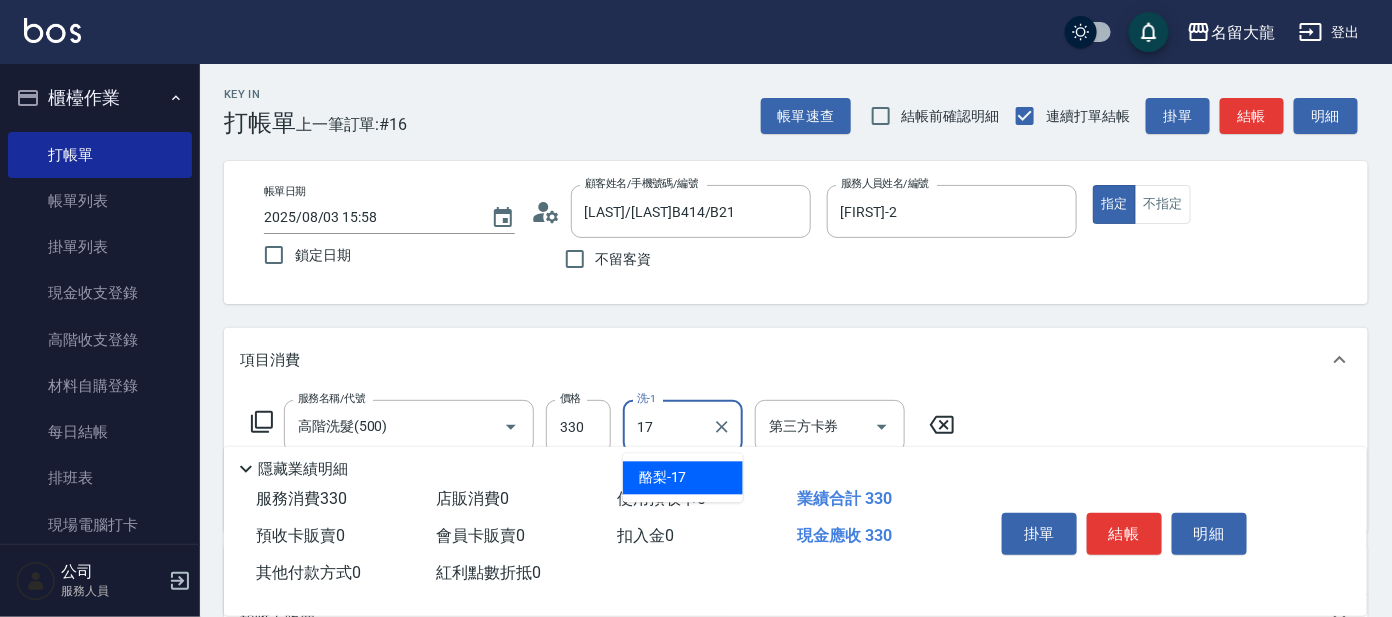 type on "酪梨-17" 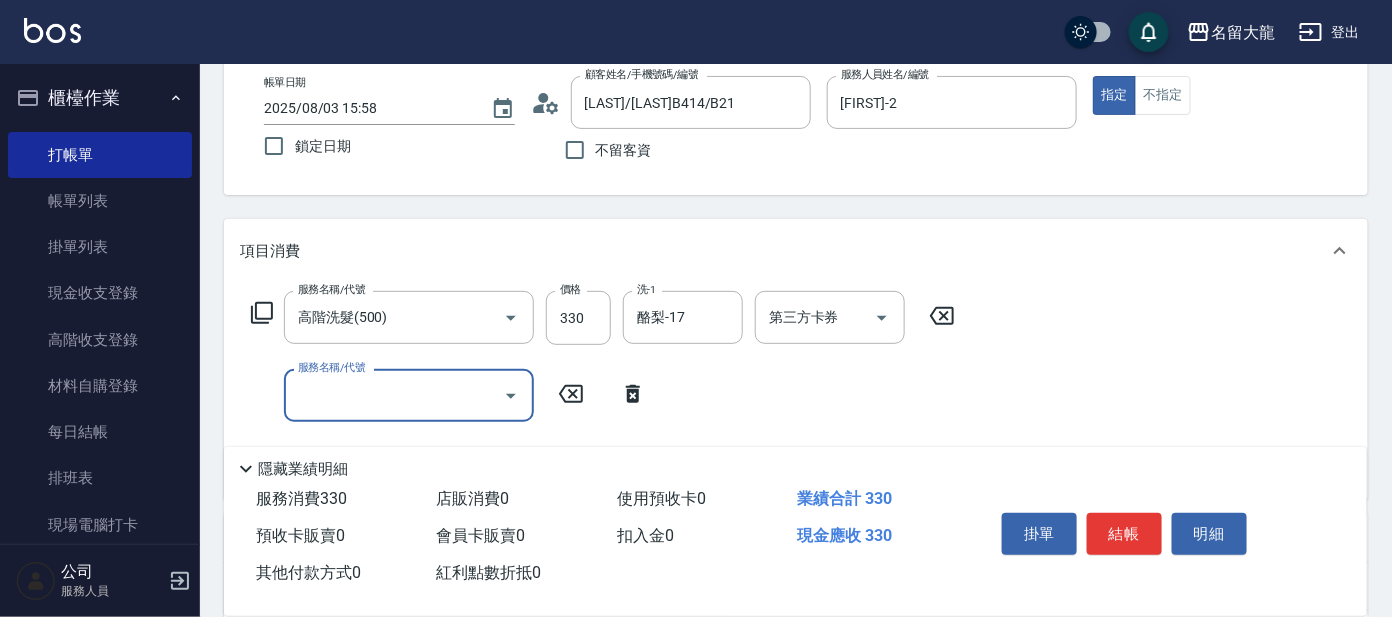 scroll, scrollTop: 249, scrollLeft: 0, axis: vertical 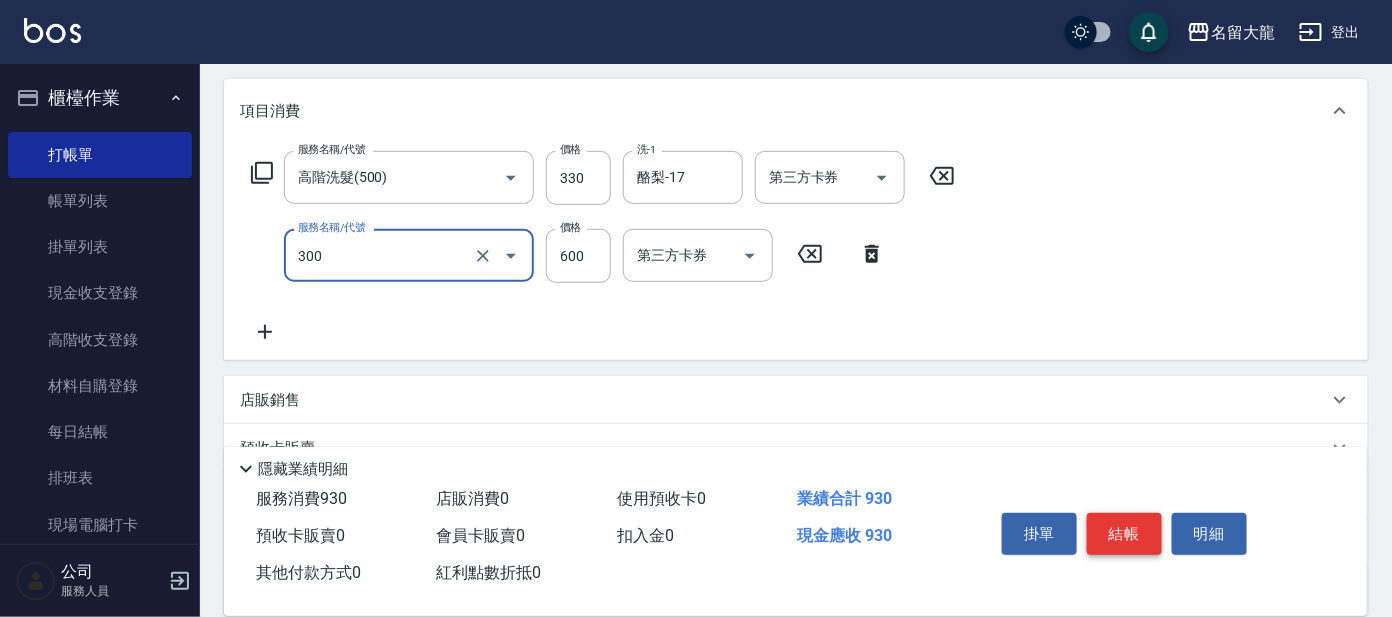 type on "剪髮 講師級設計師(300)" 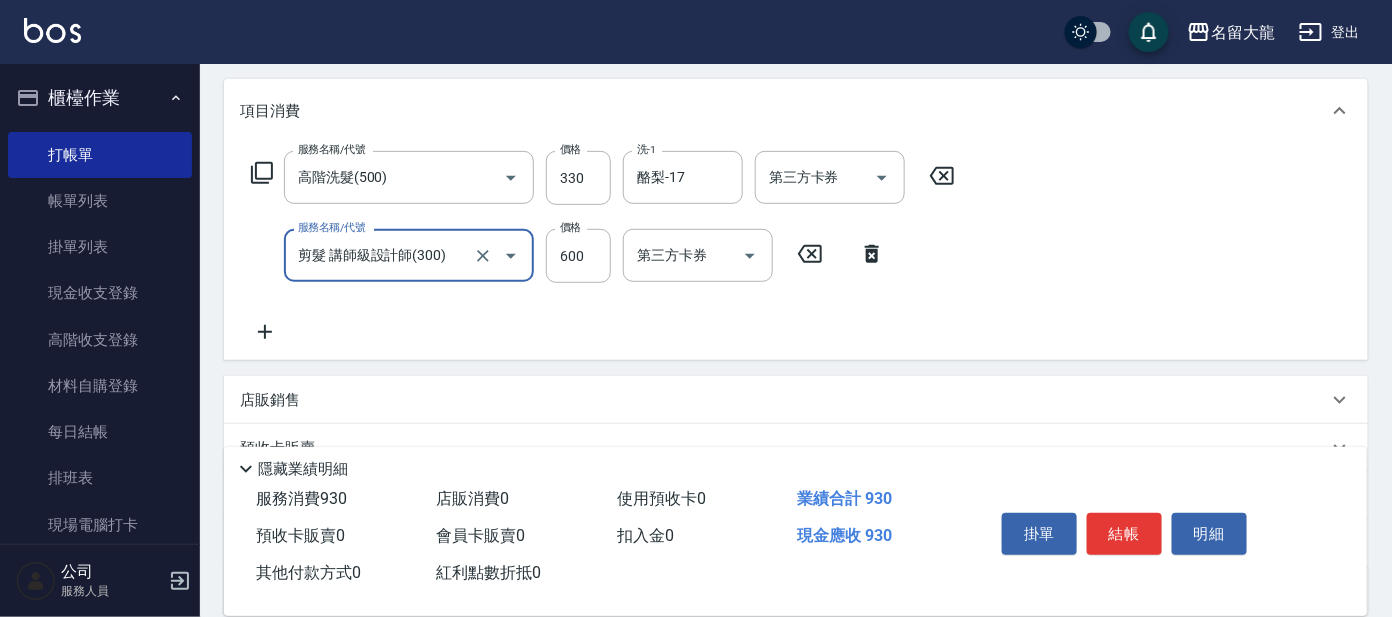 drag, startPoint x: 1144, startPoint y: 521, endPoint x: 1158, endPoint y: 477, distance: 46.173584 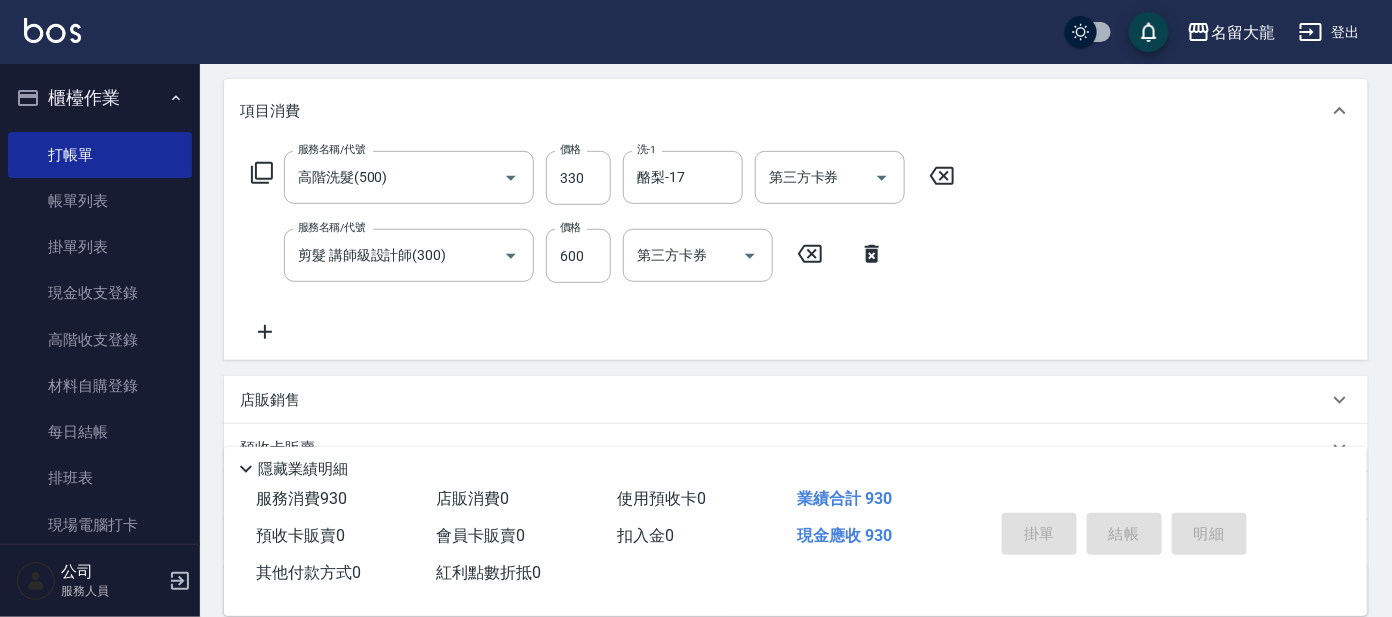 type on "[YYYY]/[MM]/[DD] [HH]:[MM]" 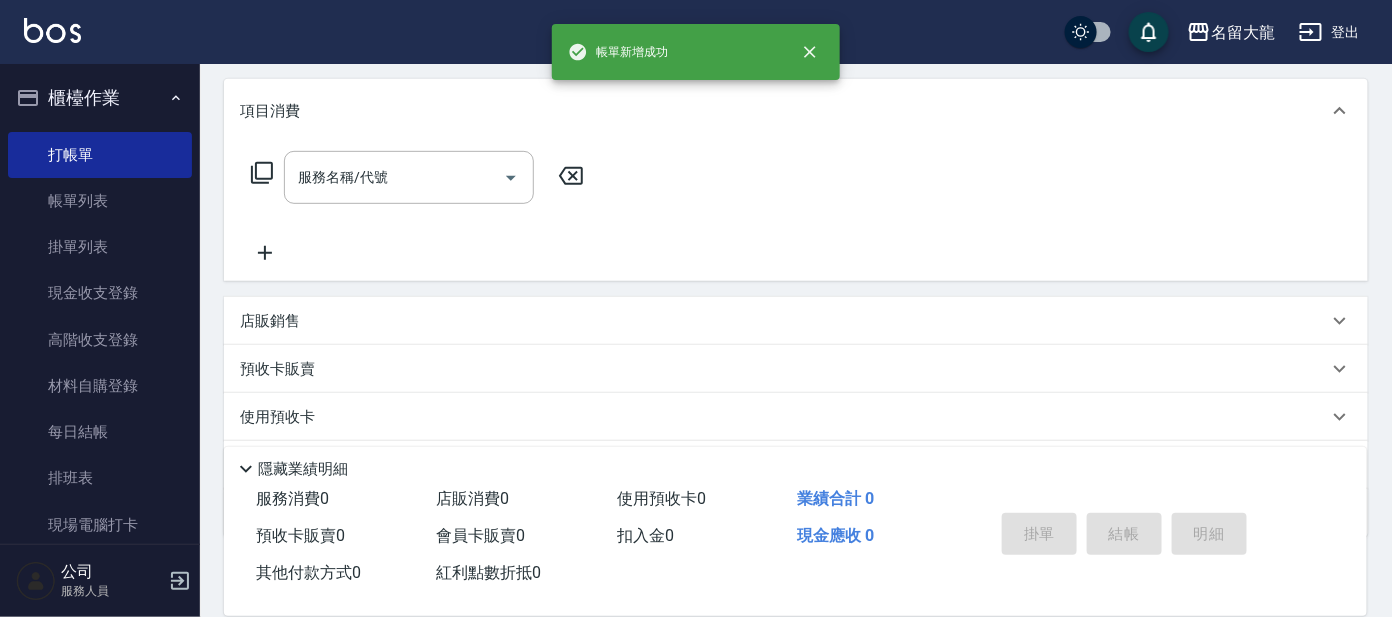 scroll, scrollTop: 0, scrollLeft: 0, axis: both 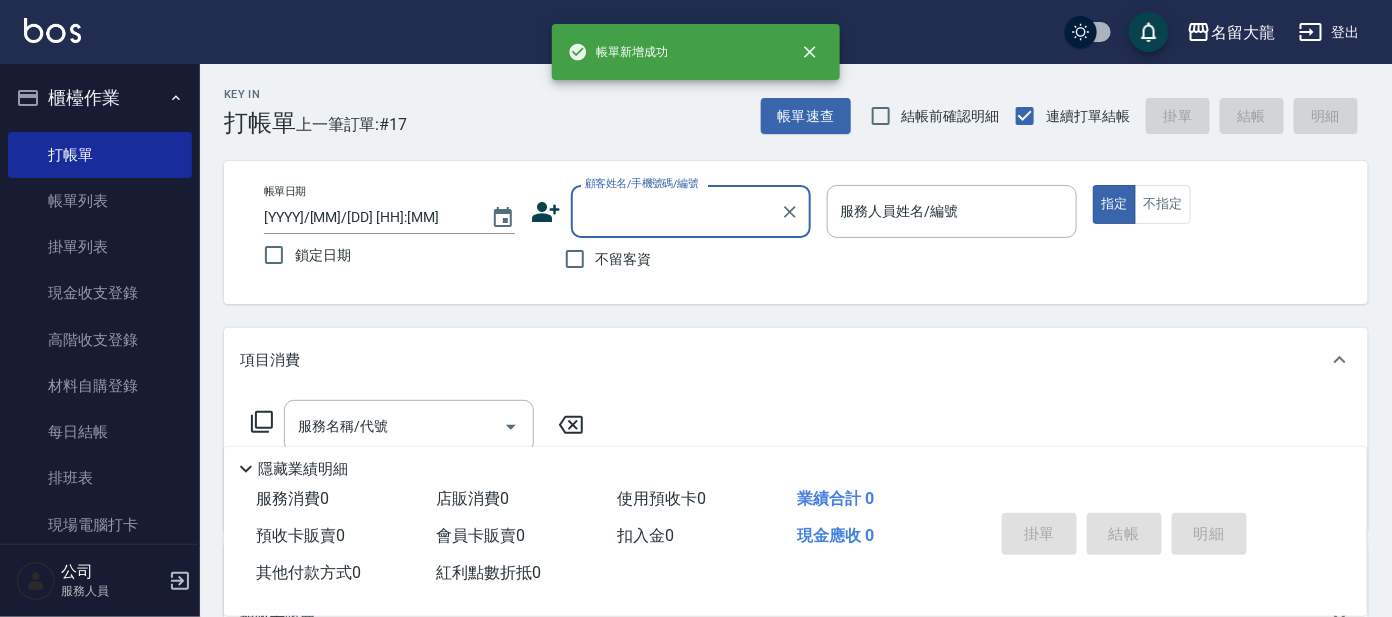 click on "顧客姓名/手機號碼/編號" at bounding box center (676, 211) 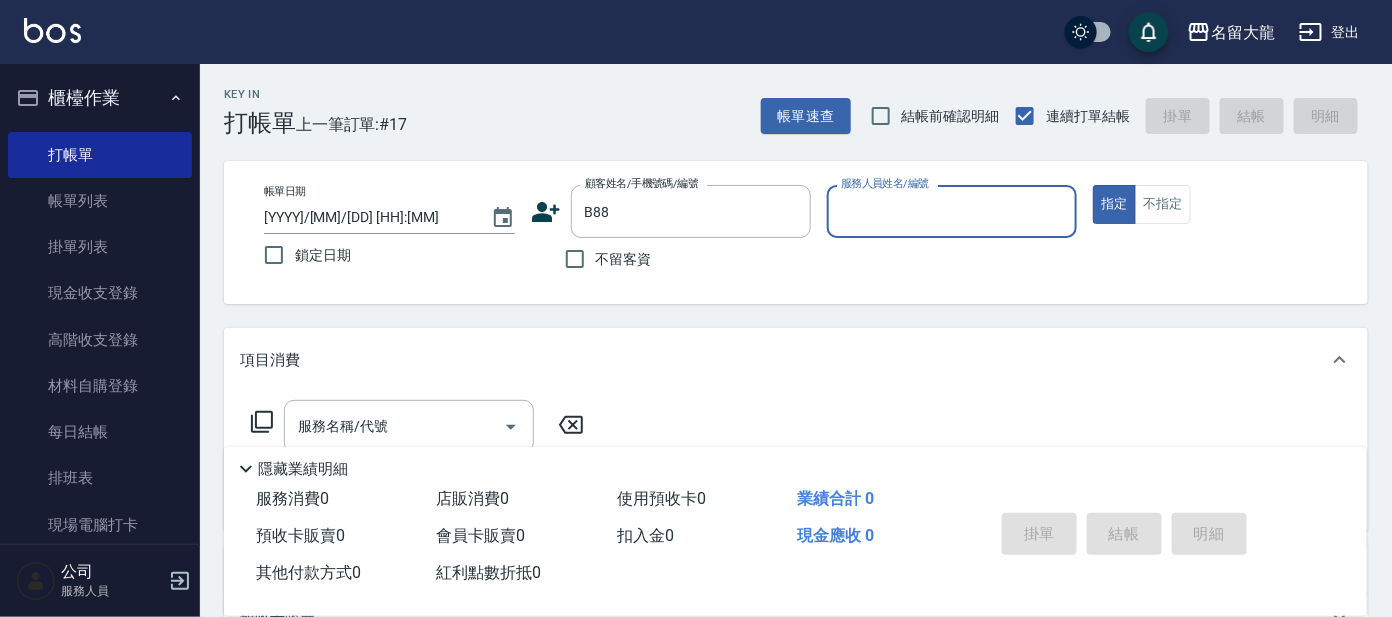 type on "[FIRST]/[PHONE]/B88" 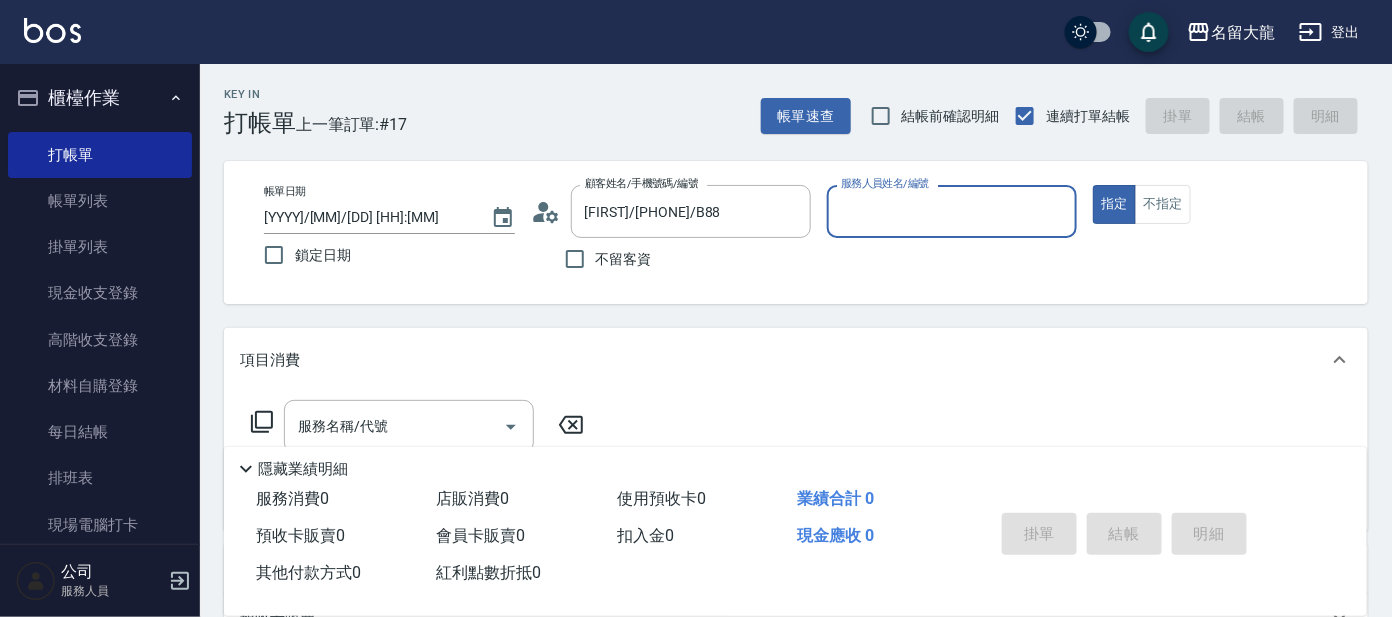 type on "[FIRST]-2" 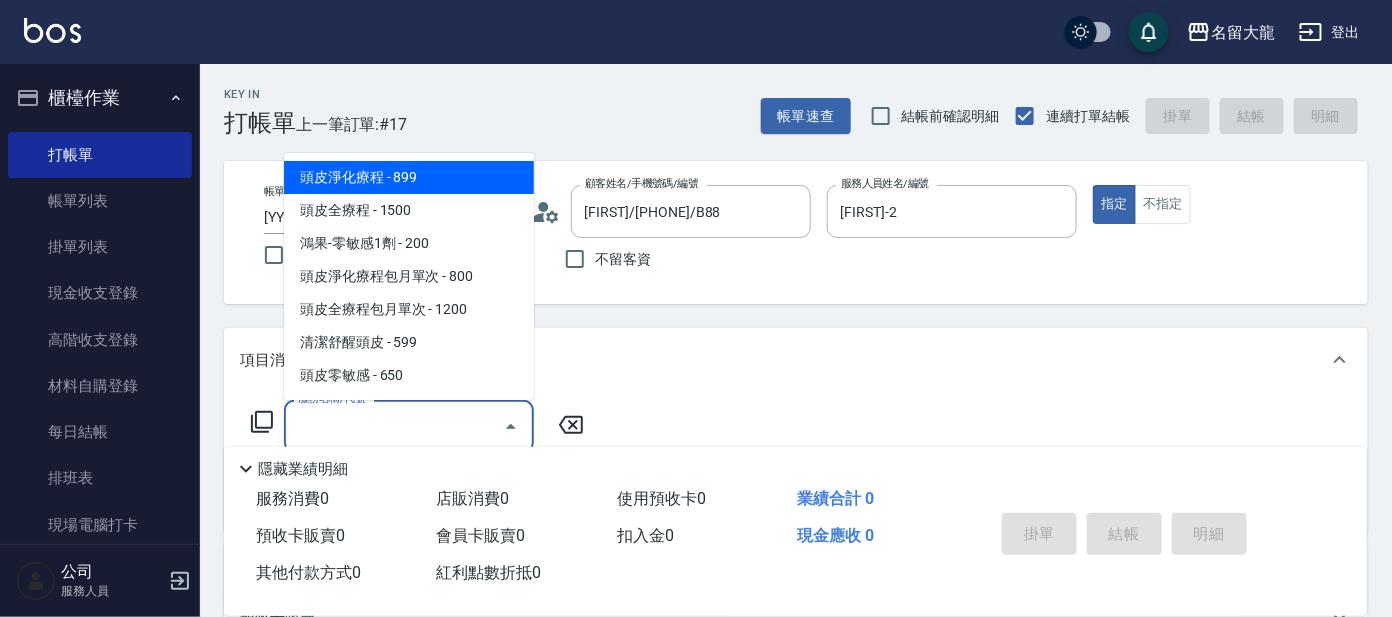 click on "服務名稱/代號" at bounding box center [394, 426] 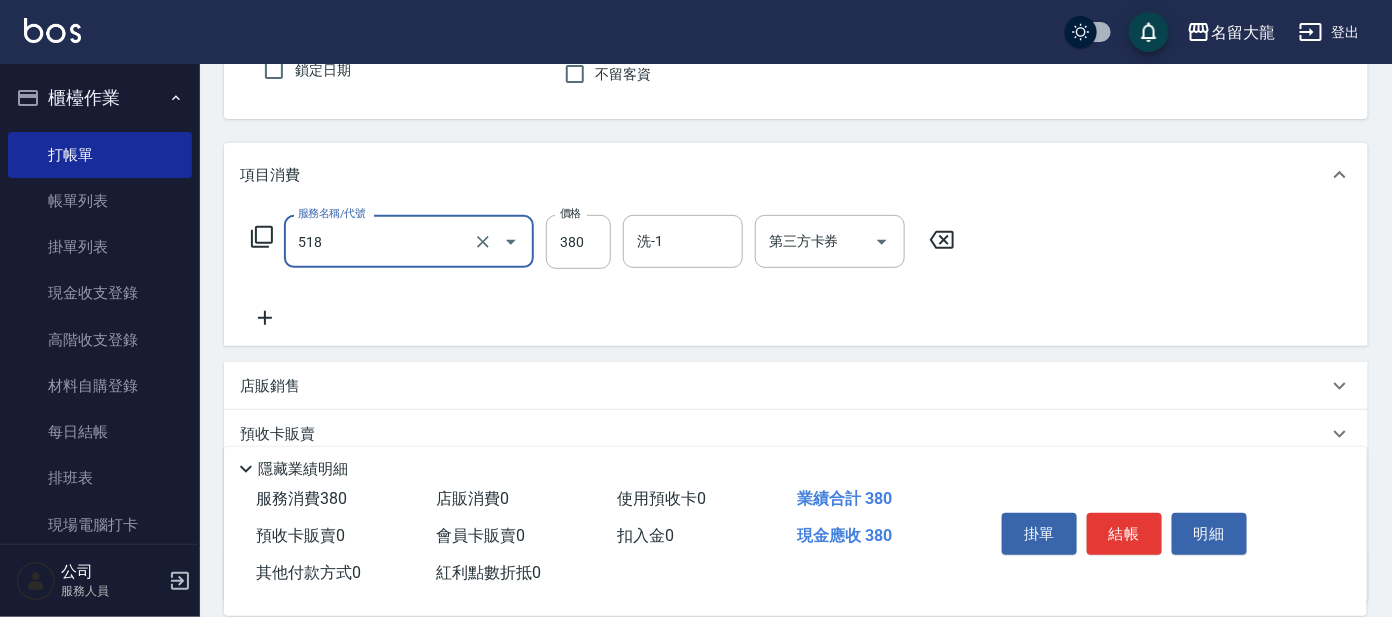 scroll, scrollTop: 232, scrollLeft: 0, axis: vertical 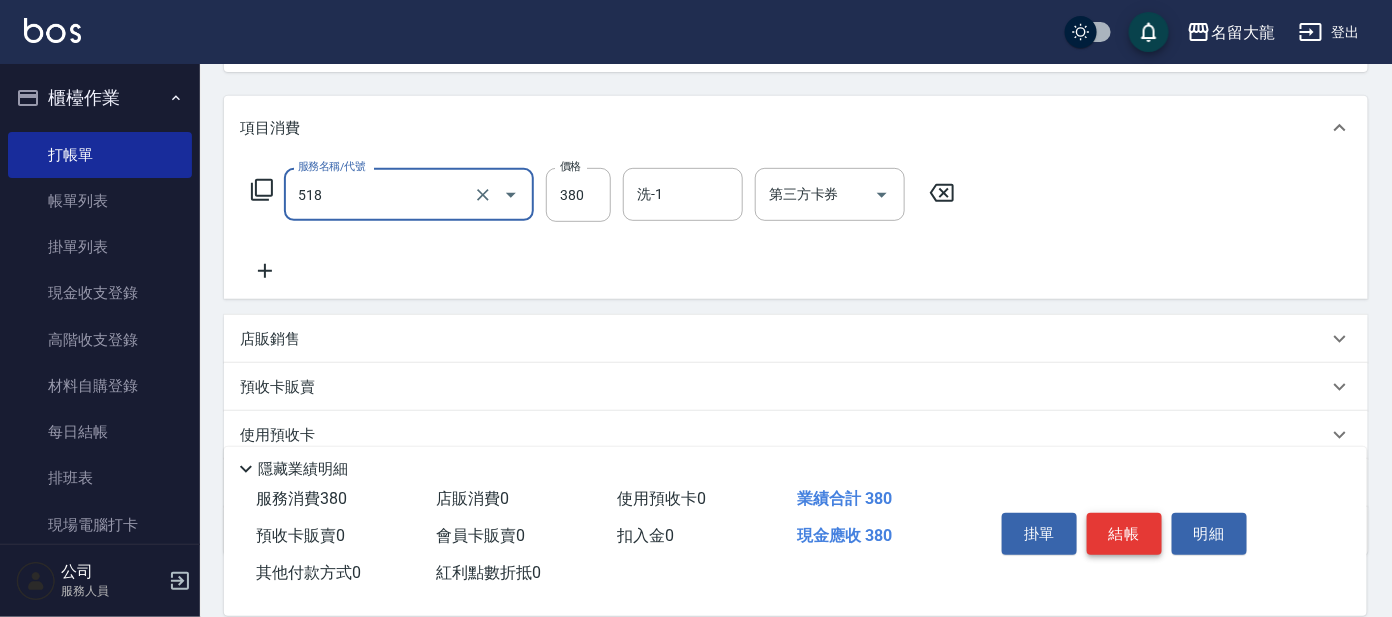 type on "舒壓+洗髮+養髮(518)" 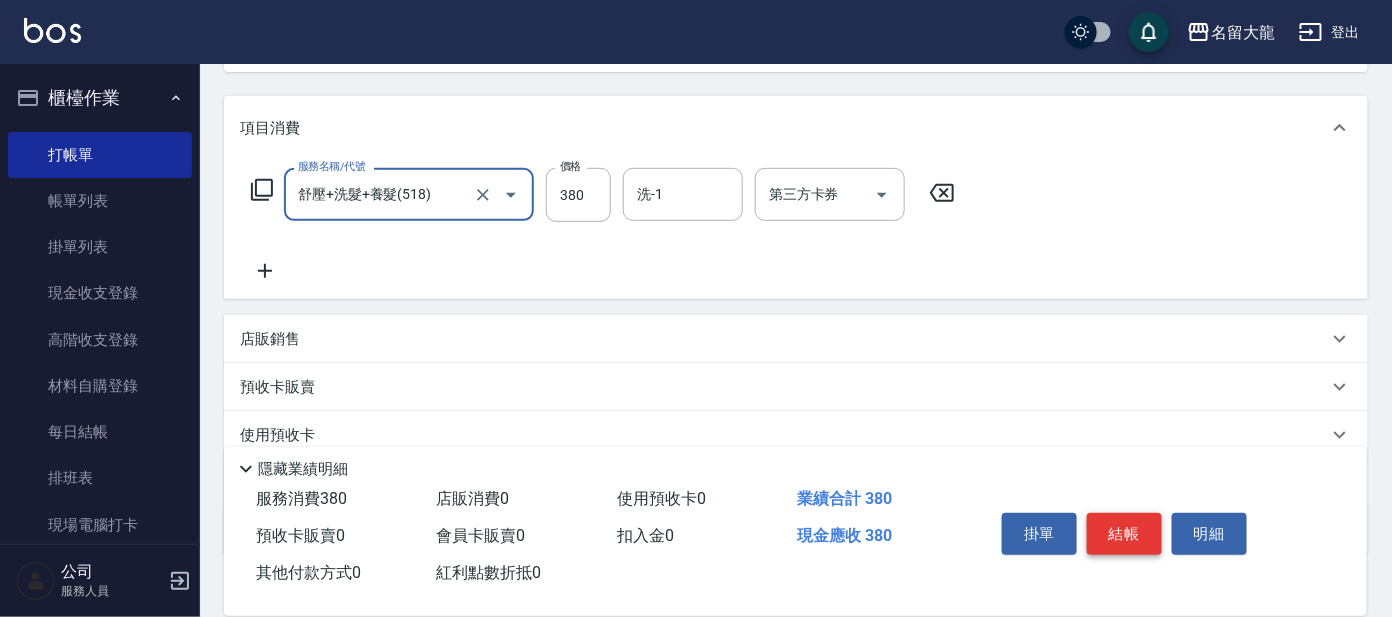 click on "結帳" at bounding box center (1124, 534) 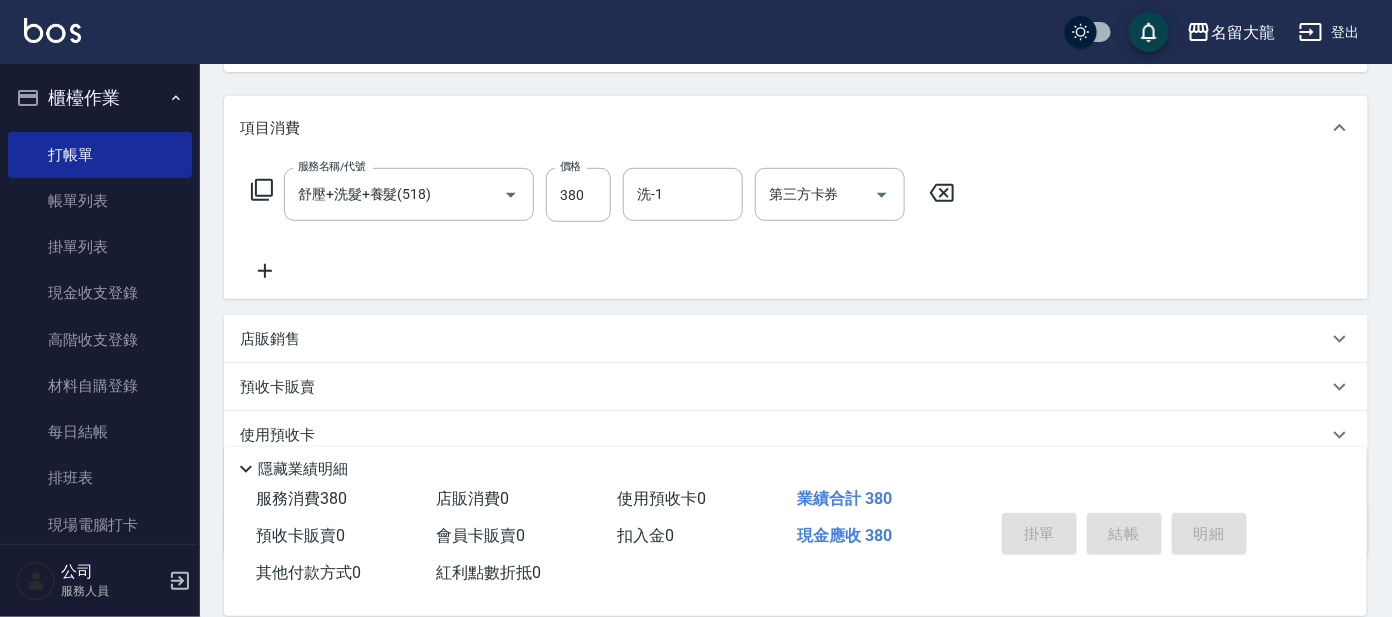 type 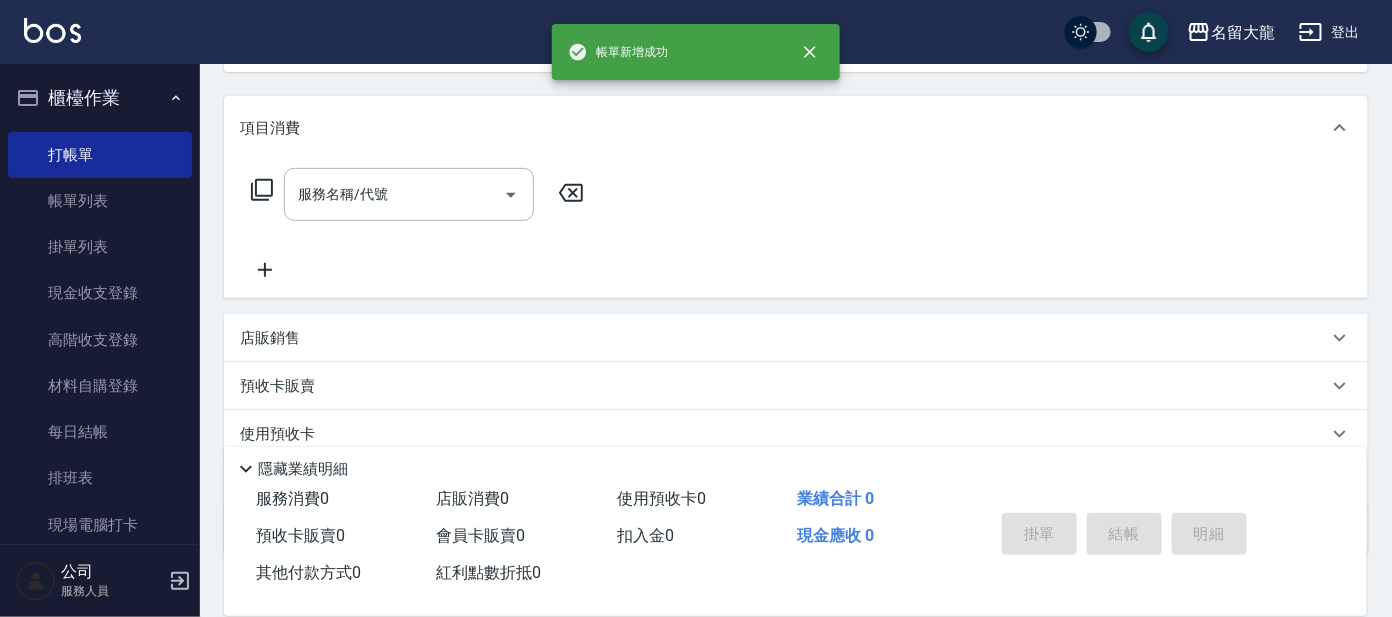 scroll, scrollTop: 0, scrollLeft: 0, axis: both 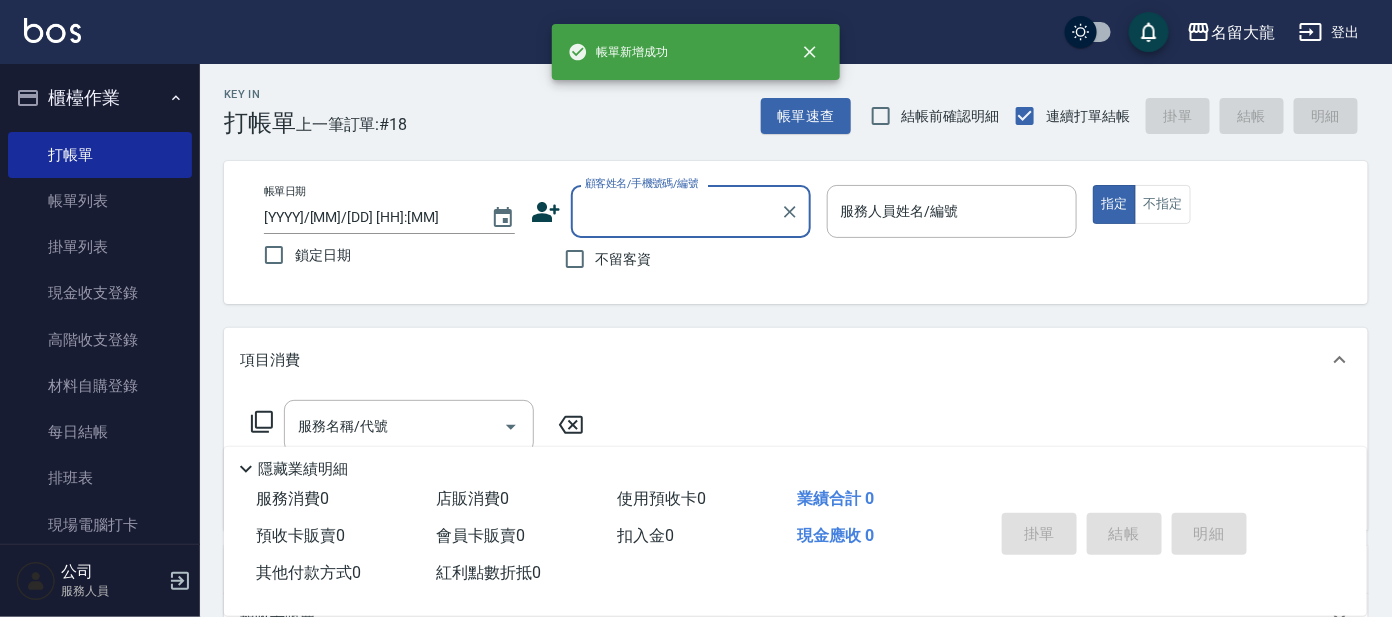 click on "顧客姓名/手機號碼/編號" at bounding box center (676, 211) 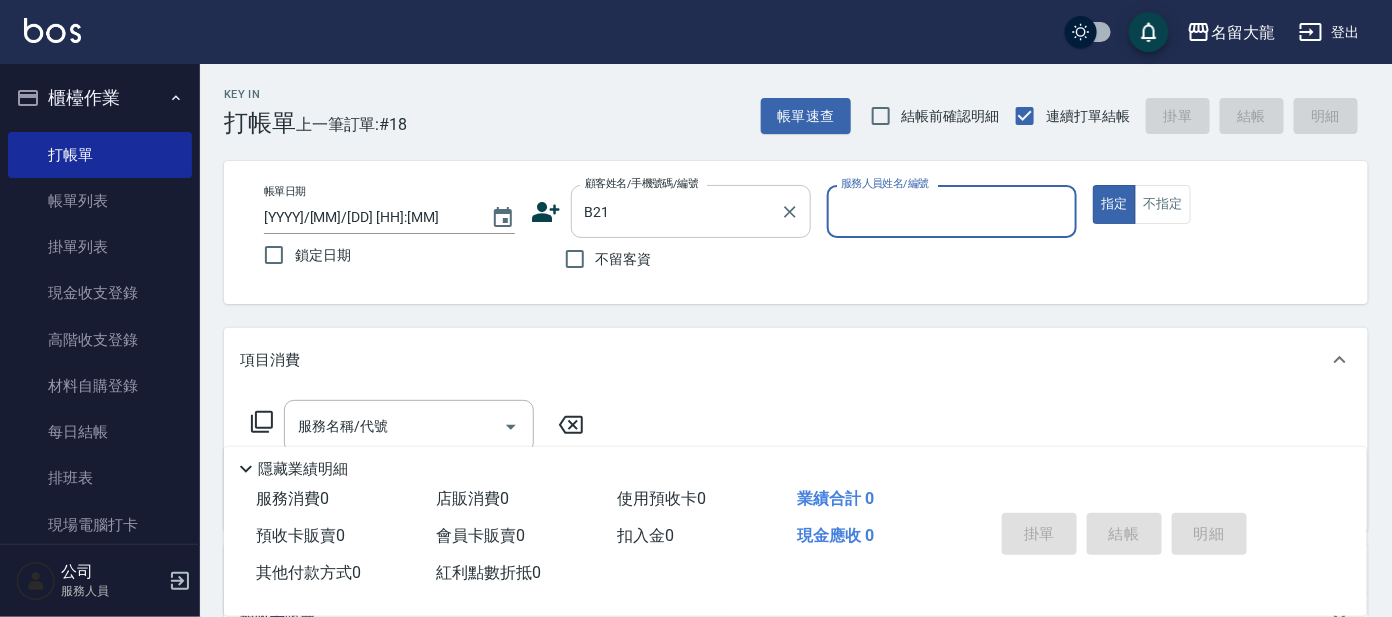 type on "[LAST]/[LAST]B414/B21" 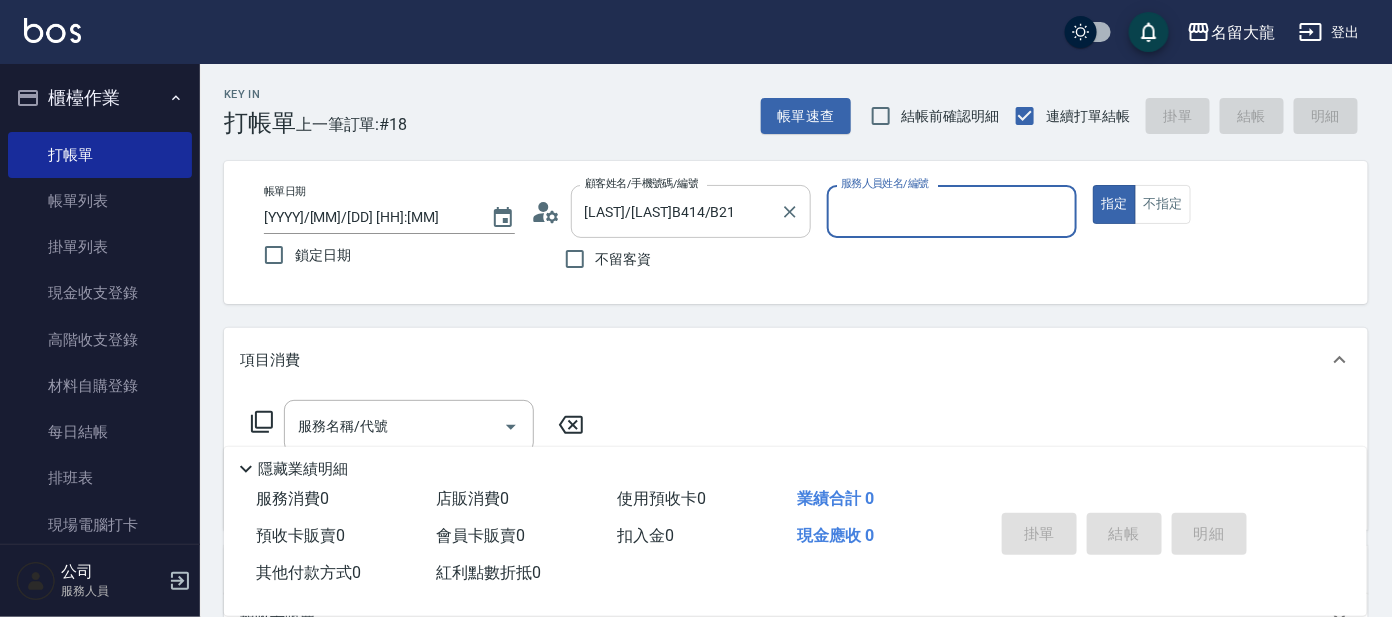 type on "[FIRST]-2" 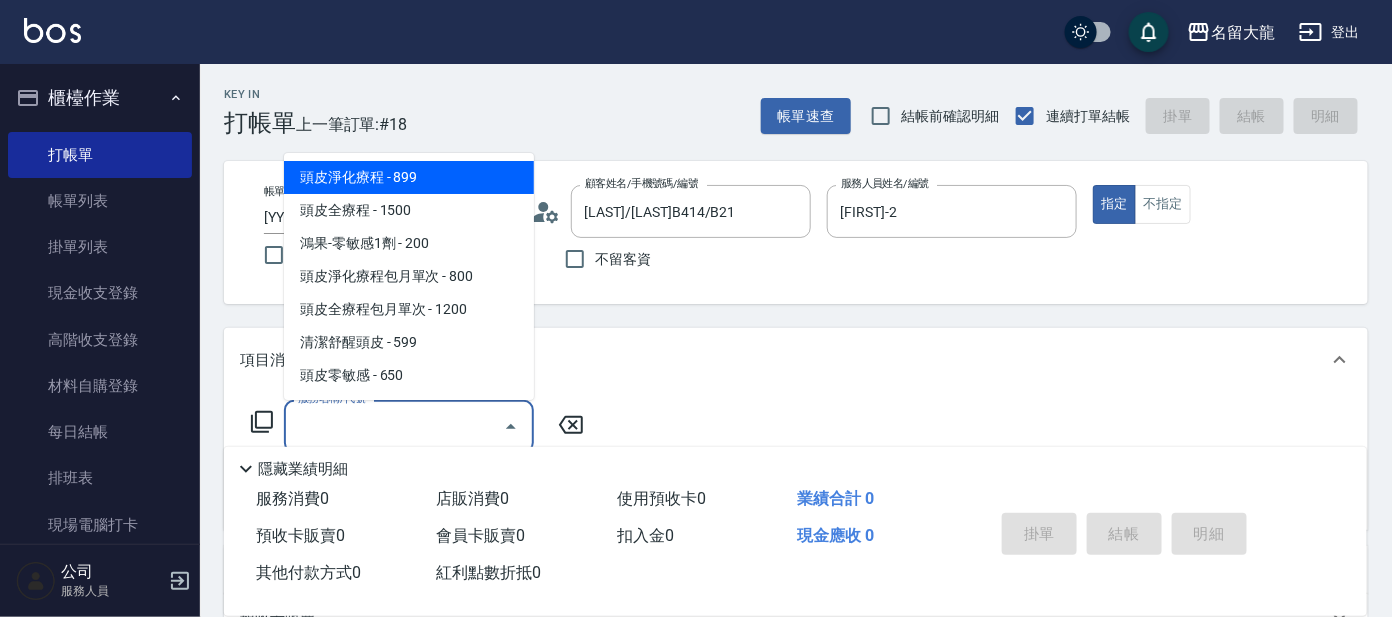 click on "服務名稱/代號" at bounding box center (394, 426) 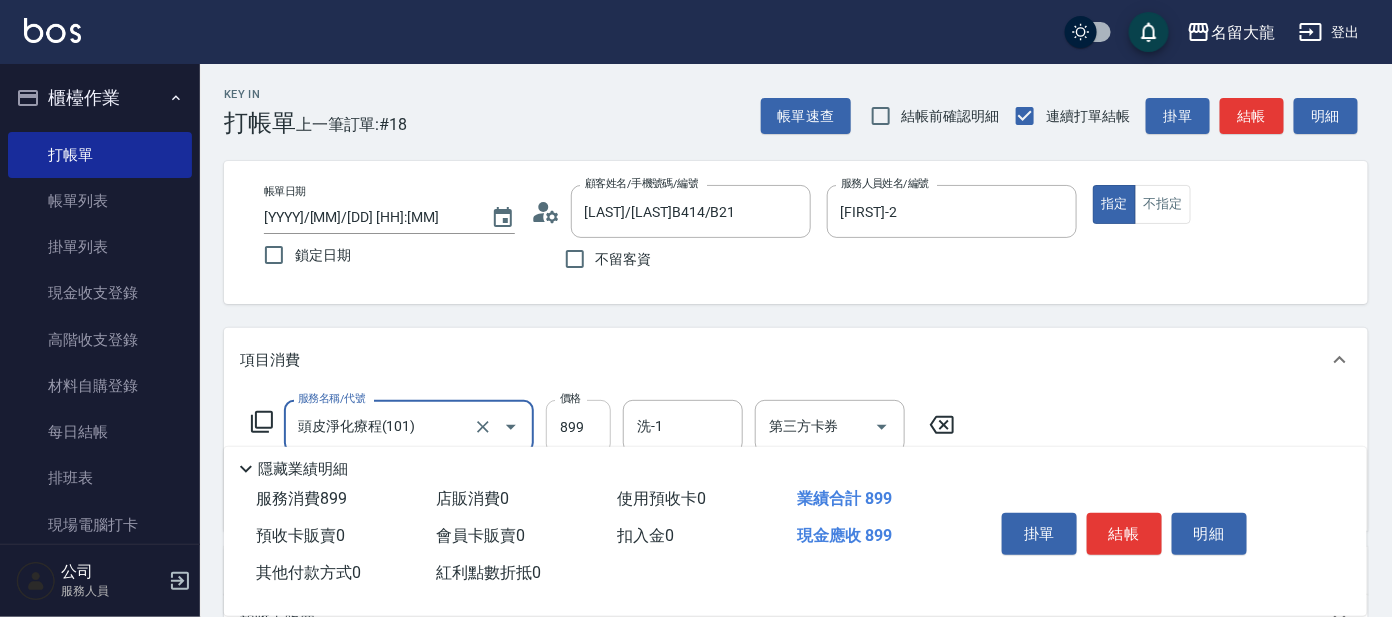 click on "899" at bounding box center (578, 427) 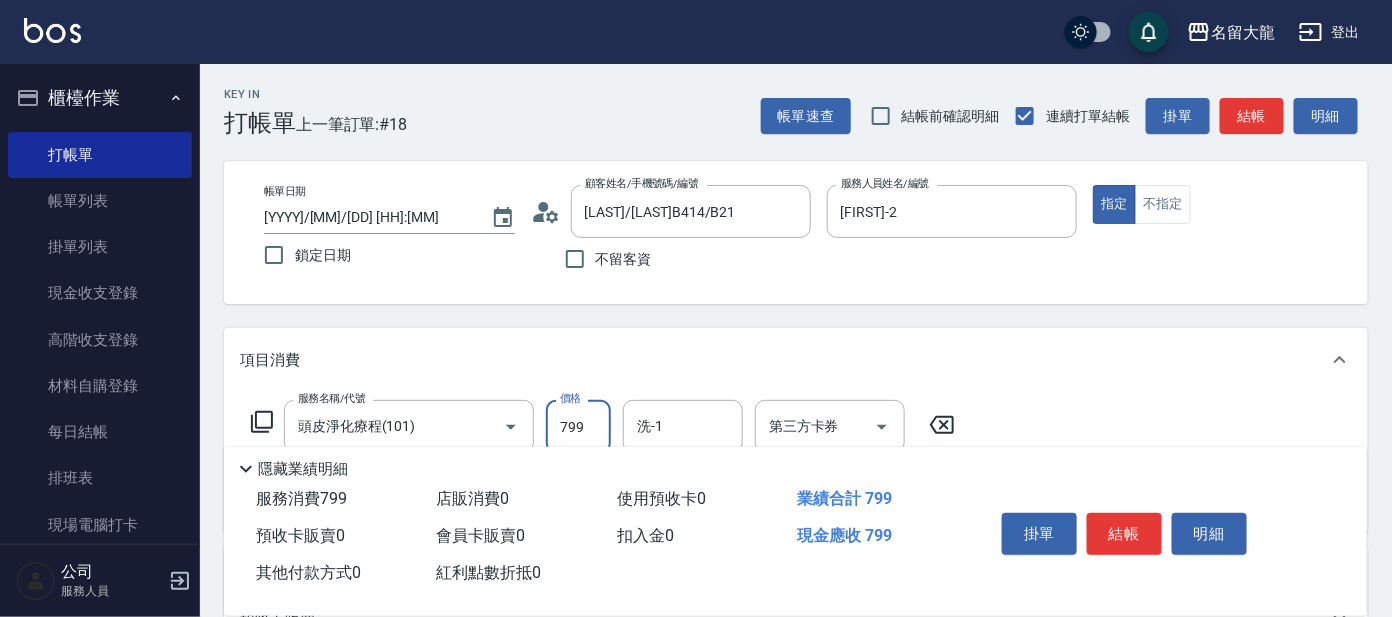 type on "799" 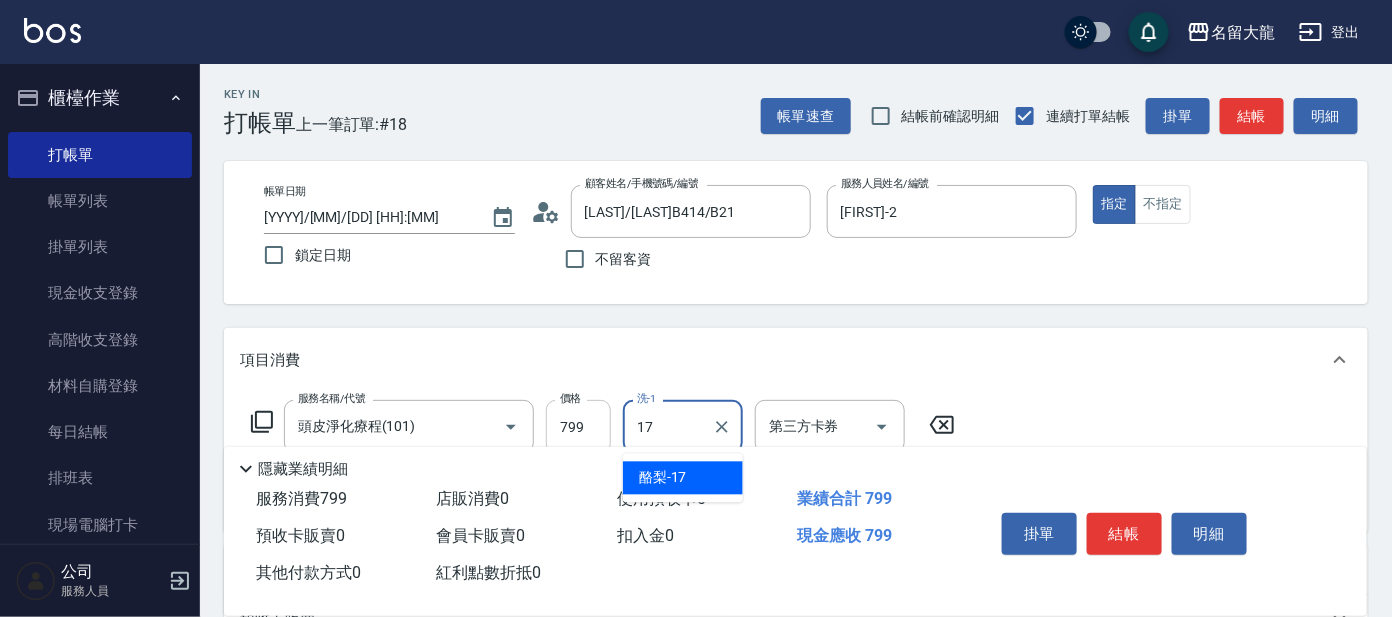 type on "酪梨-17" 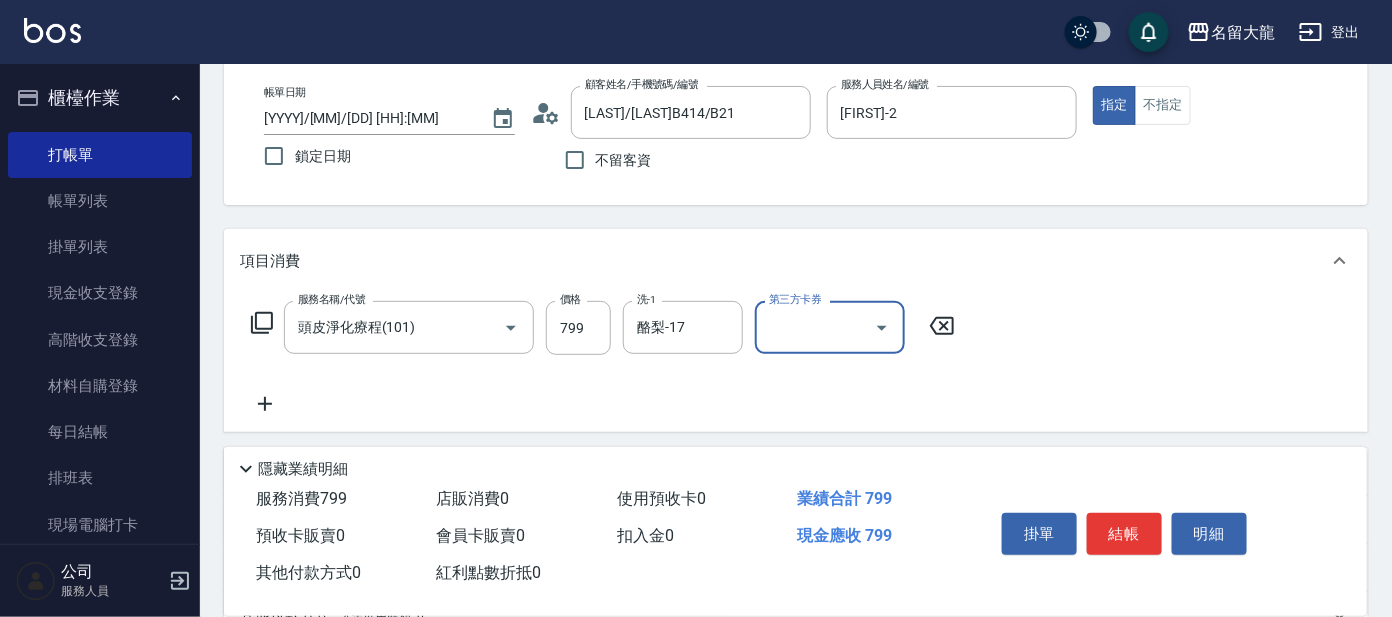 scroll, scrollTop: 357, scrollLeft: 0, axis: vertical 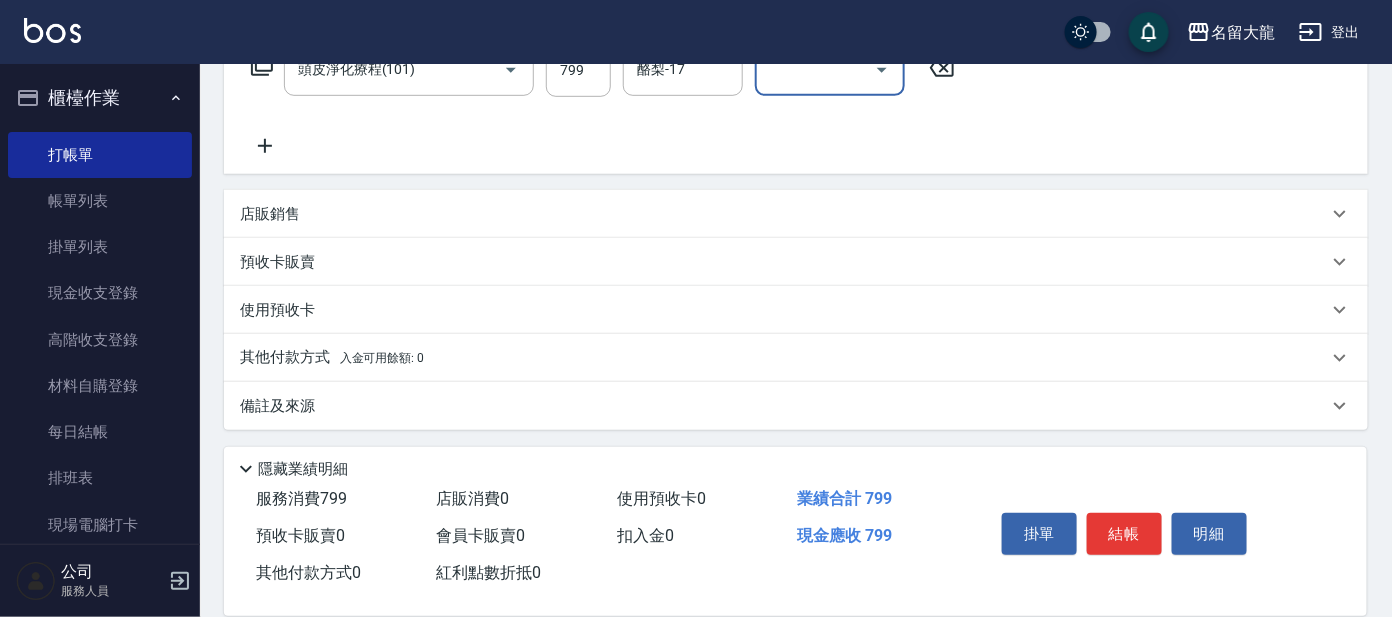 click 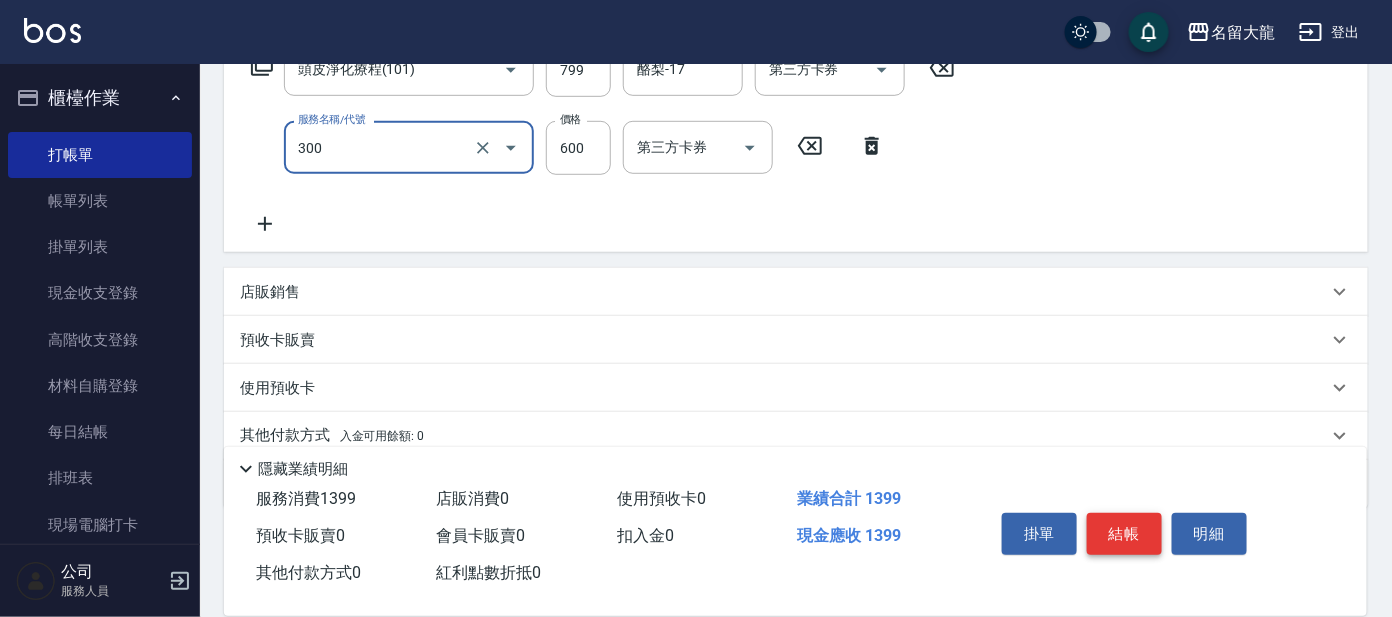 type on "剪髮 講師級設計師(300)" 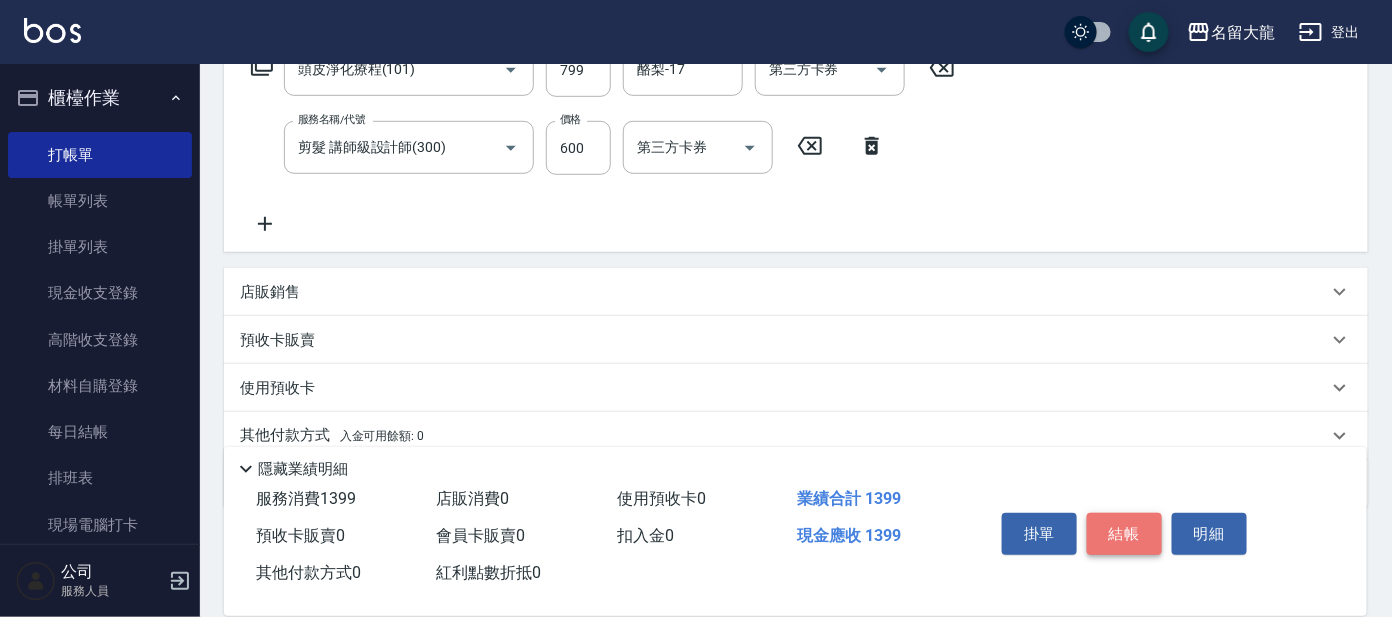 click on "結帳" at bounding box center (1124, 534) 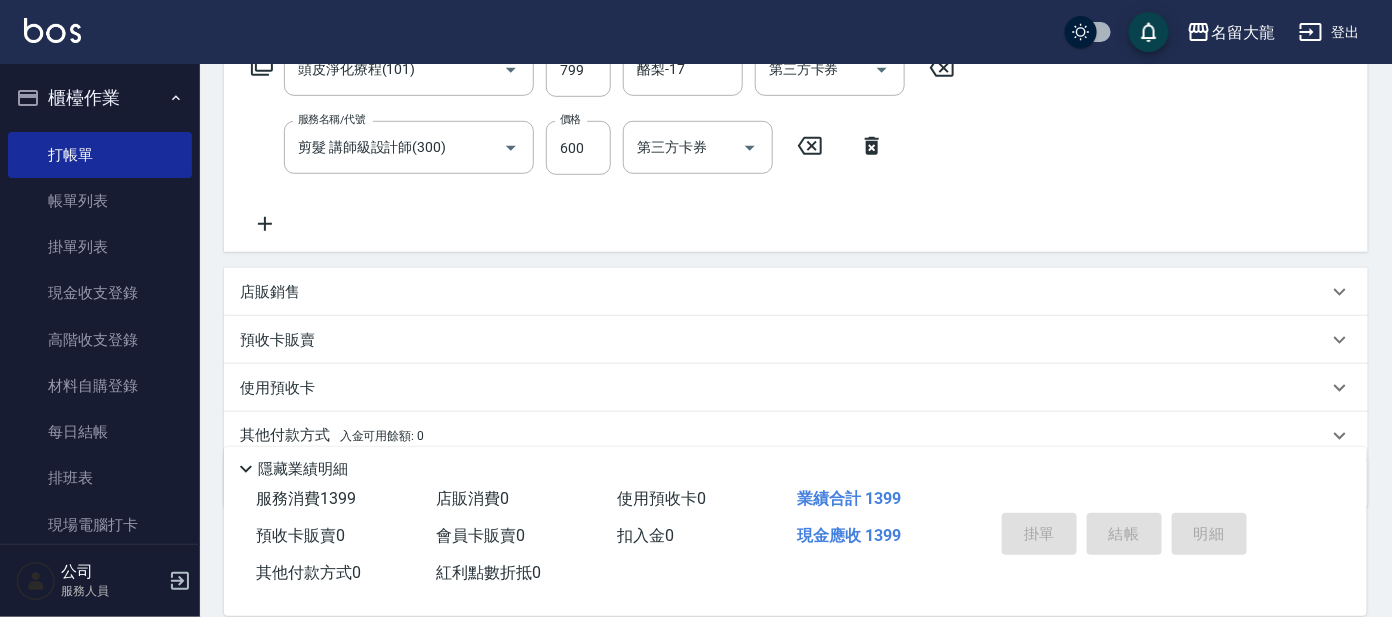 type 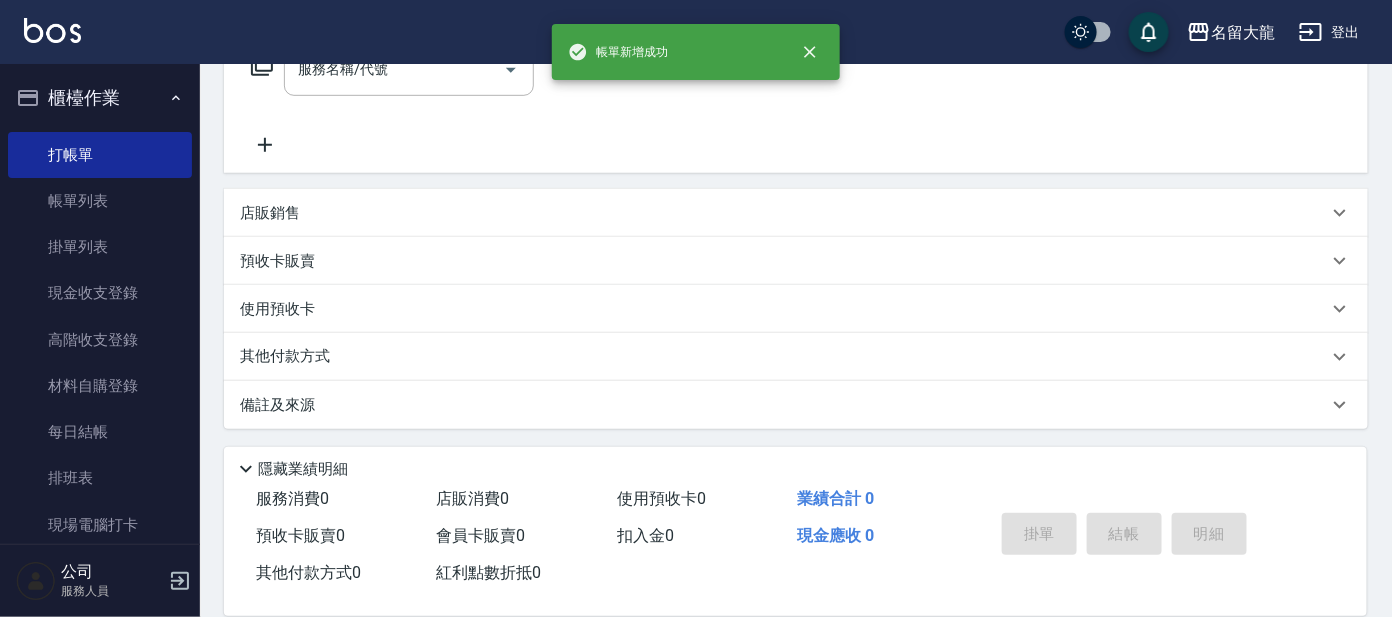 scroll, scrollTop: 0, scrollLeft: 0, axis: both 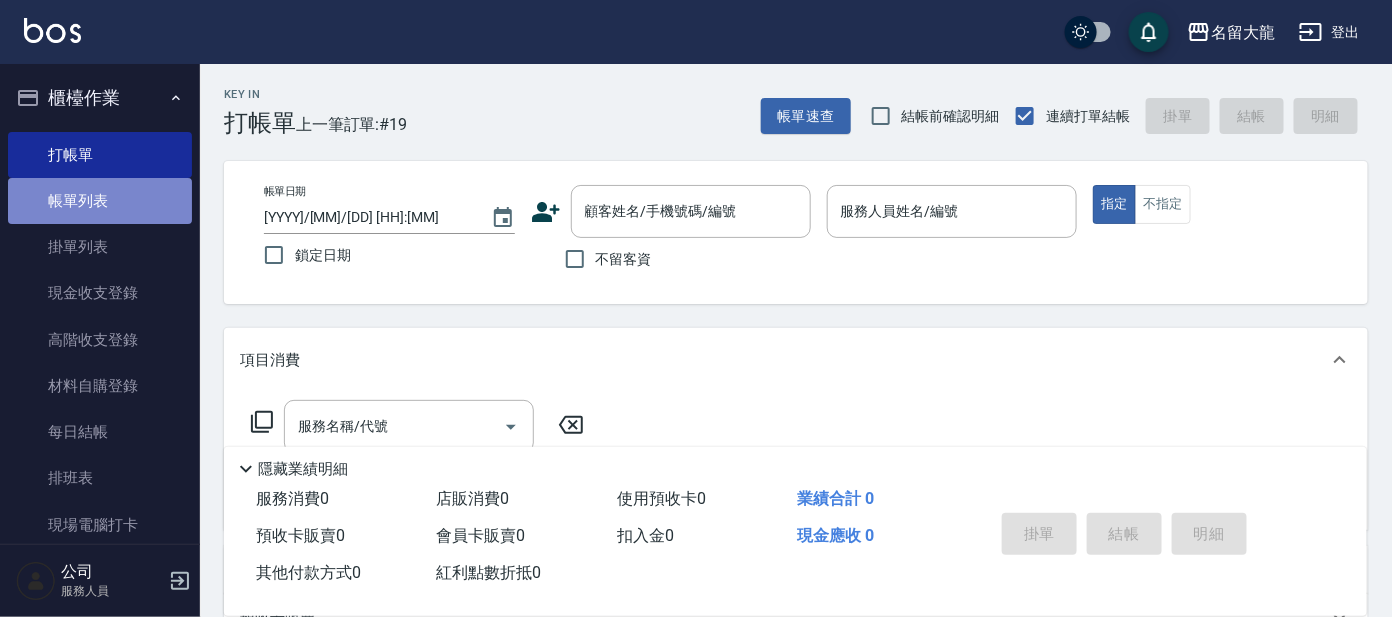 click on "帳單列表" at bounding box center [100, 201] 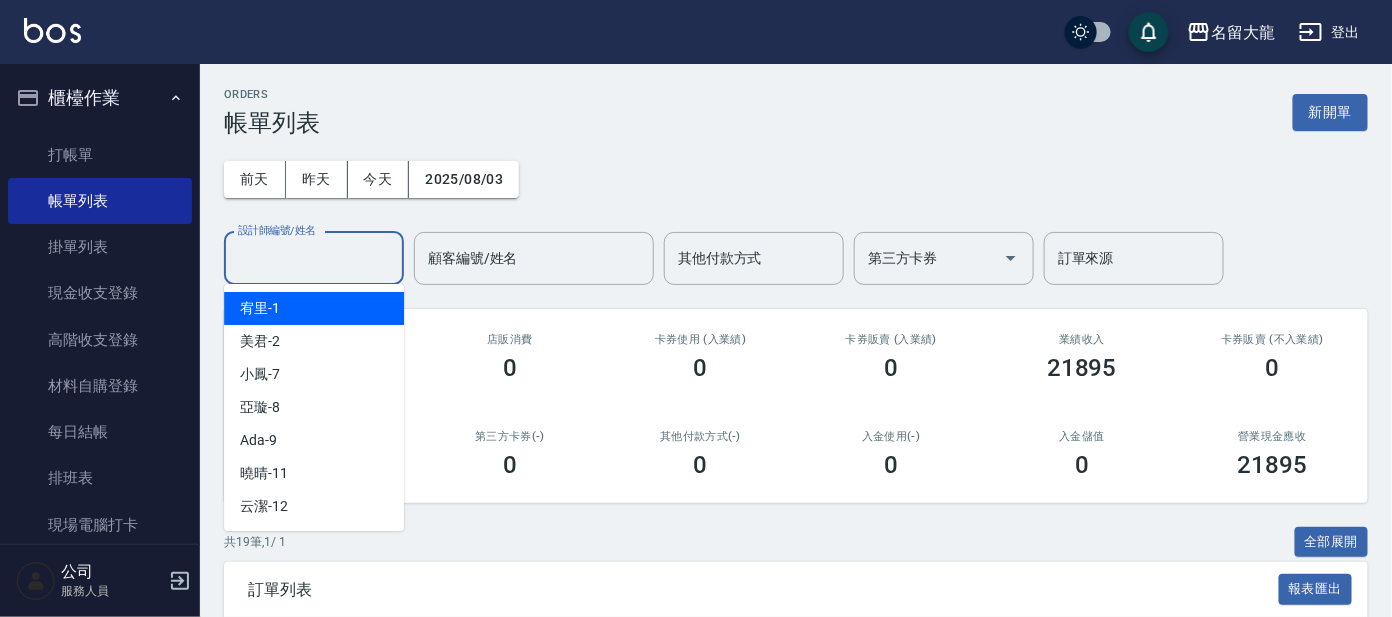 click on "設計師編號/姓名" at bounding box center (314, 258) 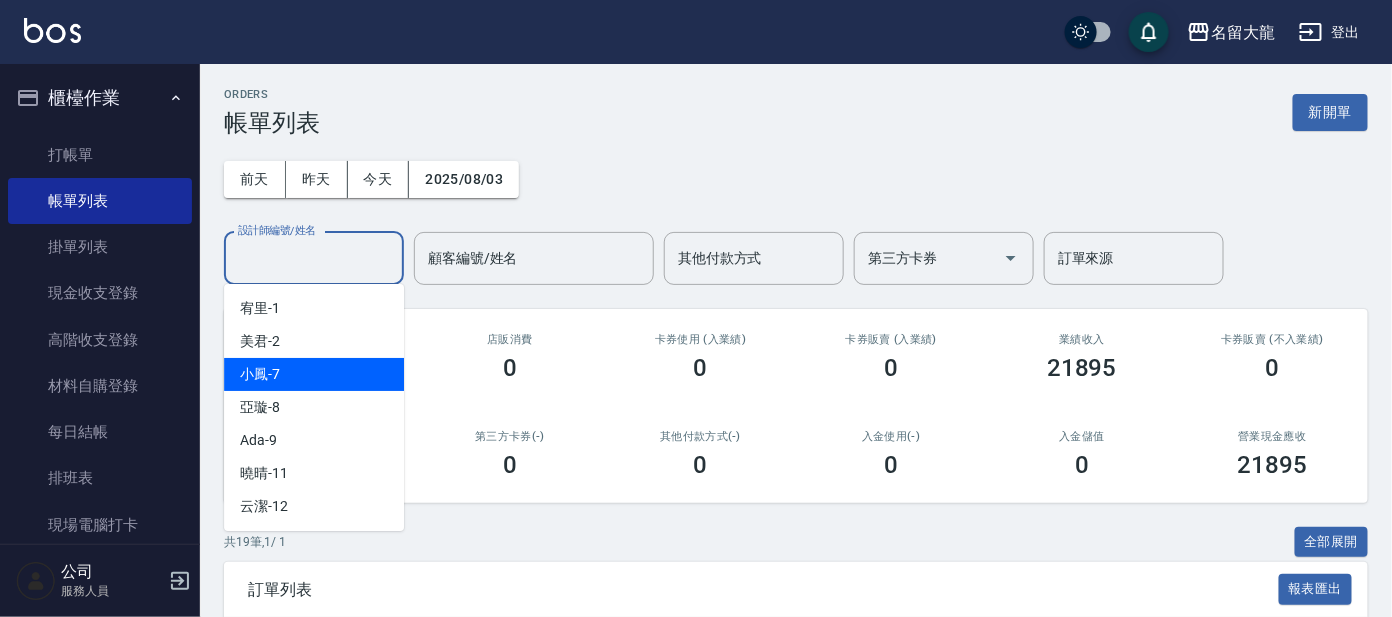 click on "小鳳 -7" at bounding box center [260, 374] 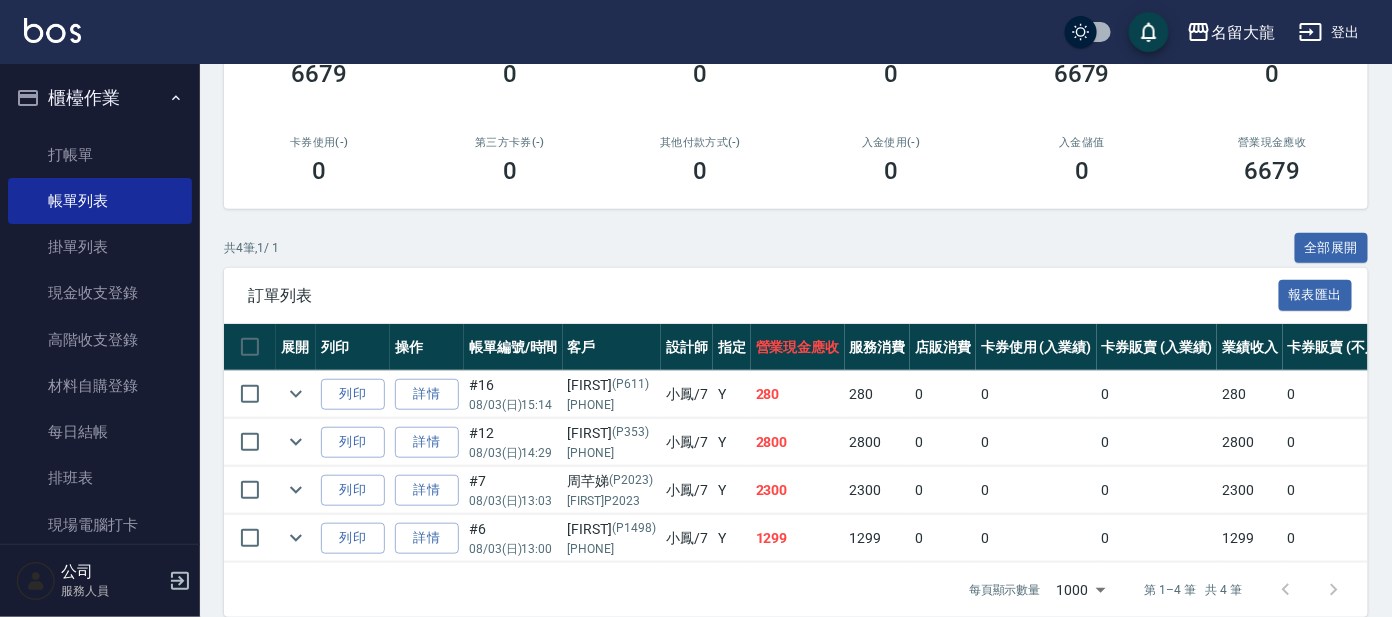 scroll, scrollTop: 335, scrollLeft: 0, axis: vertical 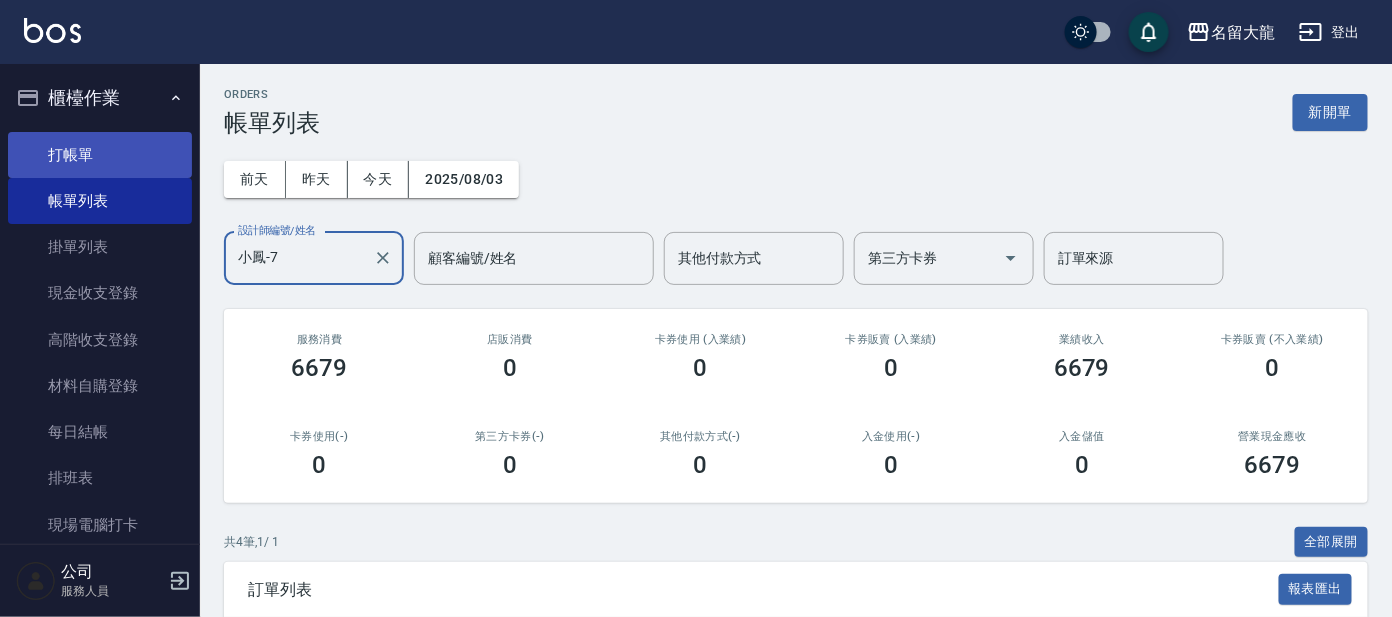 click on "打帳單" at bounding box center [100, 155] 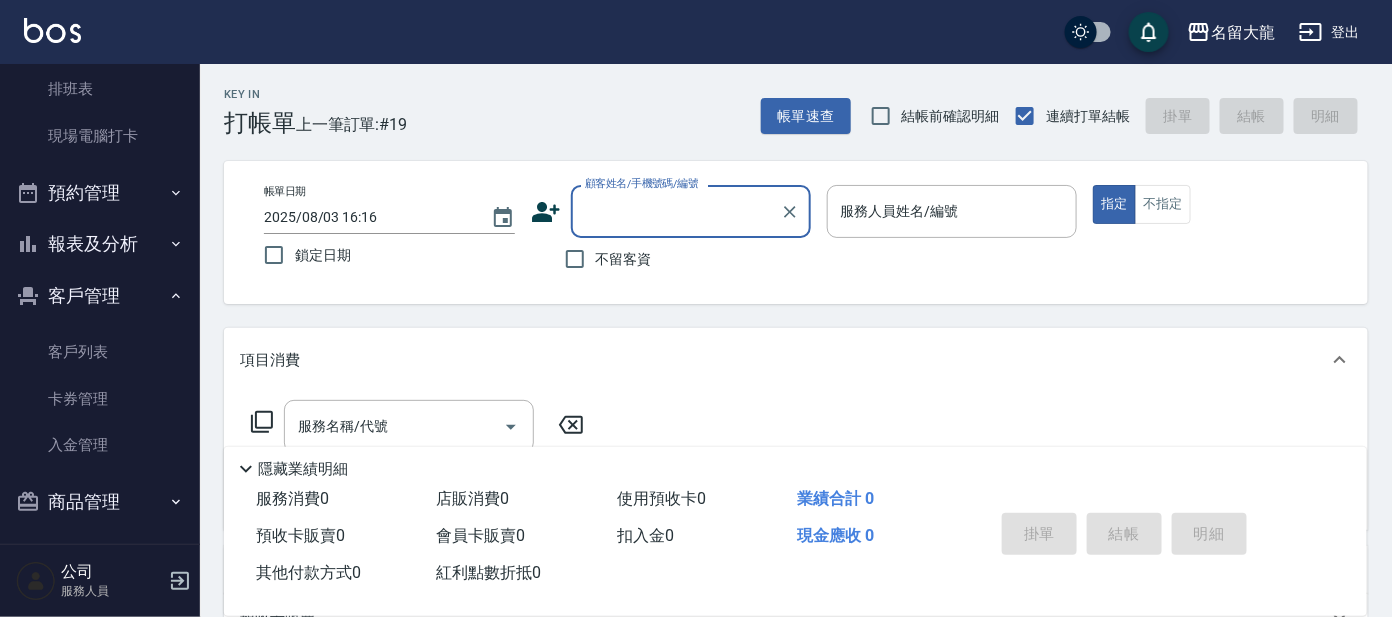 scroll, scrollTop: 395, scrollLeft: 0, axis: vertical 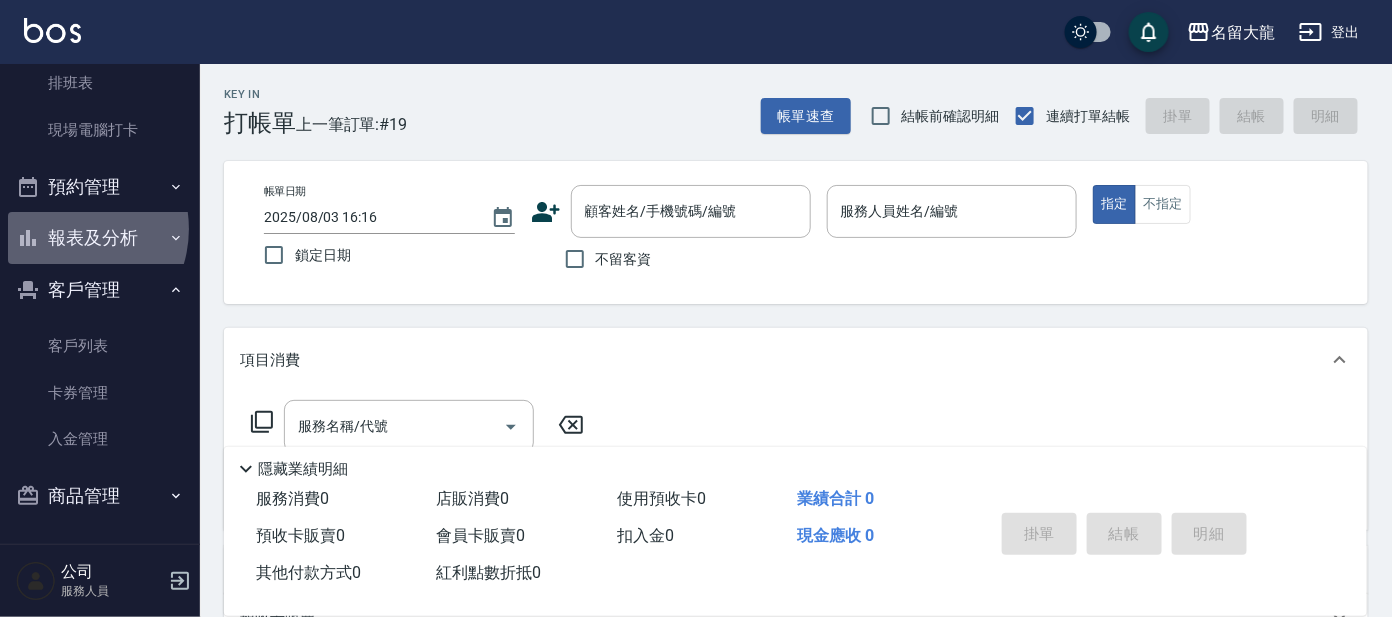 click on "報表及分析" at bounding box center [100, 238] 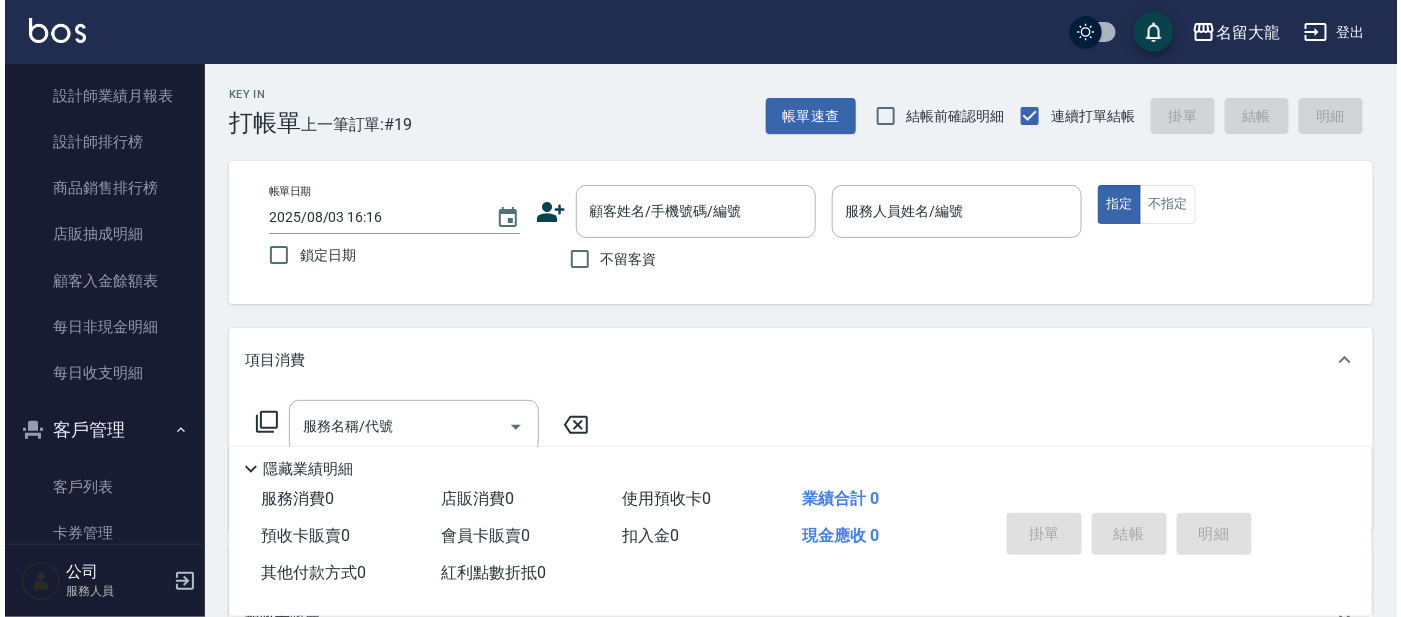 scroll, scrollTop: 1087, scrollLeft: 0, axis: vertical 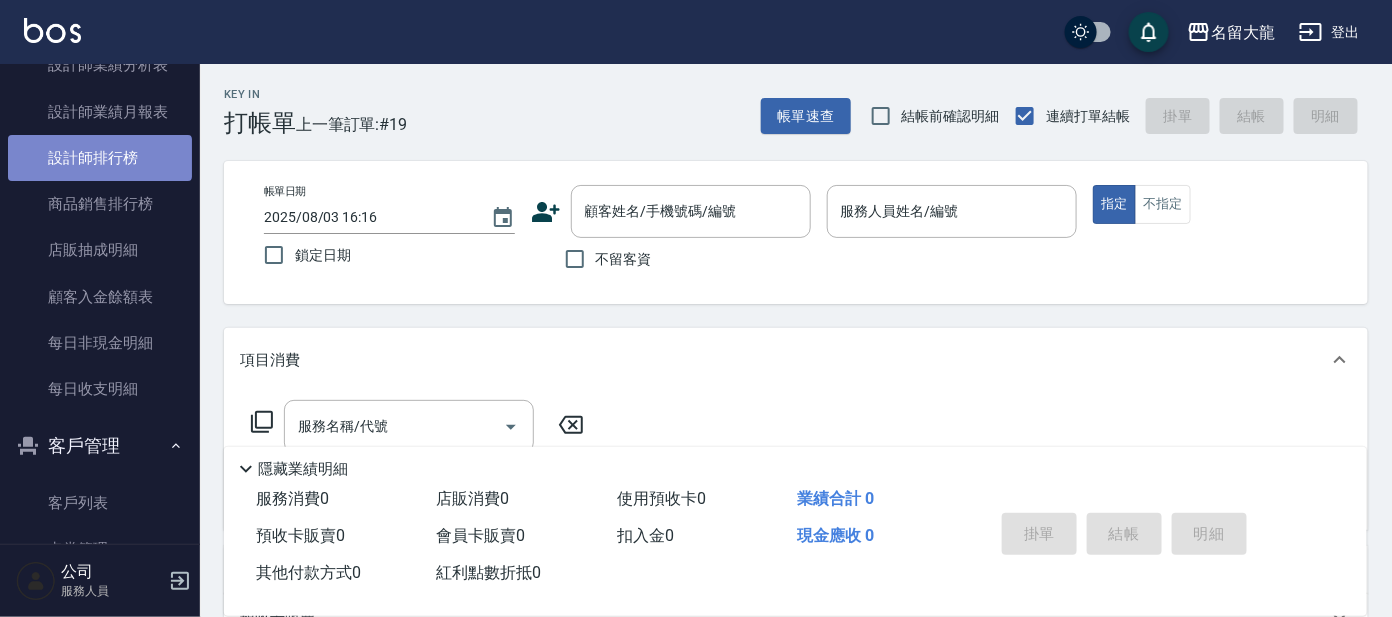 click on "設計師排行榜" at bounding box center [100, 158] 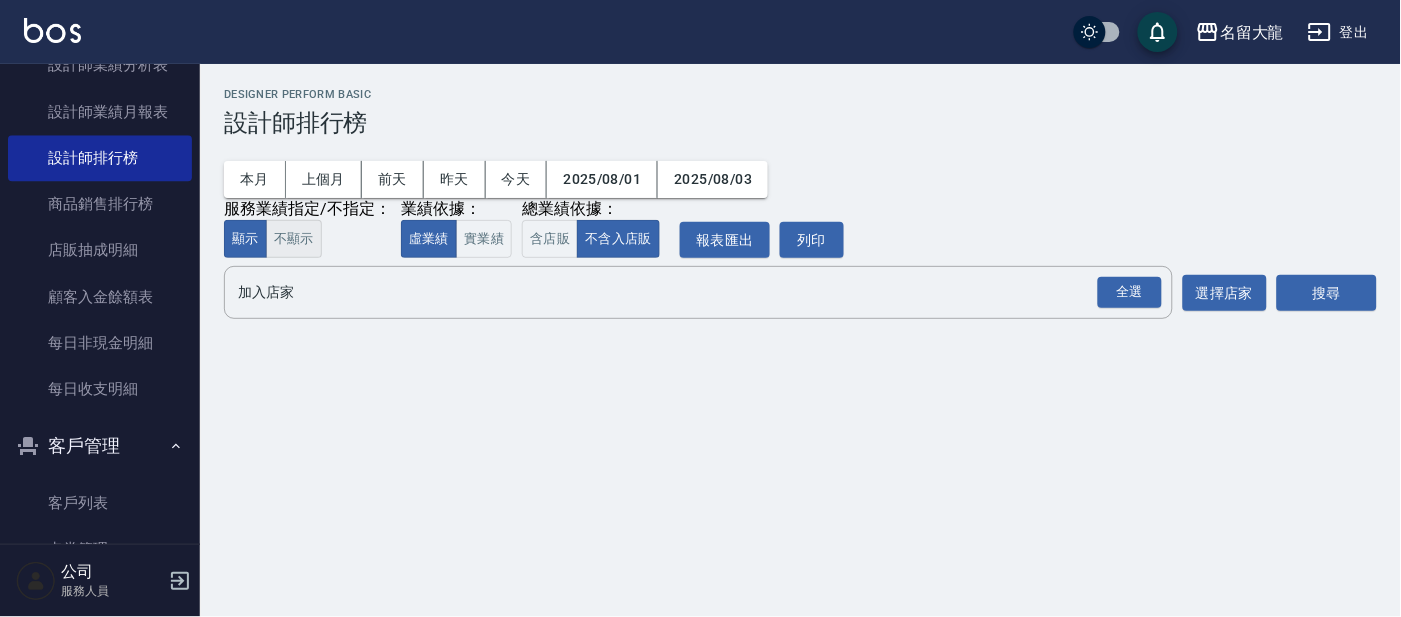 click on "不顯示" at bounding box center (294, 239) 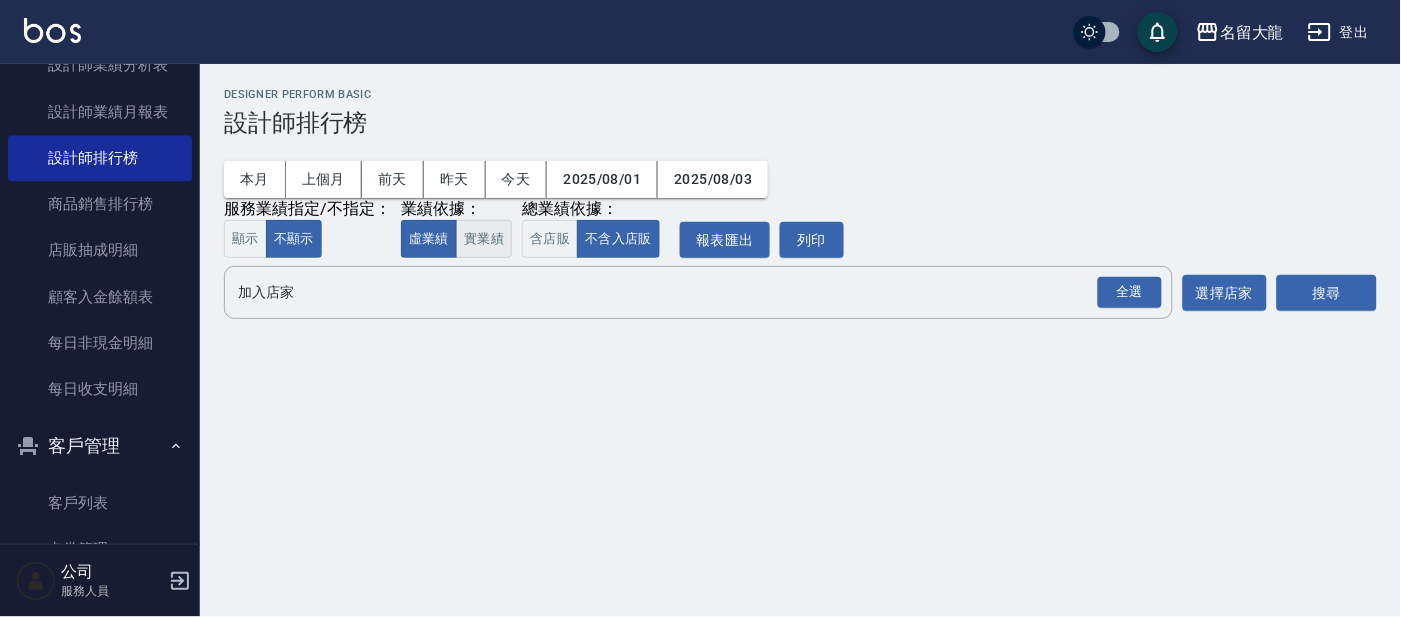 click on "實業績" at bounding box center (484, 239) 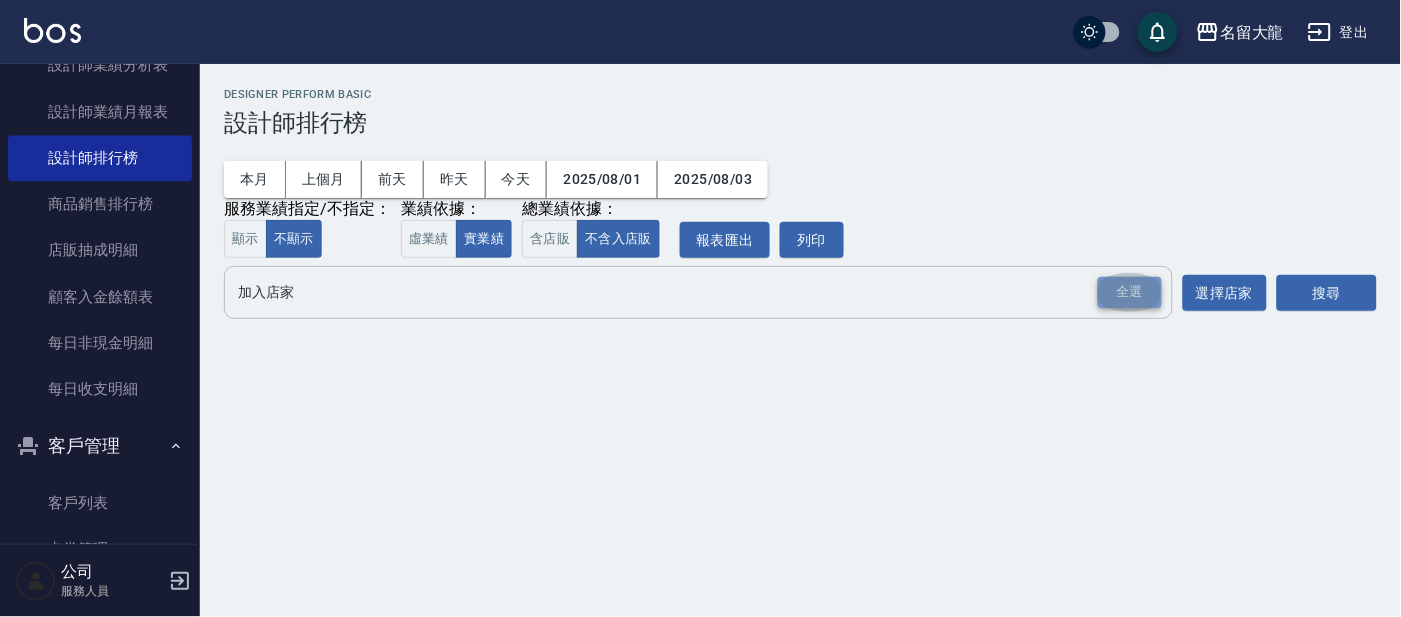 drag, startPoint x: 1110, startPoint y: 301, endPoint x: 1127, endPoint y: 291, distance: 19.723083 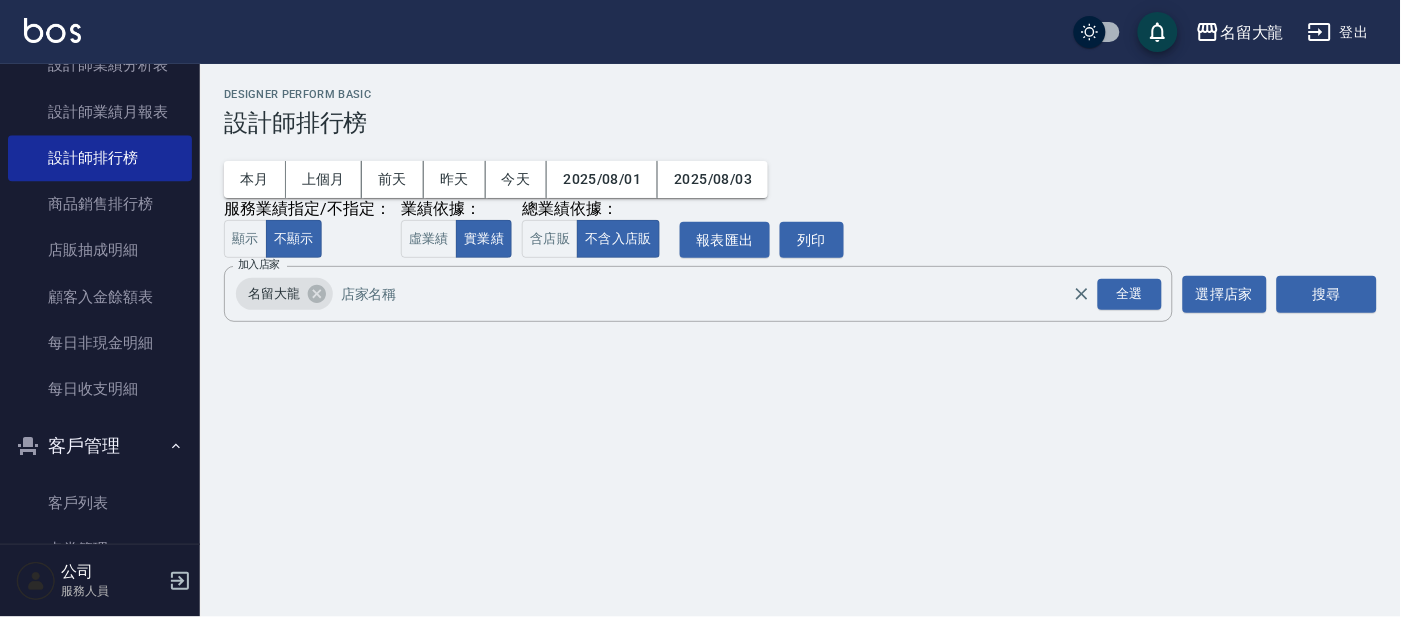 click on "加入店家 名留大龍 全選 加入店家 選擇店家 搜尋" at bounding box center (800, 294) 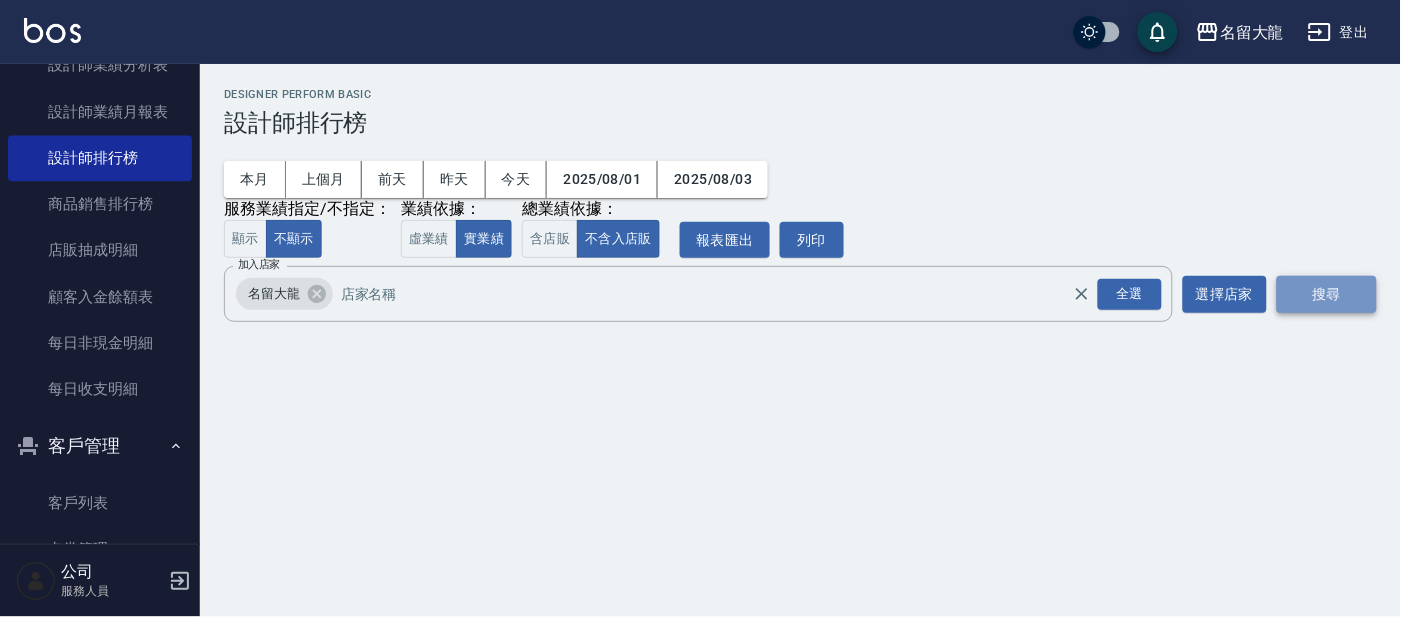 click on "搜尋" at bounding box center [1327, 294] 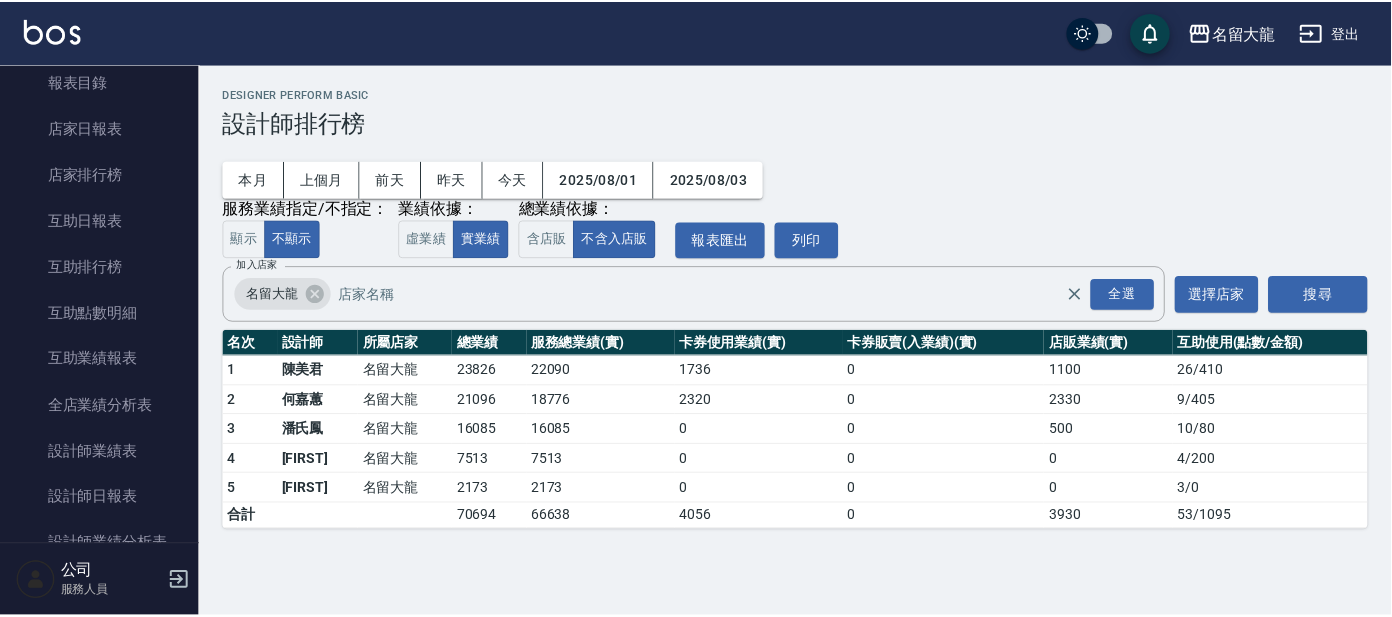 scroll, scrollTop: 0, scrollLeft: 0, axis: both 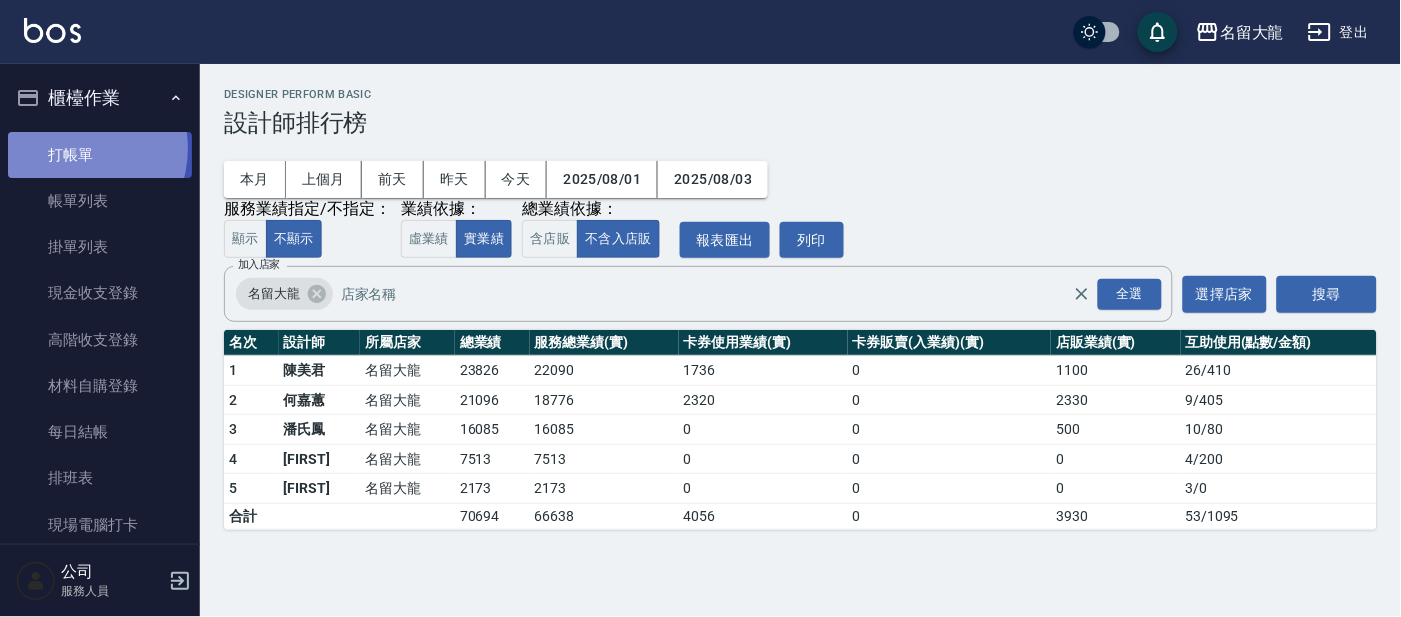 click on "打帳單" at bounding box center [100, 155] 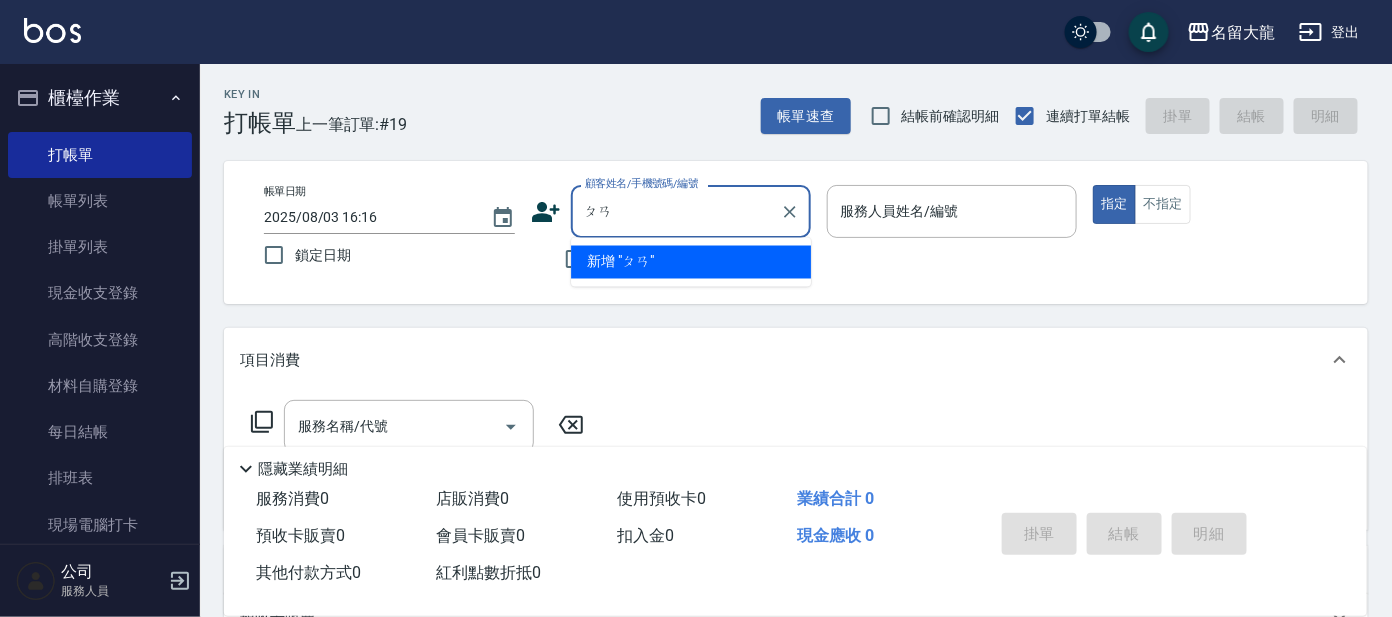 type on "潘" 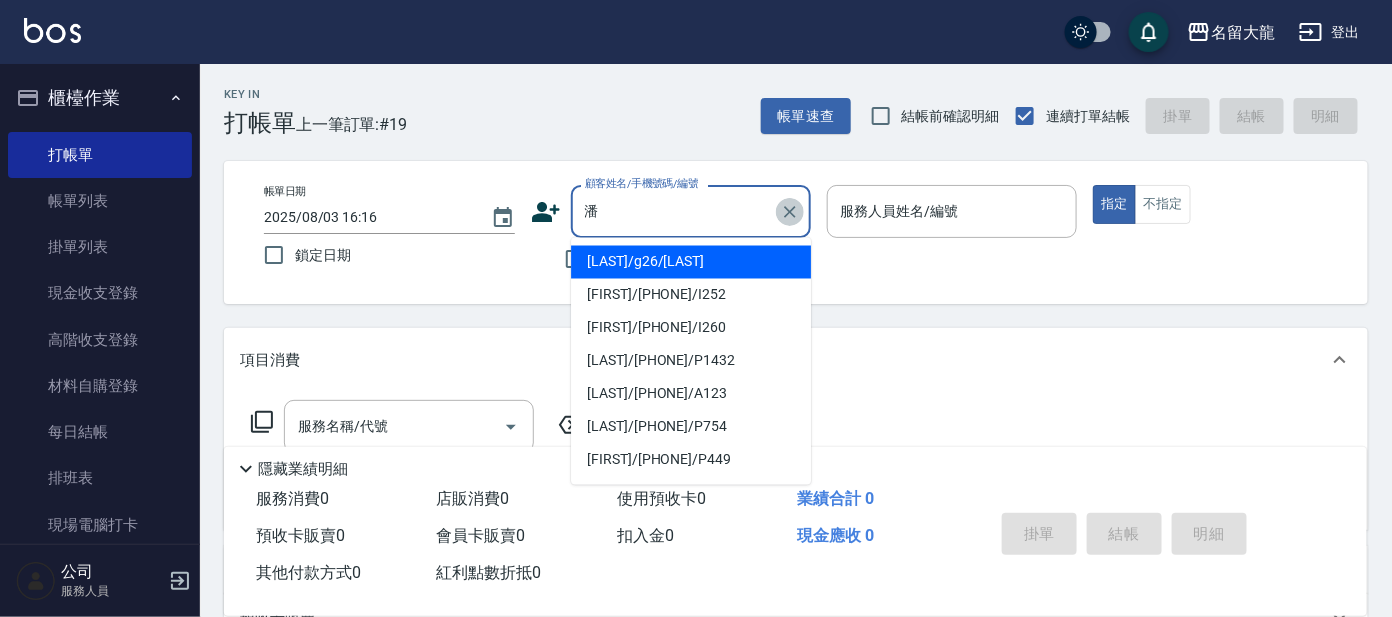 click 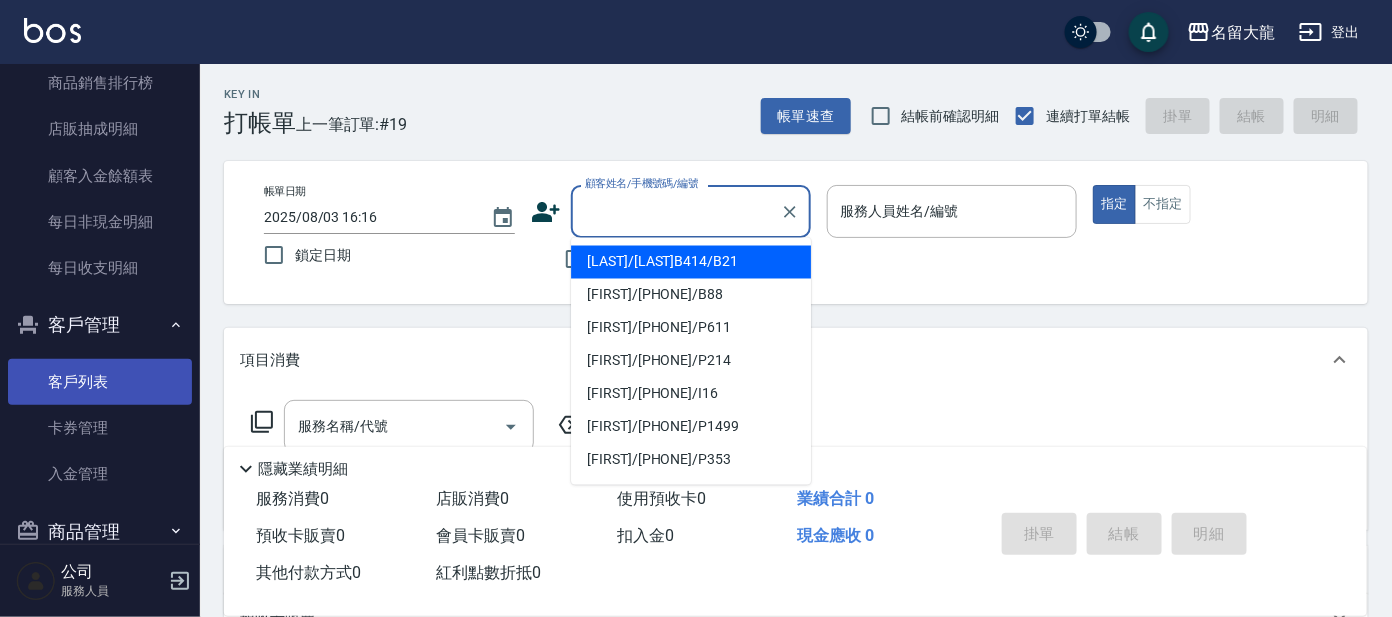 scroll, scrollTop: 1242, scrollLeft: 0, axis: vertical 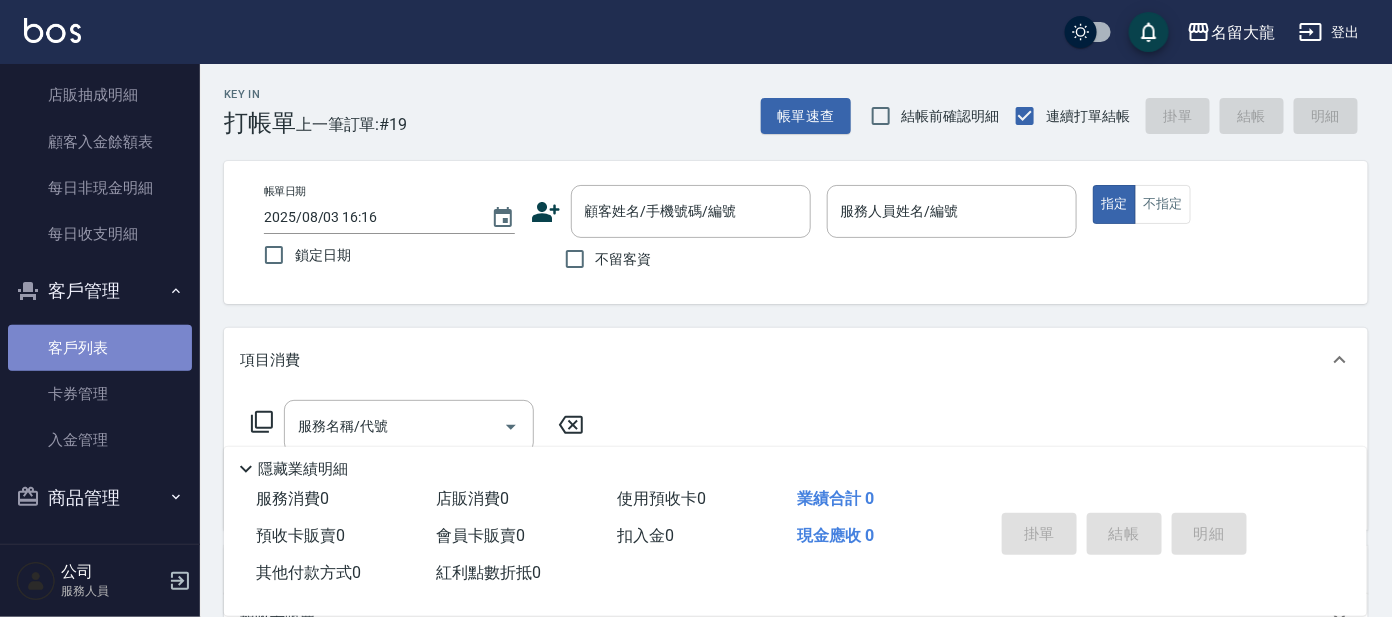 click on "客戶列表" at bounding box center (100, 348) 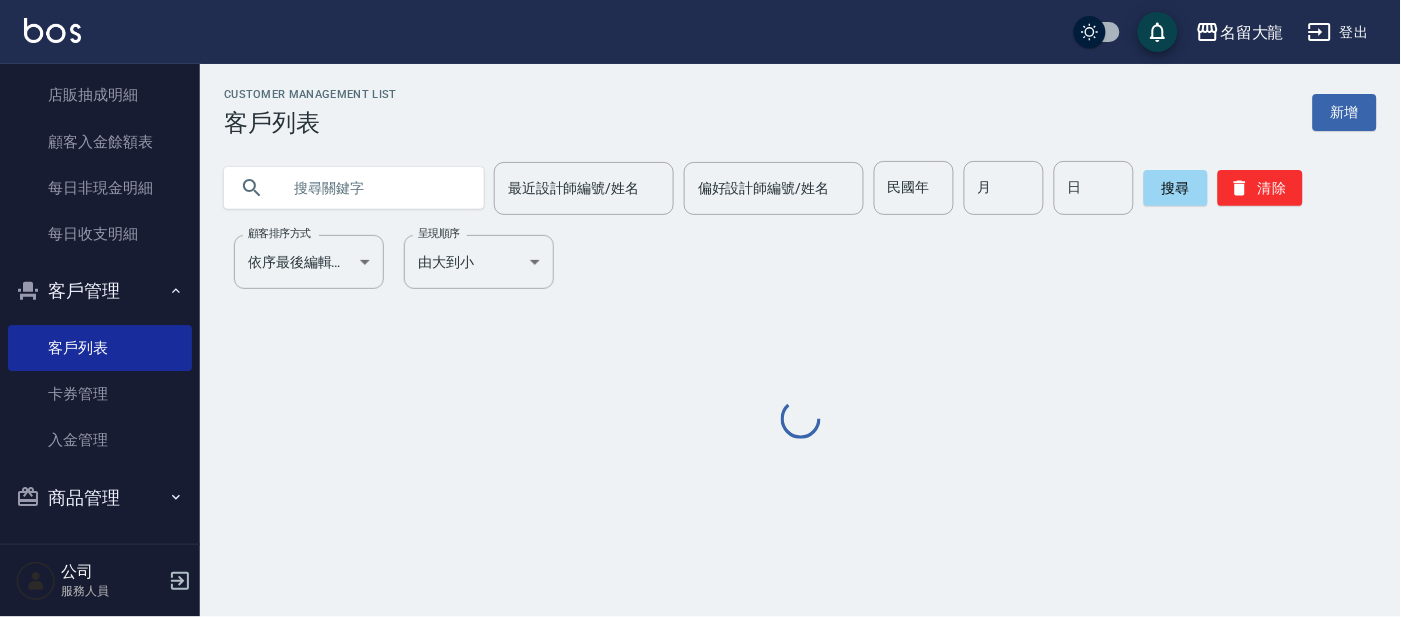 click at bounding box center (374, 188) 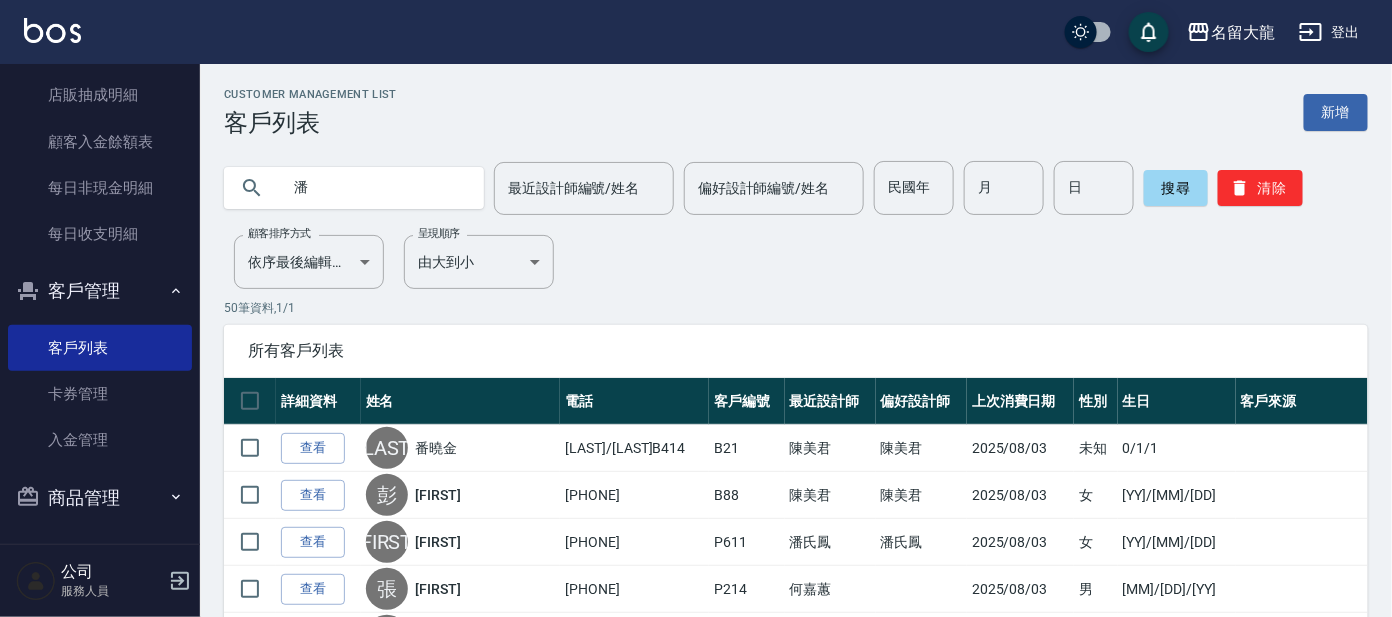 type on "潘" 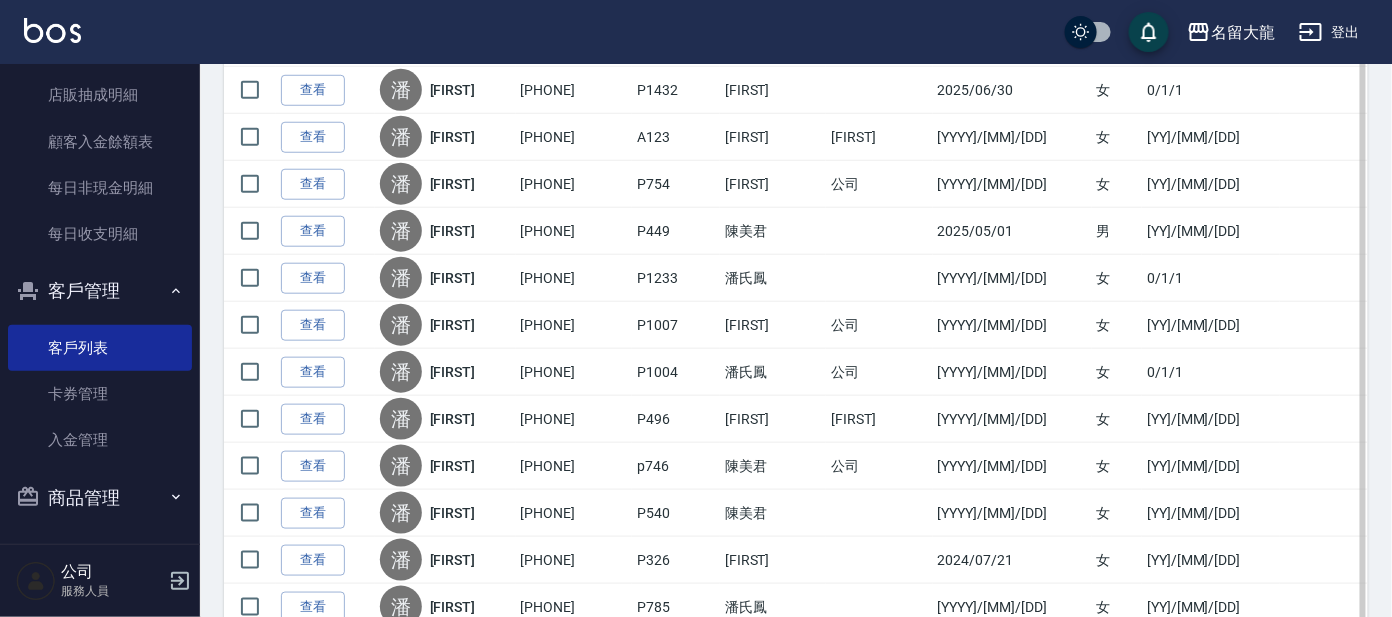 scroll, scrollTop: 794, scrollLeft: 0, axis: vertical 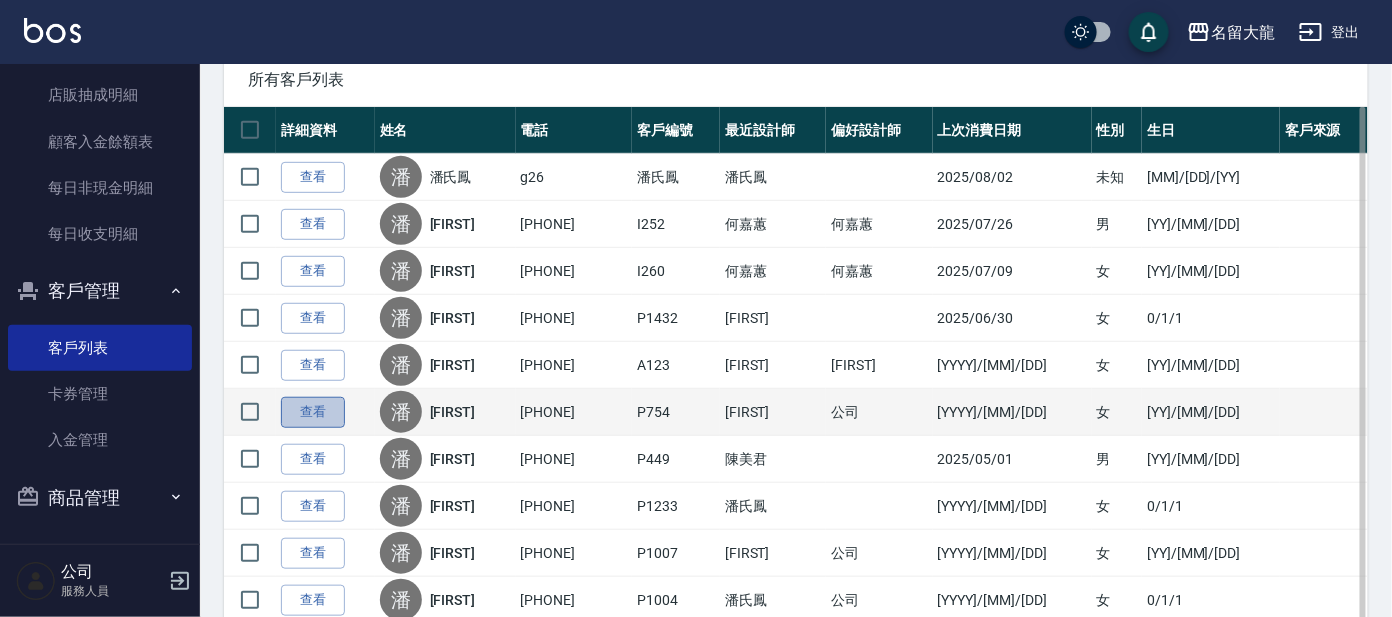 click on "查看" at bounding box center (313, 412) 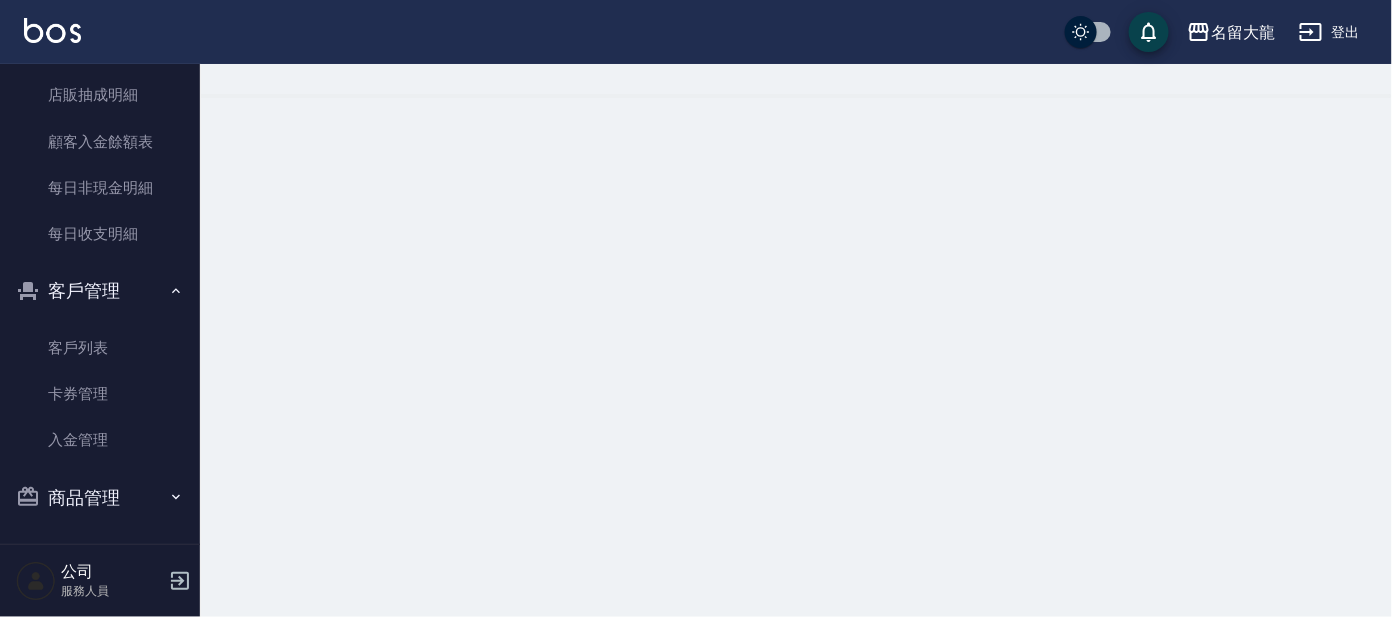 scroll, scrollTop: 0, scrollLeft: 0, axis: both 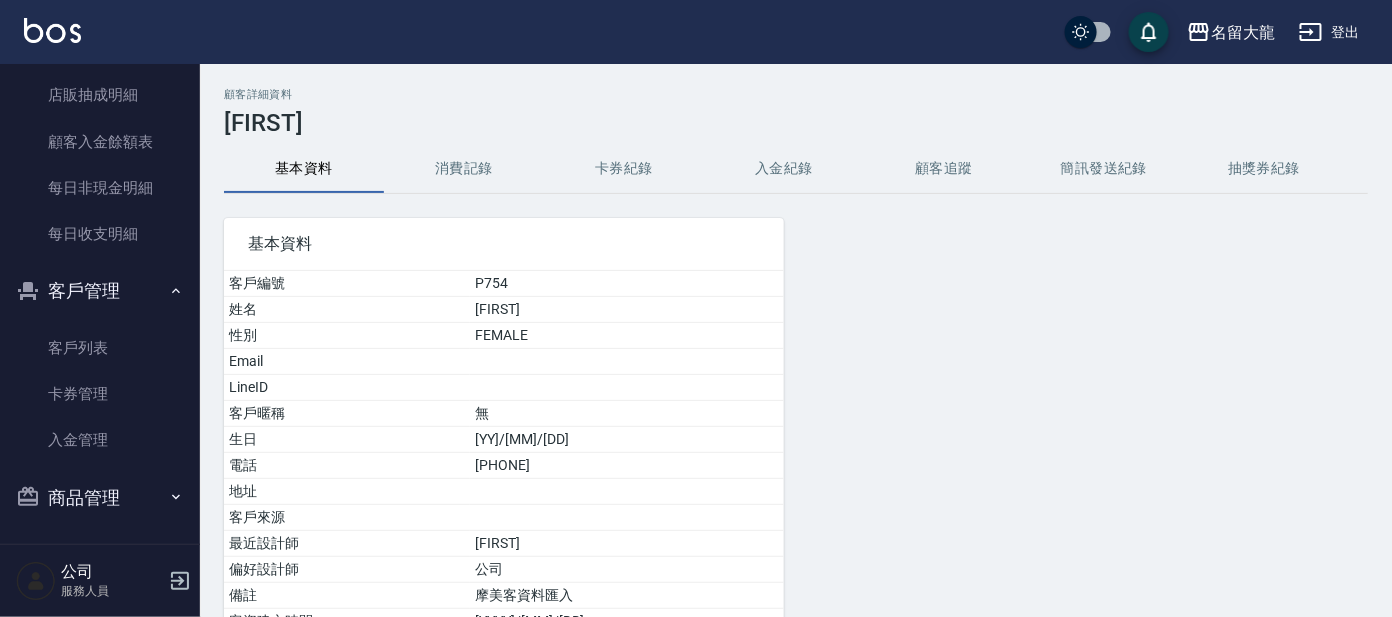 click on "消費記錄" at bounding box center [464, 169] 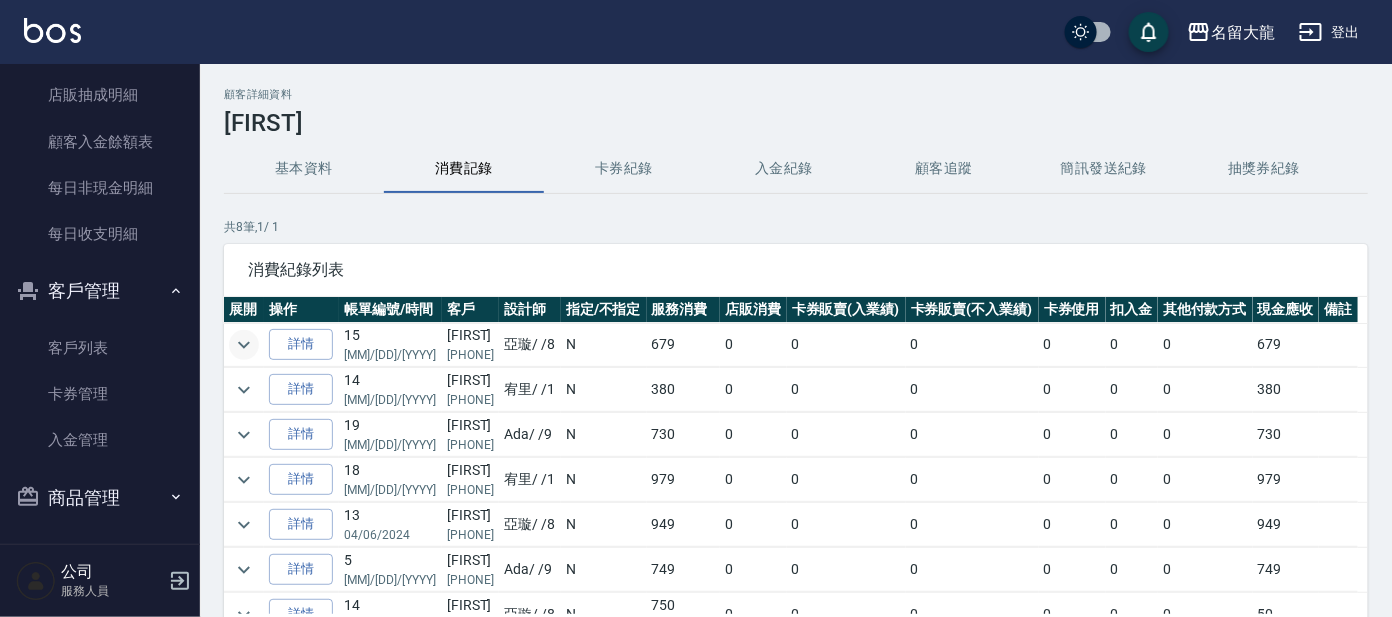 click 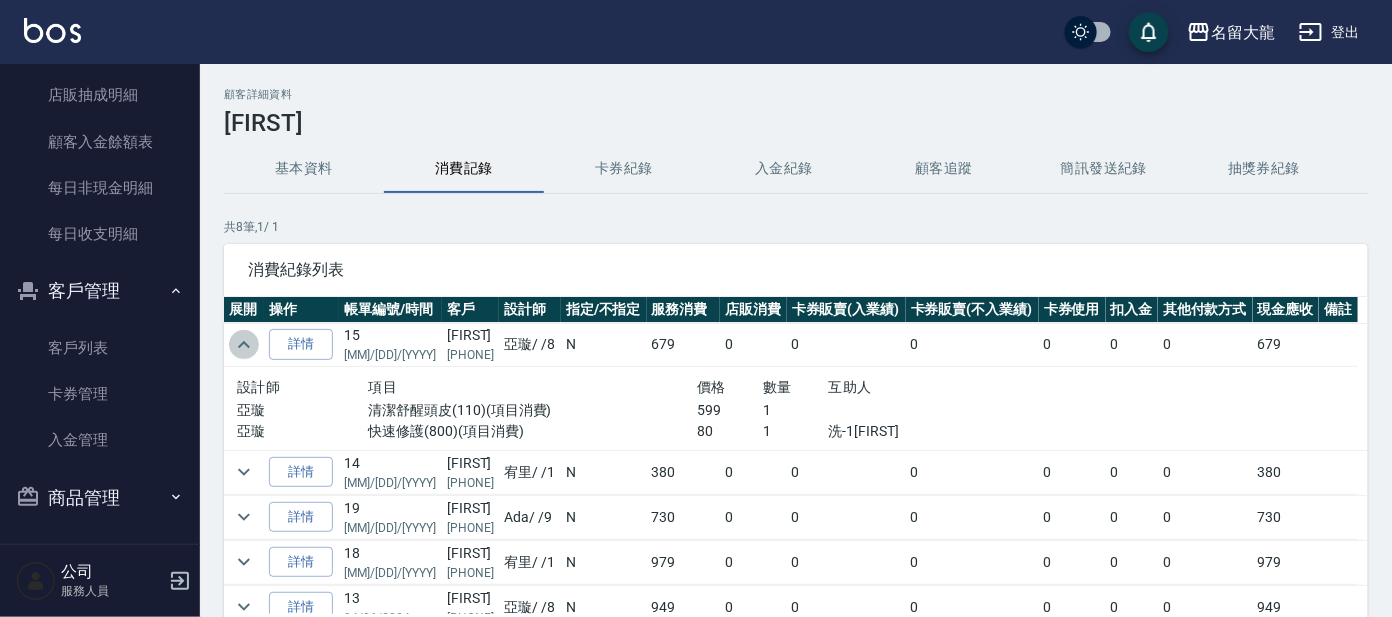 click at bounding box center [244, 345] 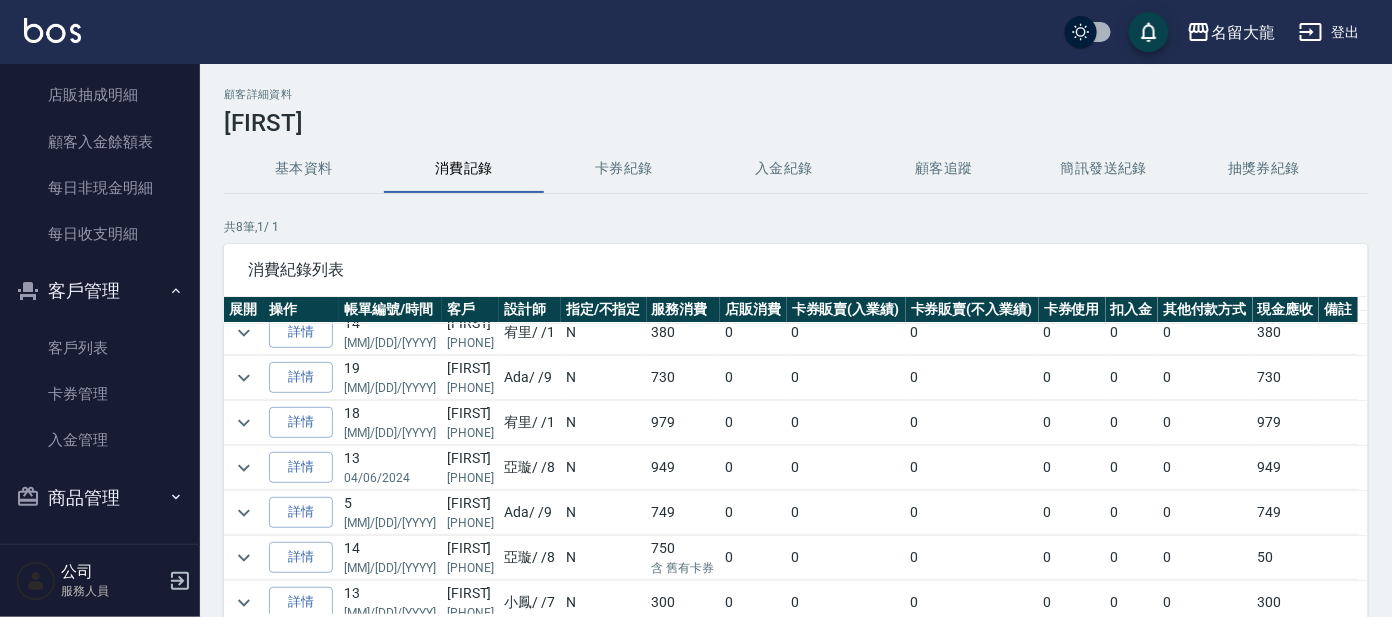 scroll, scrollTop: 86, scrollLeft: 0, axis: vertical 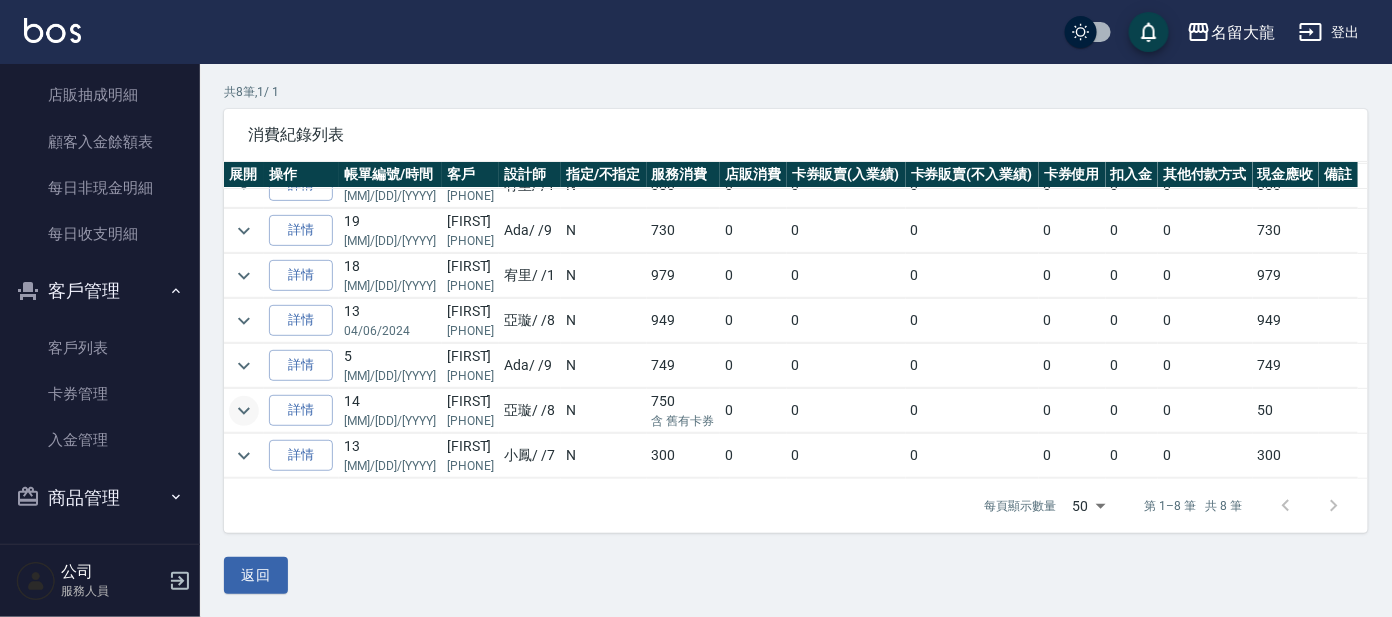click 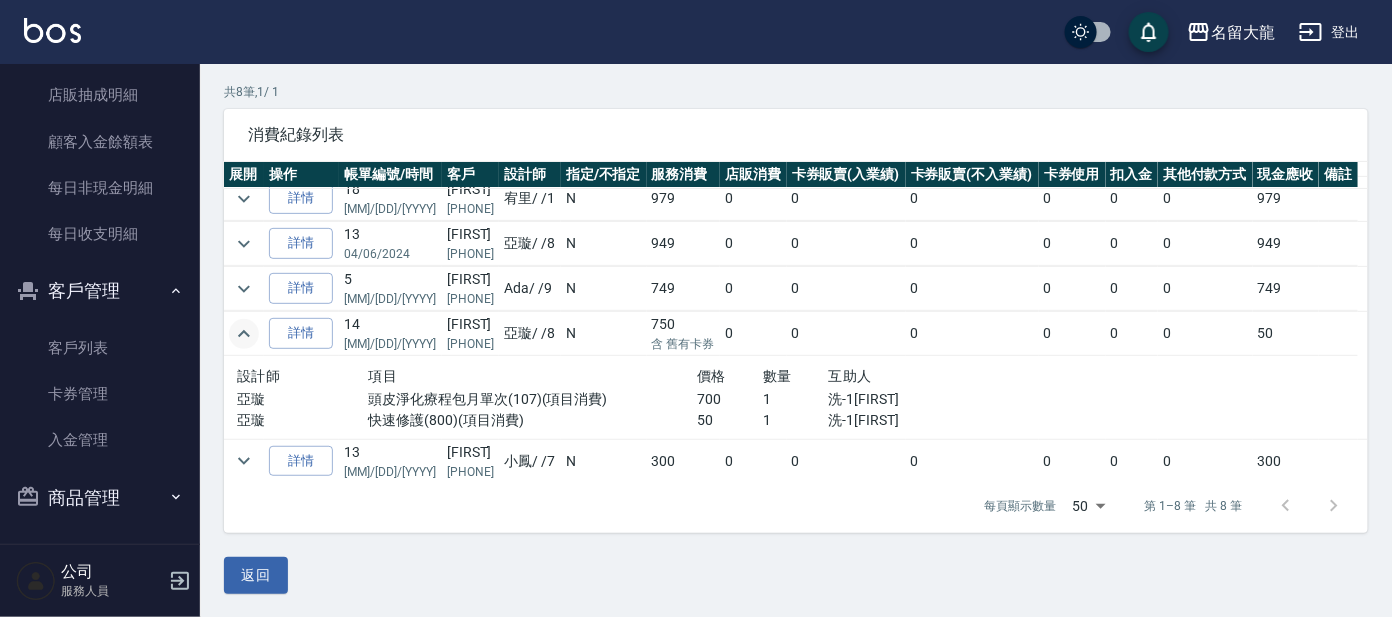 scroll, scrollTop: 169, scrollLeft: 0, axis: vertical 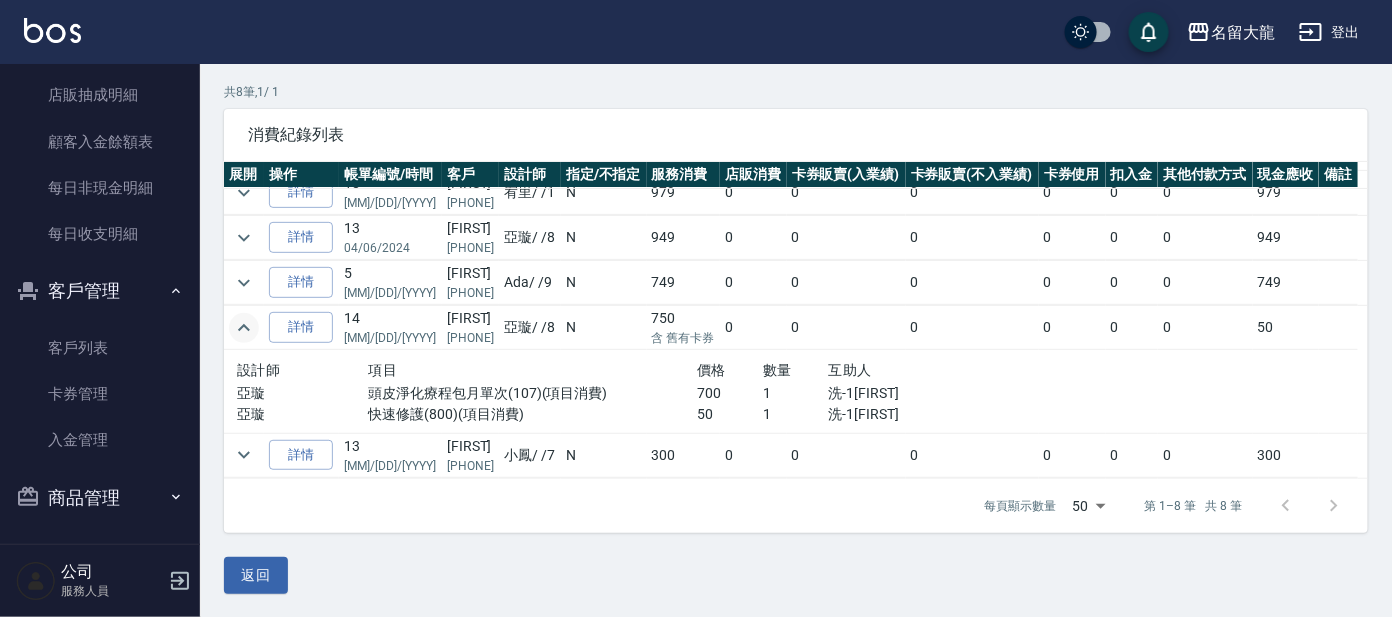 click 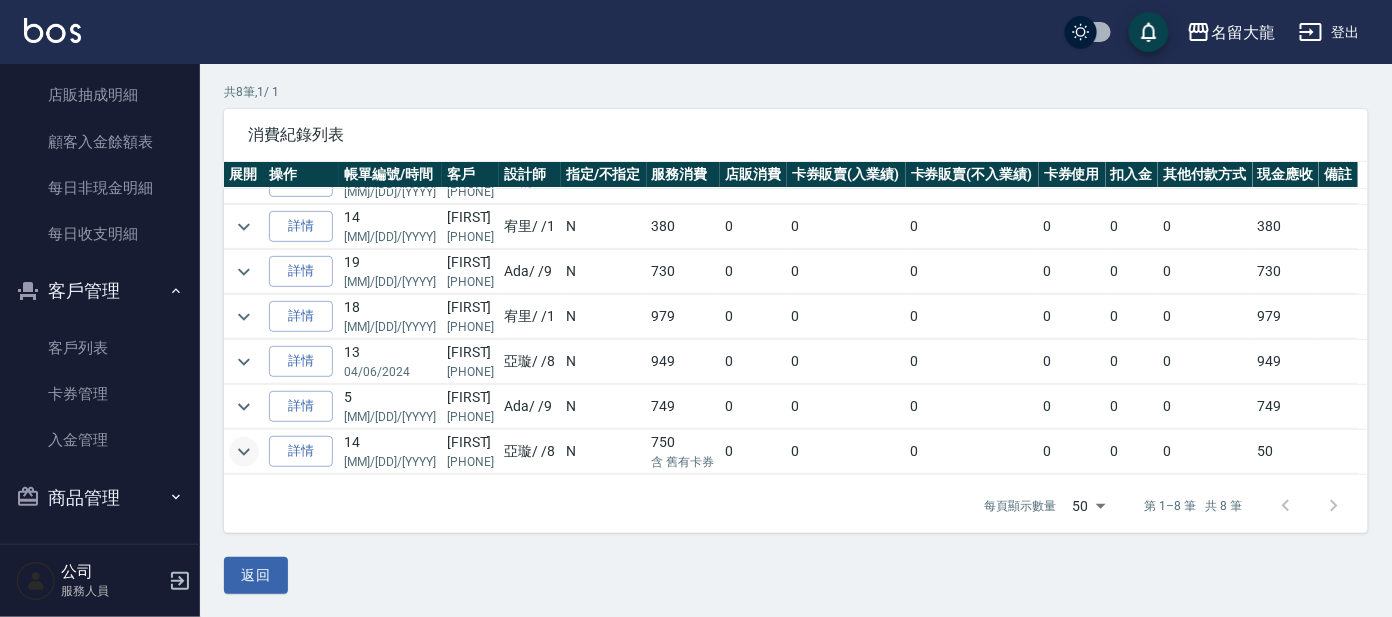 scroll, scrollTop: 0, scrollLeft: 0, axis: both 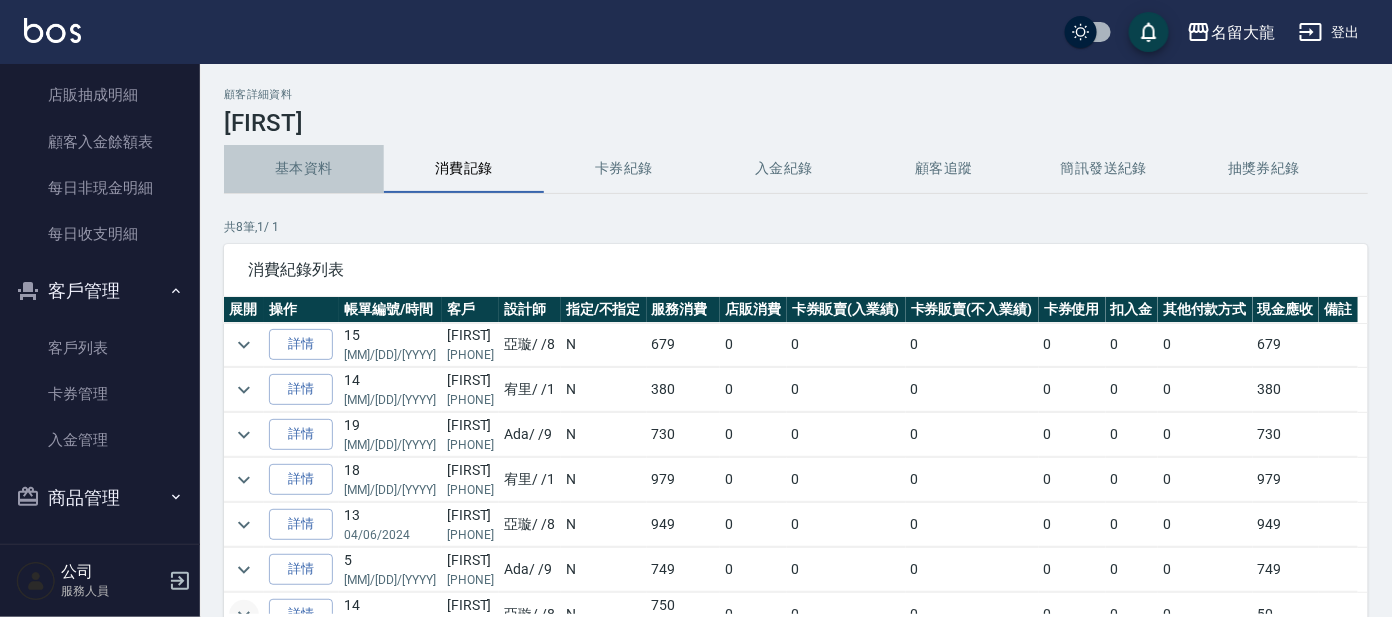 click on "基本資料" at bounding box center [304, 169] 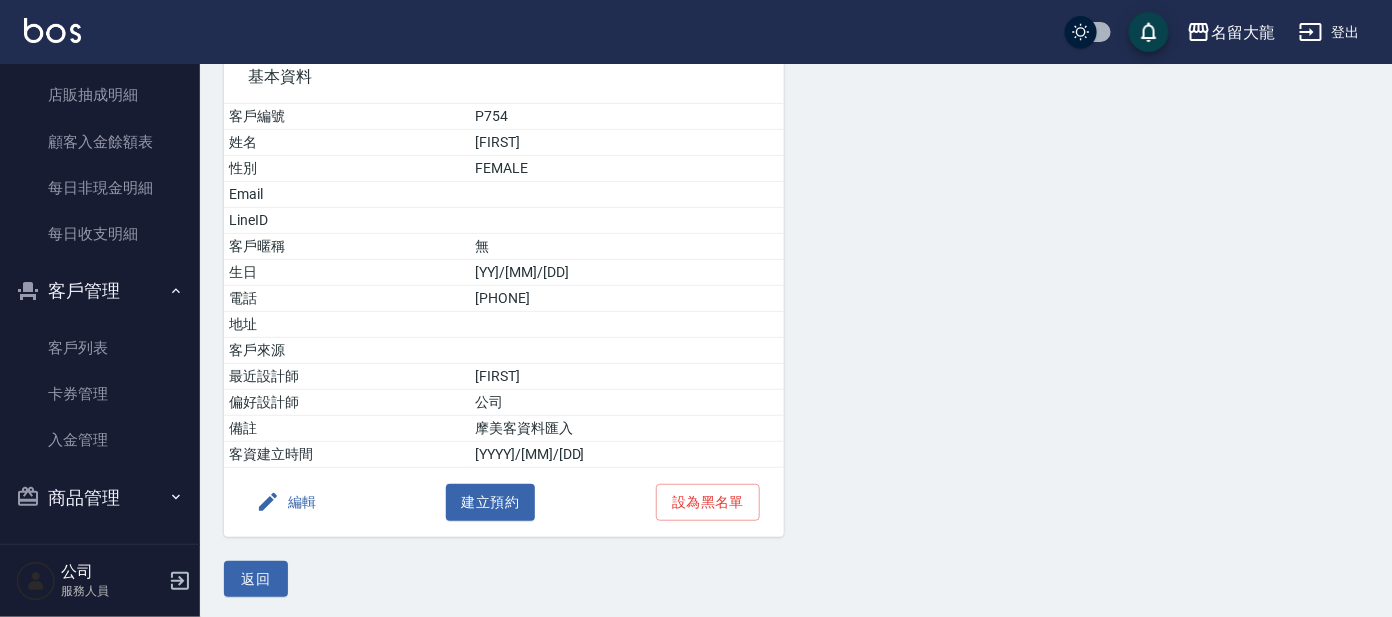 scroll, scrollTop: 170, scrollLeft: 0, axis: vertical 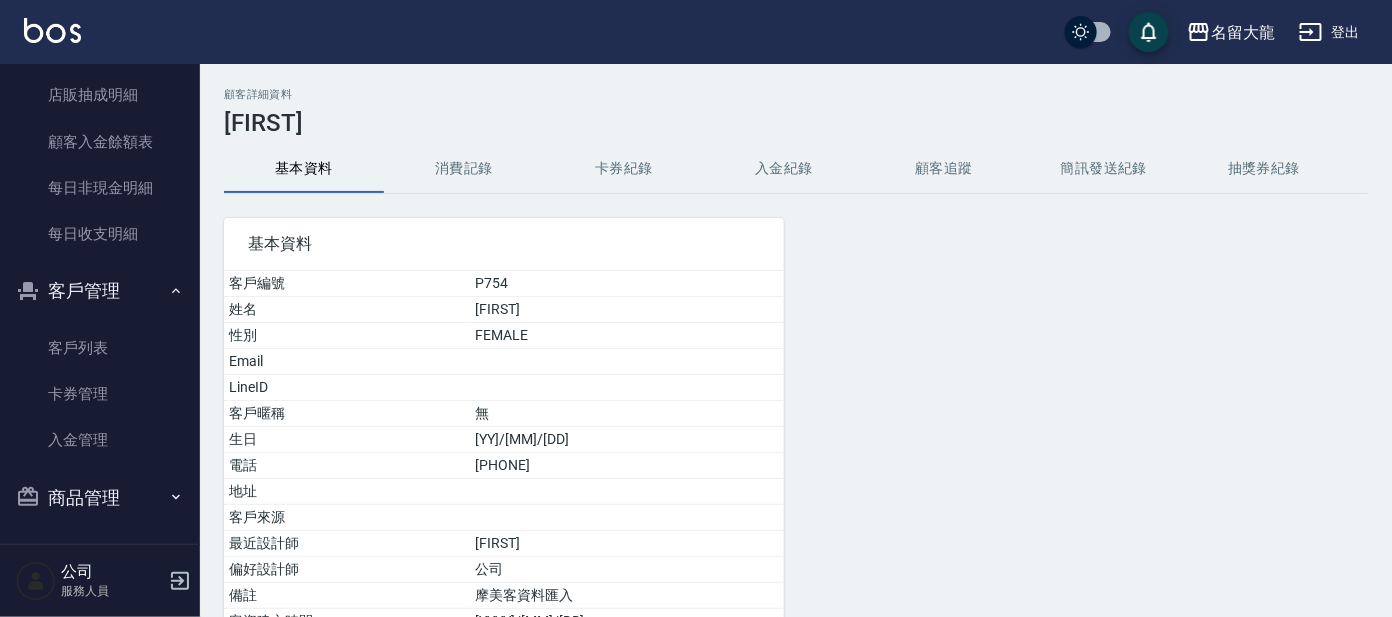click on "消費記錄" at bounding box center [464, 169] 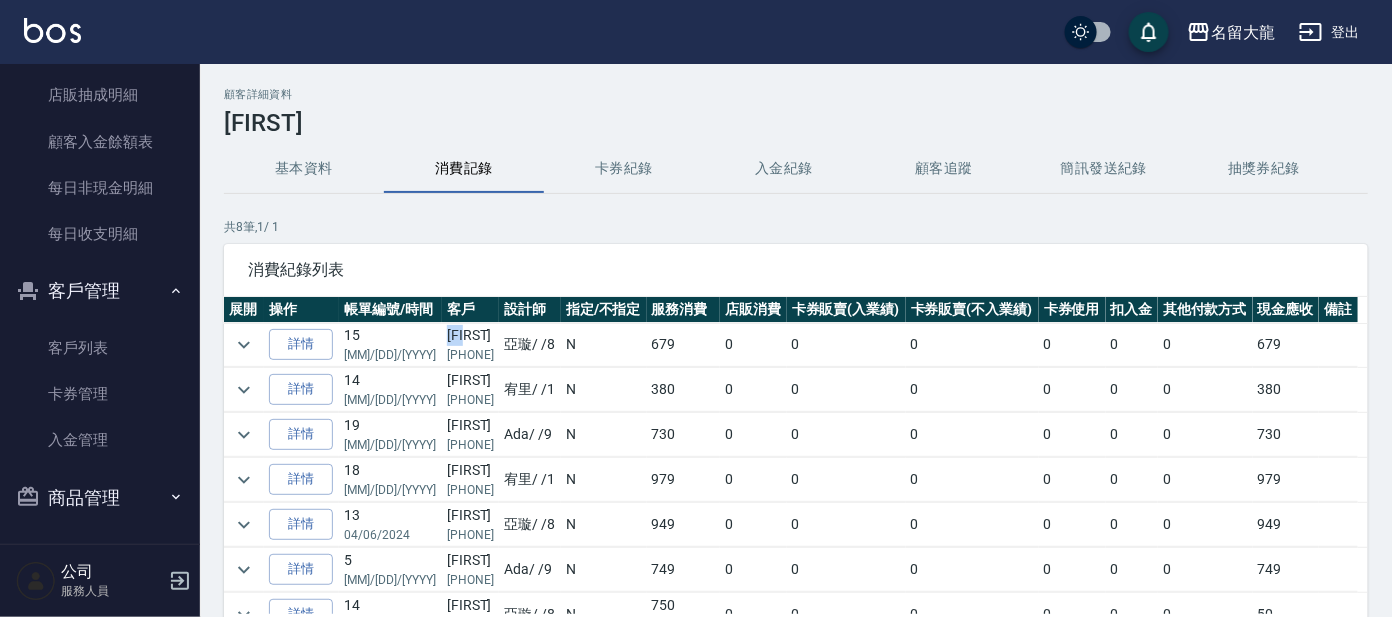 drag, startPoint x: 484, startPoint y: 336, endPoint x: 441, endPoint y: 334, distance: 43.046486 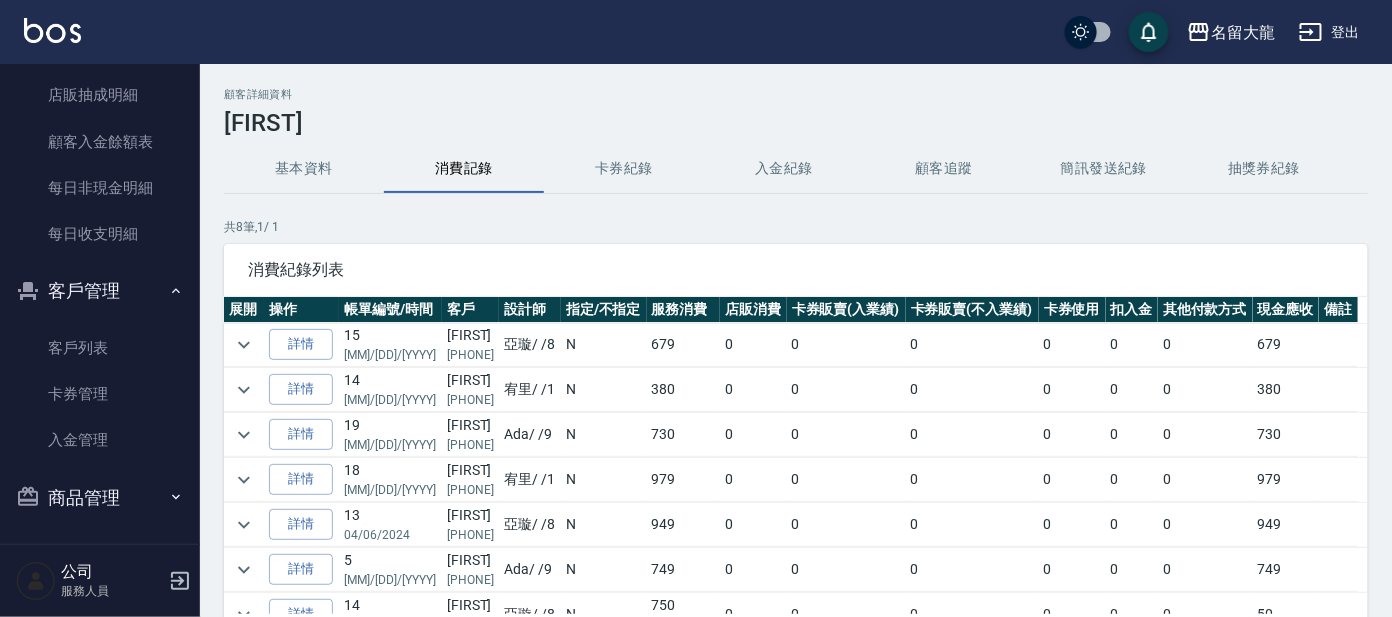 drag, startPoint x: 441, startPoint y: 334, endPoint x: 395, endPoint y: 353, distance: 49.76947 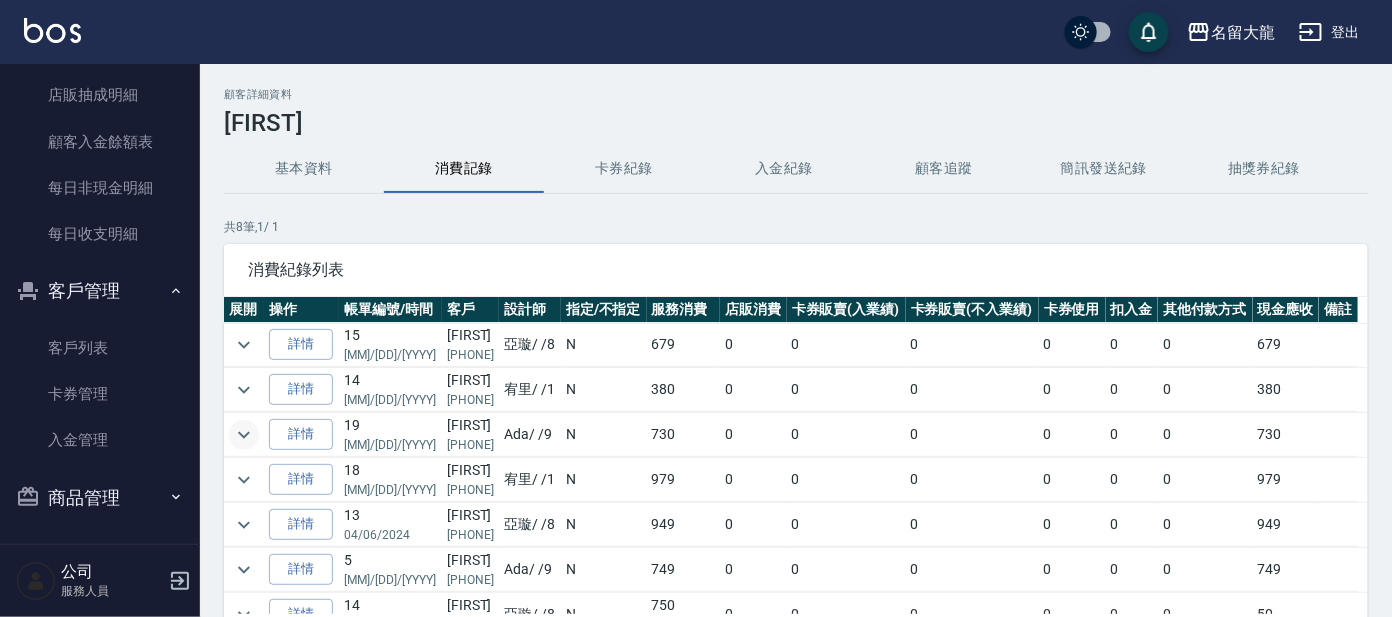 click 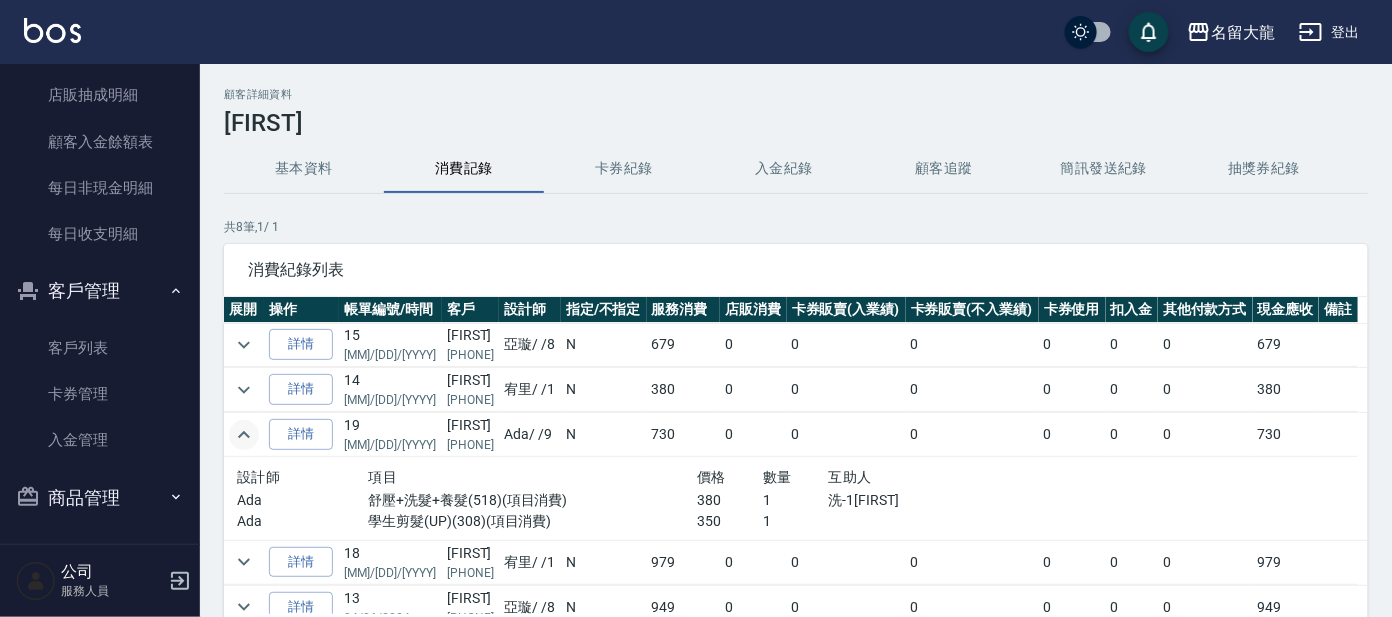 click 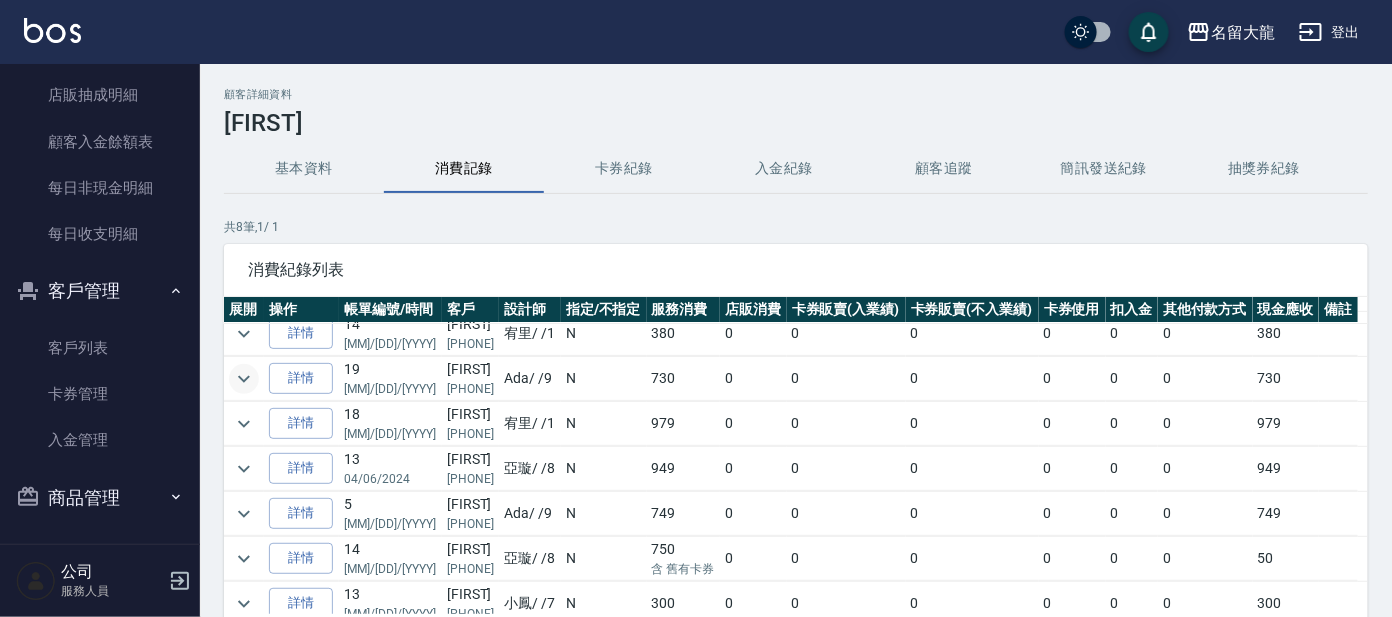 scroll, scrollTop: 86, scrollLeft: 0, axis: vertical 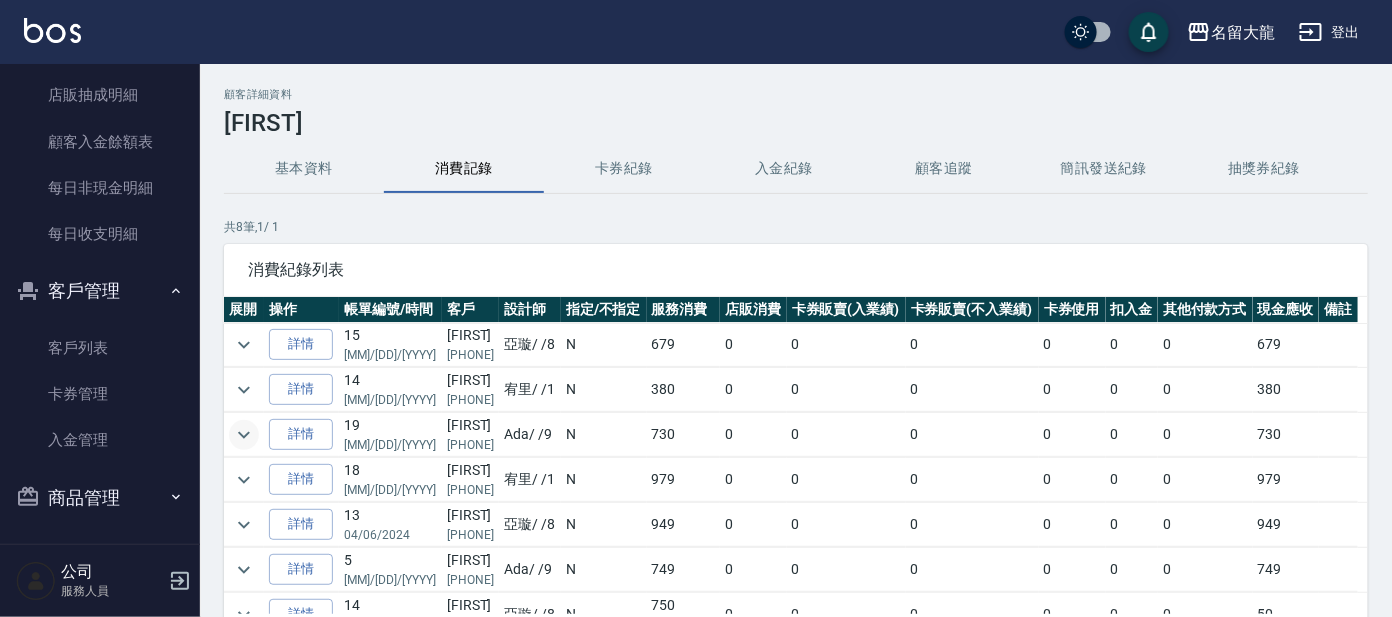 click on "卡券紀錄" at bounding box center (624, 169) 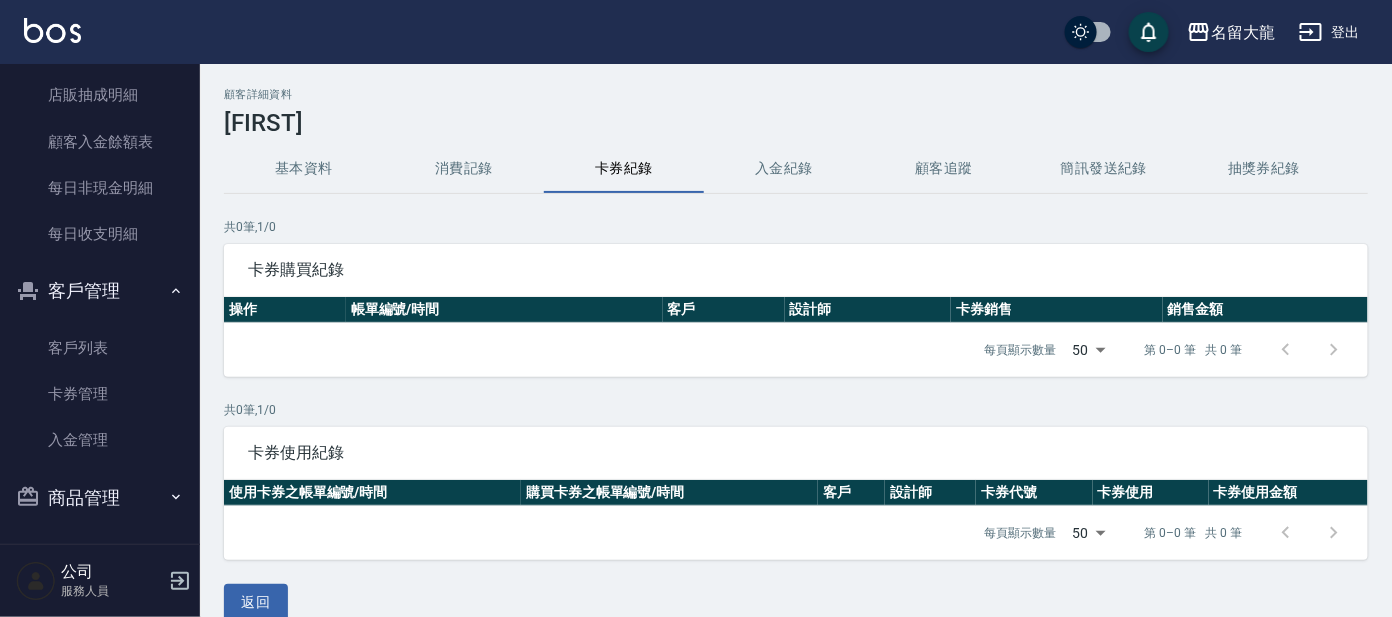 click on "基本資料 消費記錄 卡券紀錄 入金紀錄 顧客追蹤 簡訊發送紀錄 抽獎券紀錄" at bounding box center [796, 169] 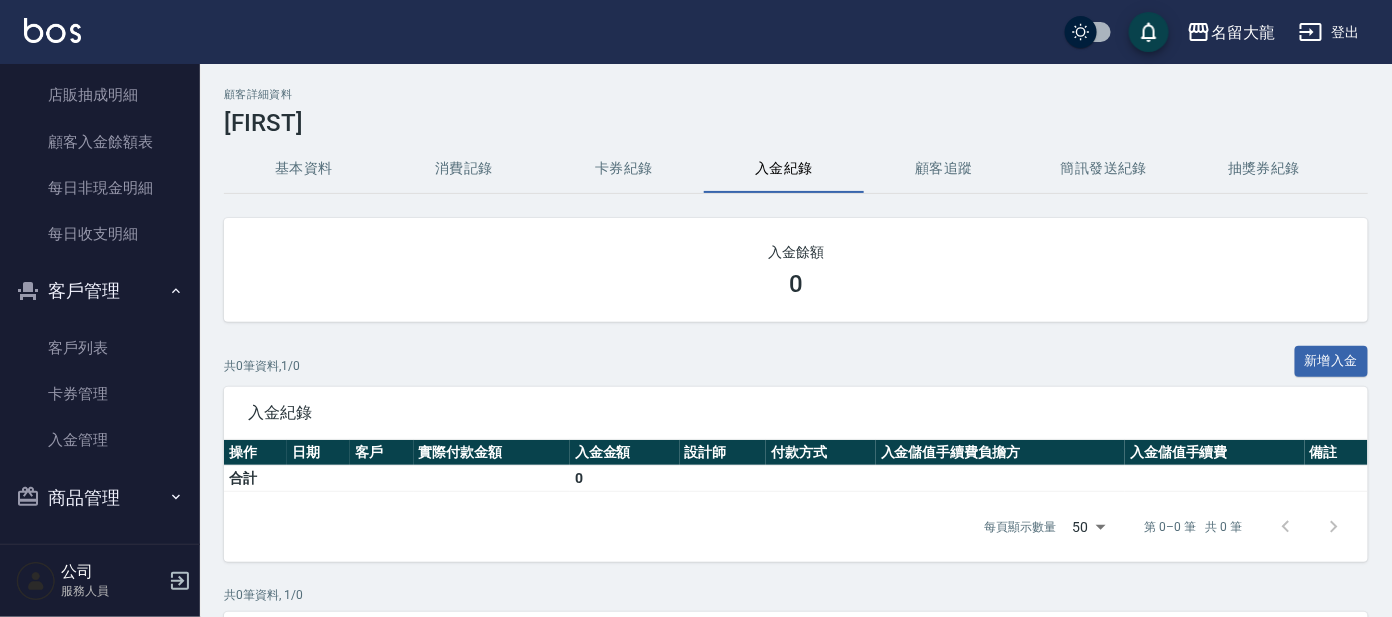 click on "基本資料" at bounding box center (304, 169) 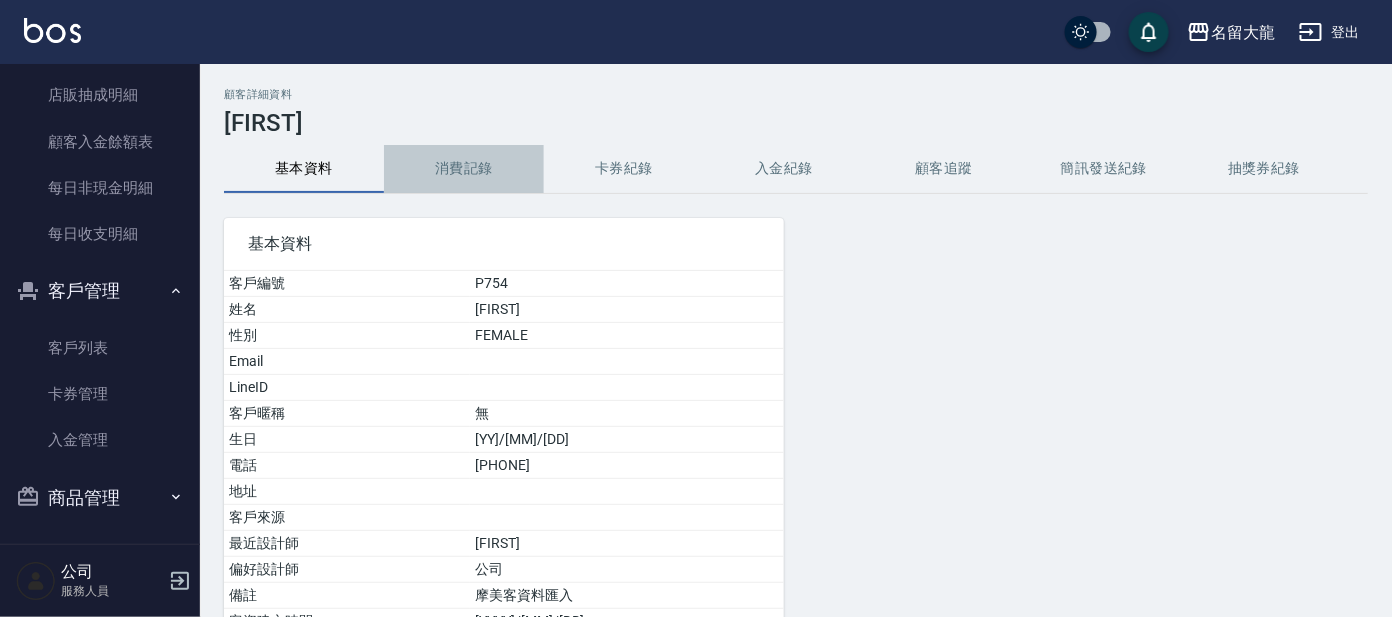 click on "消費記錄" at bounding box center [464, 169] 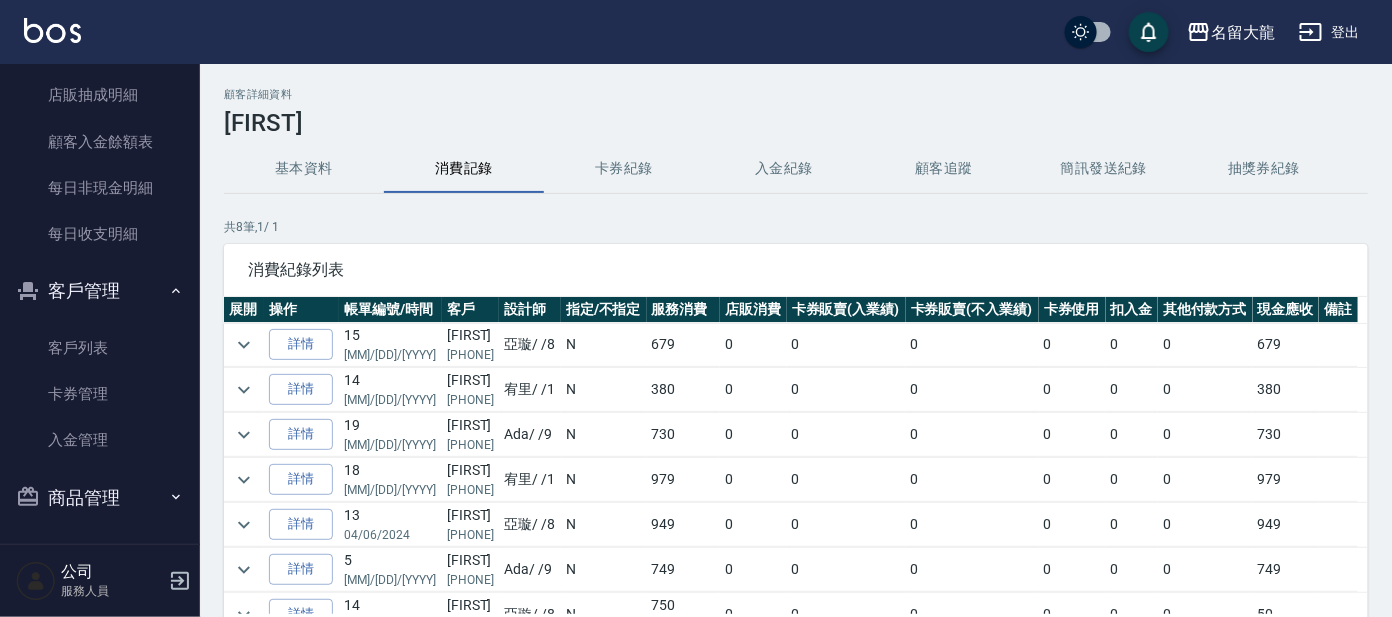 click on "基本資料" at bounding box center (304, 169) 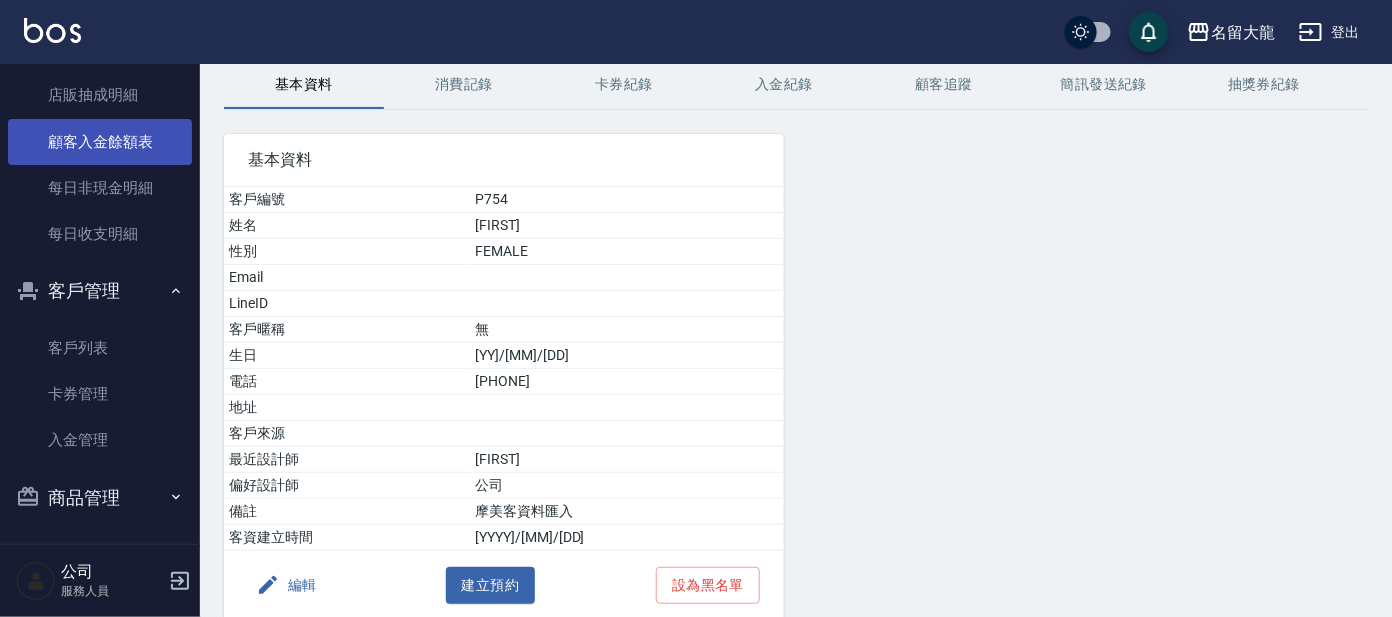 scroll, scrollTop: 124, scrollLeft: 0, axis: vertical 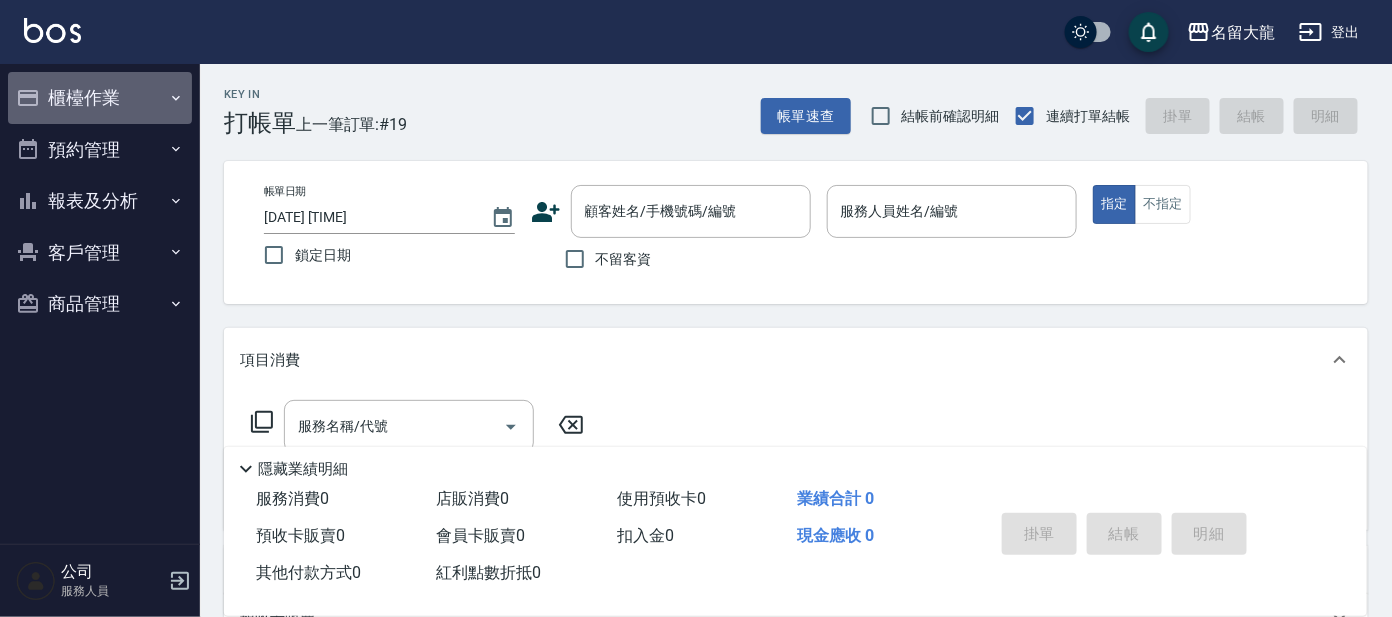 click on "櫃檯作業" at bounding box center (100, 98) 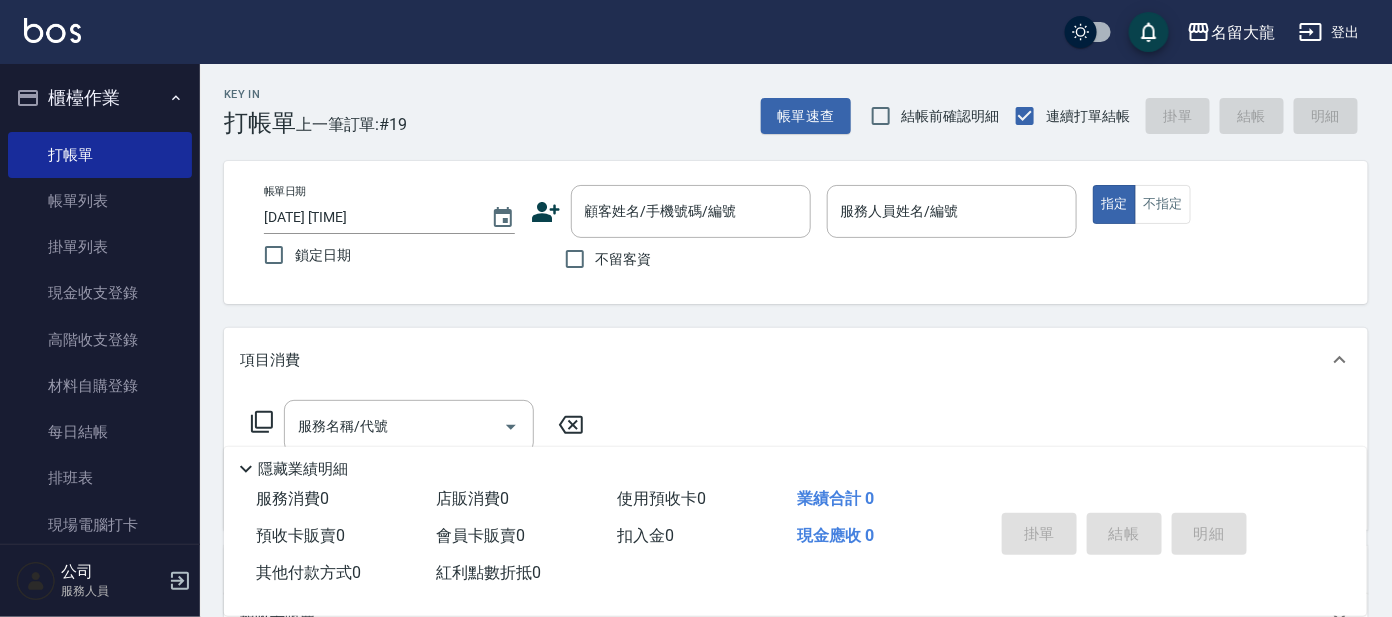 click on "不留客資" at bounding box center (603, 259) 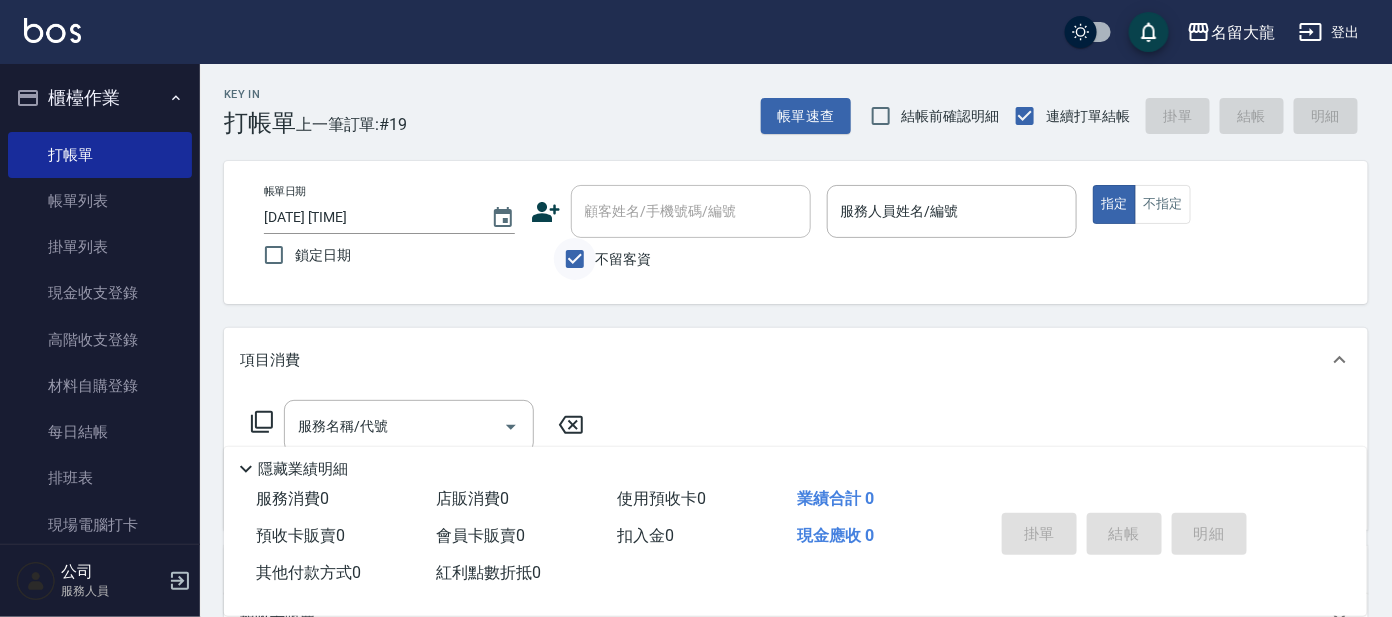 click on "不留客資" at bounding box center (575, 259) 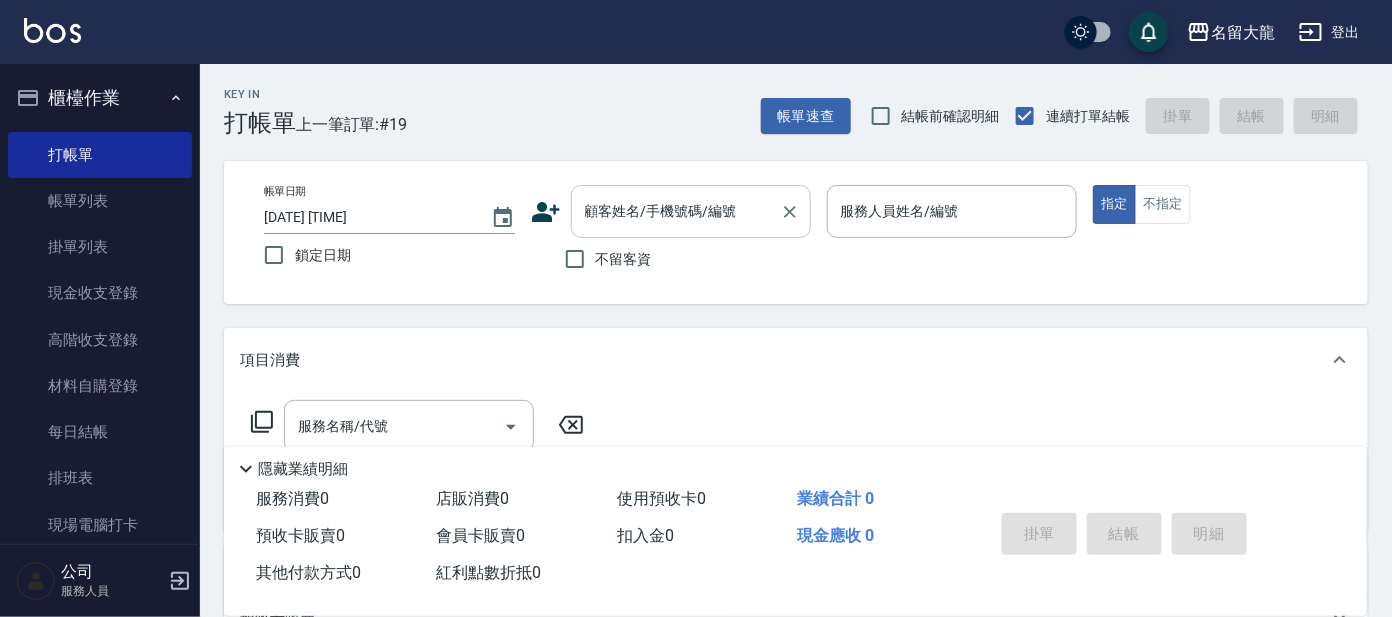 click on "顧客姓名/手機號碼/編號" at bounding box center [676, 211] 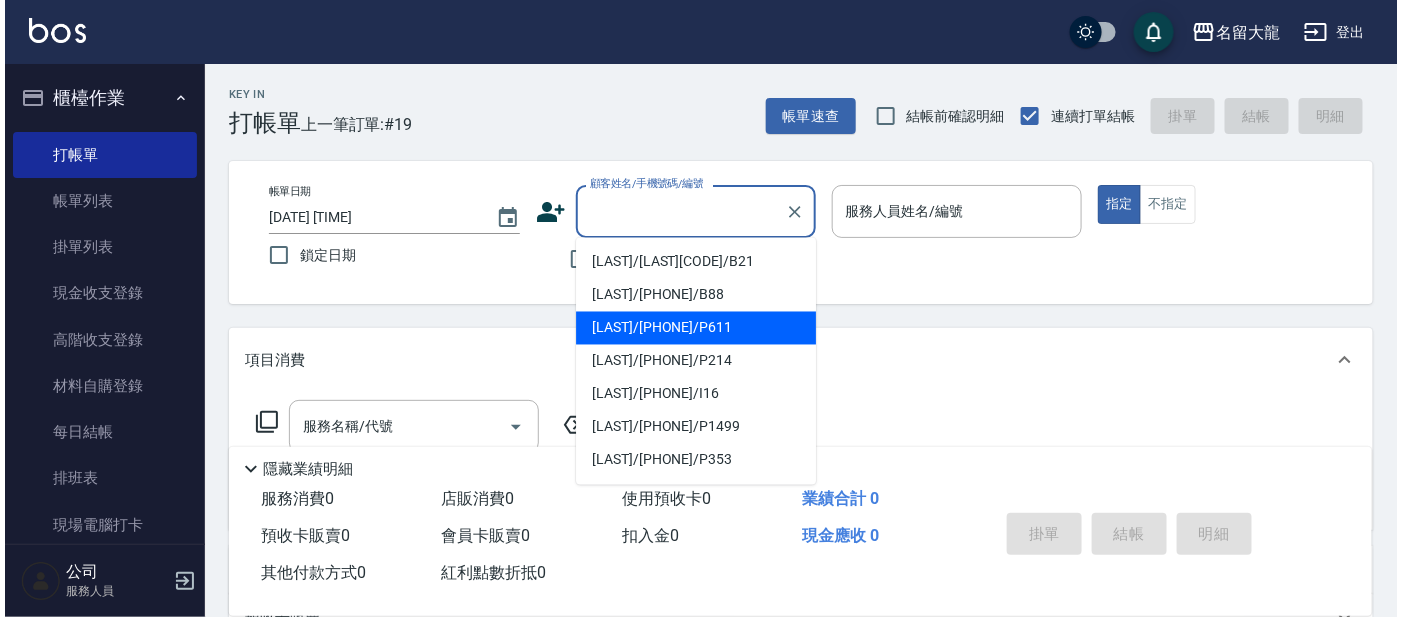 scroll, scrollTop: 124, scrollLeft: 0, axis: vertical 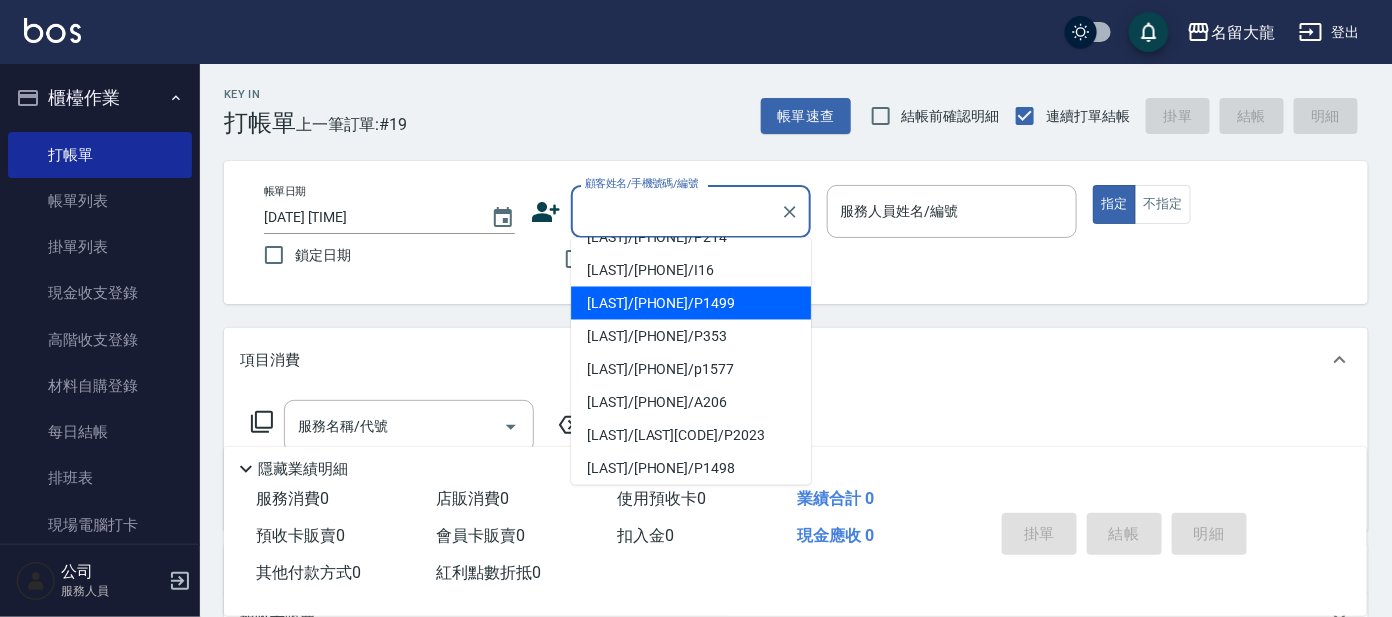 click on "[LAST]/[PHONE]/P1499" at bounding box center (691, 303) 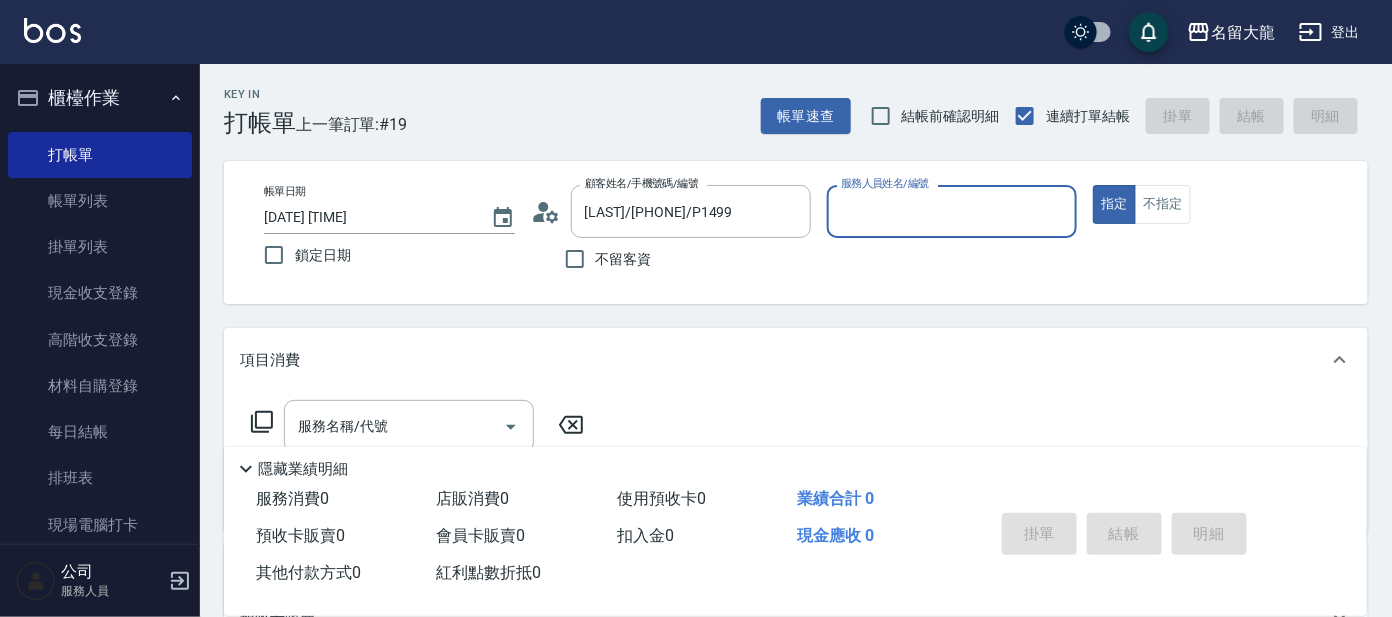 click 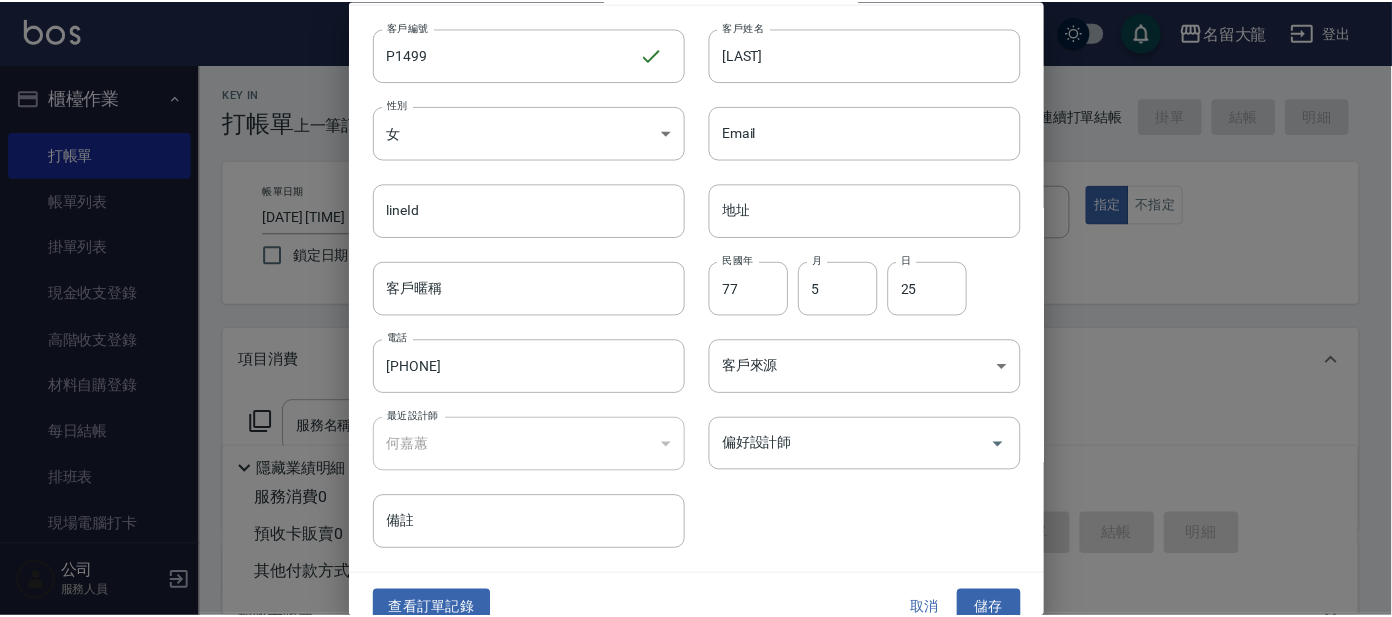 scroll, scrollTop: 75, scrollLeft: 0, axis: vertical 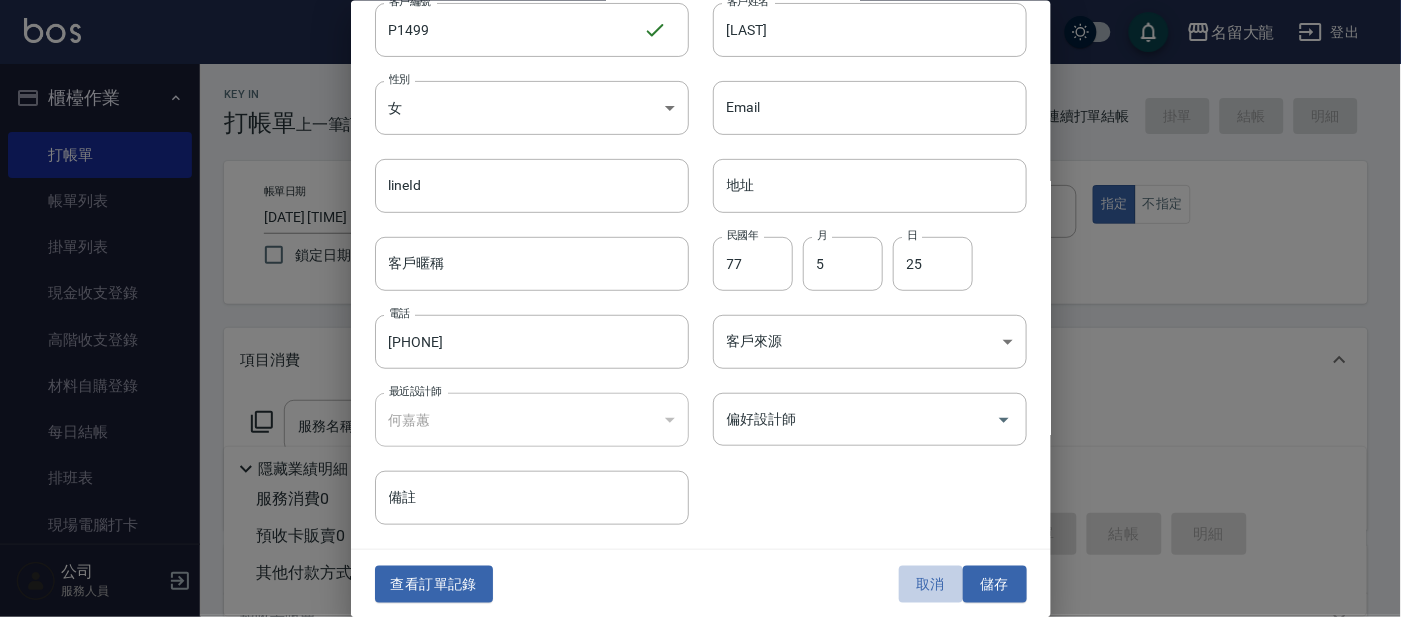 click on "取消" at bounding box center [931, 584] 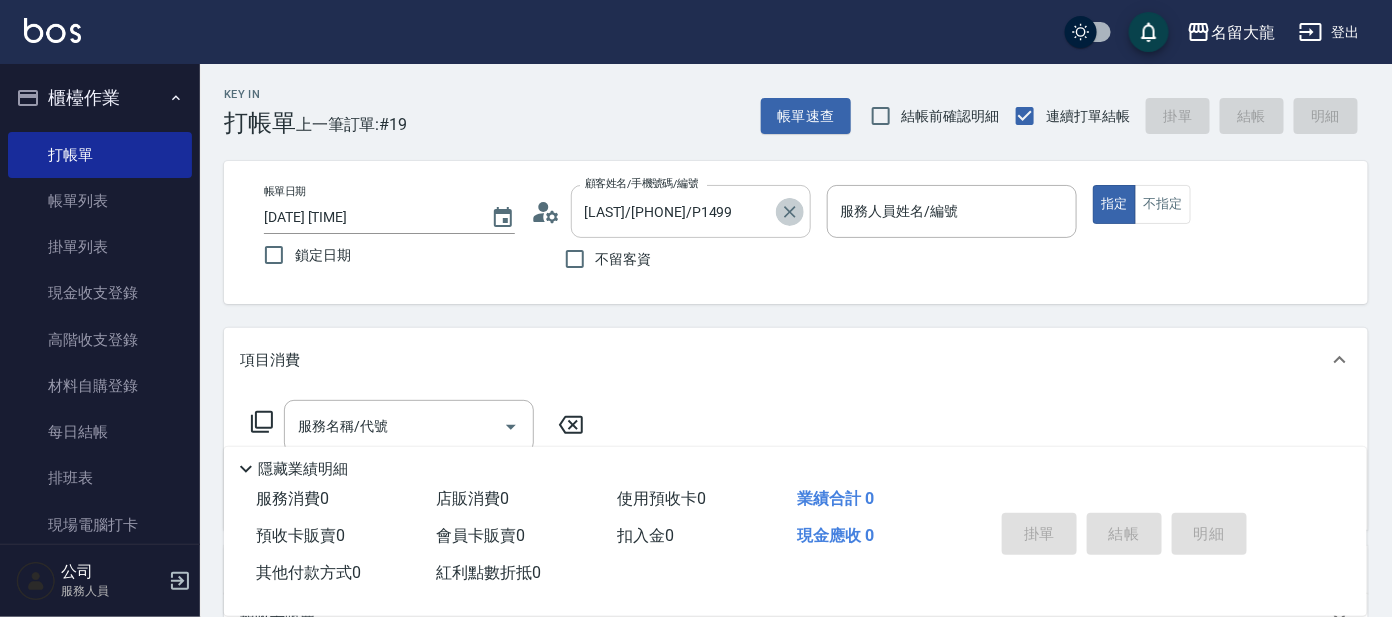 click 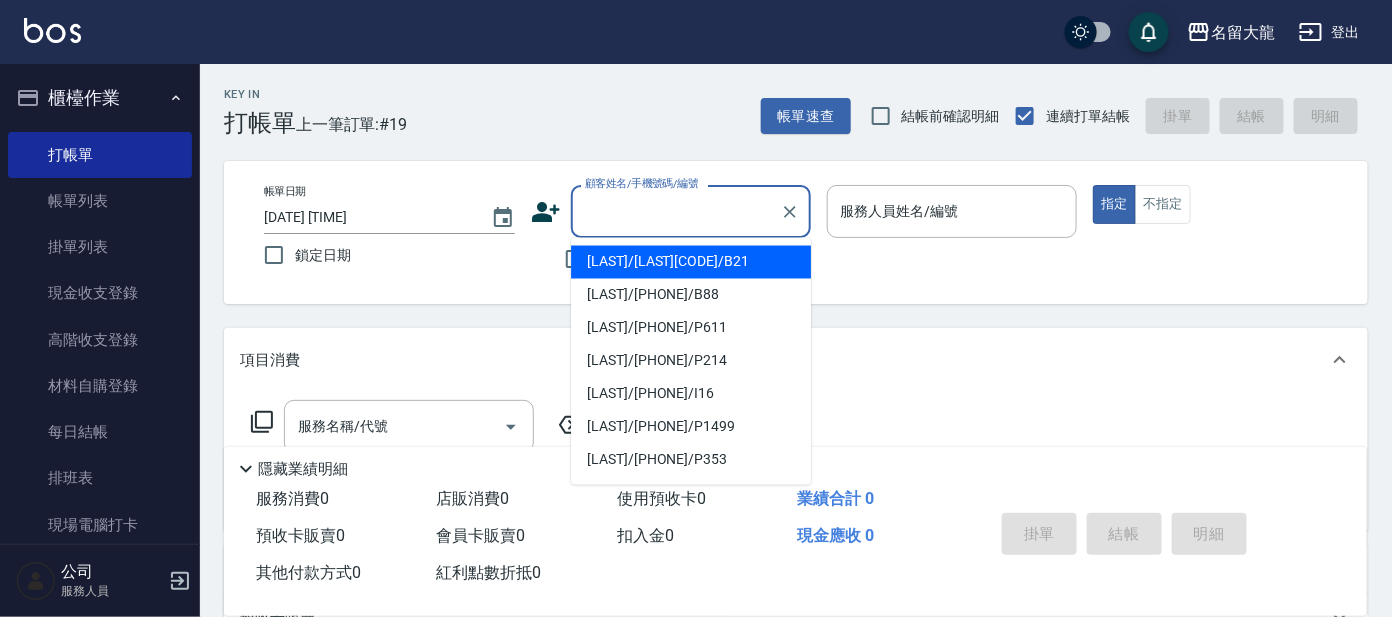 click on "顧客姓名/手機號碼/編號" at bounding box center (676, 211) 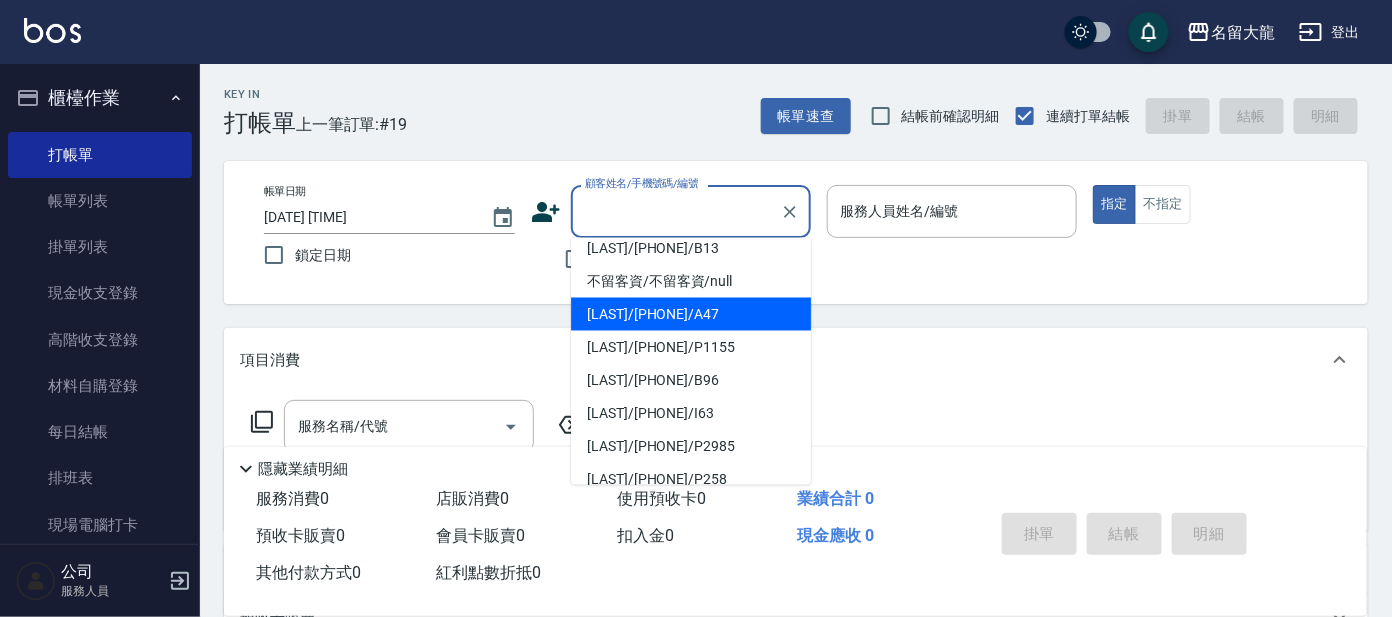 scroll, scrollTop: 428, scrollLeft: 0, axis: vertical 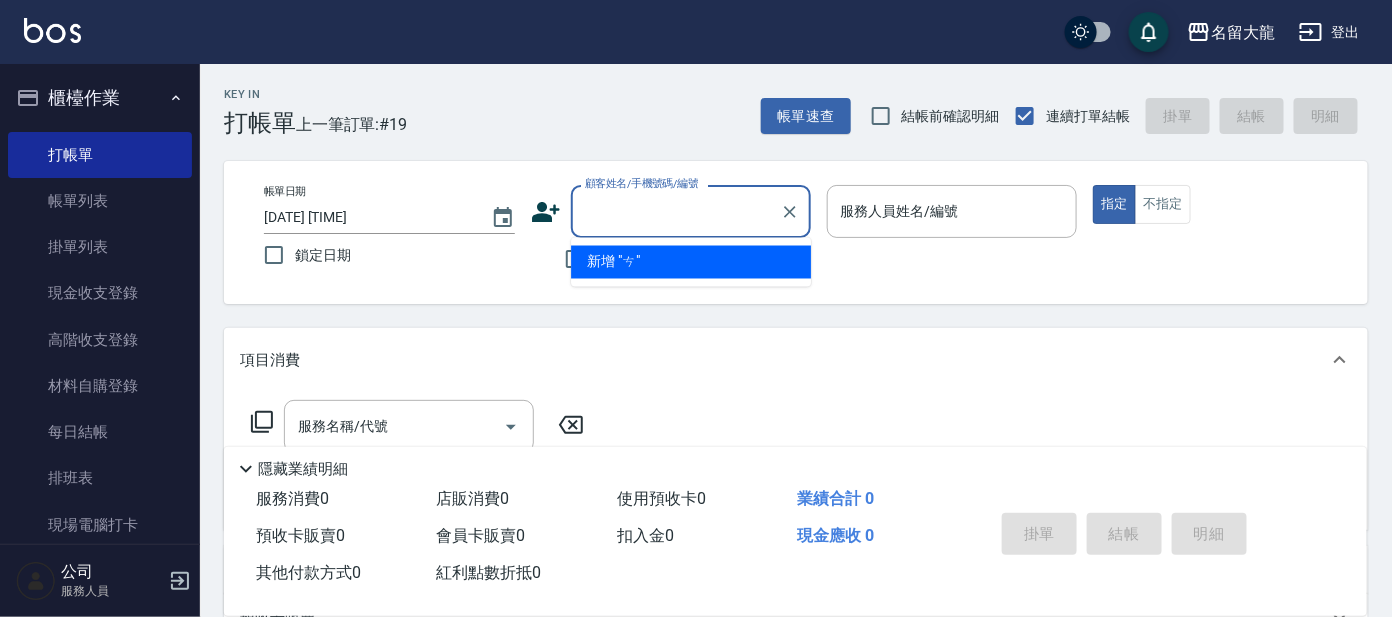 type on "ㄘ" 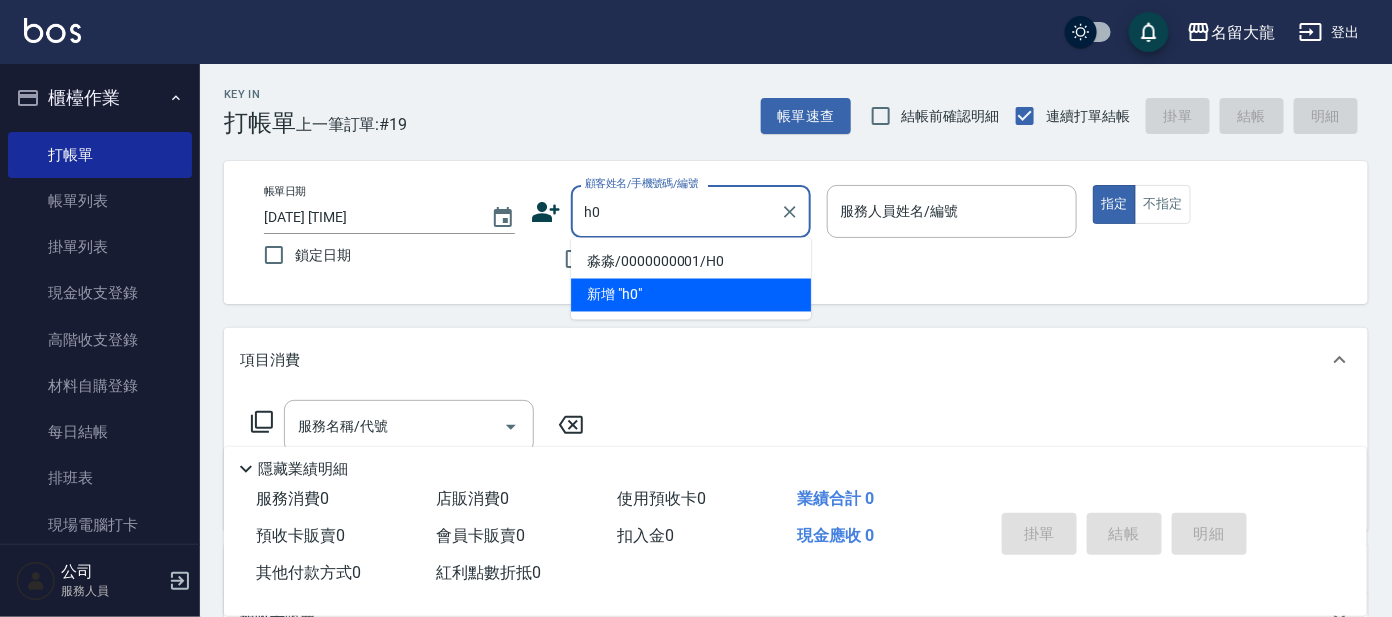 type on "淼淼/0000000001/H0" 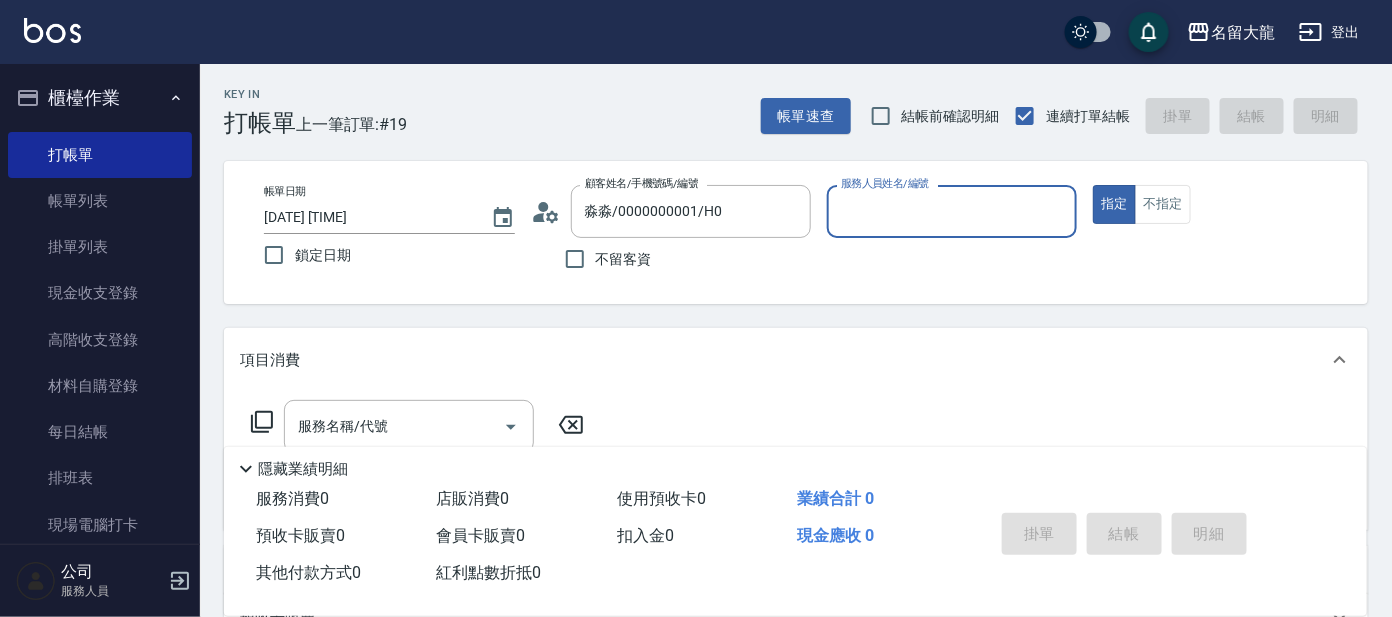 type on "亞璇-8" 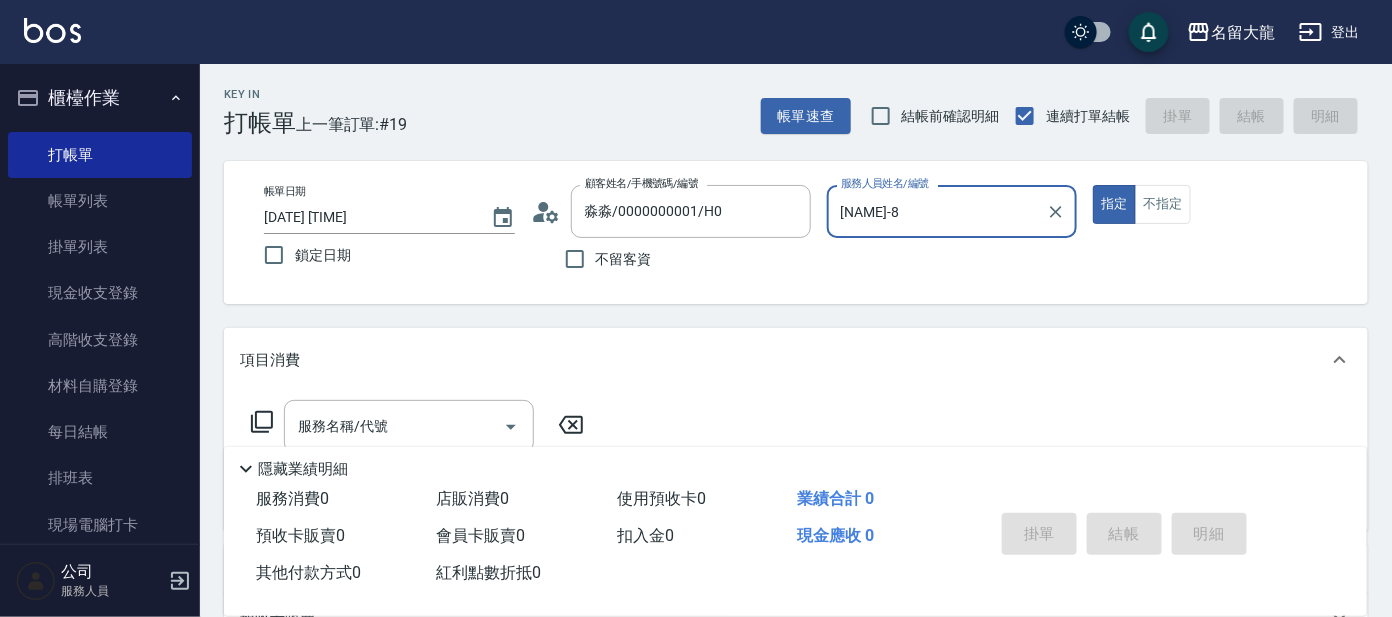 click on "指定" at bounding box center [1114, 204] 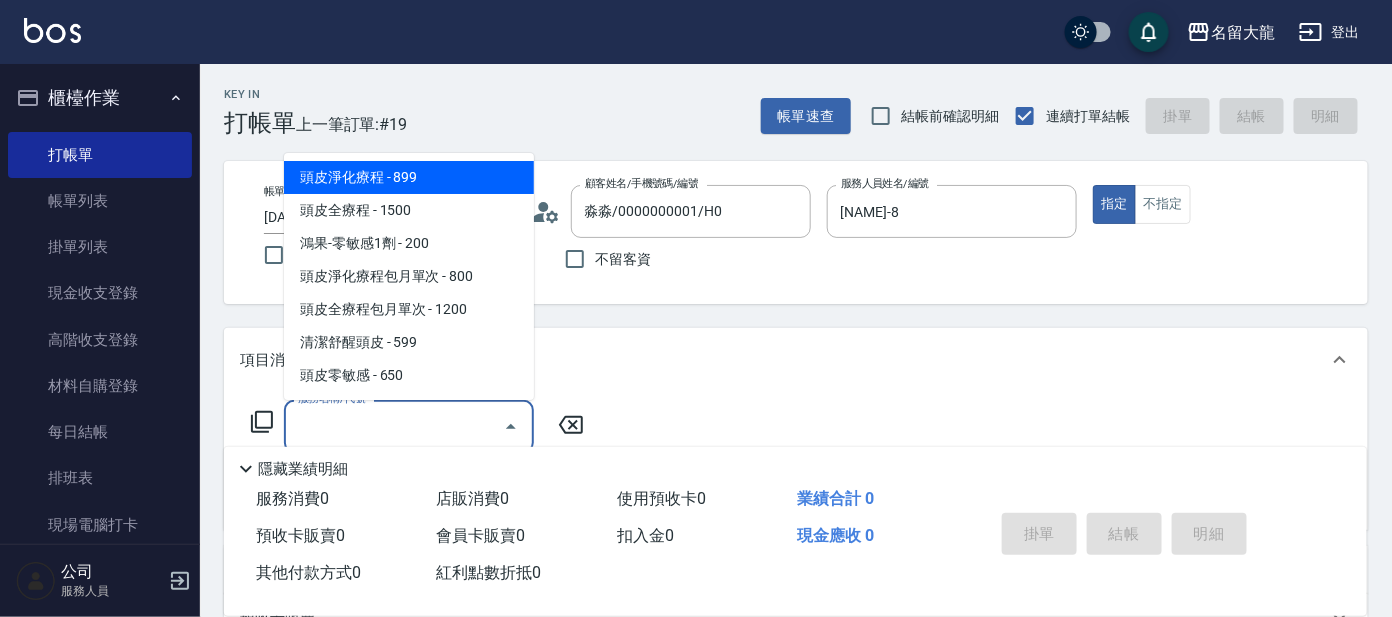 type on "頭皮淨化療程(101)" 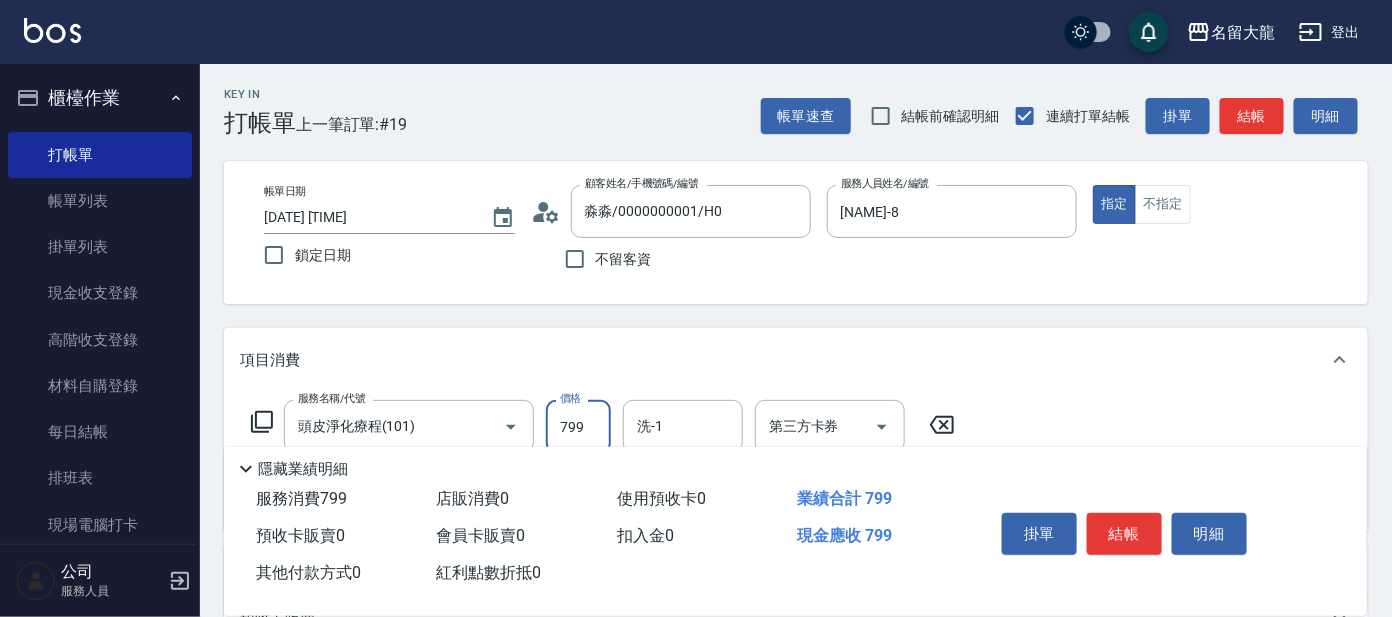 type on "799" 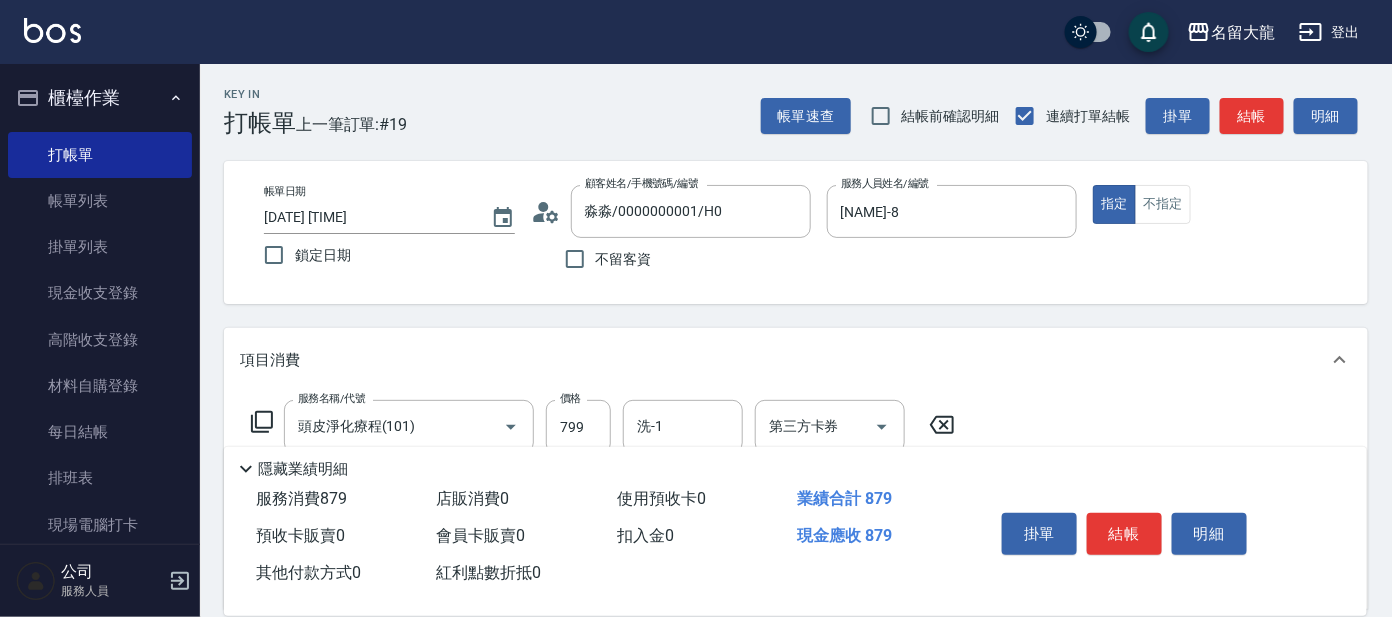 type on "快速修護(800)" 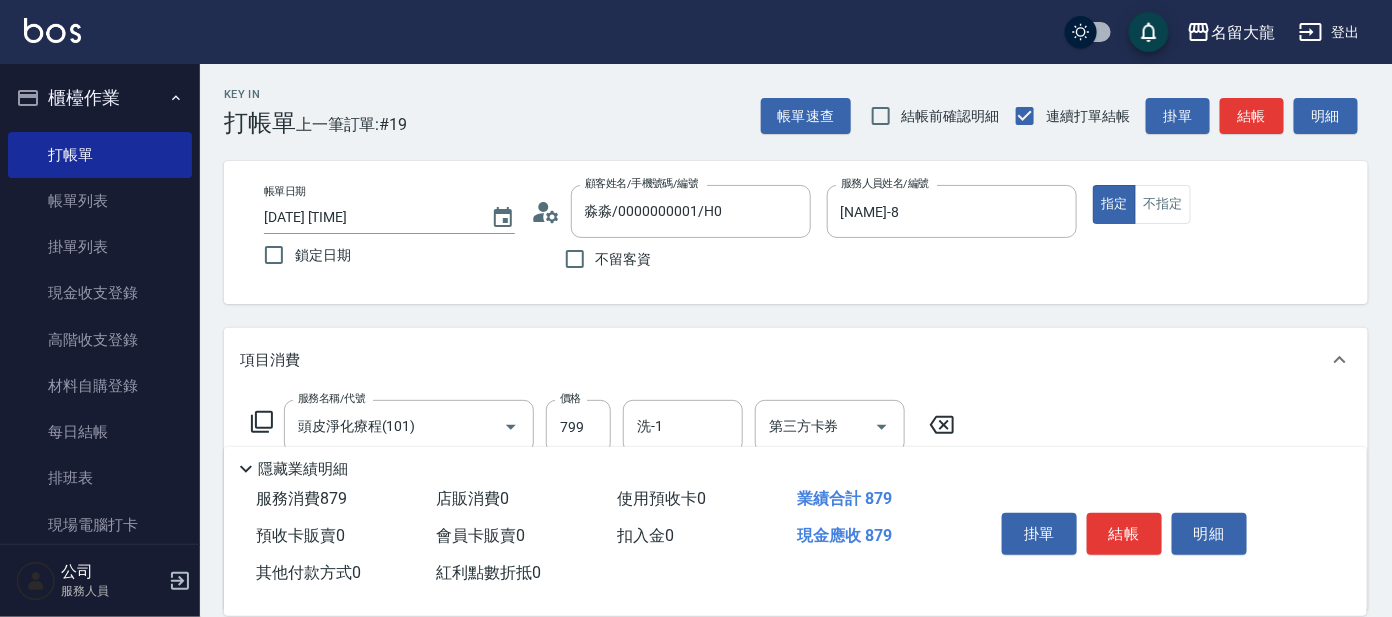 type 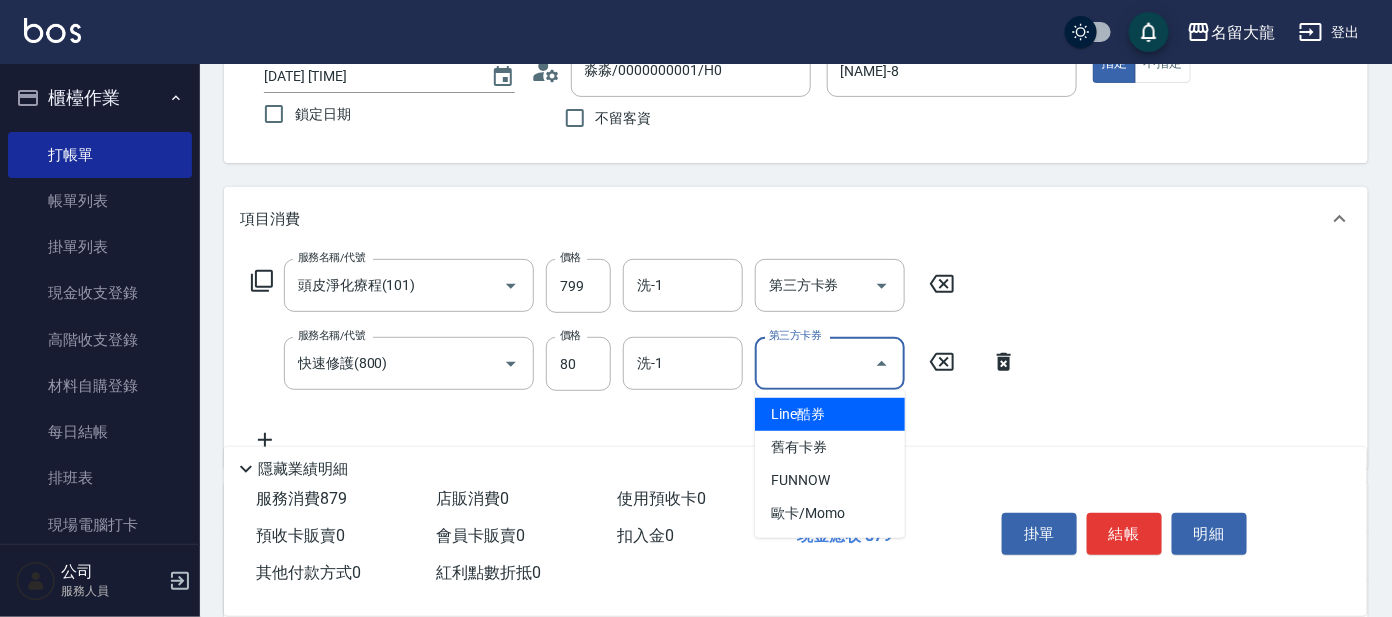 scroll, scrollTop: 249, scrollLeft: 0, axis: vertical 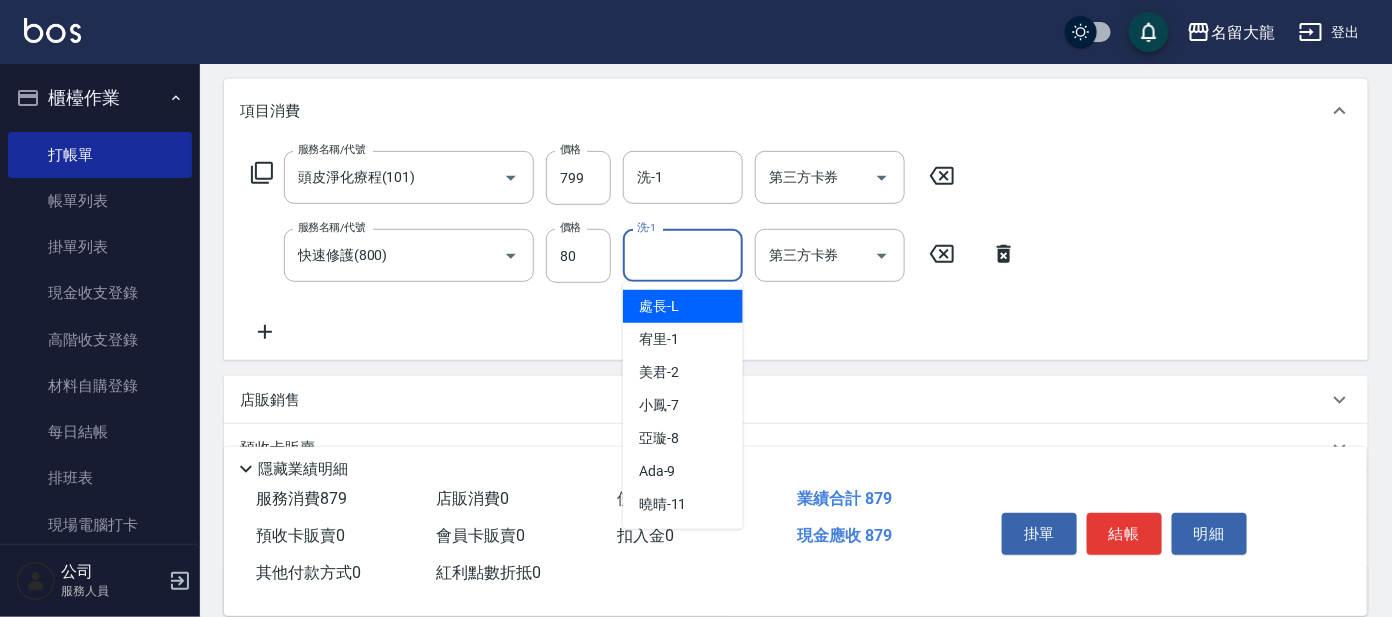 click on "洗-1" at bounding box center [683, 255] 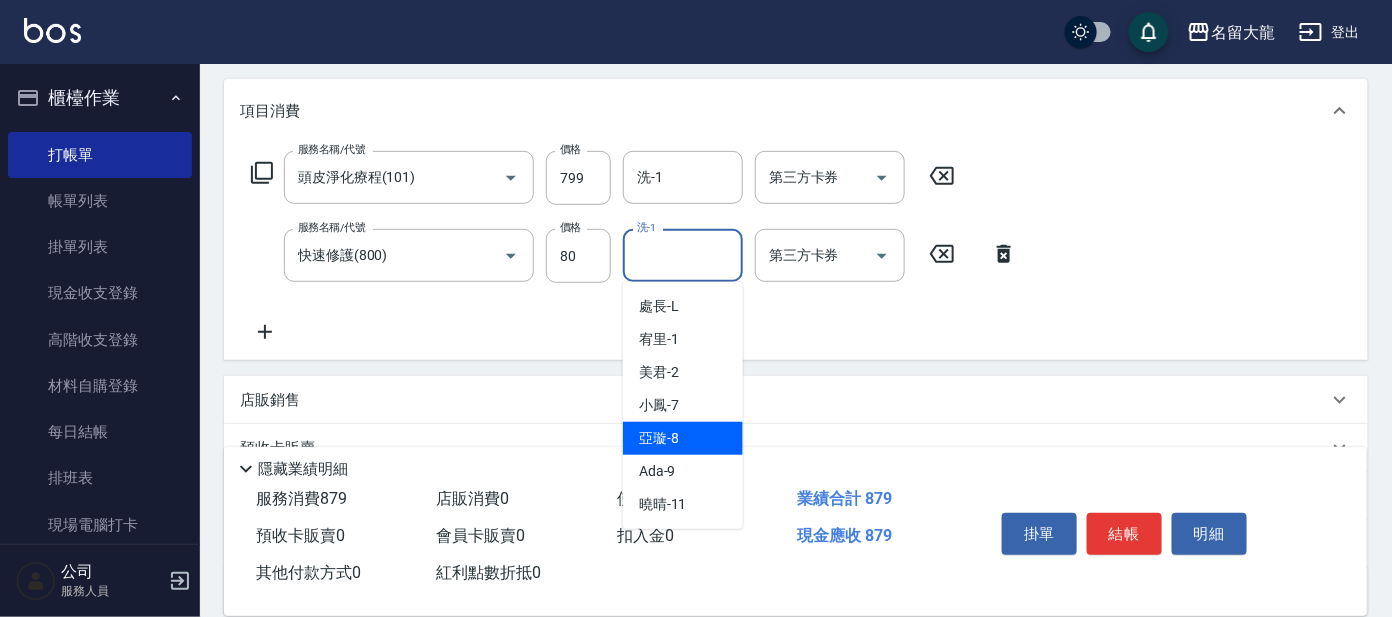 click on "亞璇 -8" at bounding box center [683, 438] 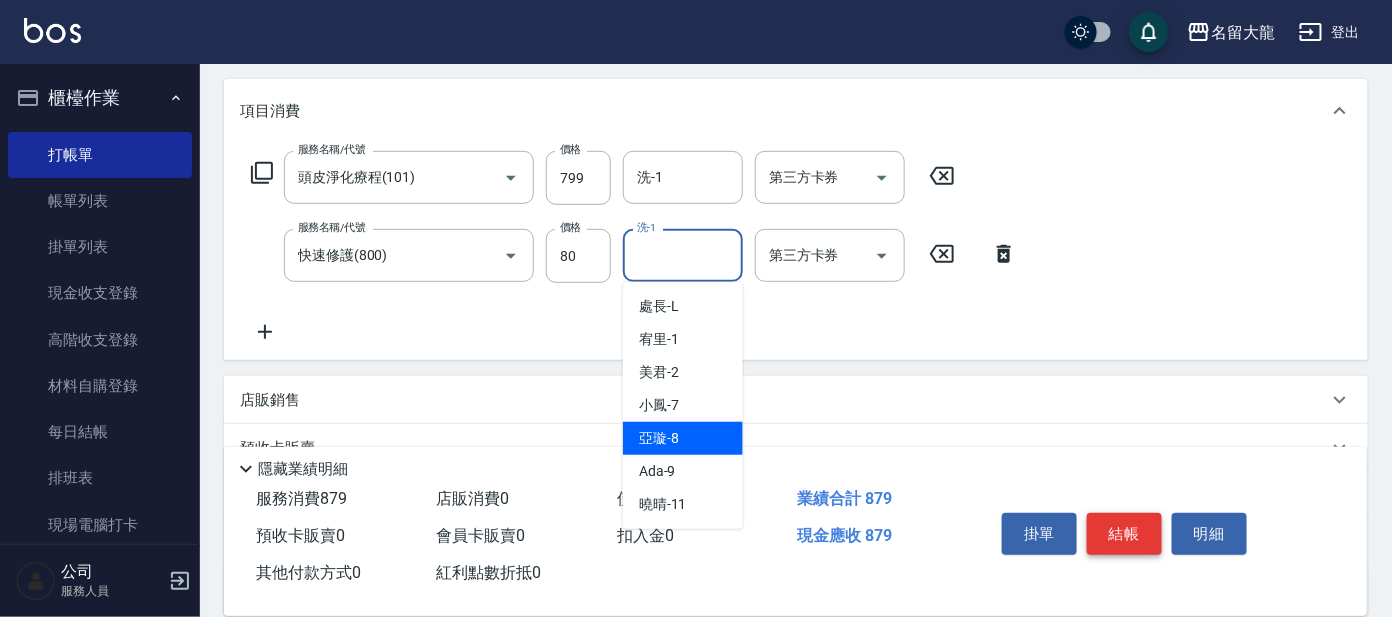 type on "亞璇-8" 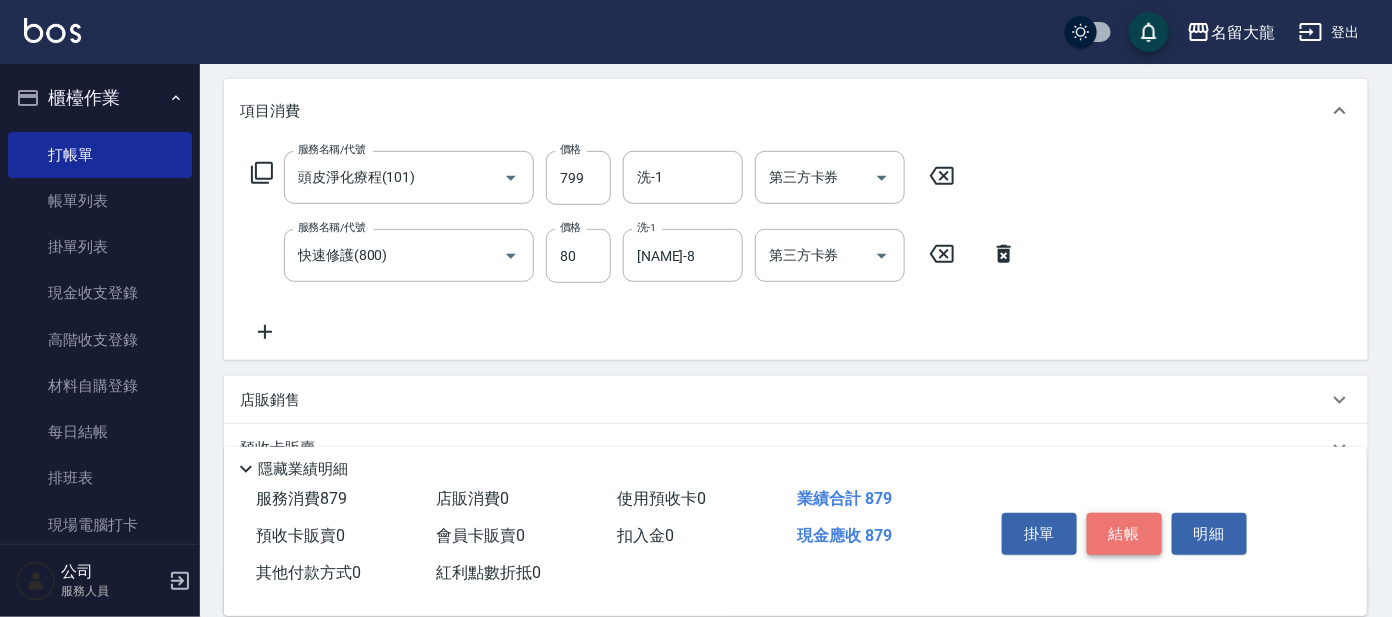 click on "結帳" at bounding box center (1124, 534) 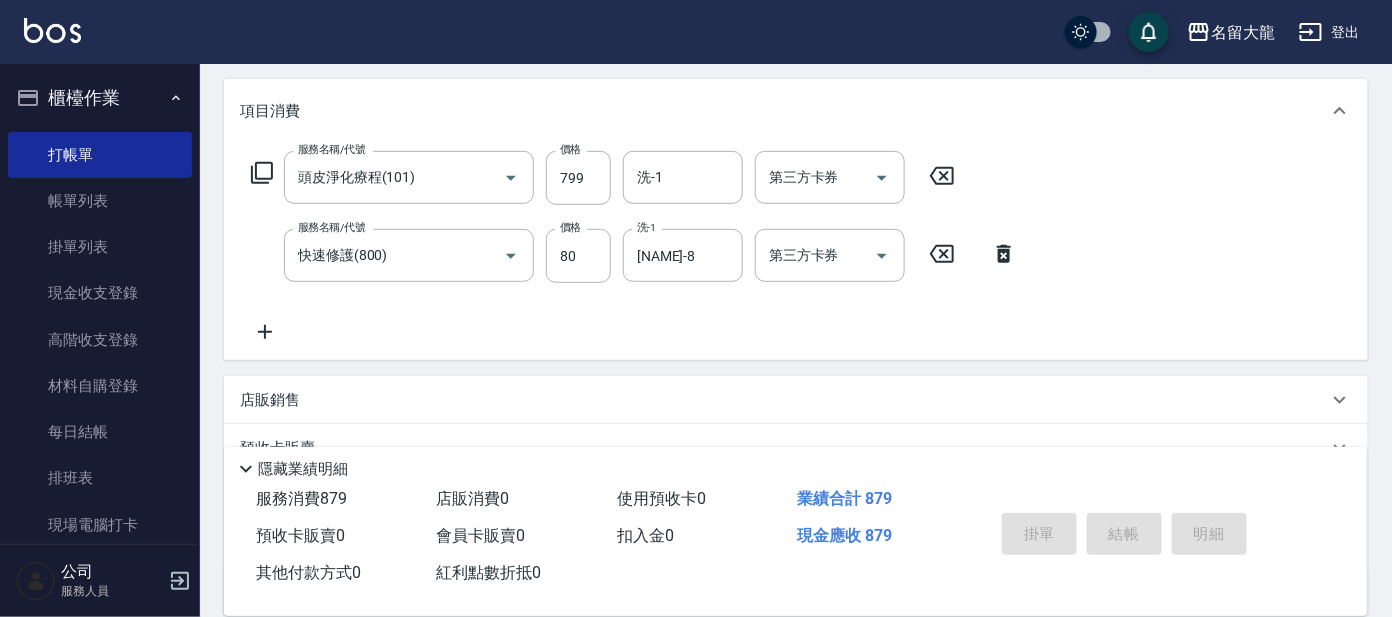 type on "2025/08/03 16:25" 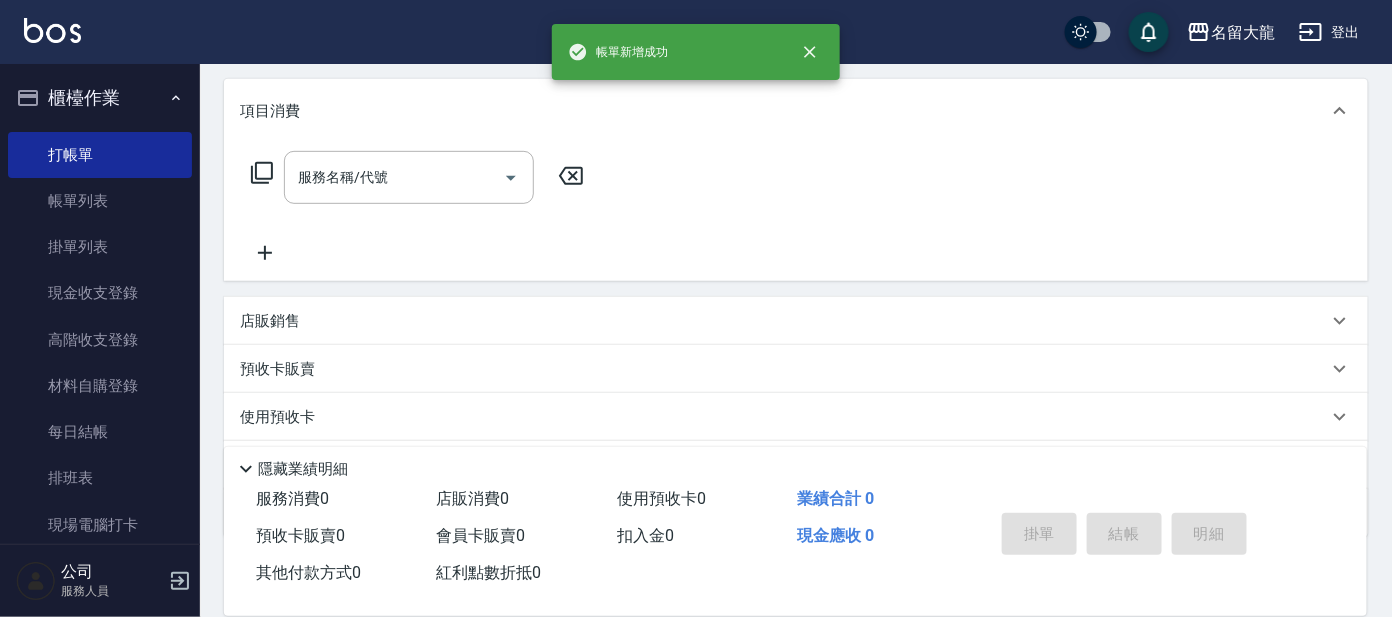 scroll, scrollTop: 0, scrollLeft: 0, axis: both 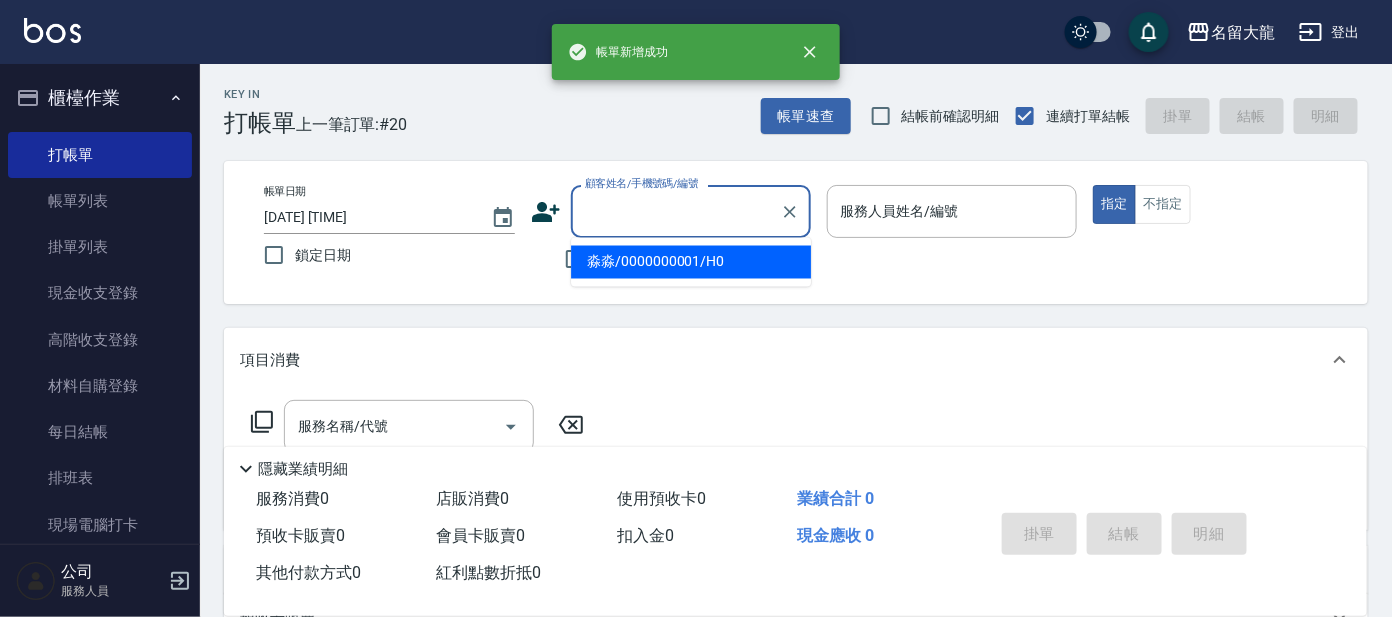 drag, startPoint x: 720, startPoint y: 221, endPoint x: 693, endPoint y: 252, distance: 41.109608 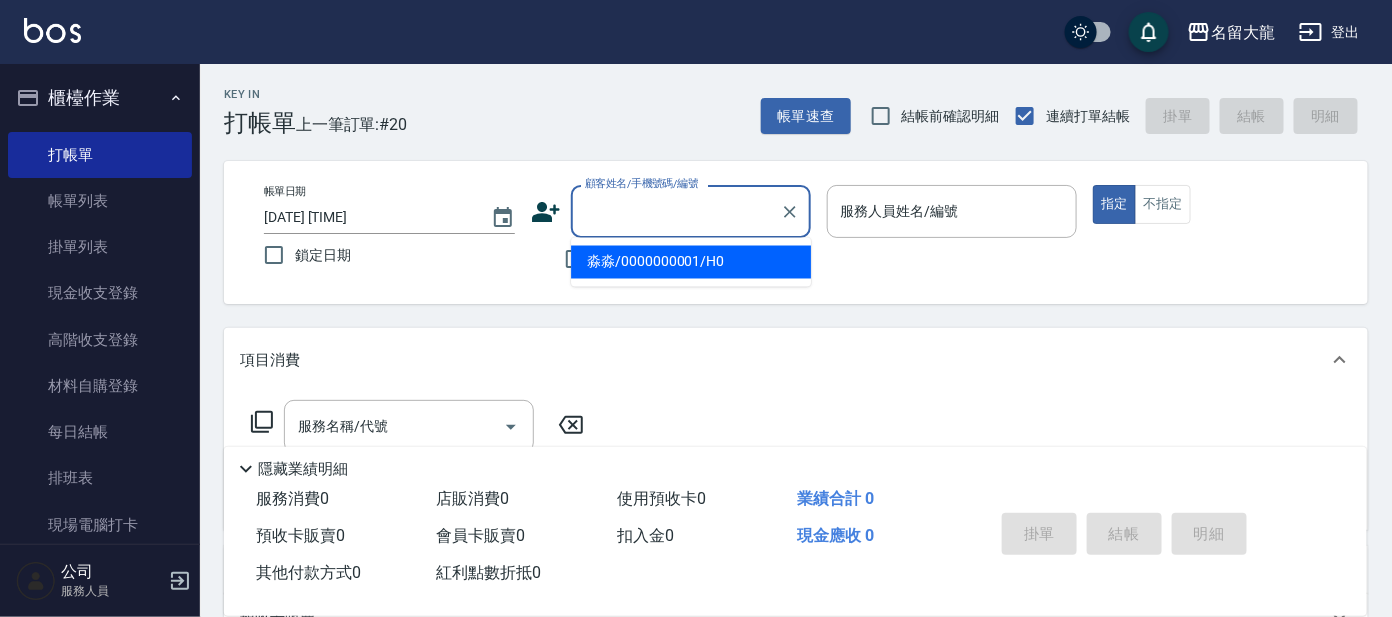click on "淼淼/0000000001/H0" at bounding box center (691, 262) 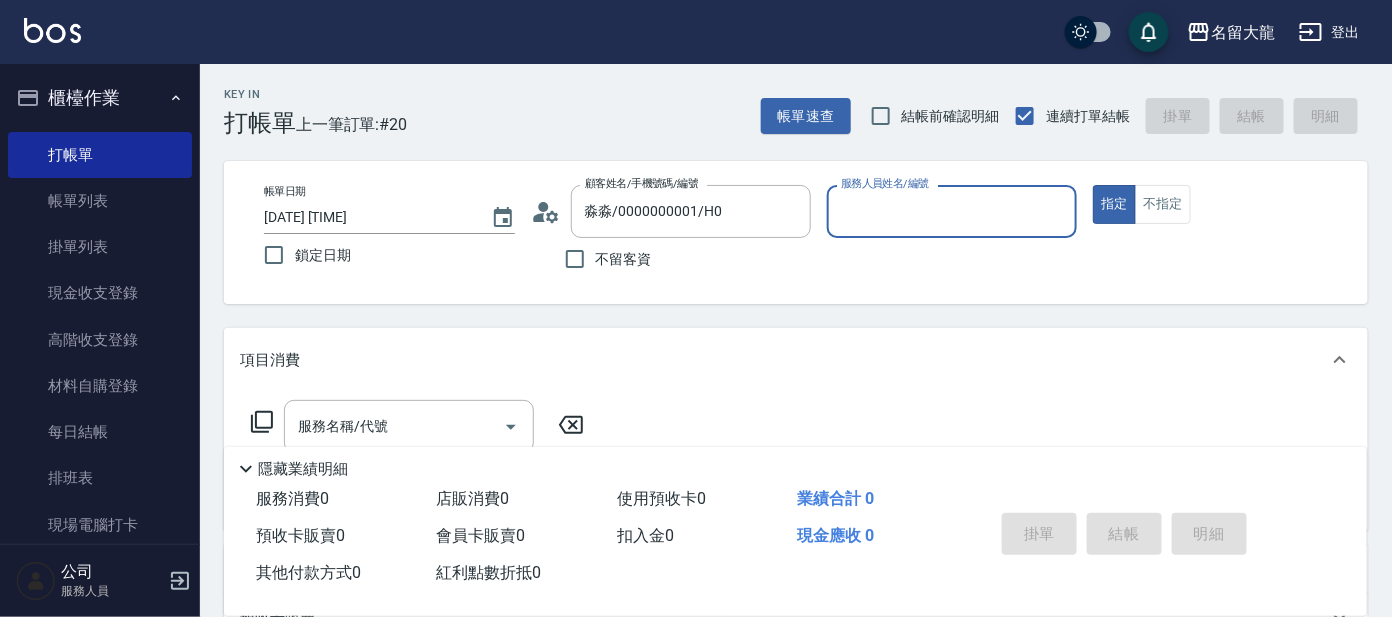type on "亞璇-8" 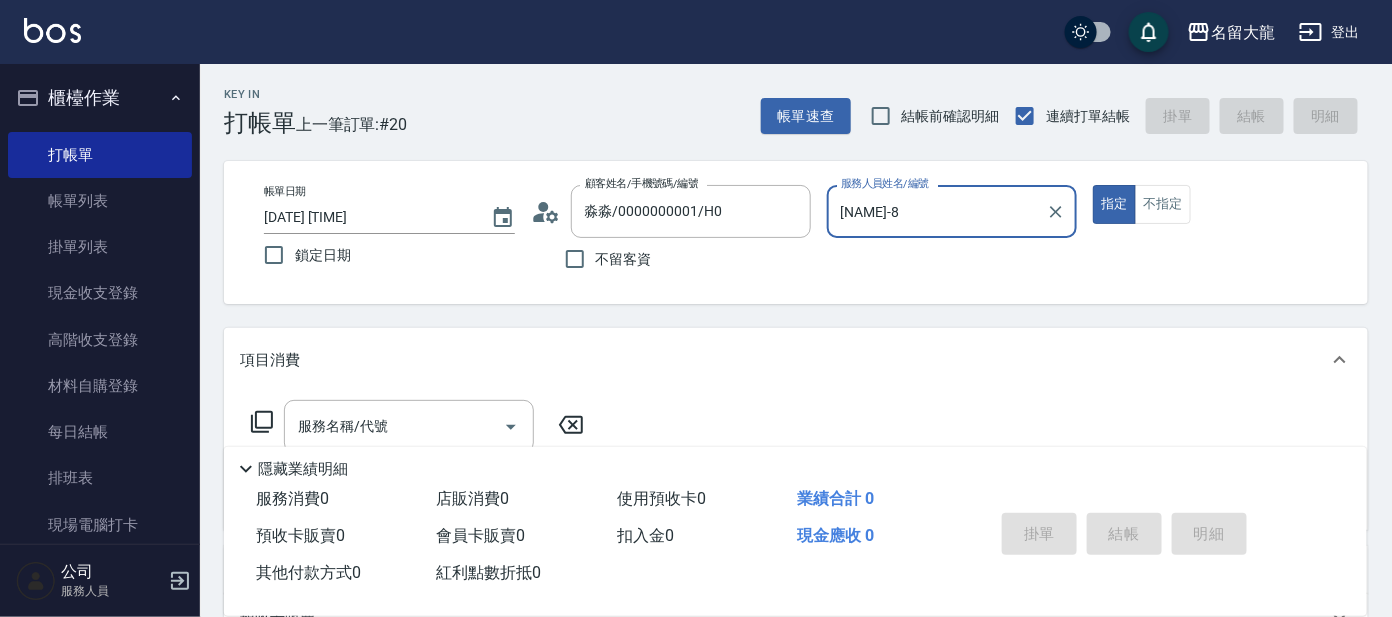 click on "亞璇-8 服務人員姓名/編號" at bounding box center (952, 211) 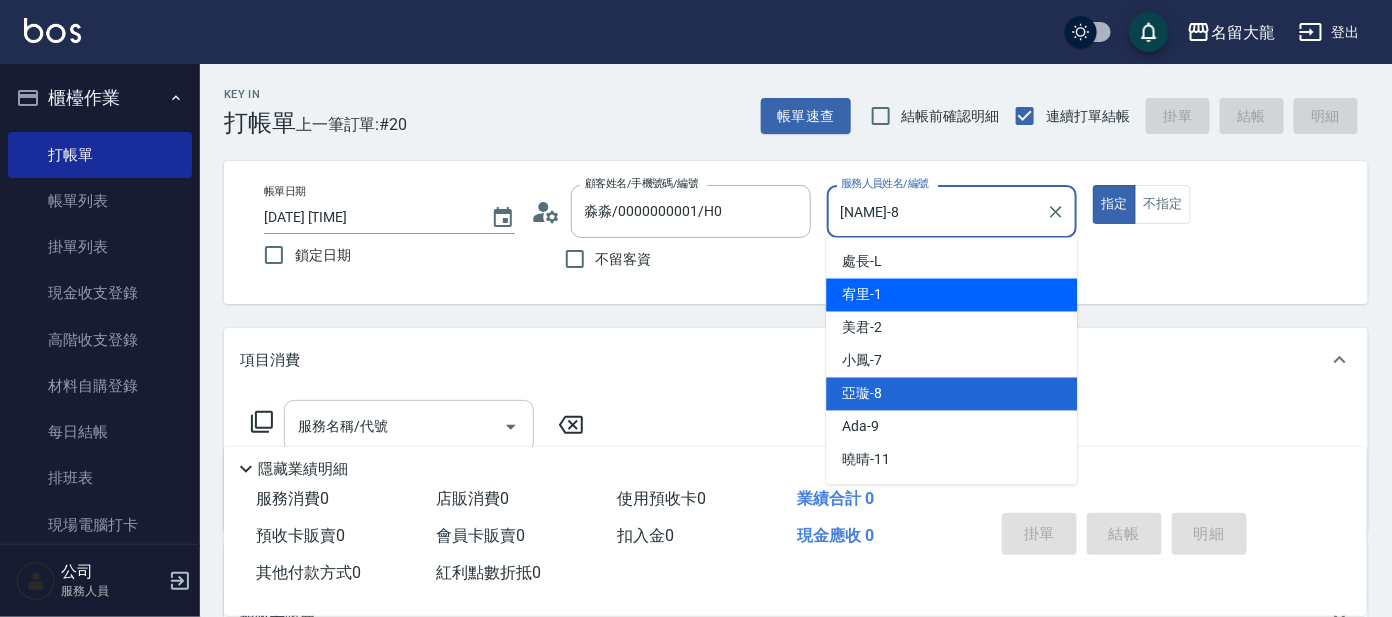 click on "服務名稱/代號" at bounding box center [409, 426] 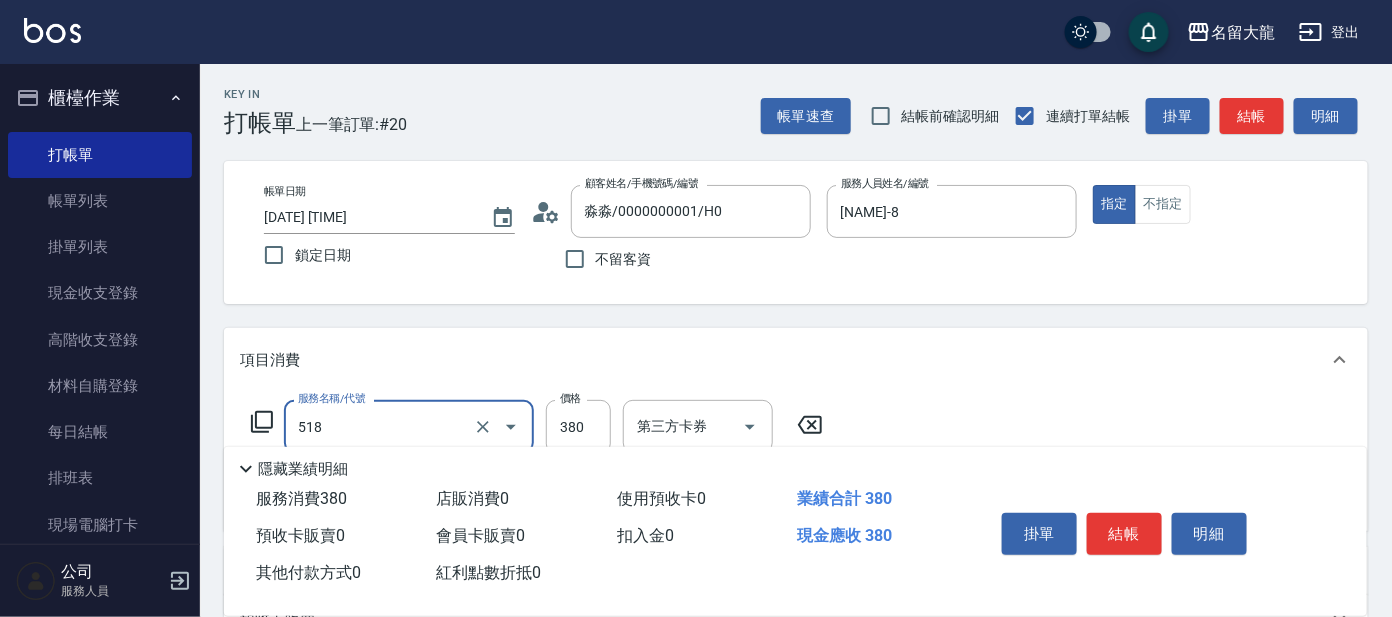 type on "舒壓+洗髮+養髮(518)" 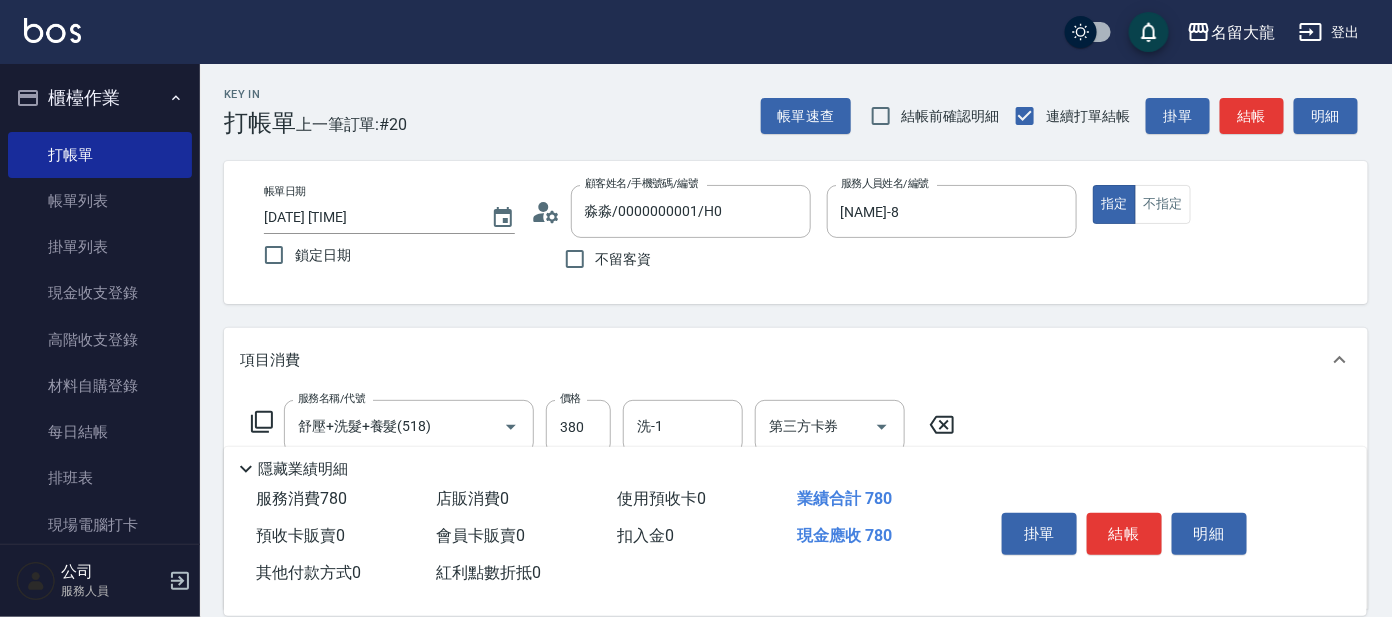 type on "剪髮C級設計師(303)" 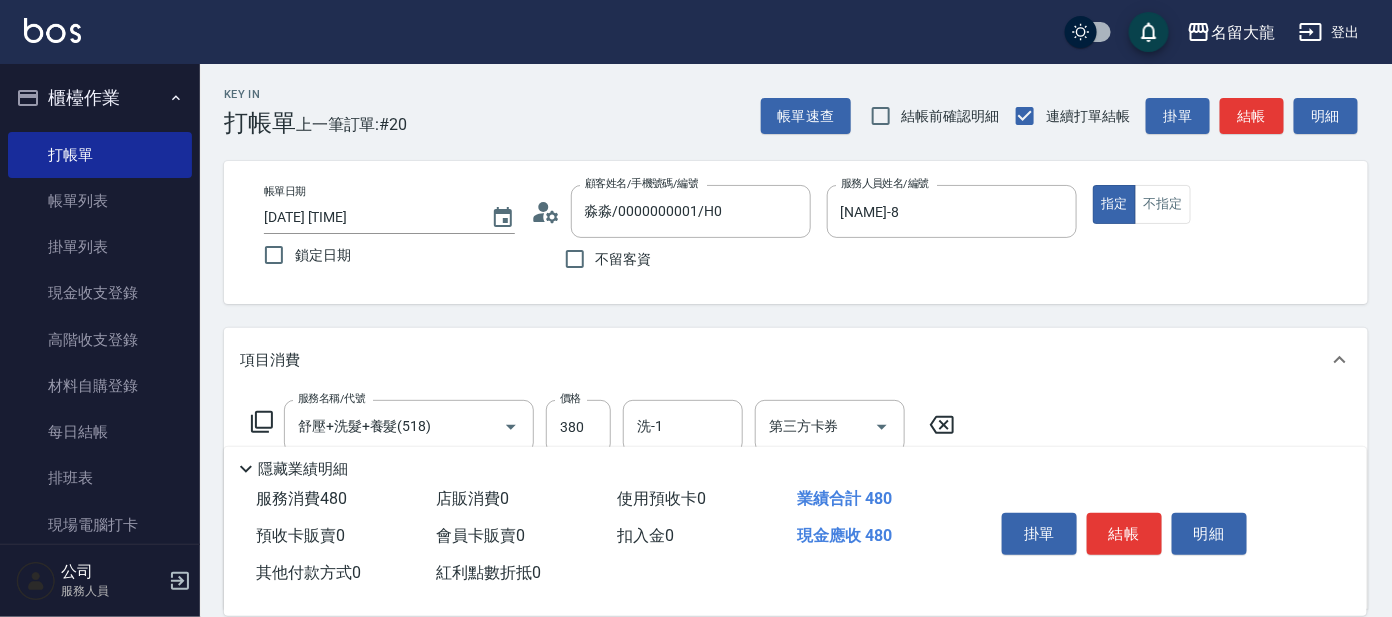 type on "100" 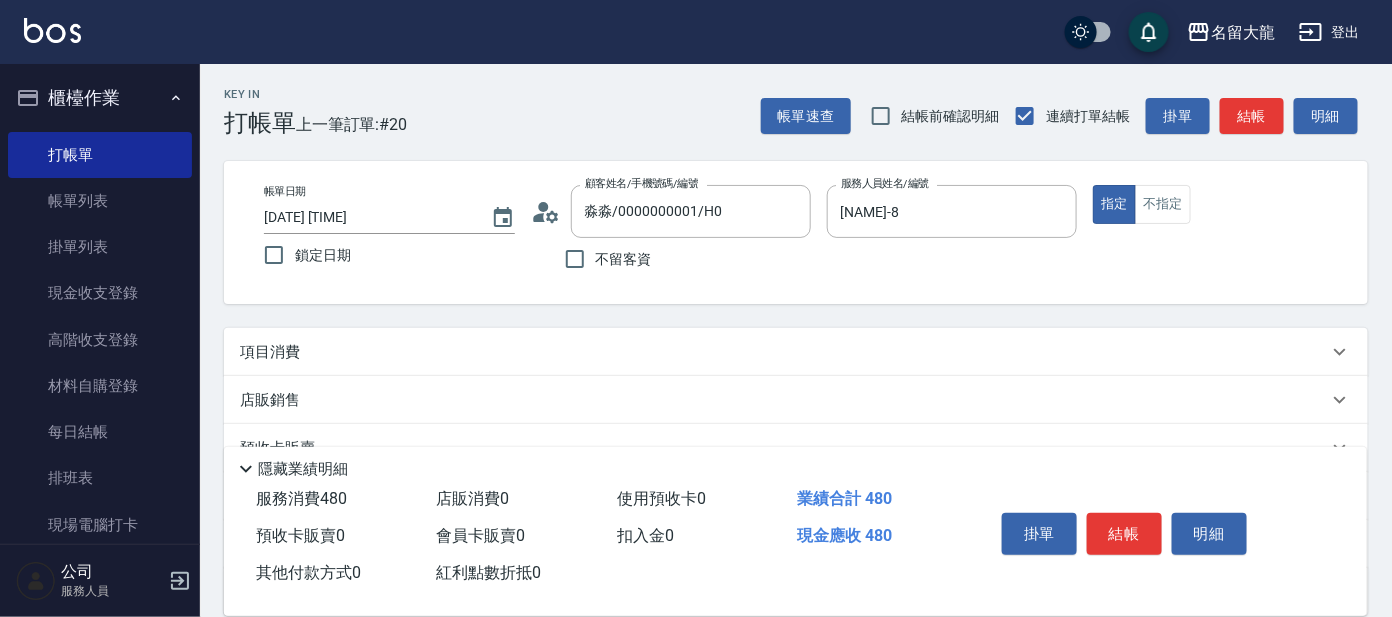 drag, startPoint x: 631, startPoint y: 388, endPoint x: 652, endPoint y: 372, distance: 26.400757 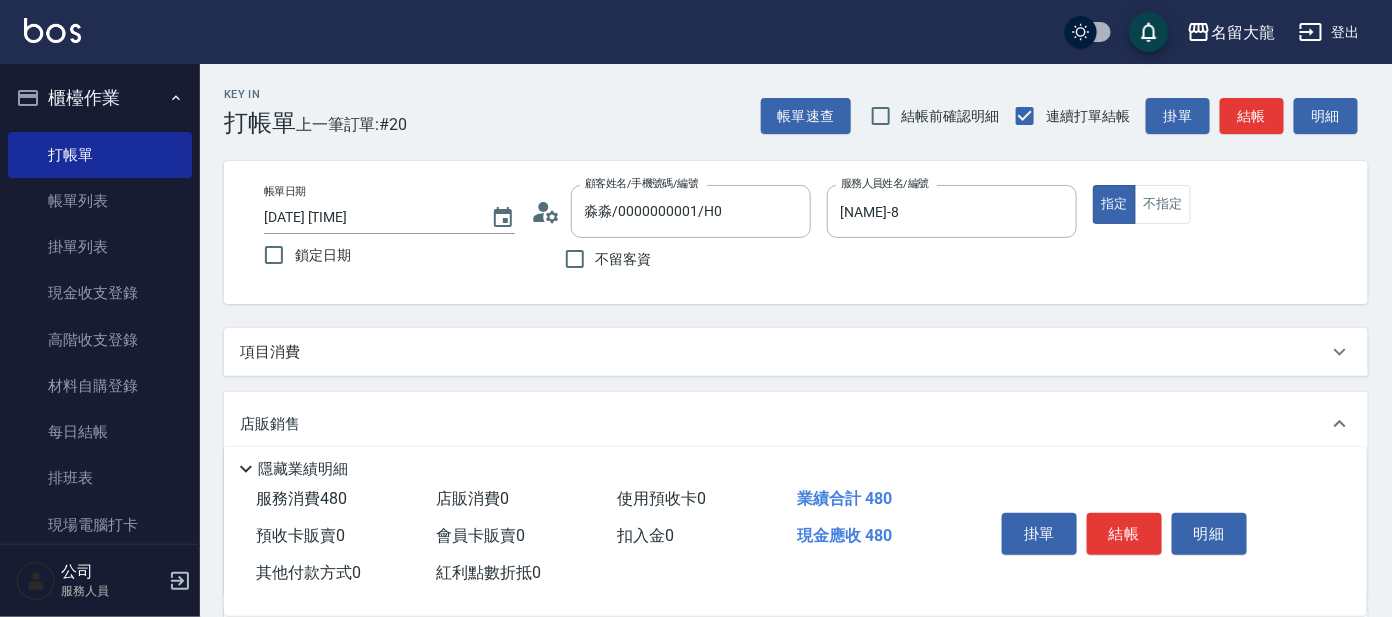 scroll, scrollTop: 0, scrollLeft: 0, axis: both 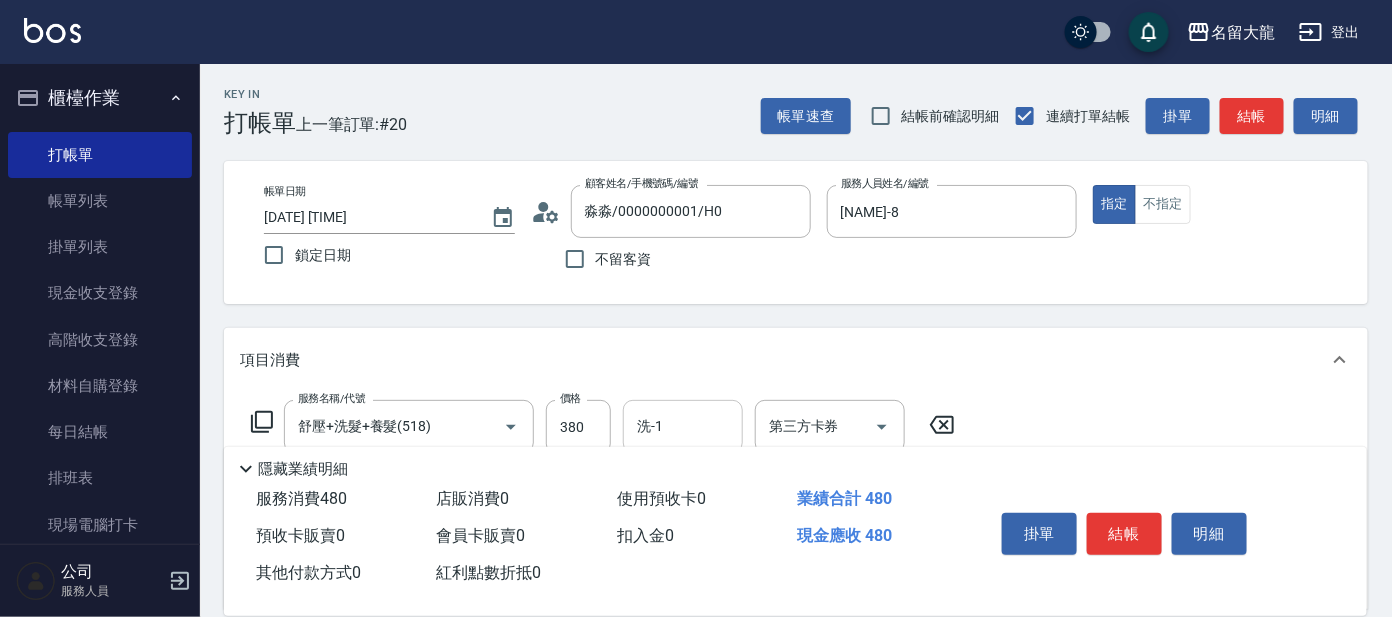 click on "洗-1" at bounding box center (683, 426) 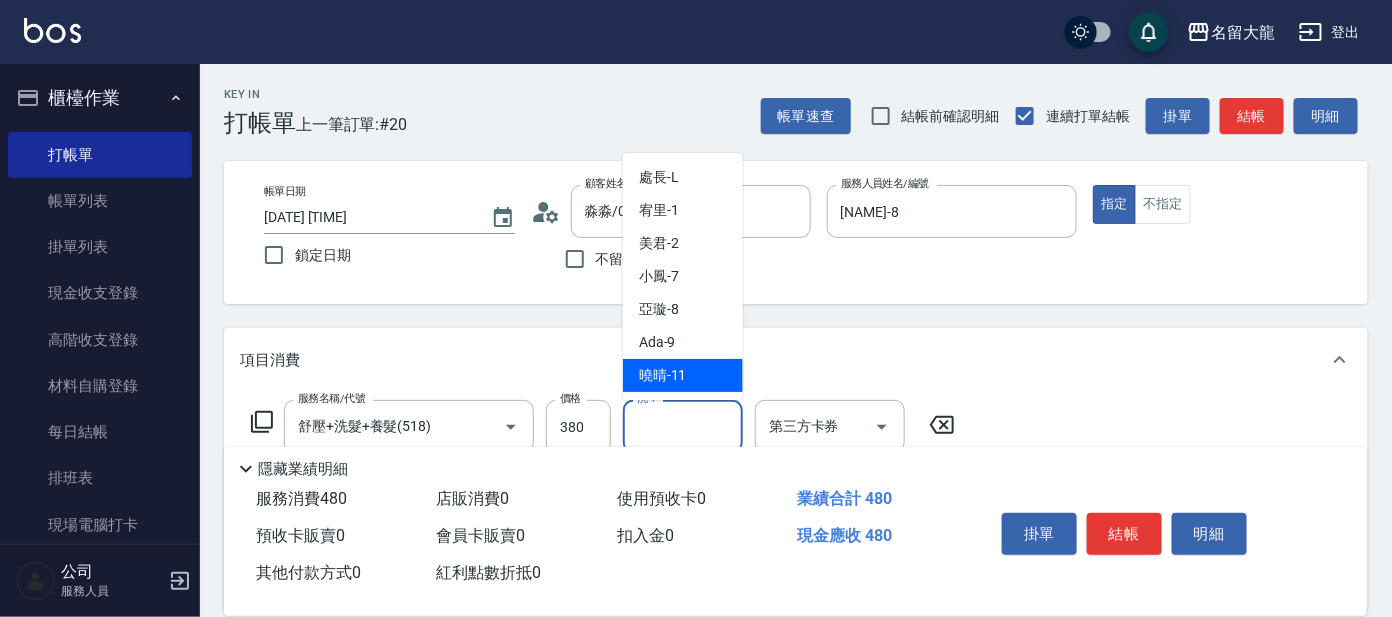 click on "曉晴 -11" at bounding box center (663, 375) 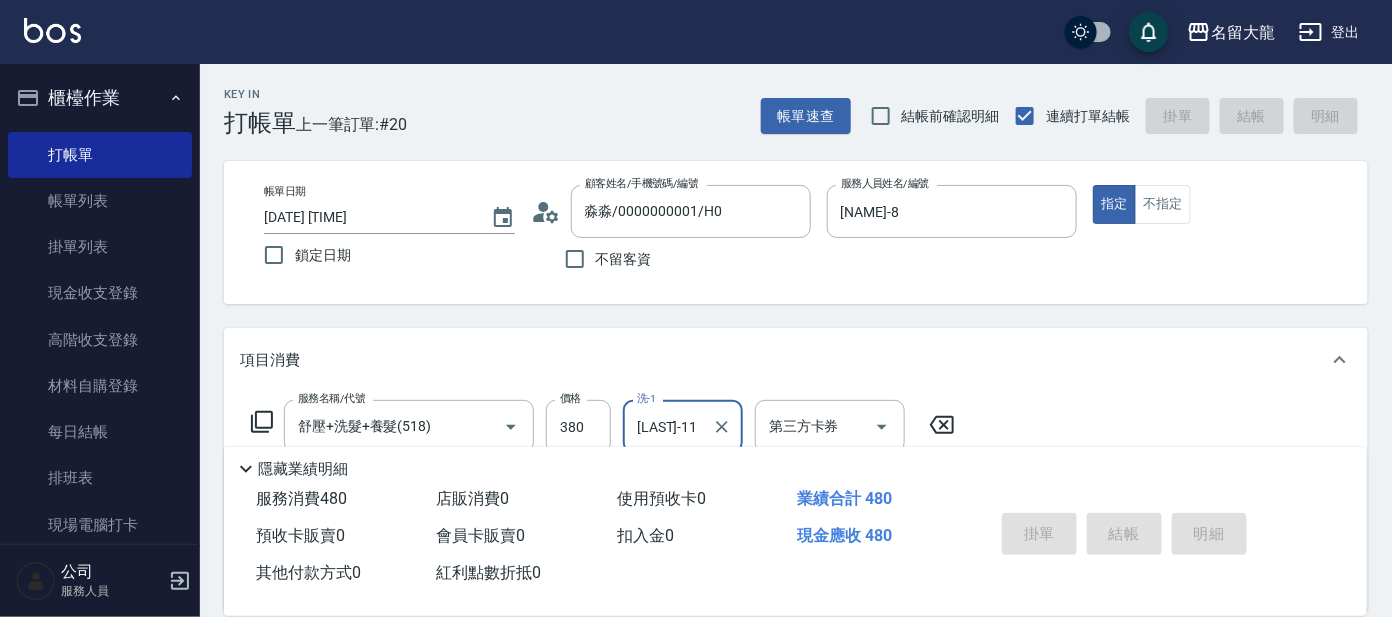 type 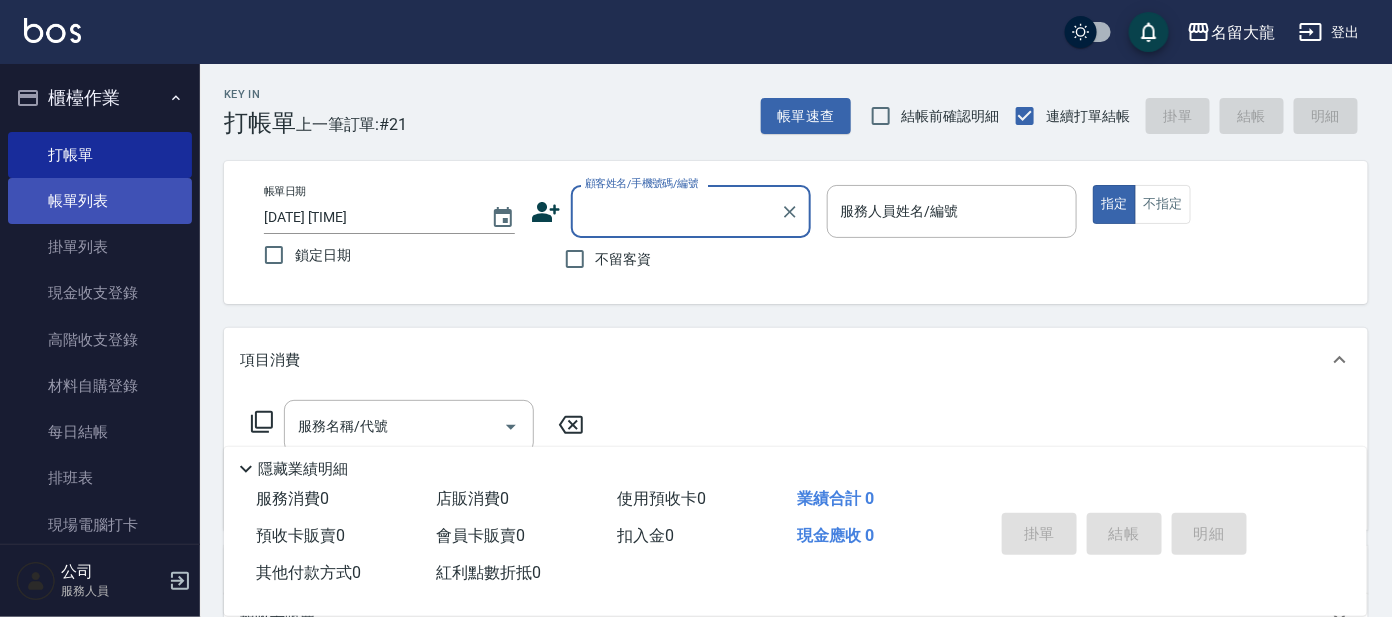 click on "帳單列表" at bounding box center (100, 201) 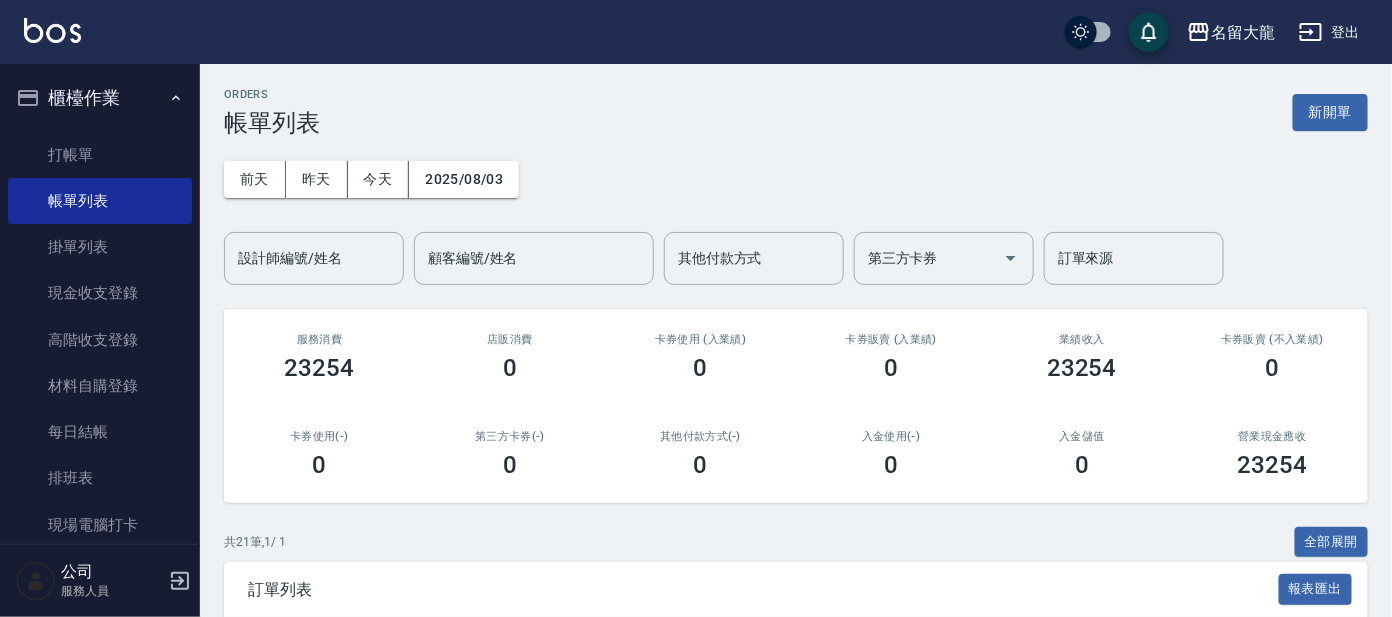 scroll, scrollTop: 249, scrollLeft: 0, axis: vertical 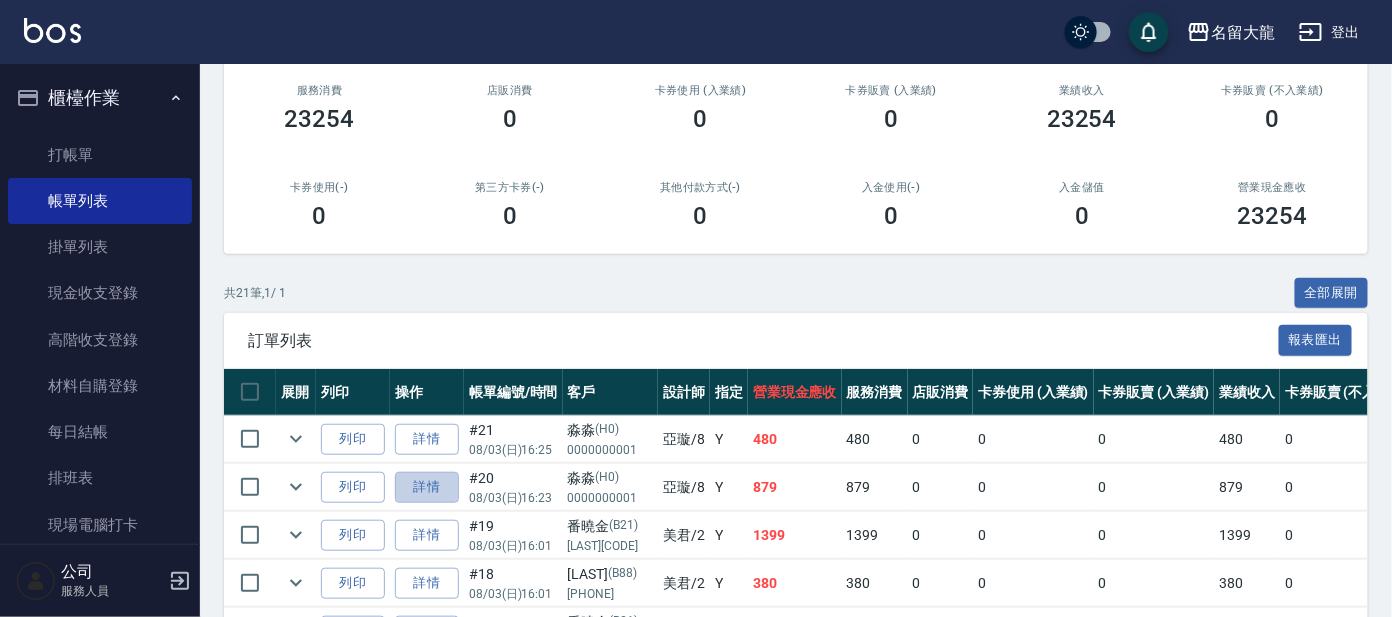 click on "詳情" at bounding box center (427, 487) 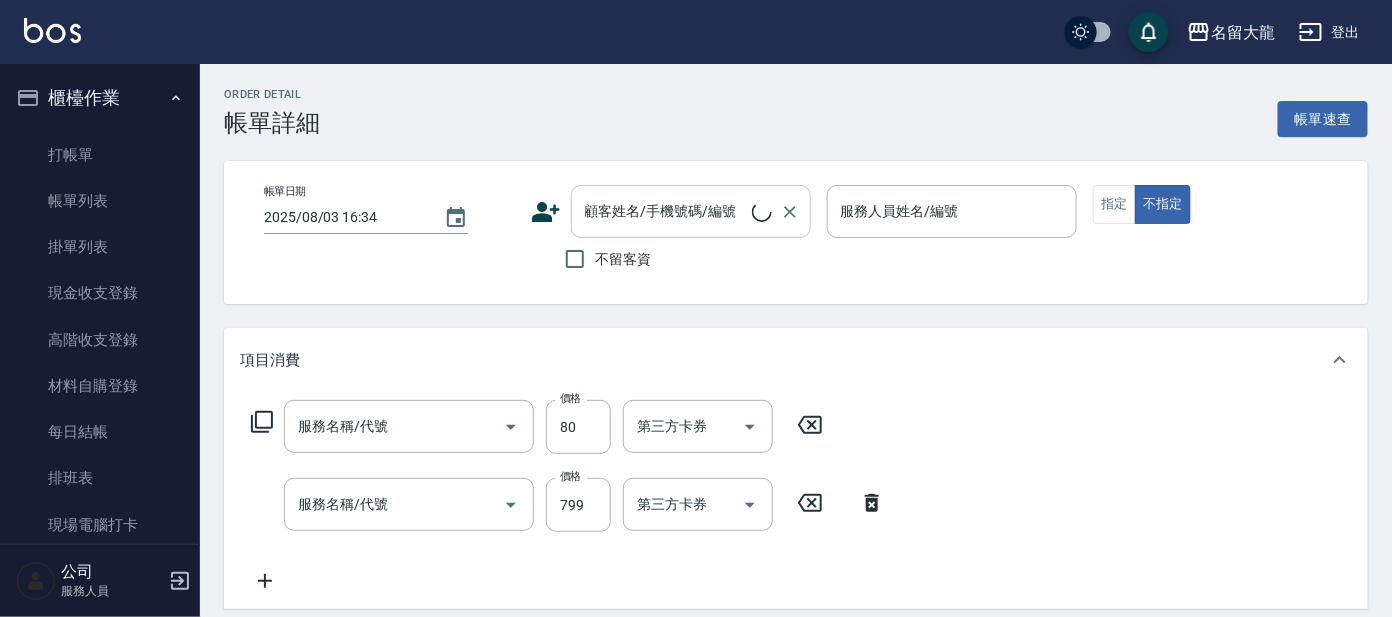 click on "顧客姓名/手機號碼/編號" at bounding box center (666, 211) 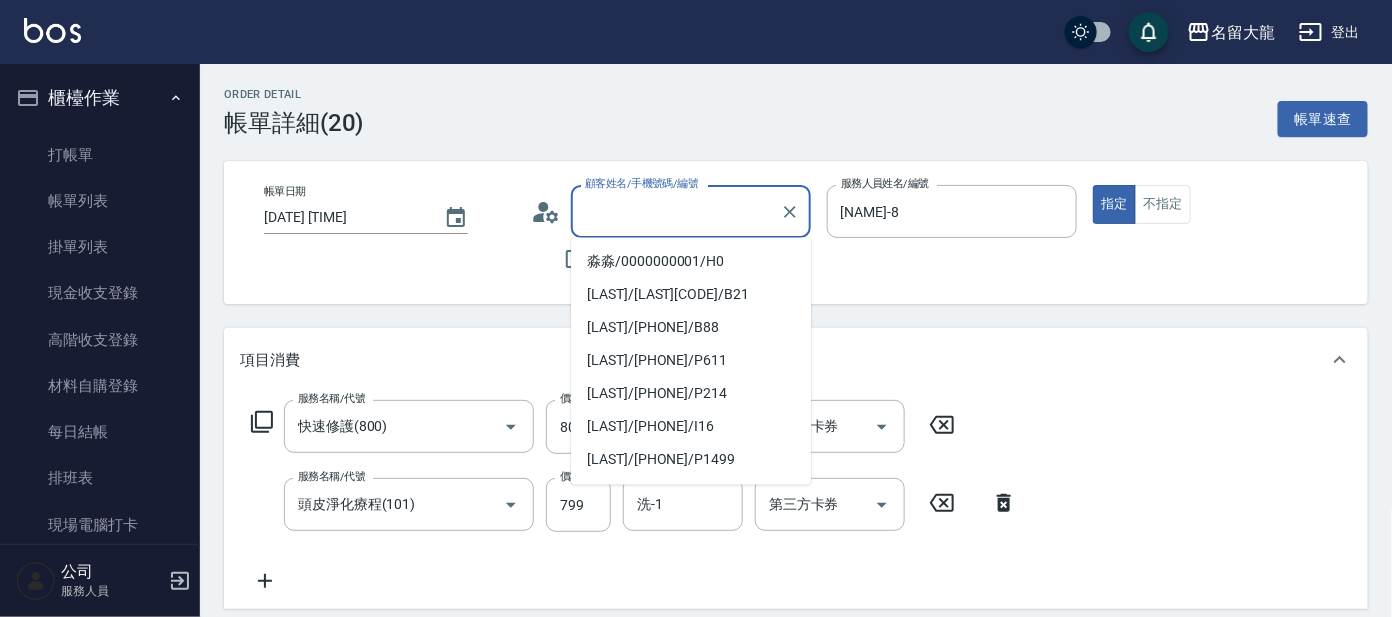 type on "2025/08/03 16:23" 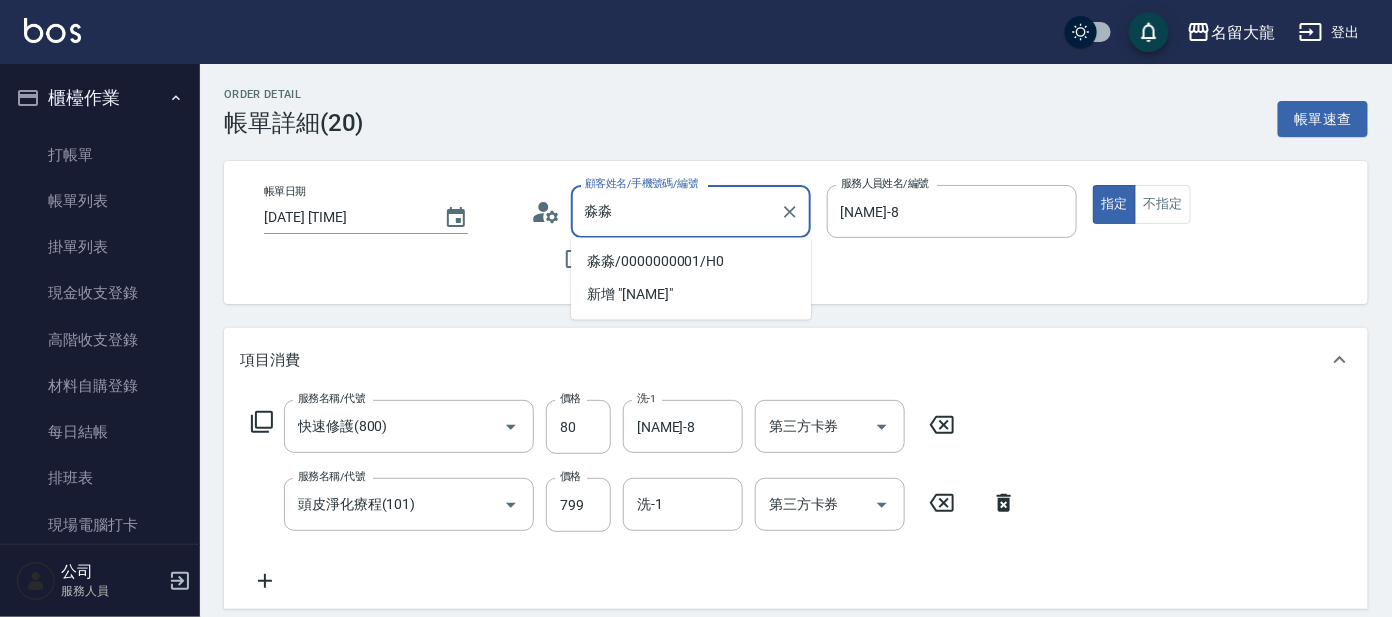 type on "淼" 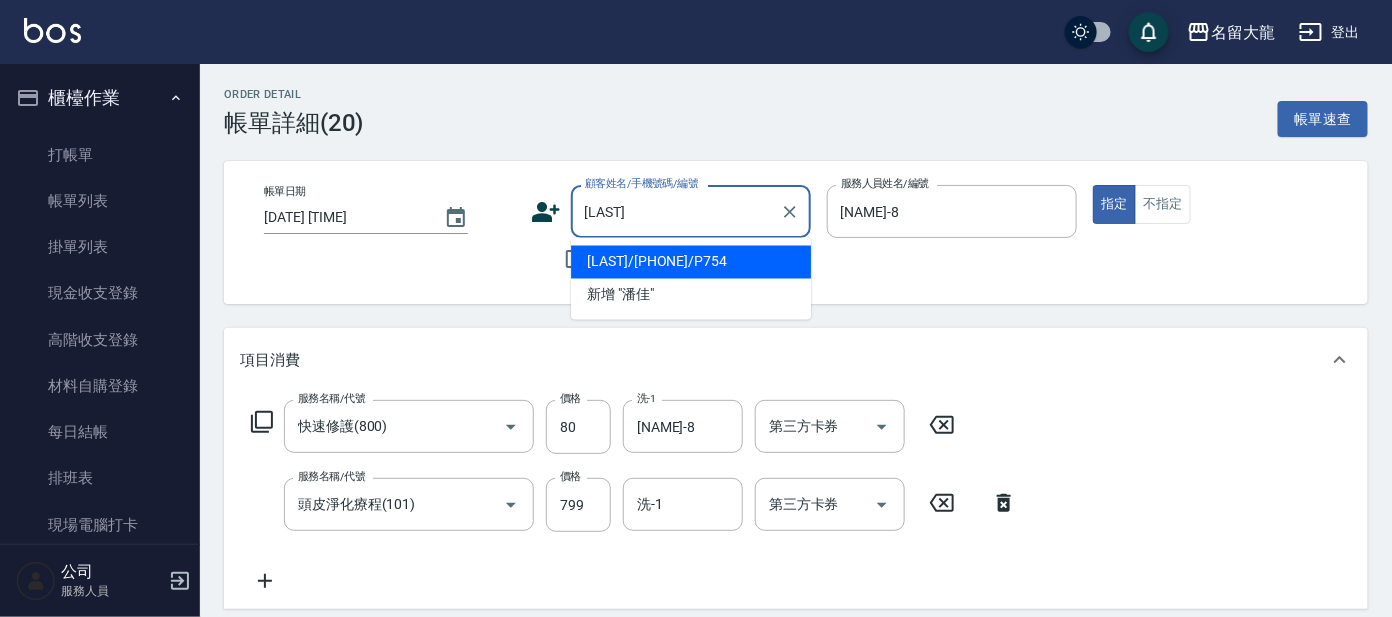 click on "[LAST]/[PHONE]/P754" at bounding box center [691, 262] 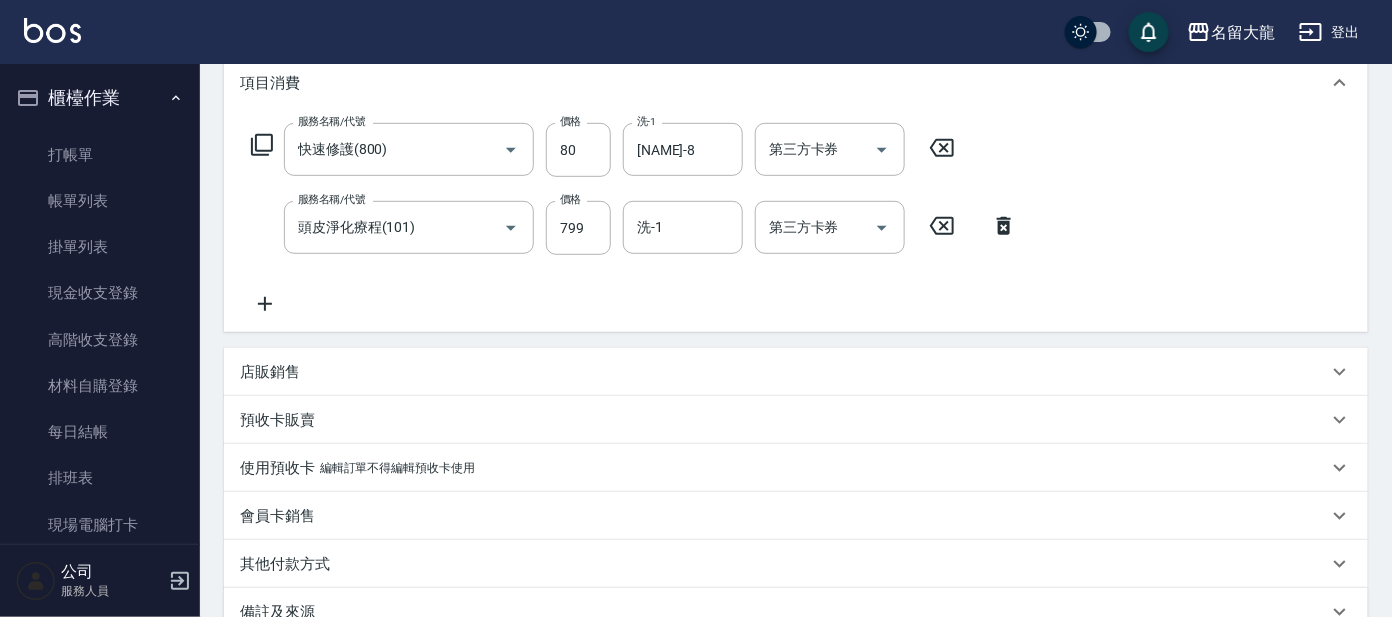 scroll, scrollTop: 374, scrollLeft: 0, axis: vertical 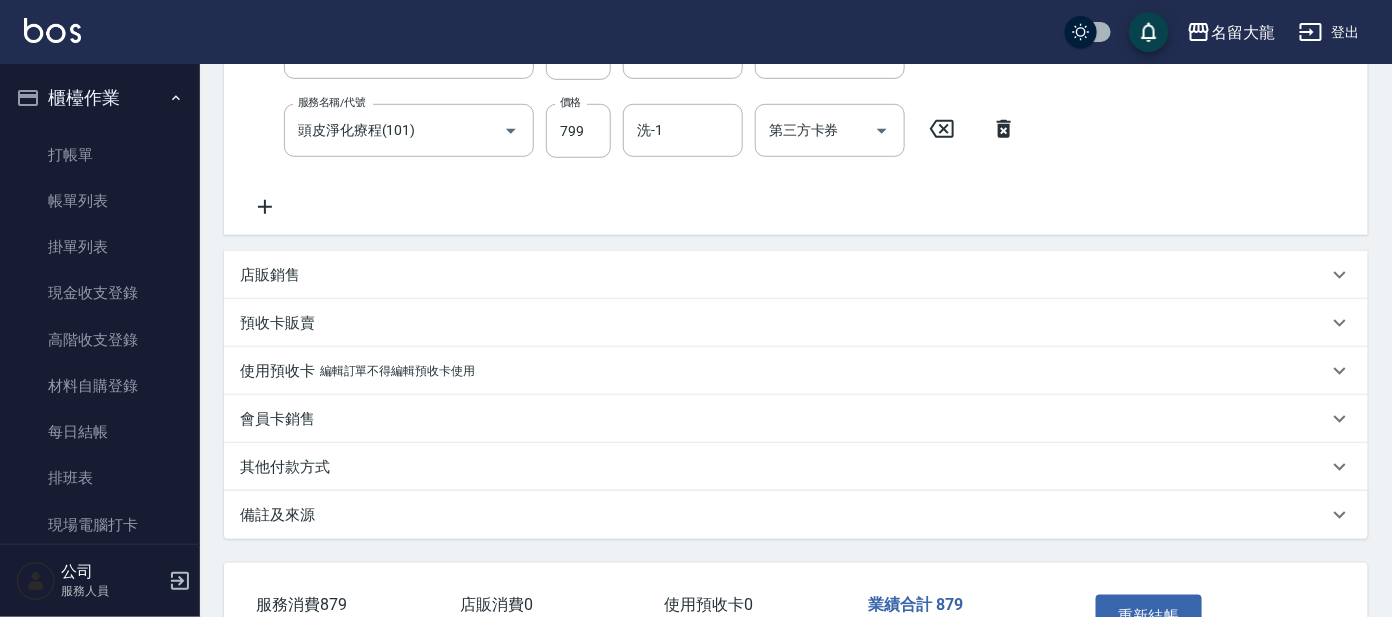 click on "重新結帳" at bounding box center [1149, 616] 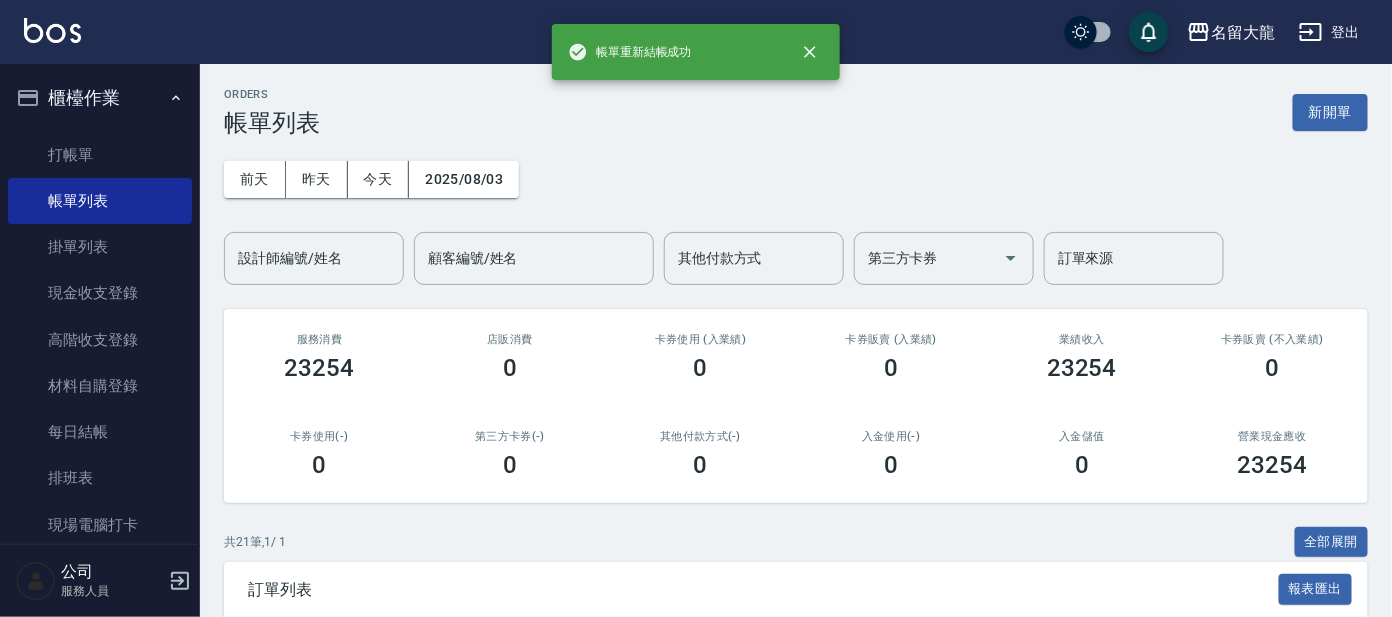 scroll, scrollTop: 374, scrollLeft: 0, axis: vertical 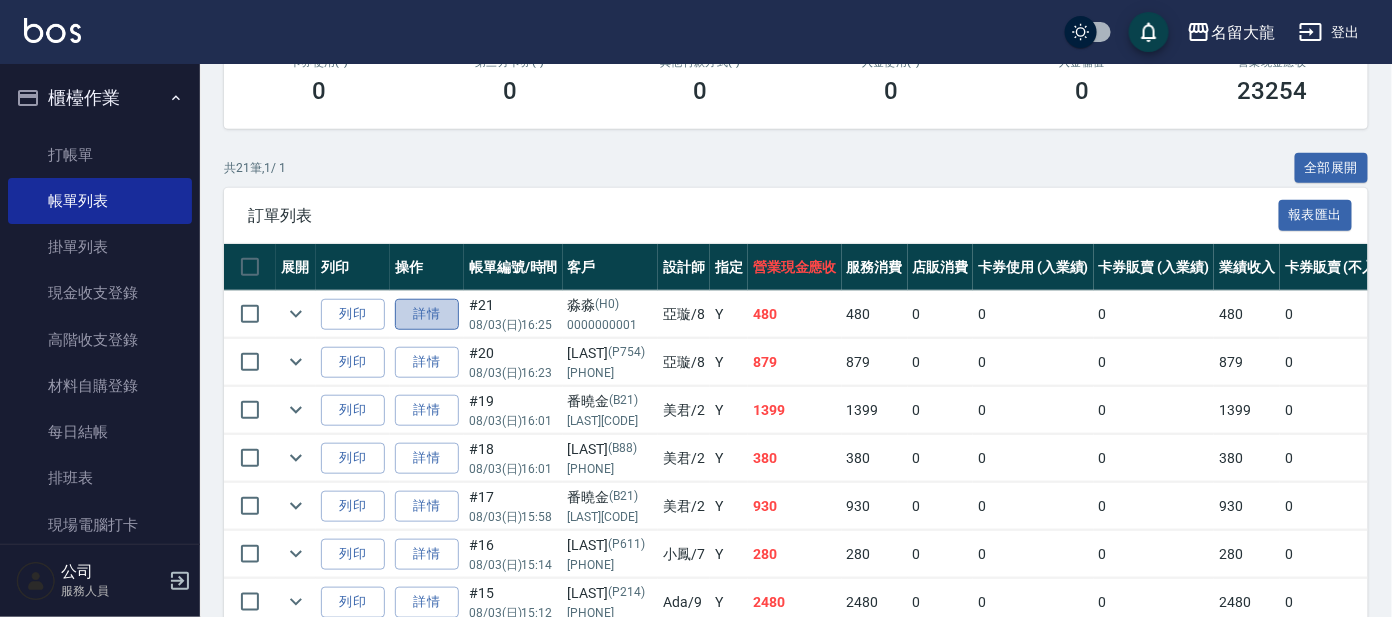 click on "詳情" at bounding box center [427, 314] 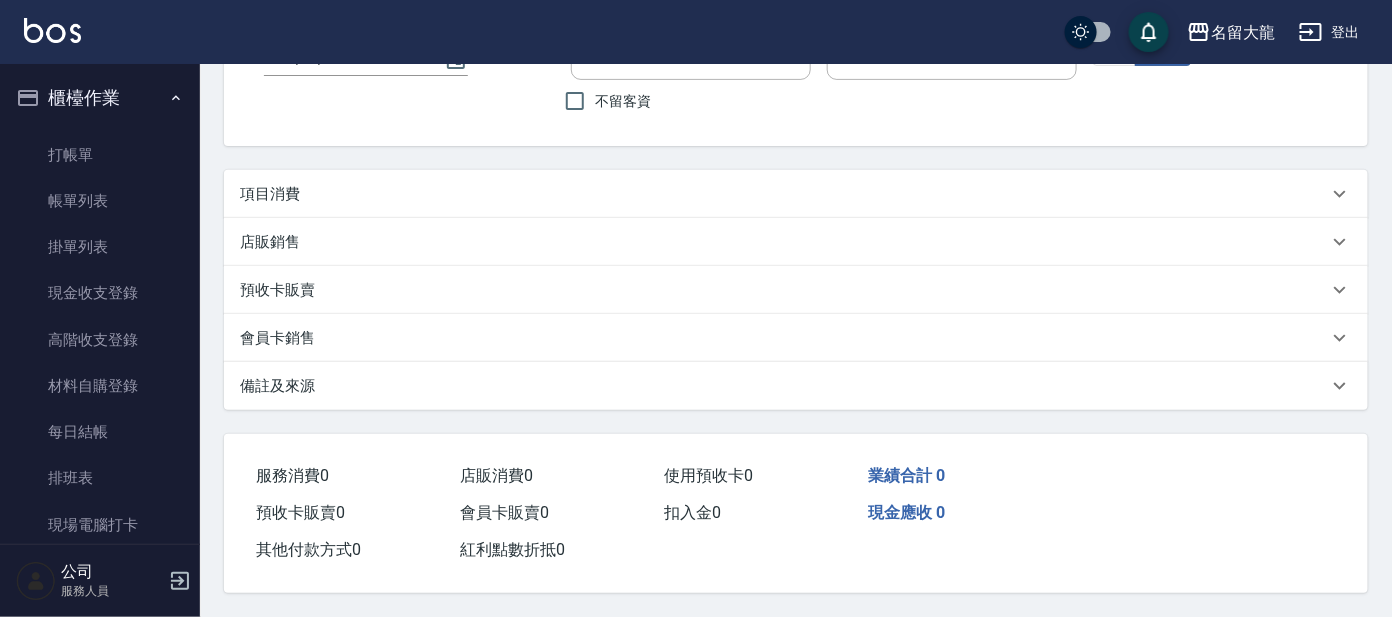 scroll, scrollTop: 0, scrollLeft: 0, axis: both 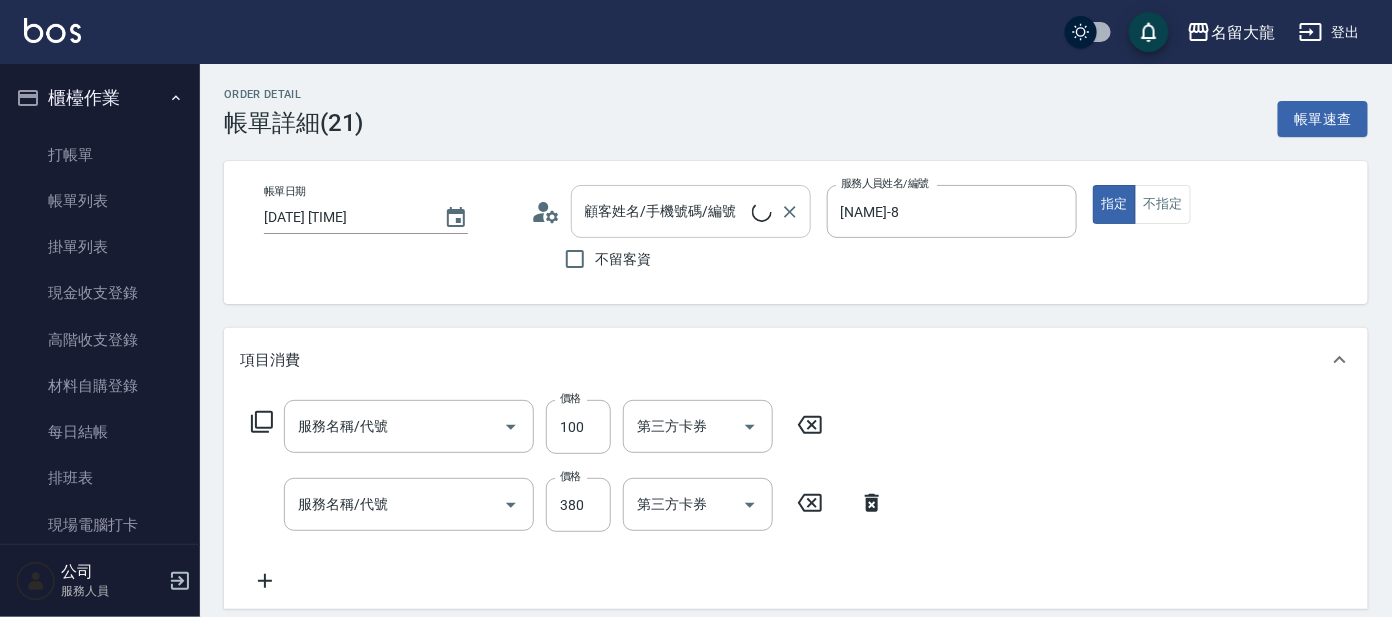 type on "2025/08/03 16:25" 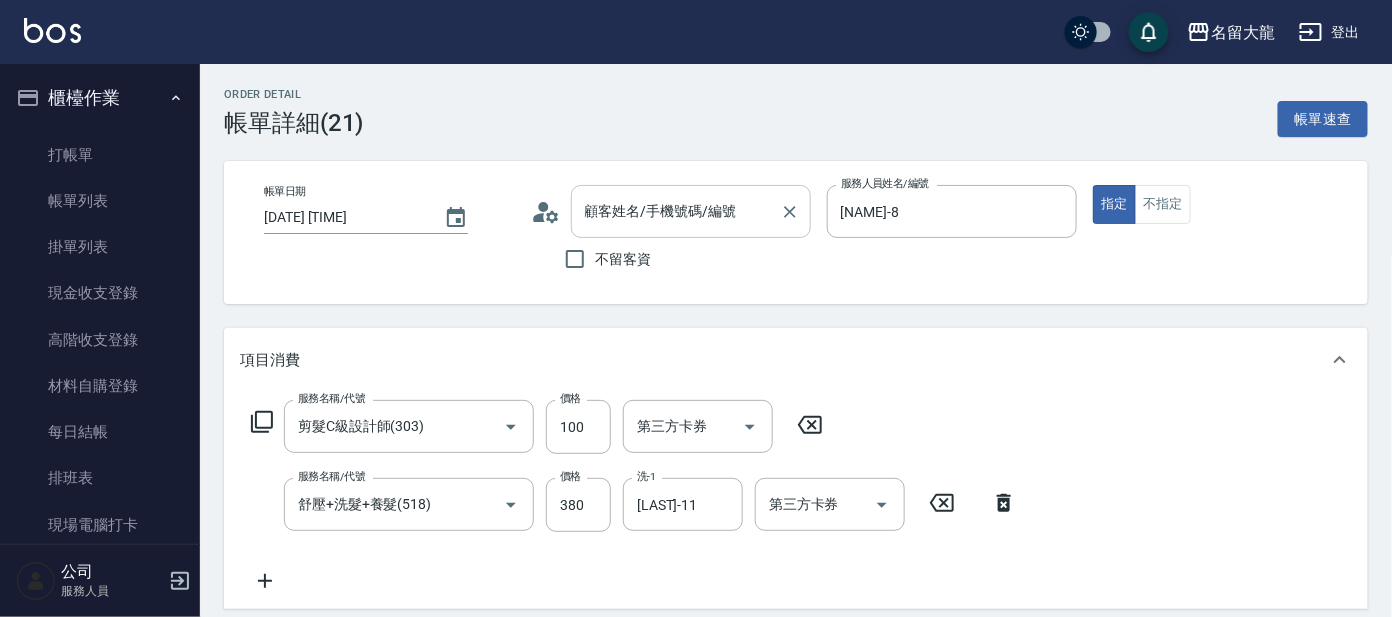 type on "淼淼/0000000001/H0" 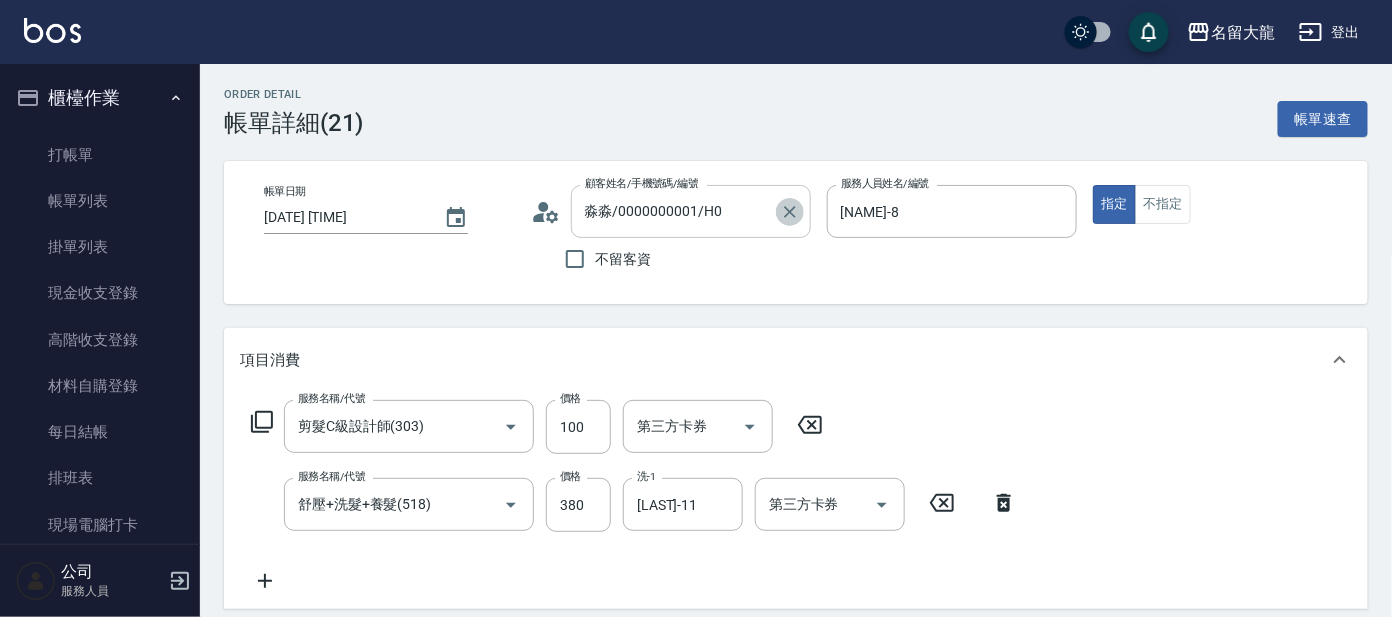 click 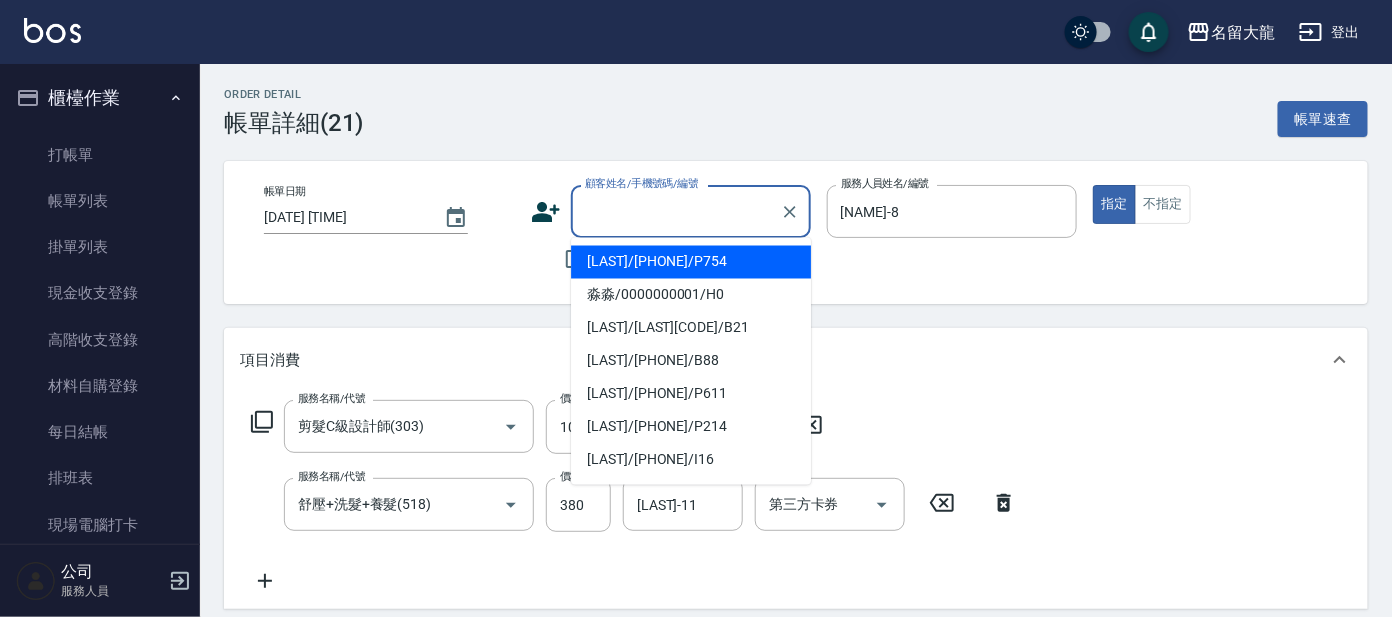 type on "[LAST]/[PHONE]/P754" 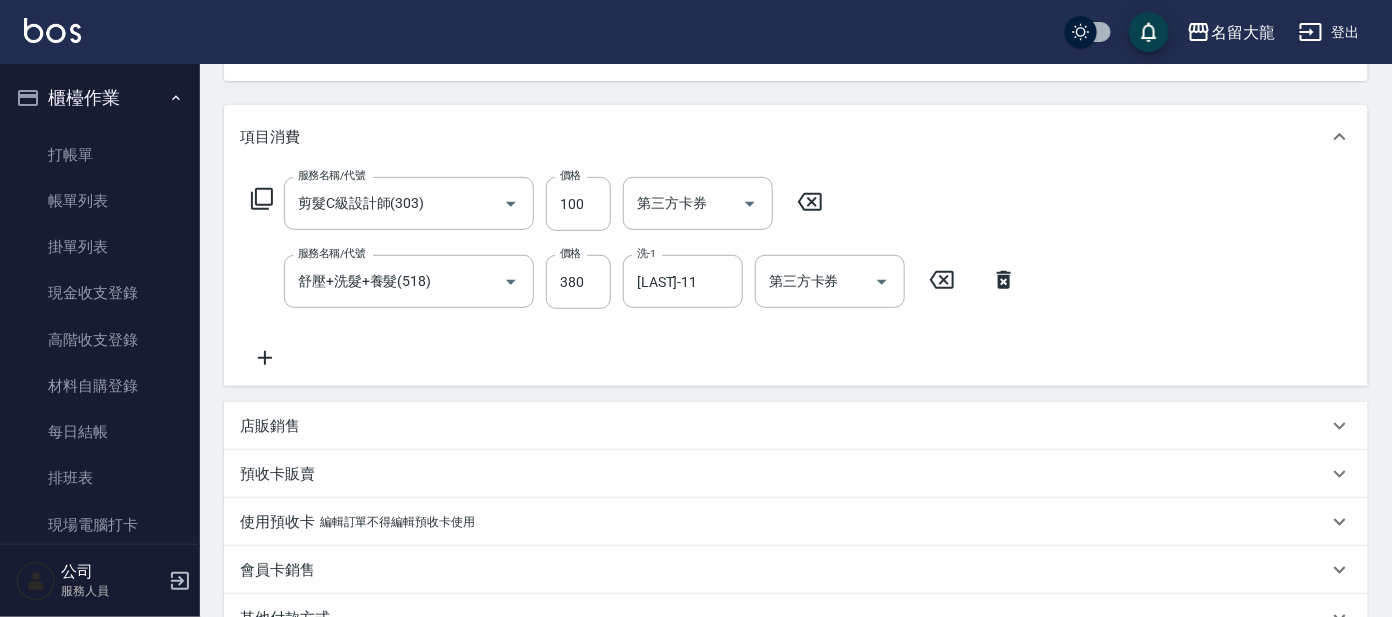 scroll, scrollTop: 507, scrollLeft: 0, axis: vertical 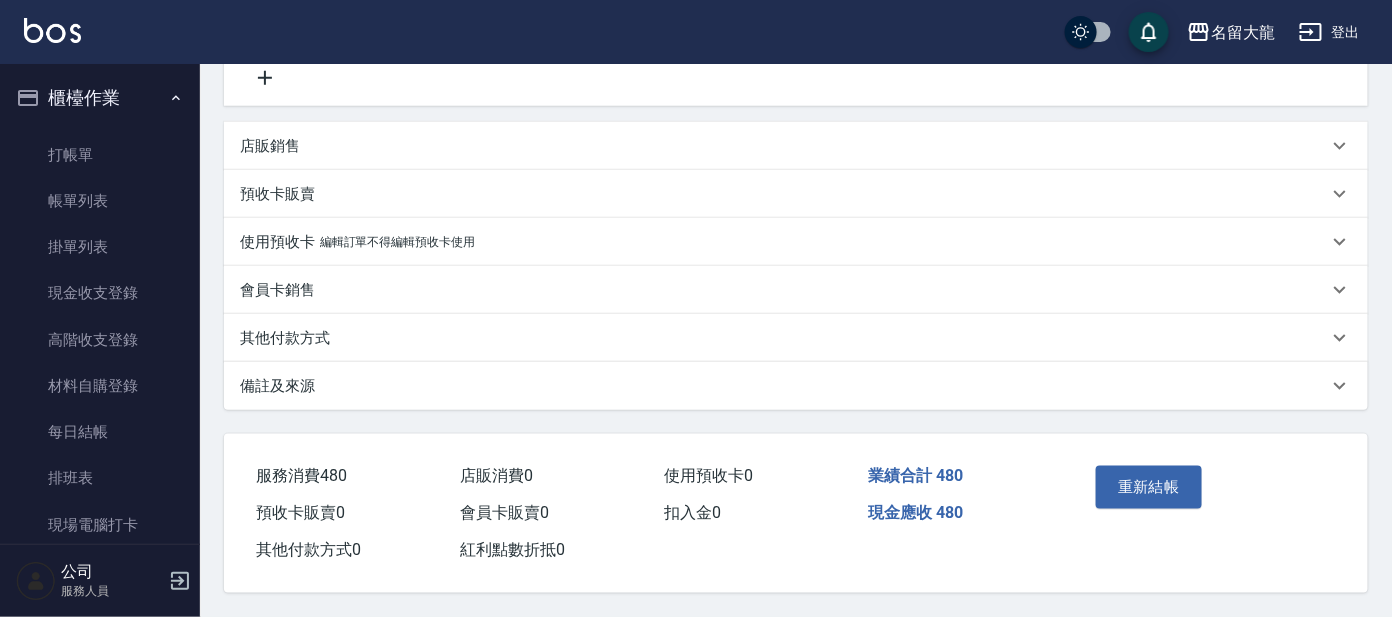 click on "重新結帳" at bounding box center (1149, 487) 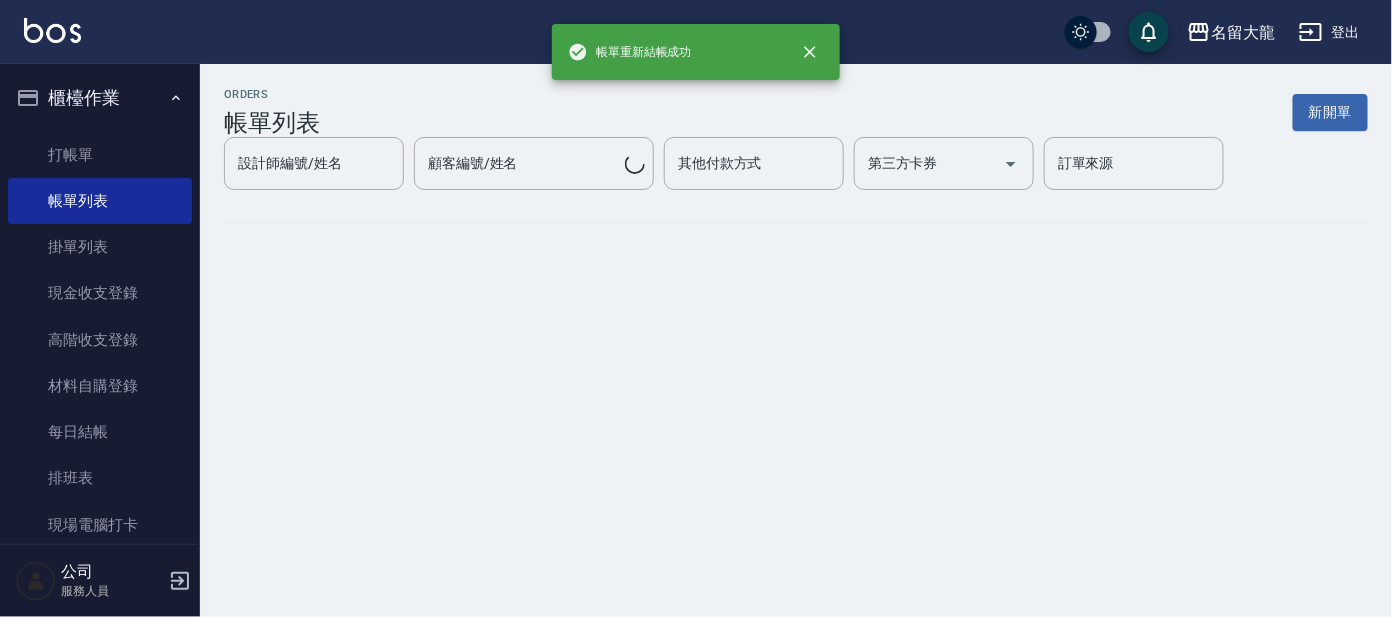 scroll, scrollTop: 0, scrollLeft: 0, axis: both 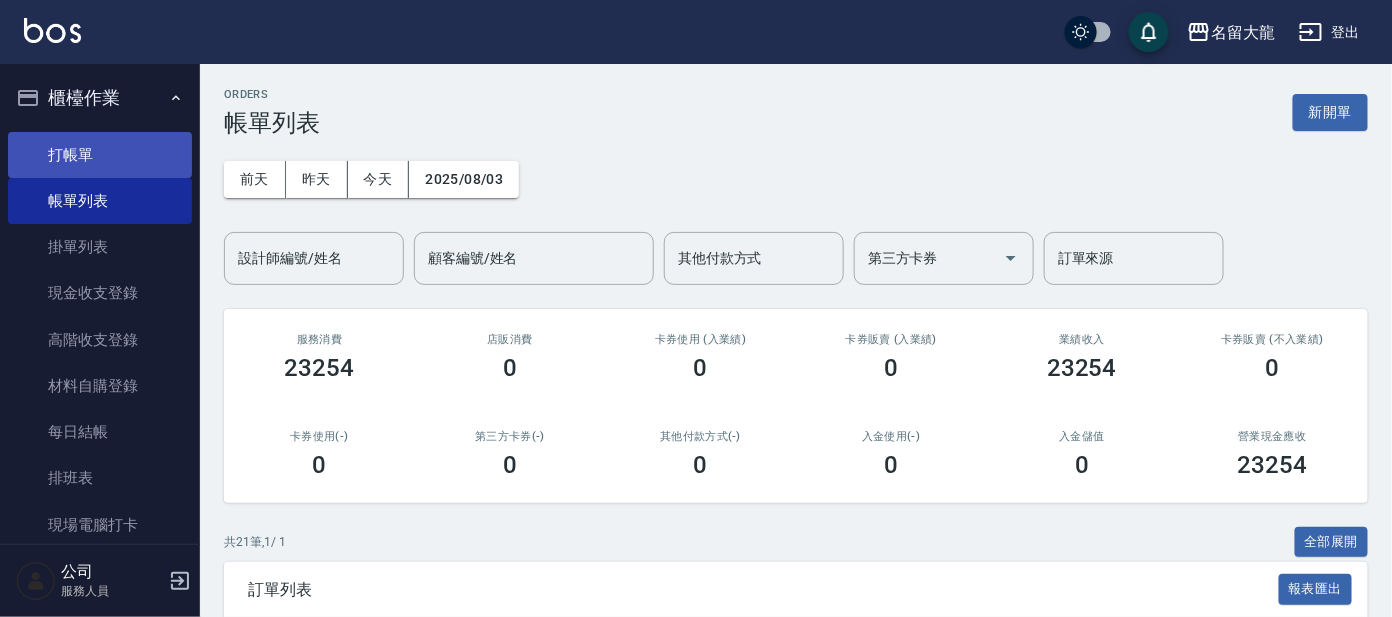 click on "打帳單" at bounding box center (100, 155) 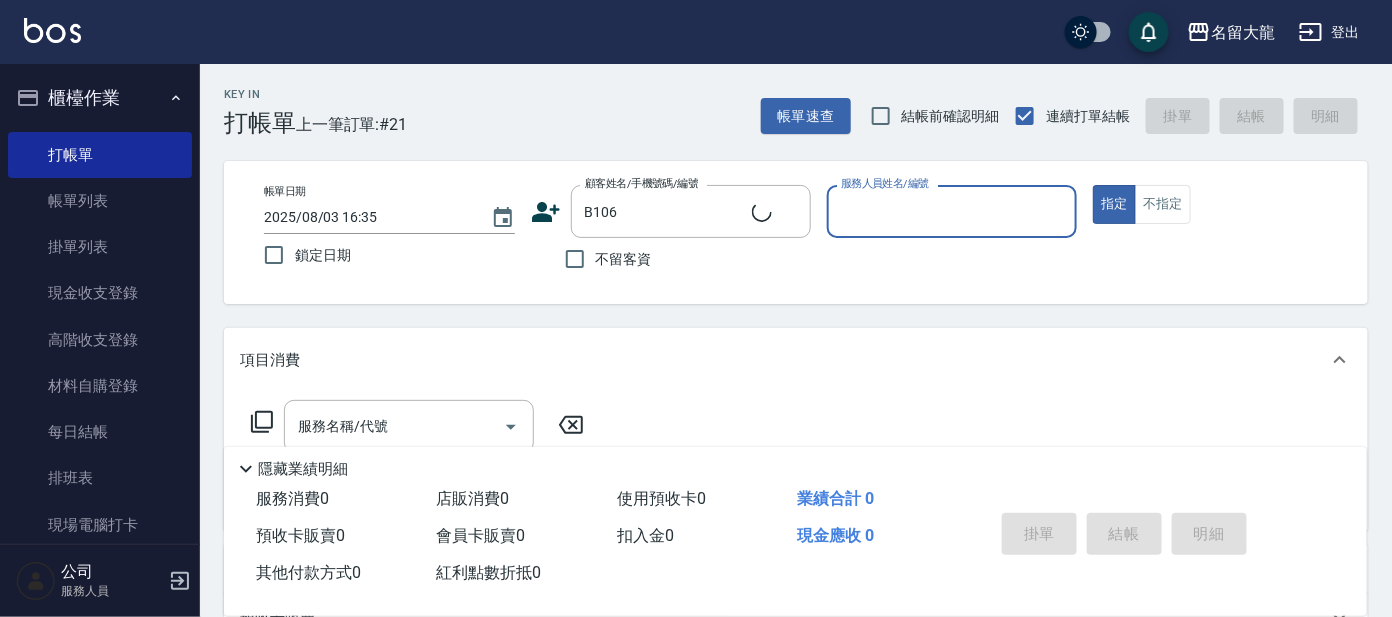 type on "馬廷瑜/0975192755/B106" 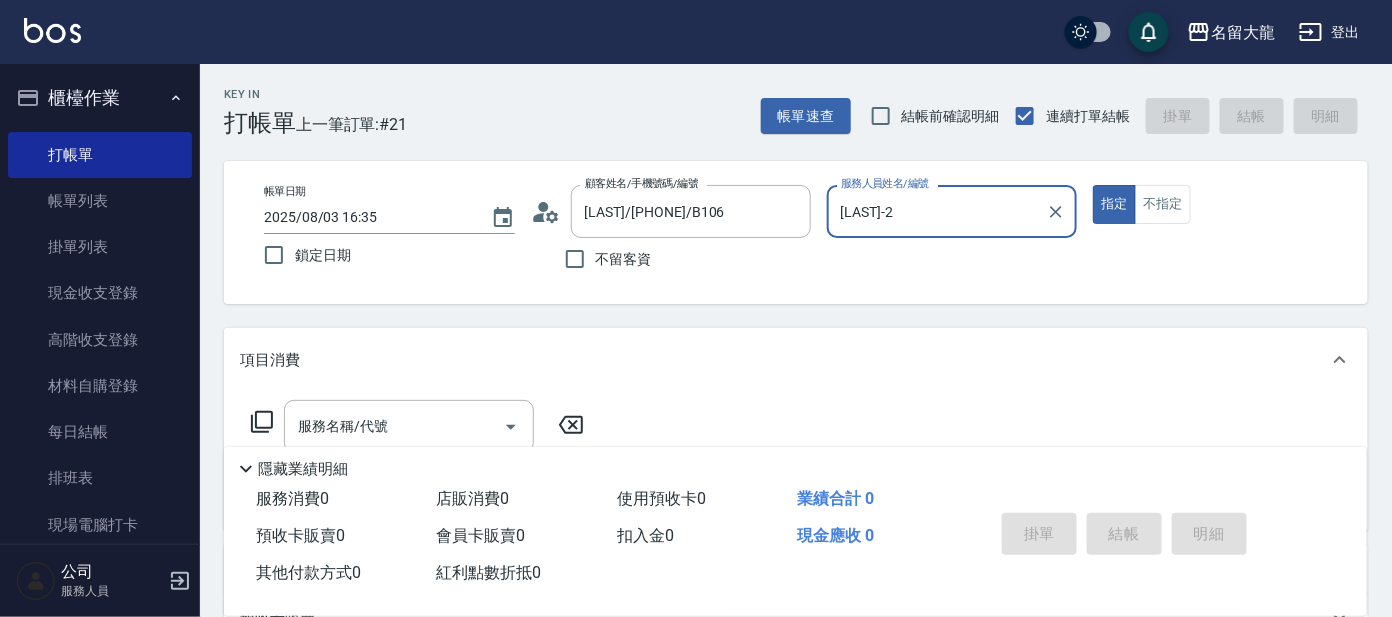 type on "[FIRST]-2" 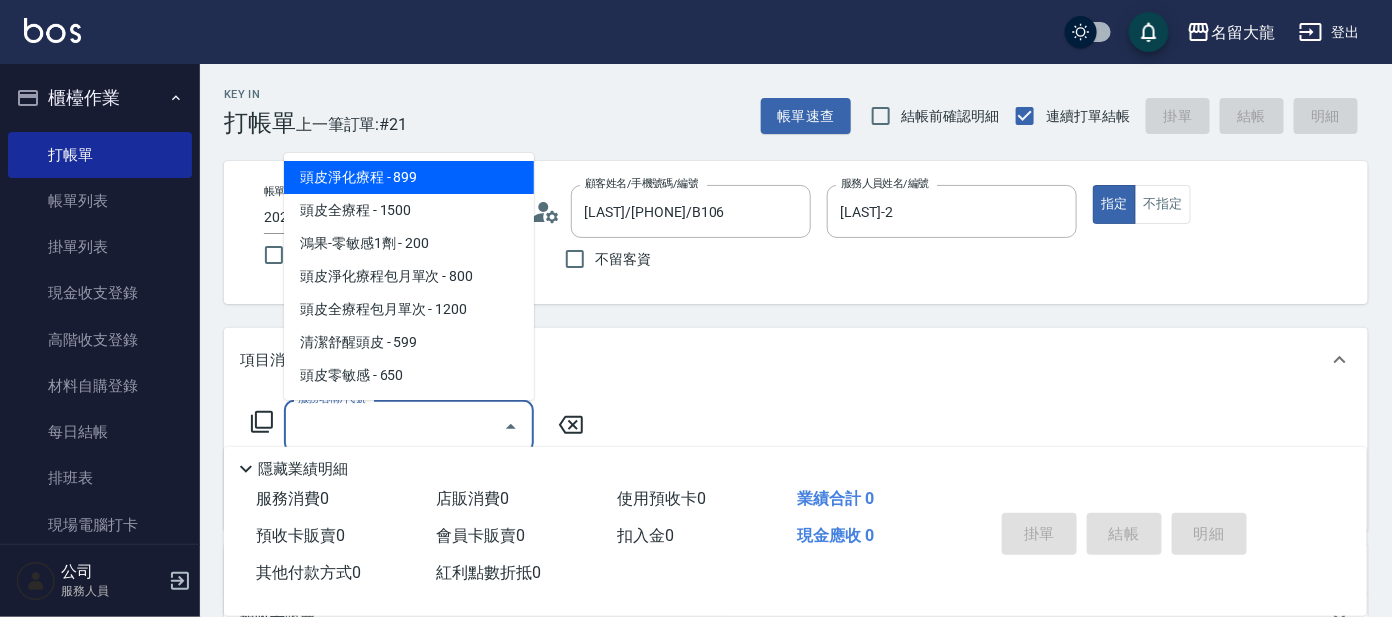 click on "服務名稱/代號" at bounding box center (394, 426) 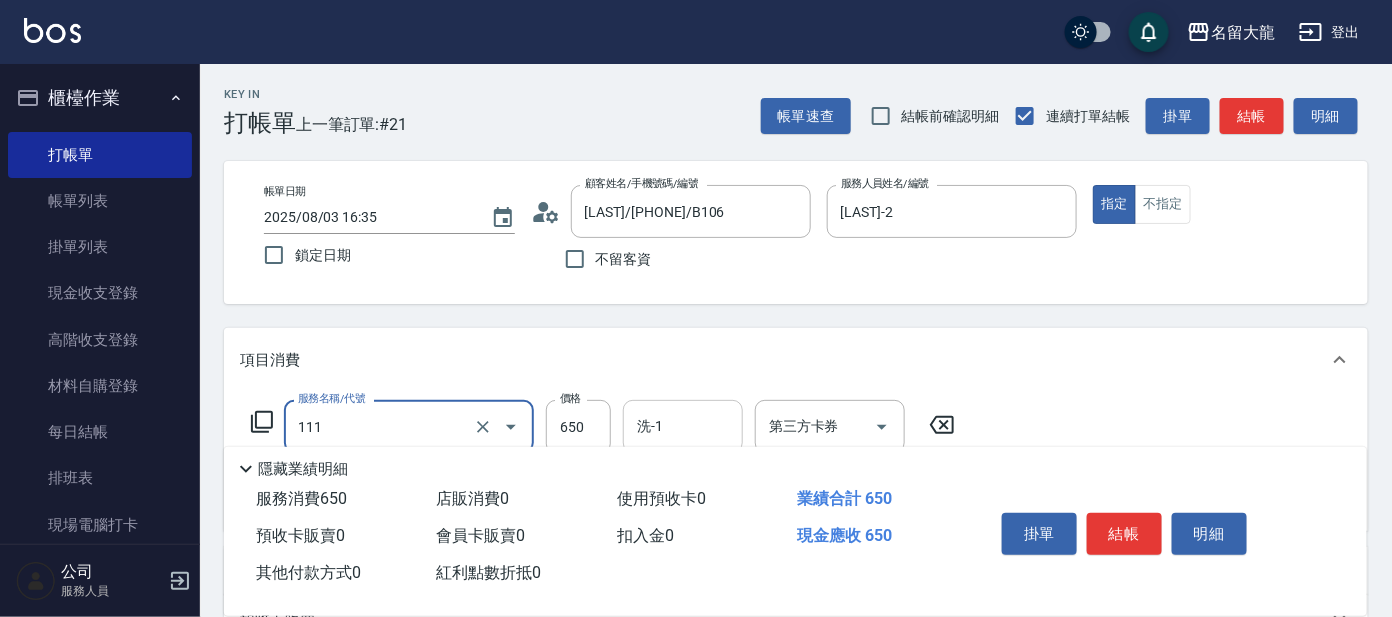 type on "頭皮零敏感(111)" 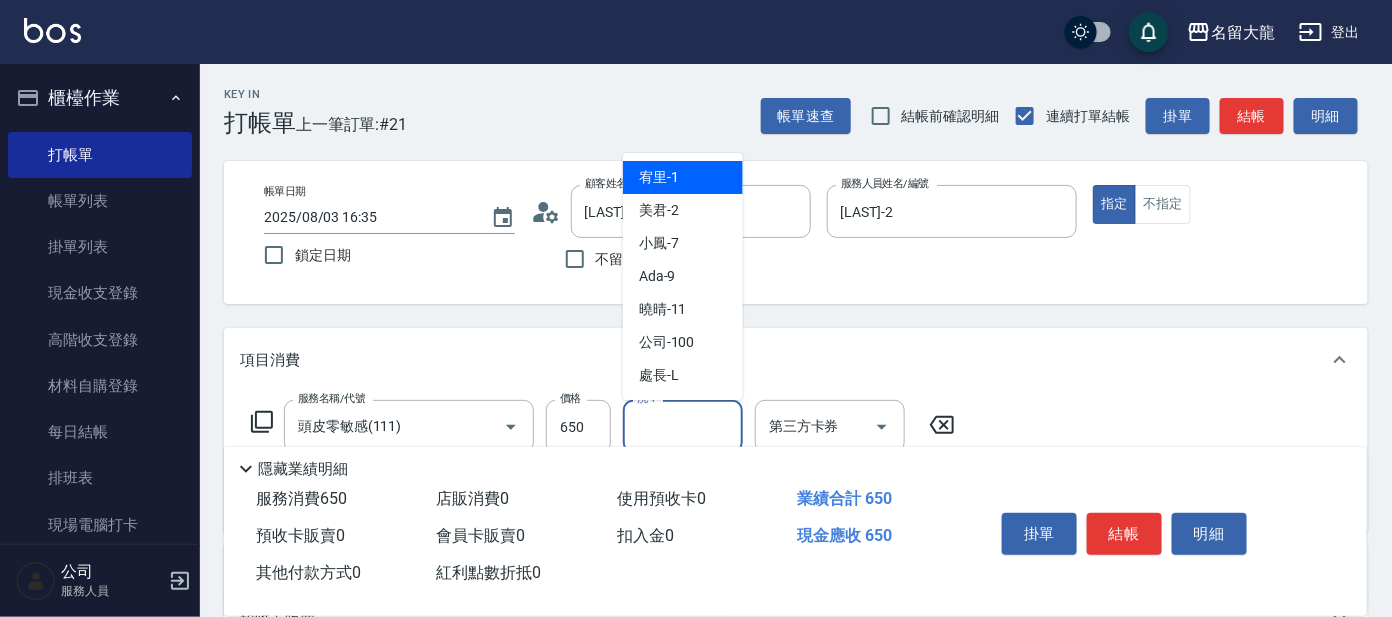 click on "洗-1" at bounding box center (683, 426) 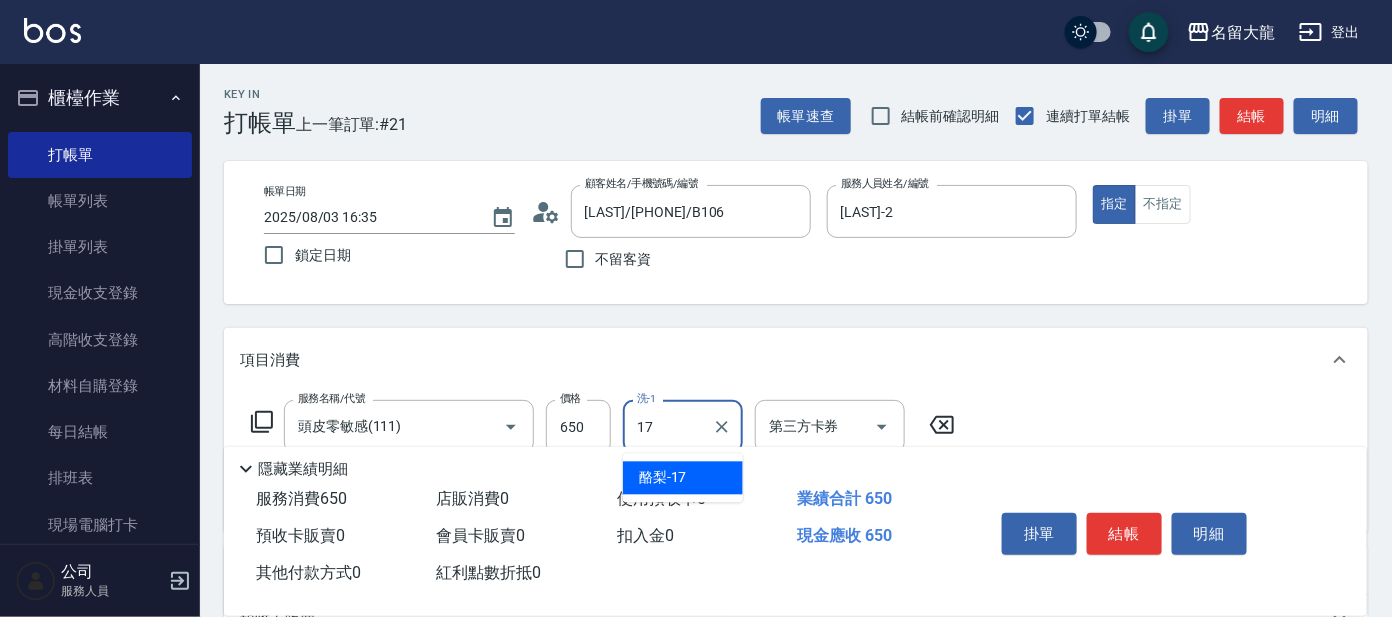 type on "酪梨-17" 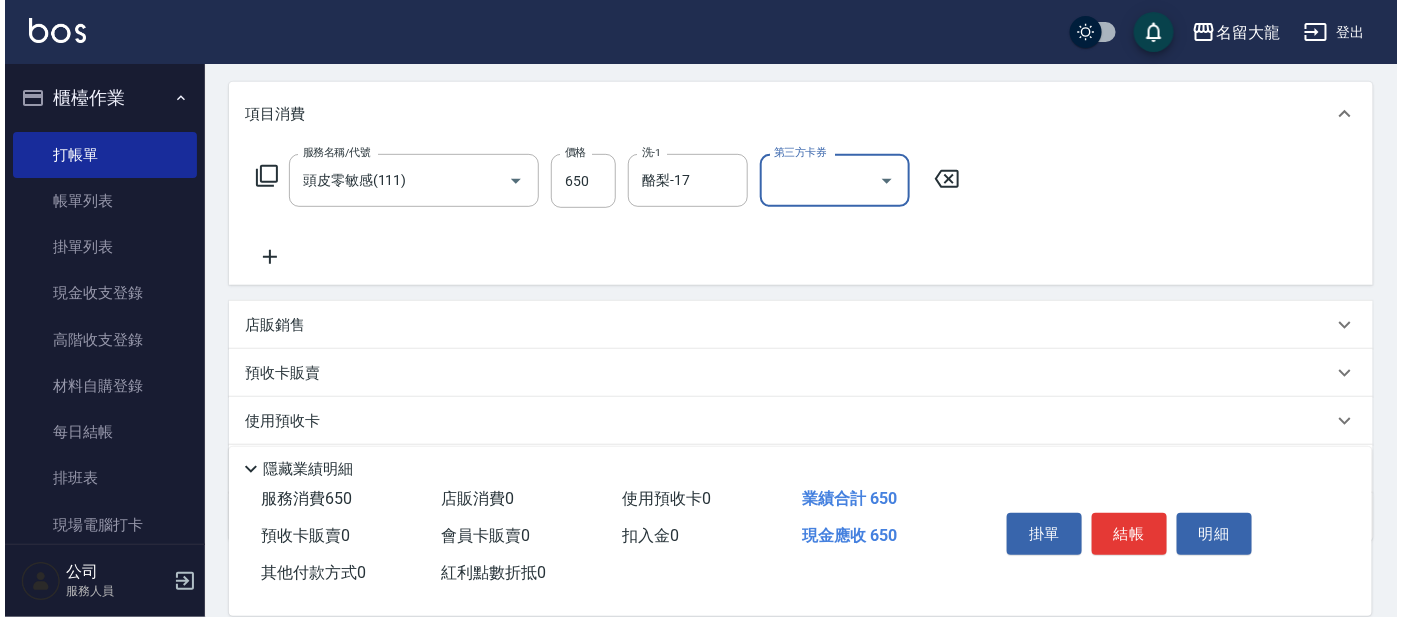 scroll, scrollTop: 249, scrollLeft: 0, axis: vertical 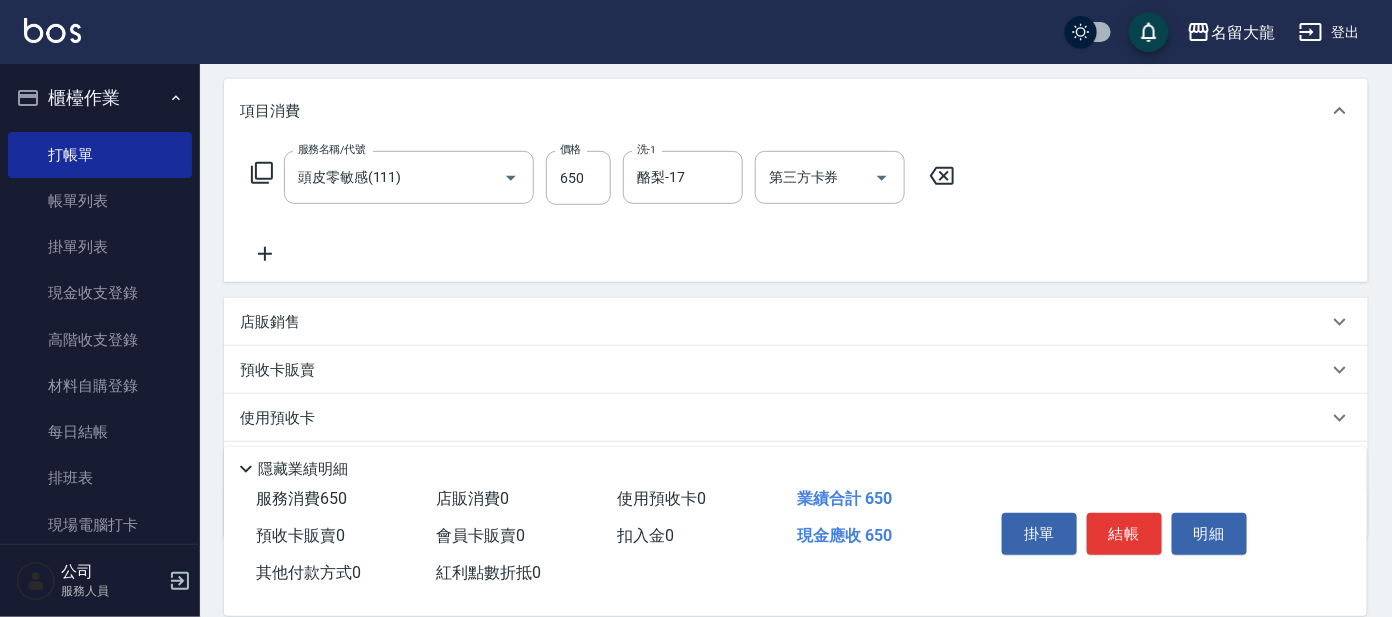 click 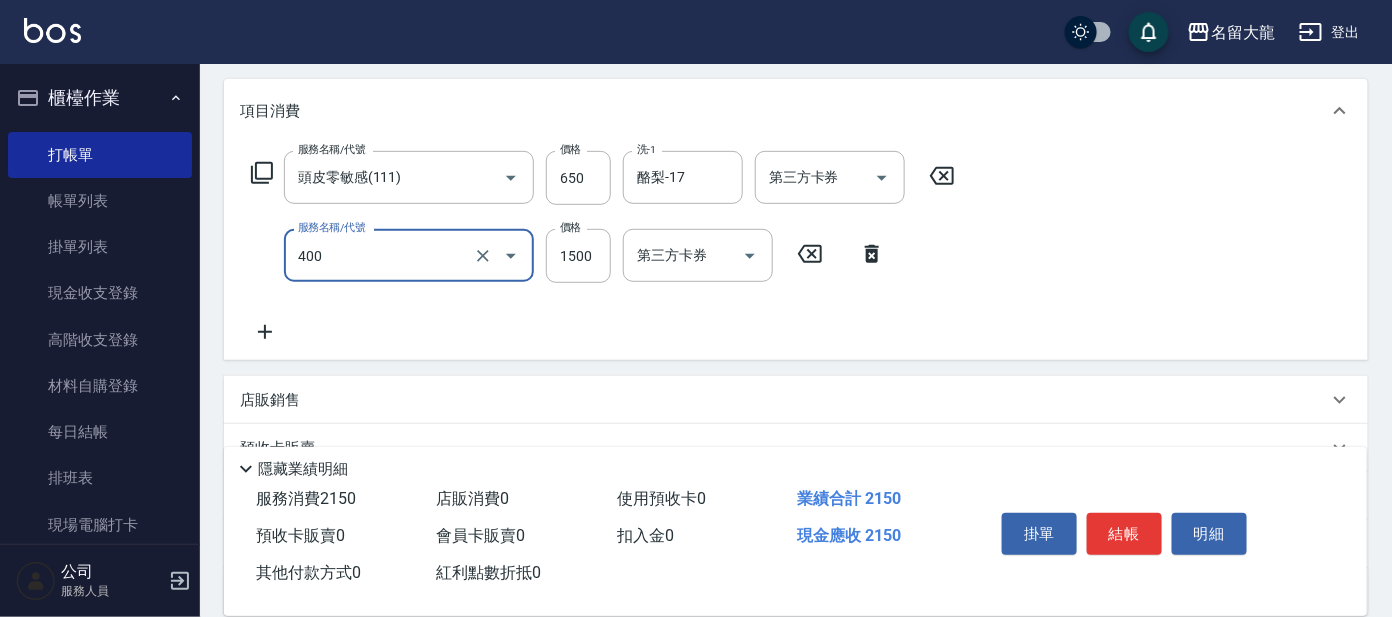 type on "染髮(400)" 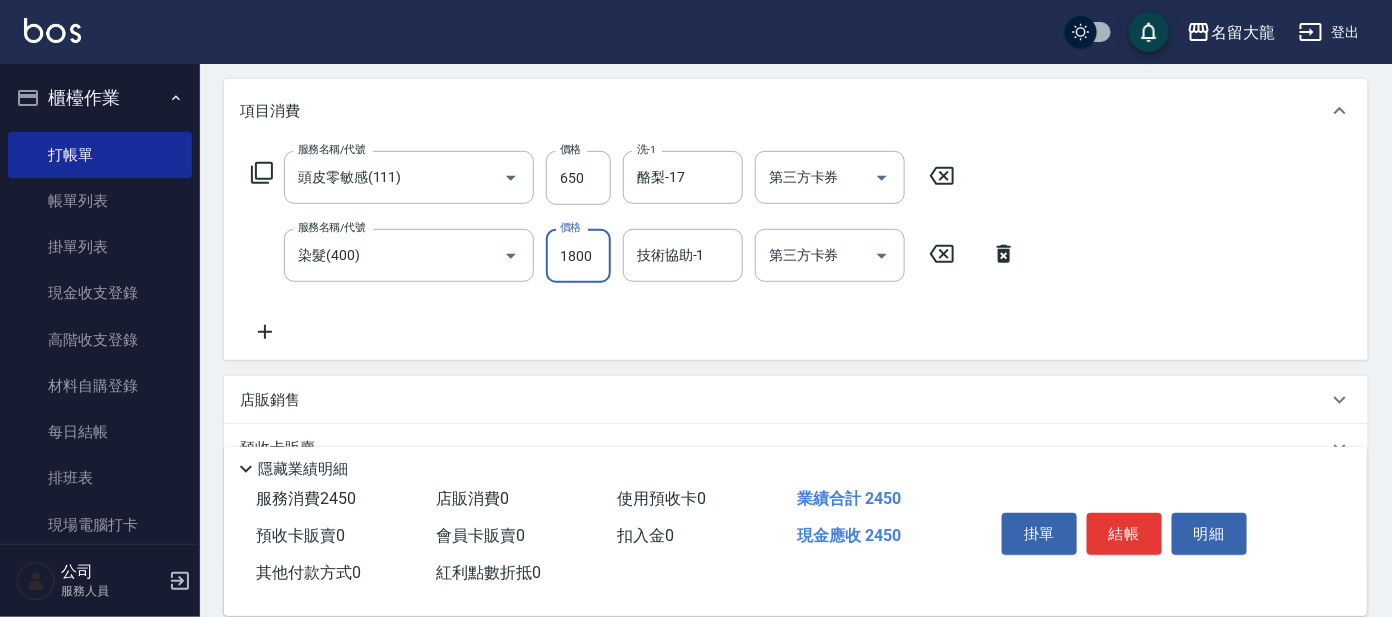 type on "1800" 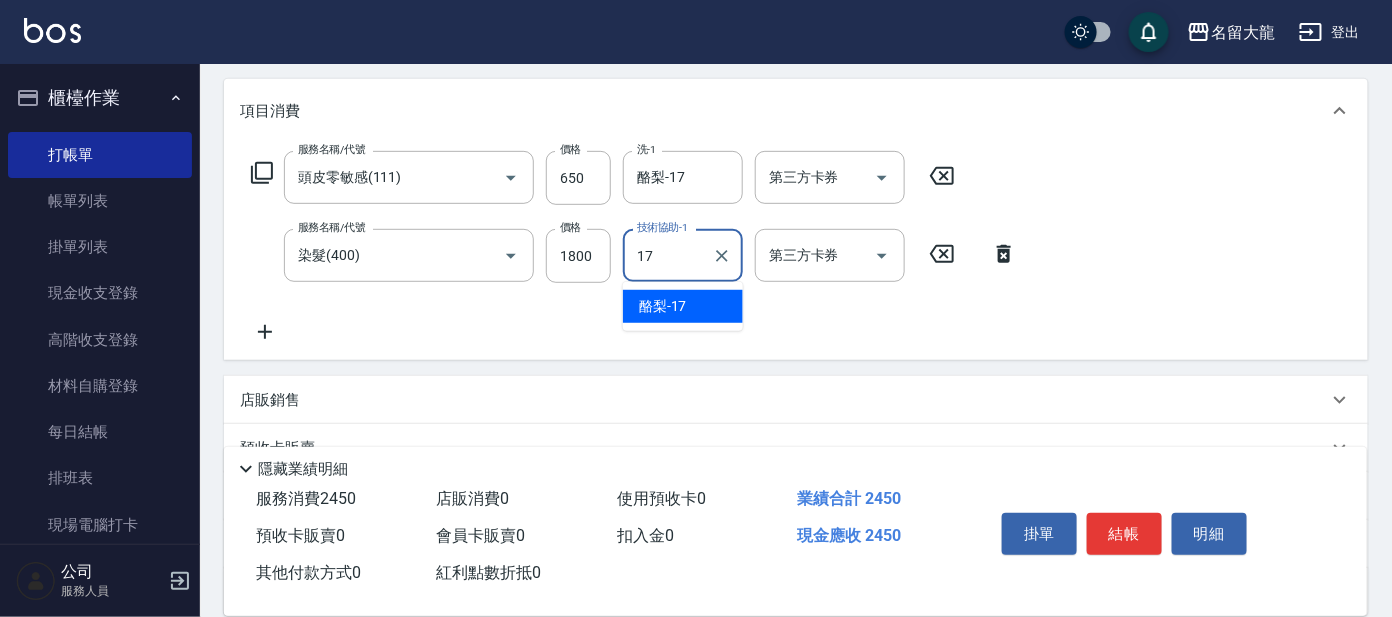 type on "17" 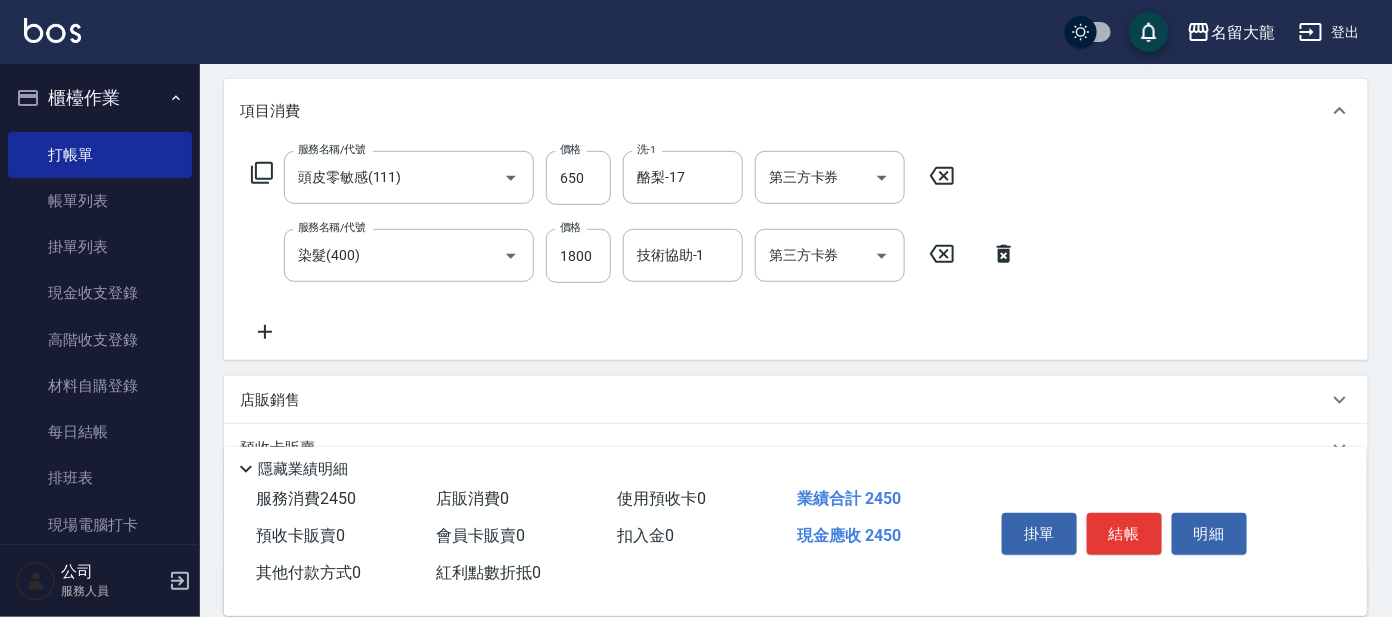 click 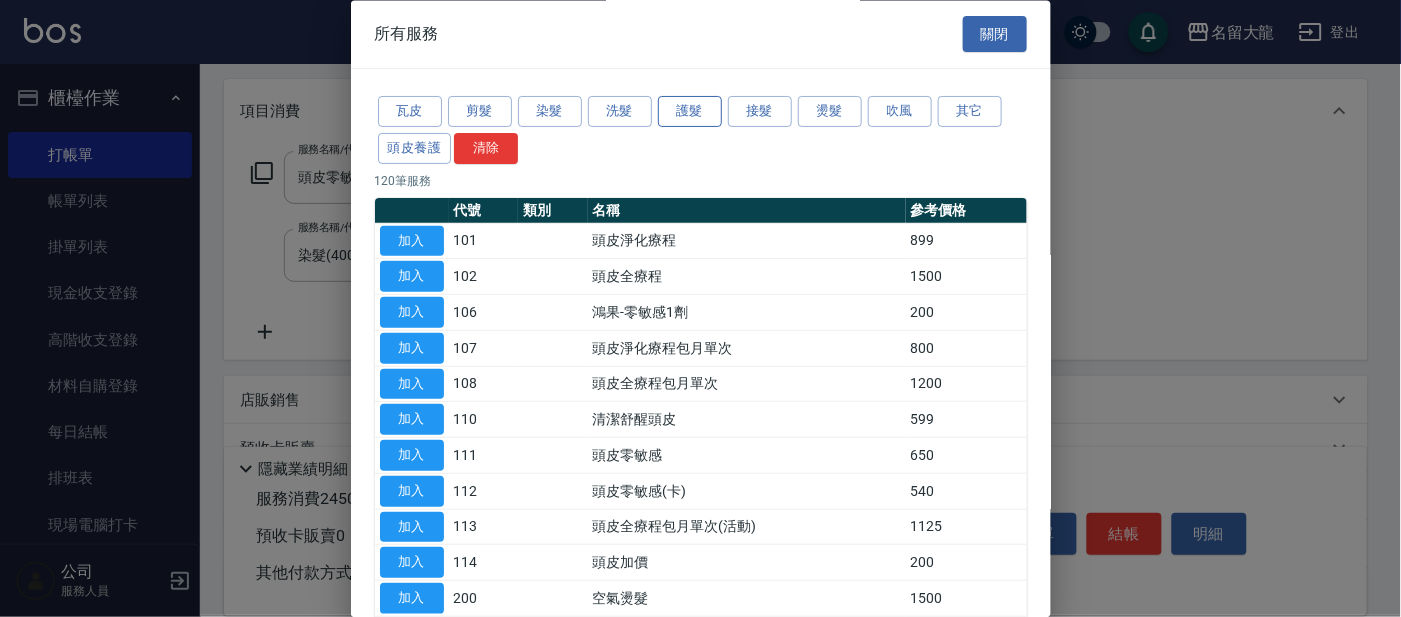 click on "護髮" at bounding box center (690, 112) 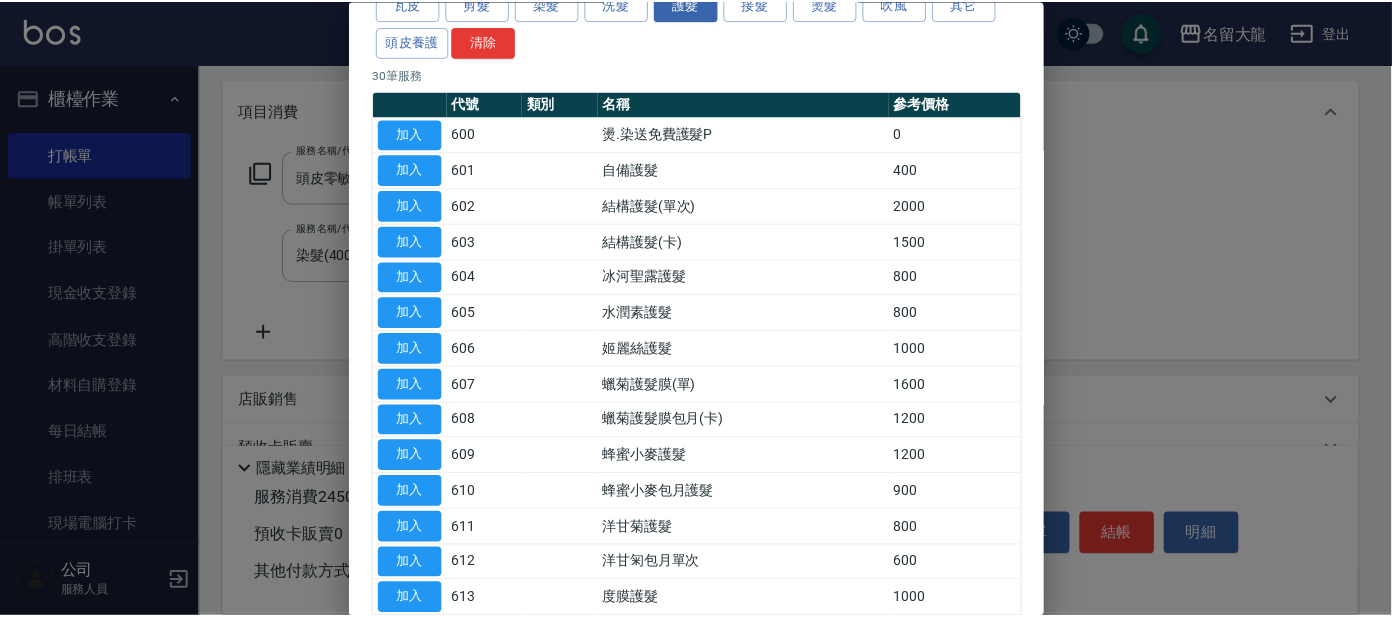 scroll, scrollTop: 249, scrollLeft: 0, axis: vertical 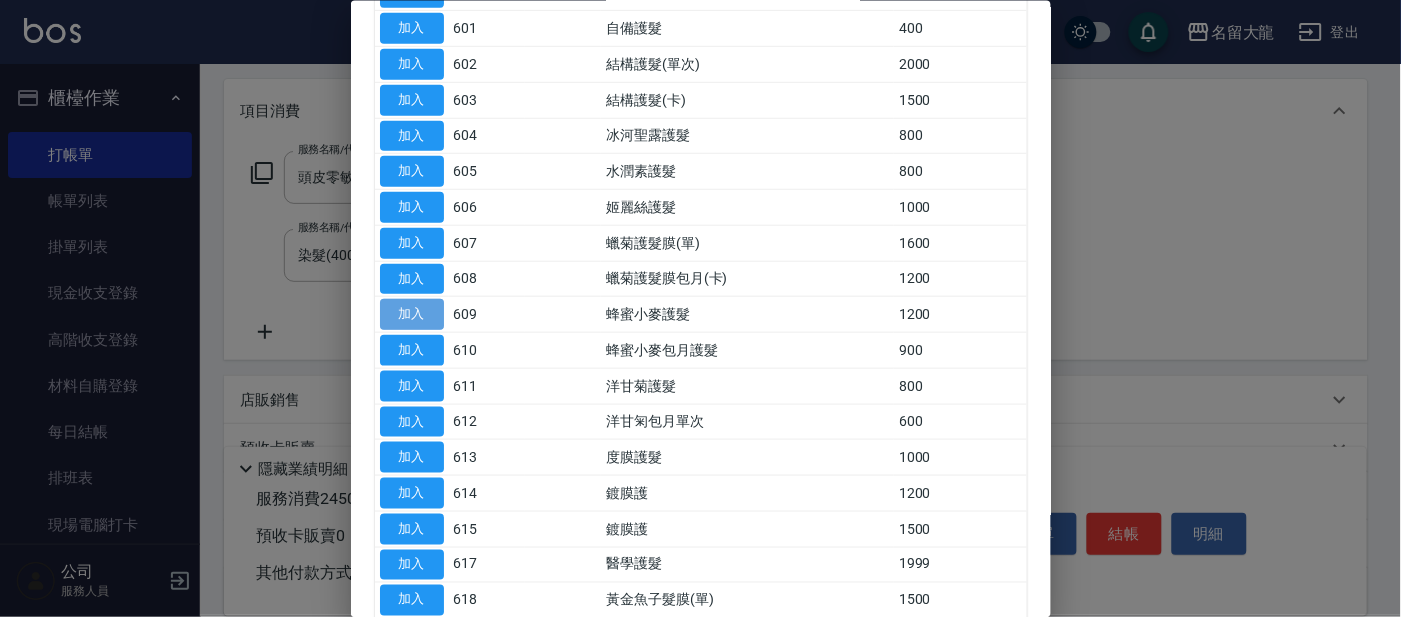 click on "加入" at bounding box center (412, 314) 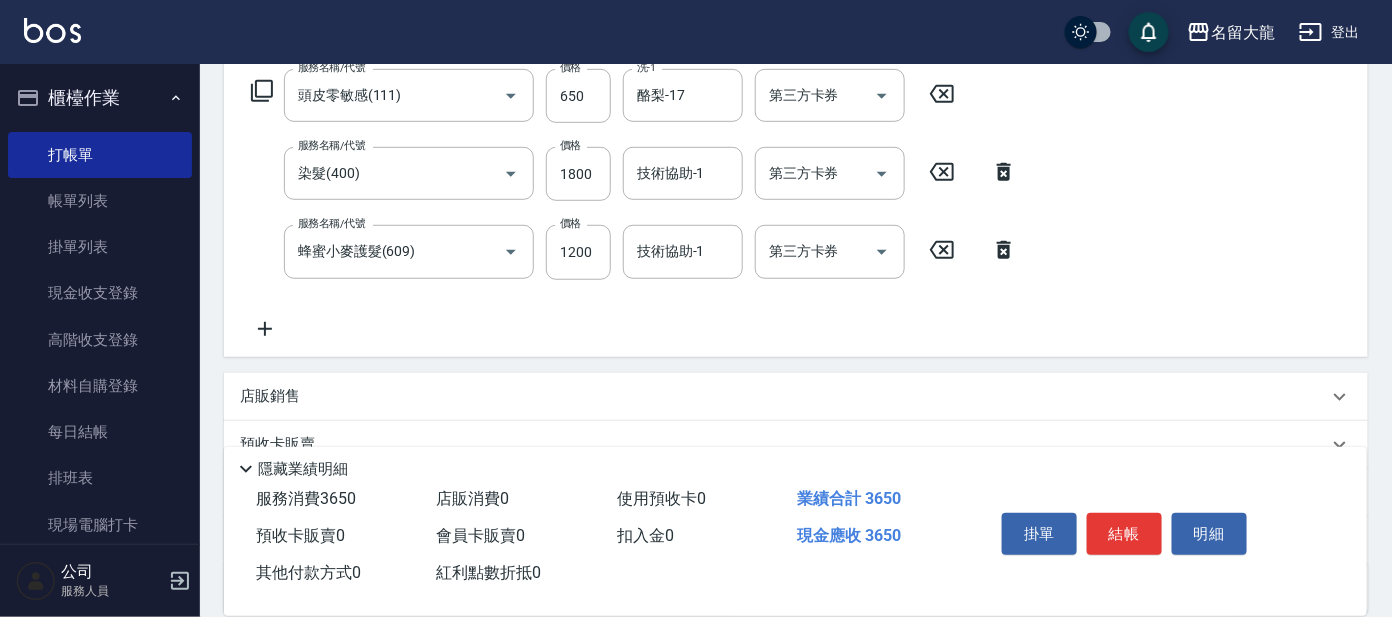 scroll, scrollTop: 499, scrollLeft: 0, axis: vertical 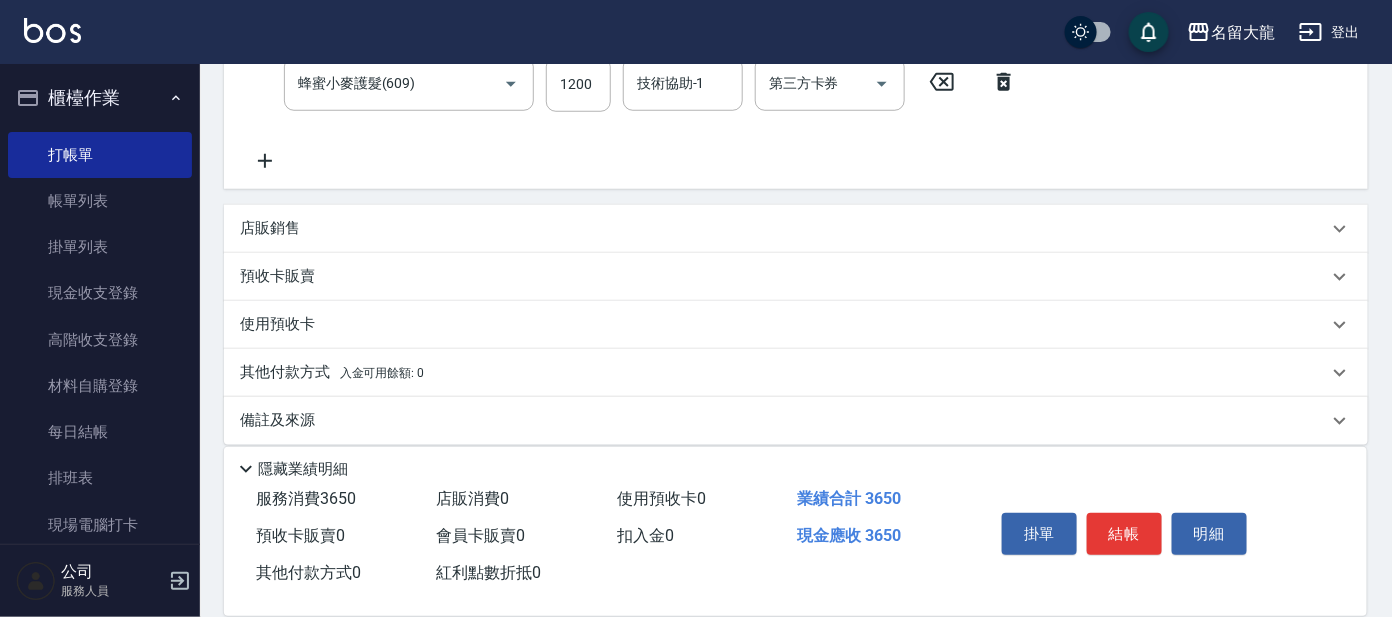 click on "店販銷售" at bounding box center (270, 228) 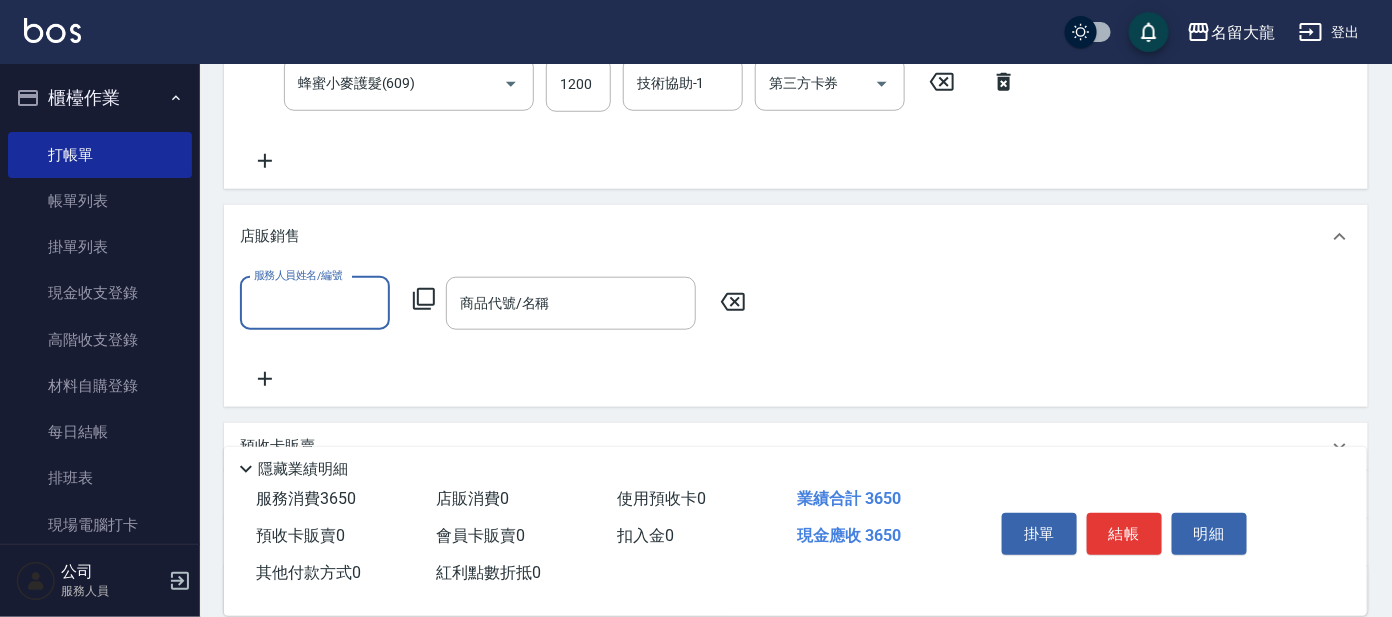 scroll, scrollTop: 0, scrollLeft: 0, axis: both 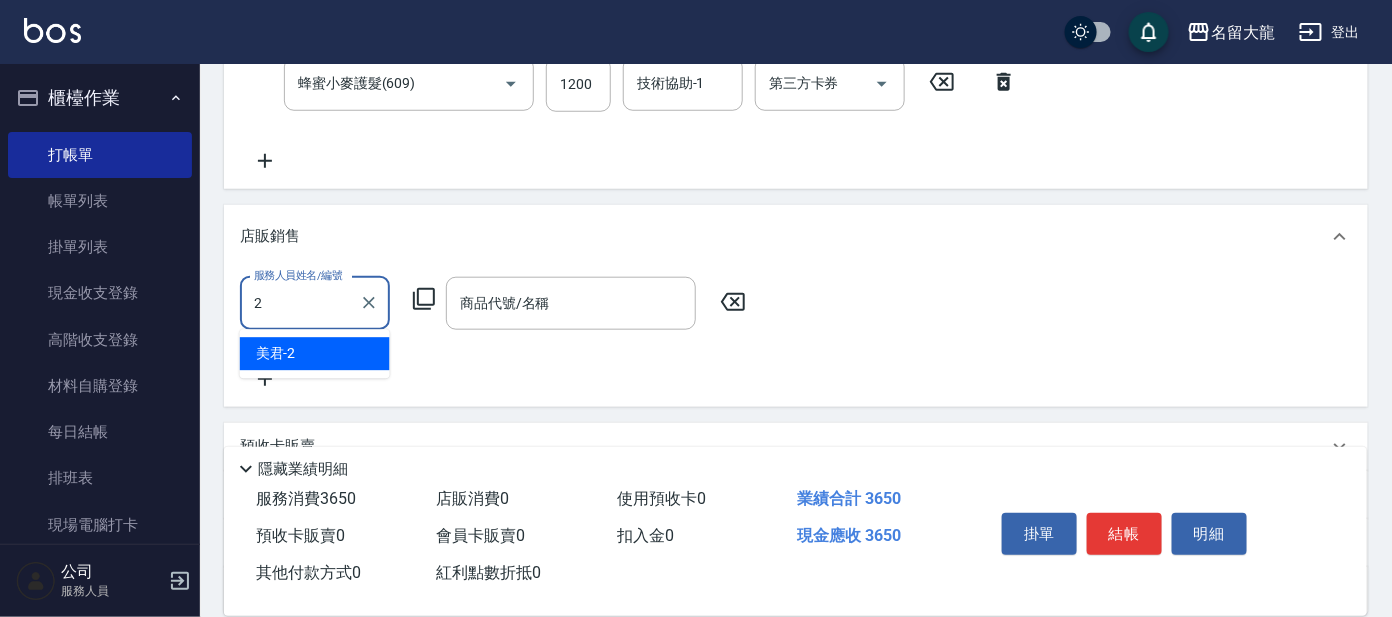 type on "[FIRST]-2" 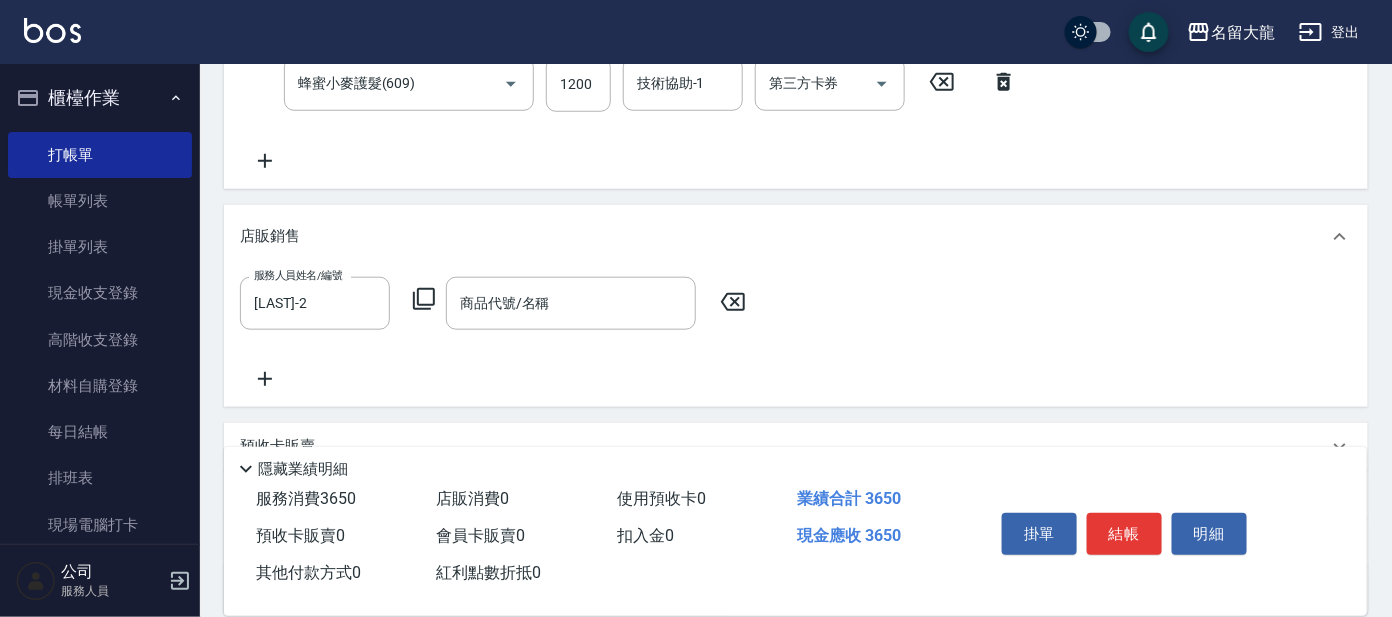 click 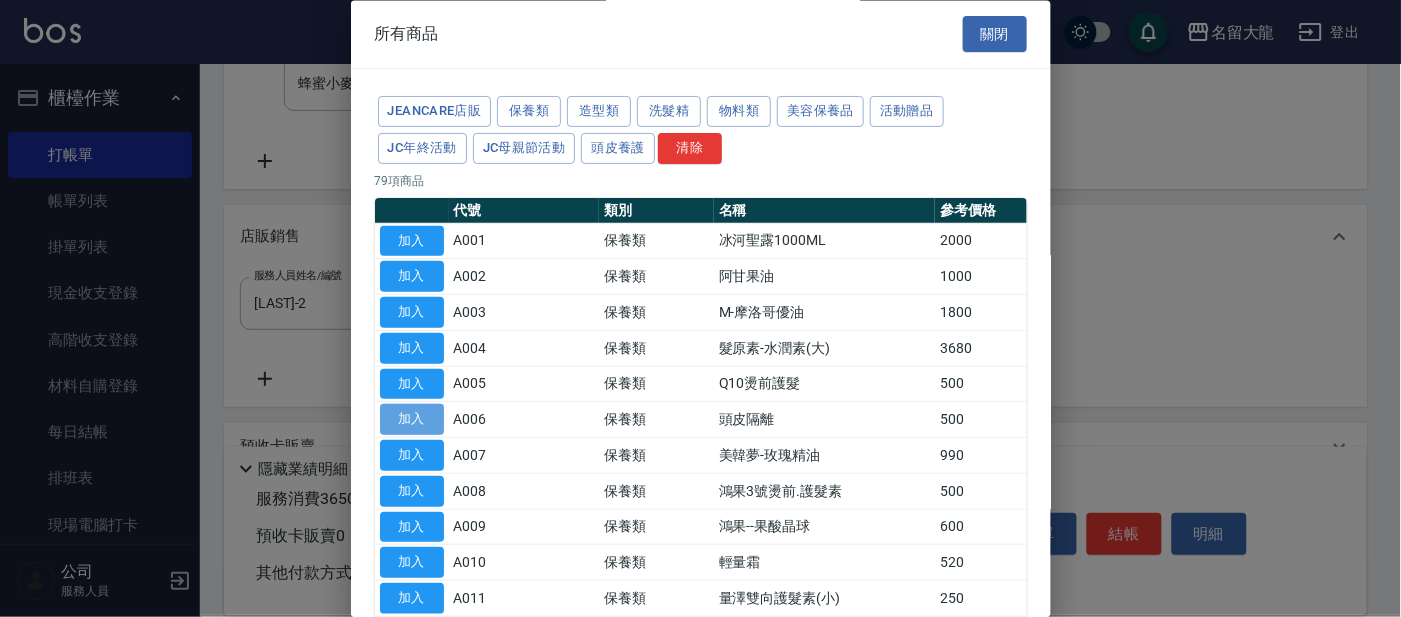 click on "加入" at bounding box center (412, 420) 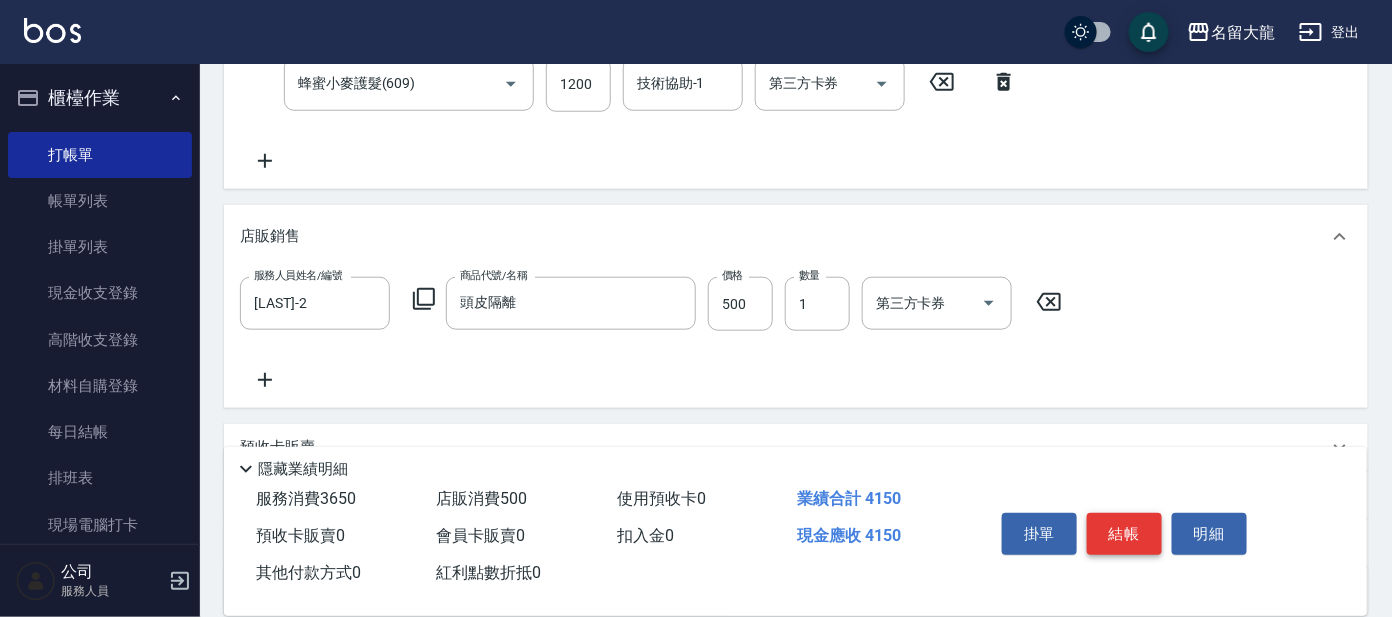click on "結帳" at bounding box center (1124, 534) 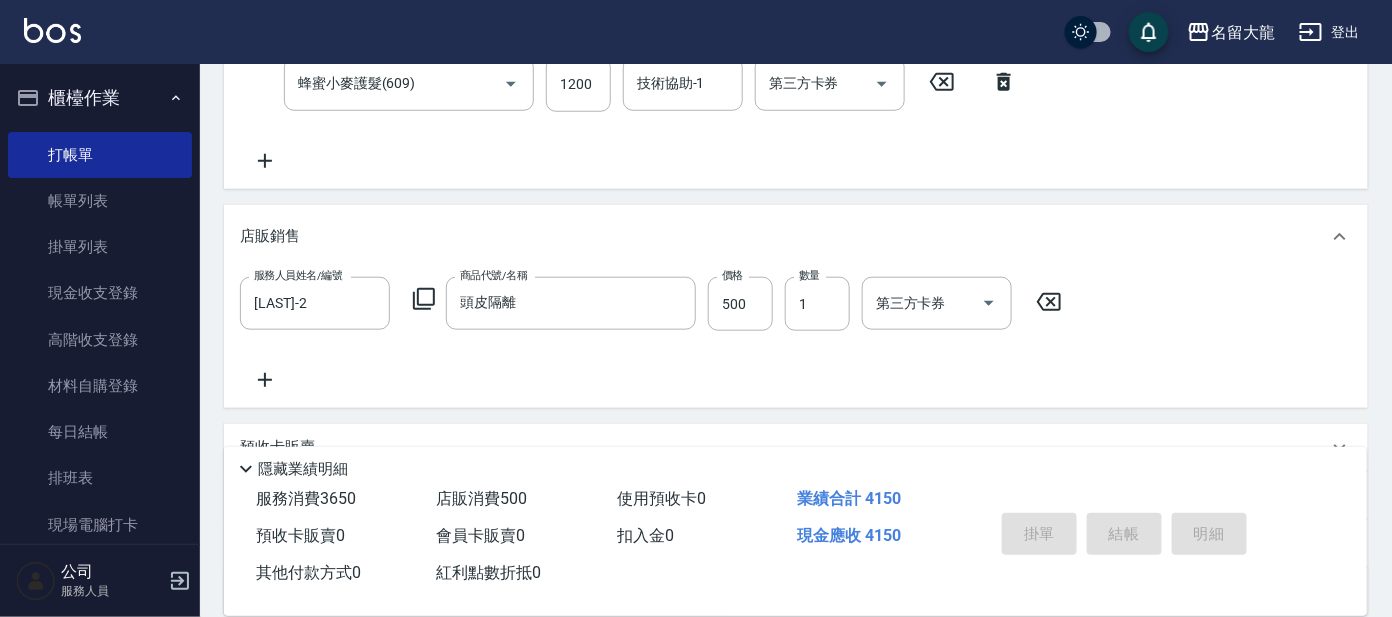 type on "2025/08/03 16:46" 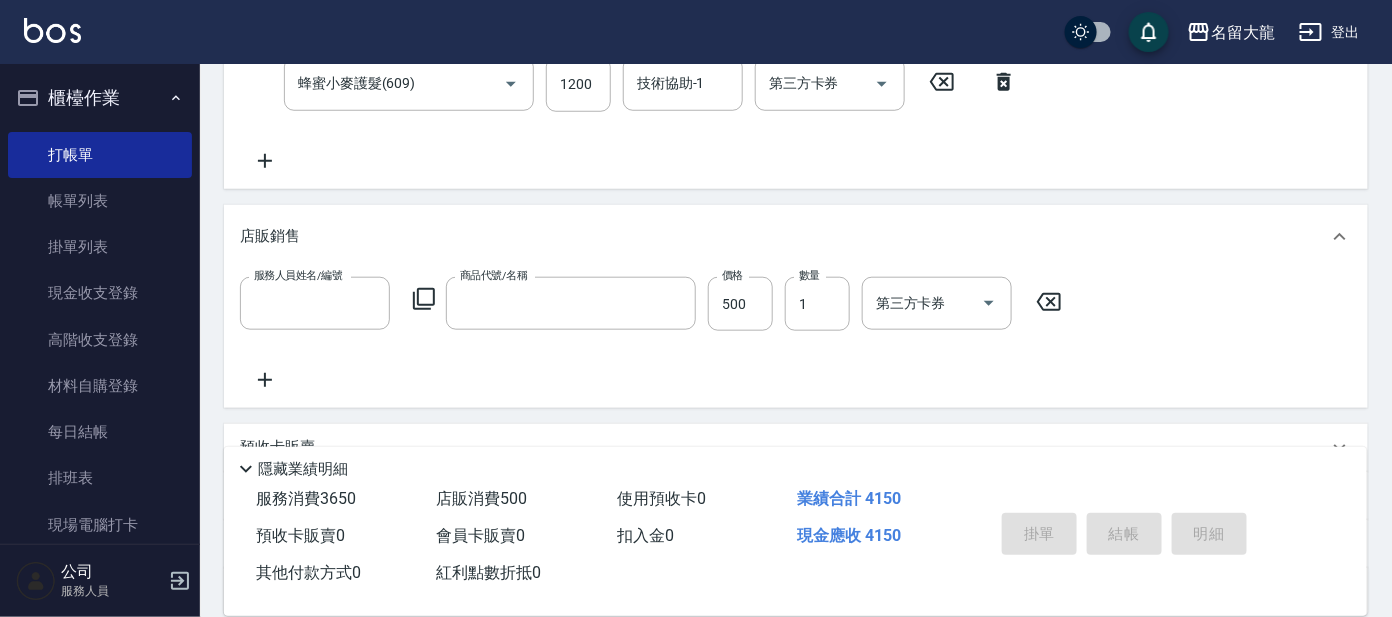 scroll, scrollTop: 0, scrollLeft: 0, axis: both 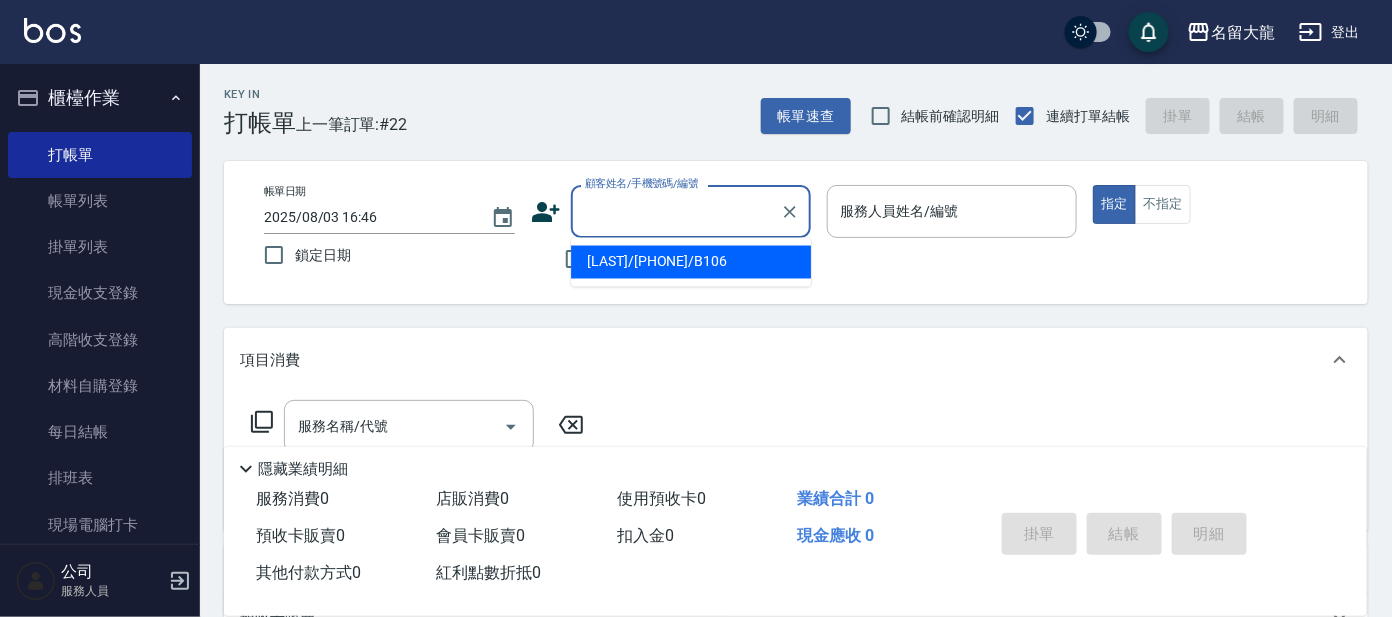 click on "顧客姓名/手機號碼/編號" at bounding box center [676, 211] 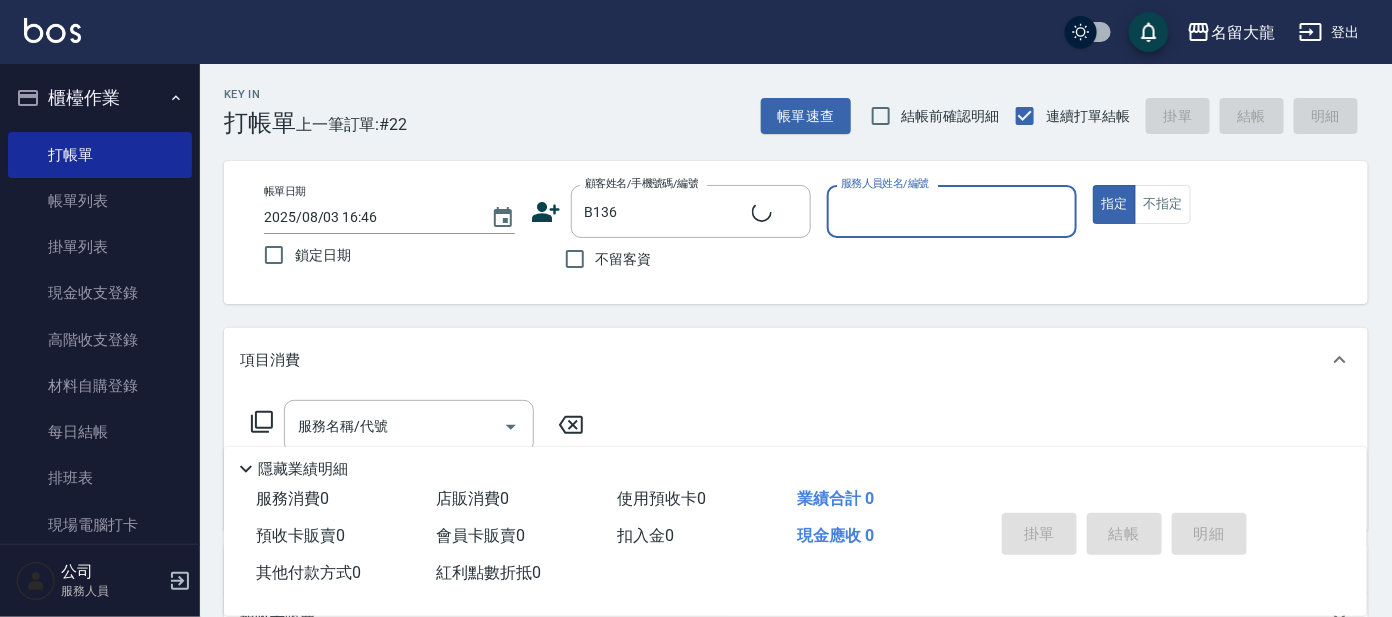 type on "賴小雯/0952396084/B136" 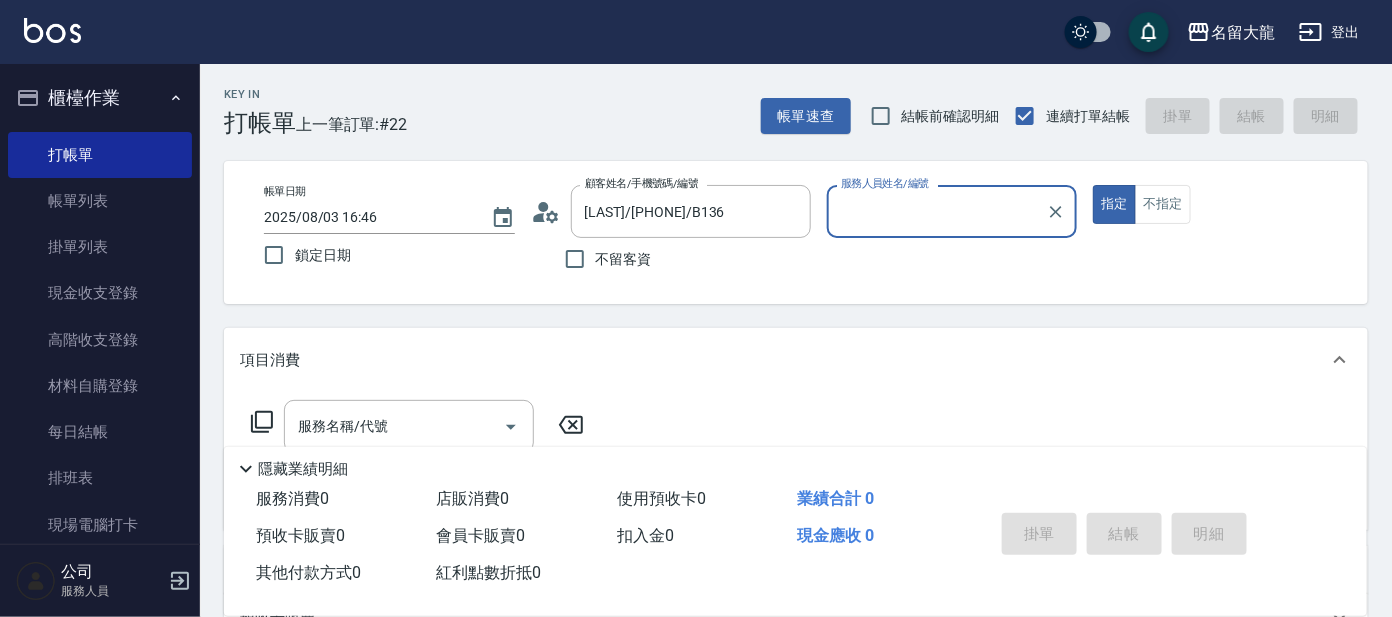 type on "[FIRST]-2" 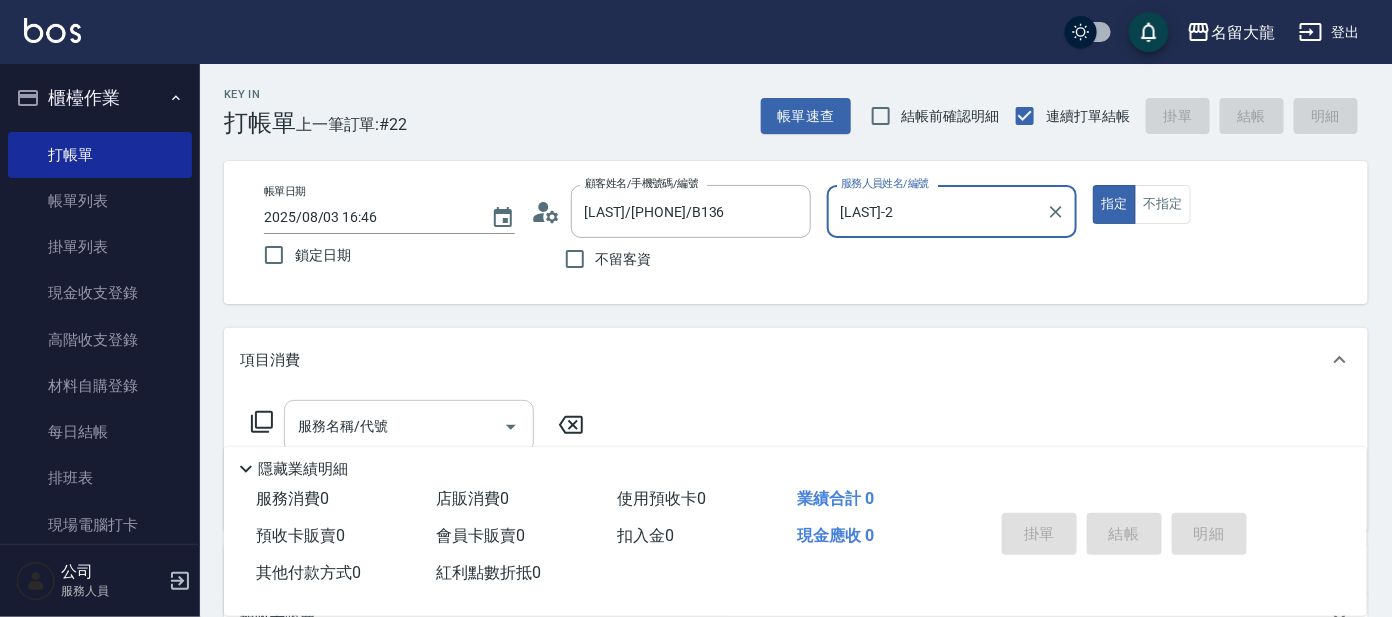click on "服務名稱/代號" at bounding box center [394, 426] 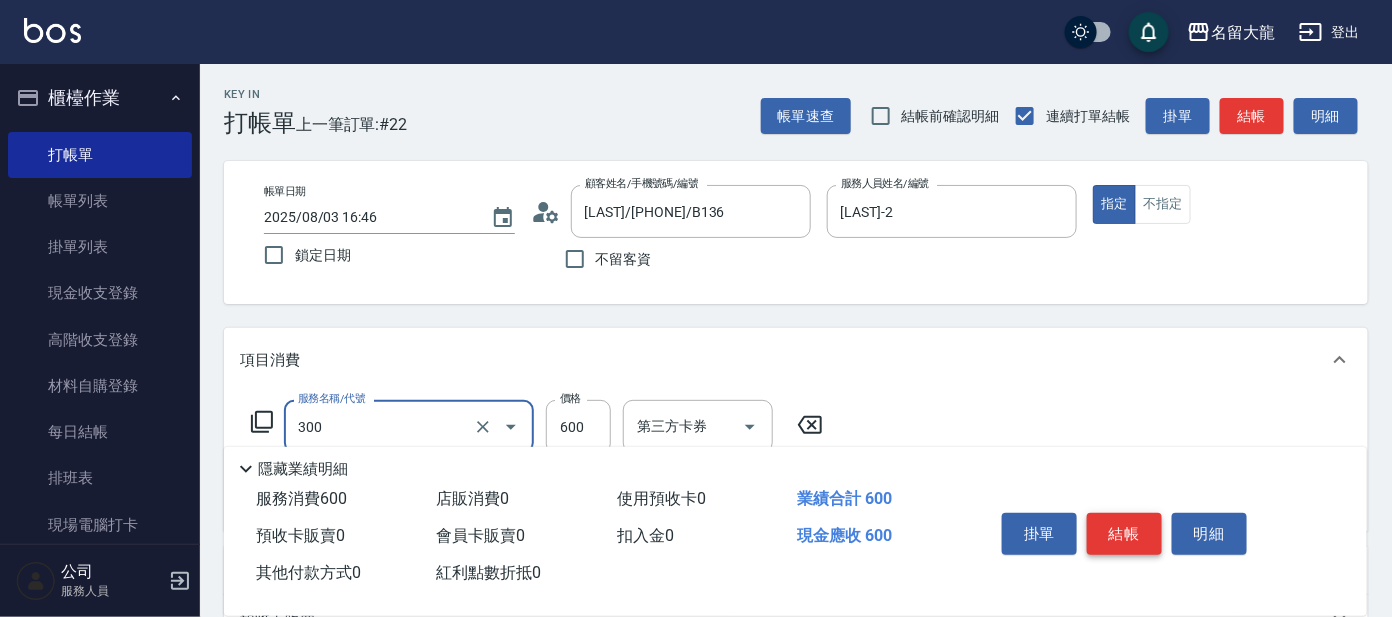 type on "剪髮 講師級設計師(300)" 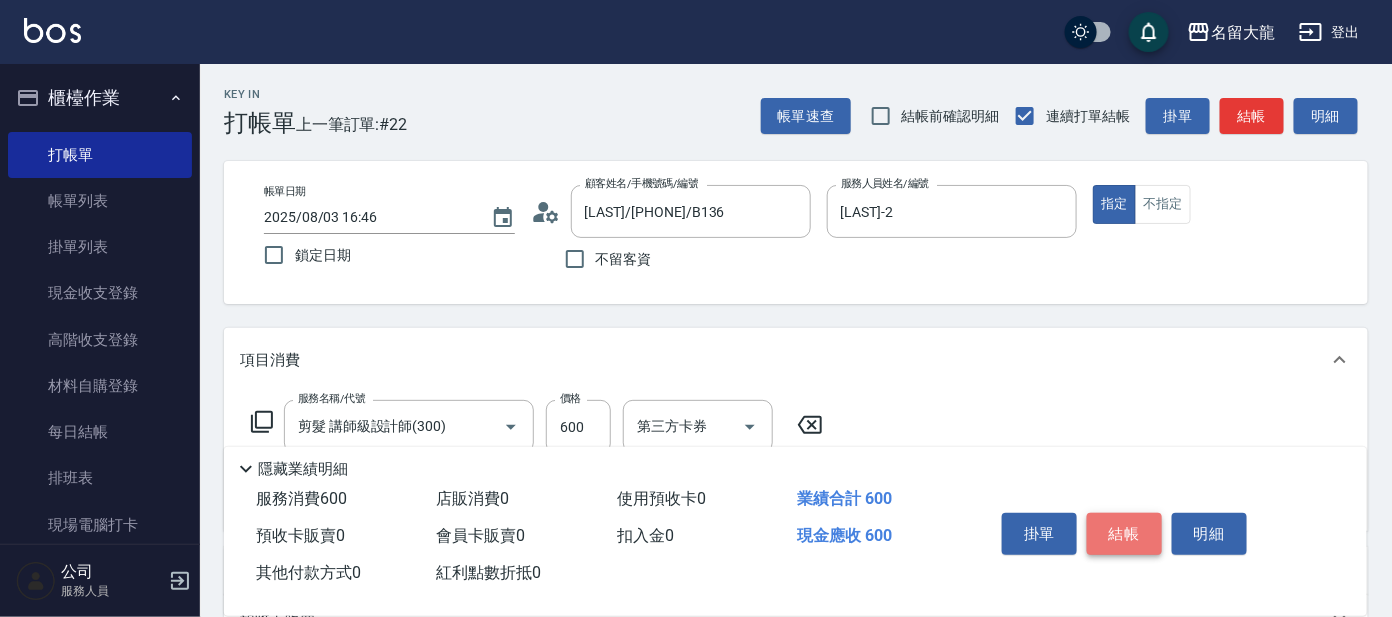 drag, startPoint x: 1116, startPoint y: 520, endPoint x: 1070, endPoint y: 489, distance: 55.470715 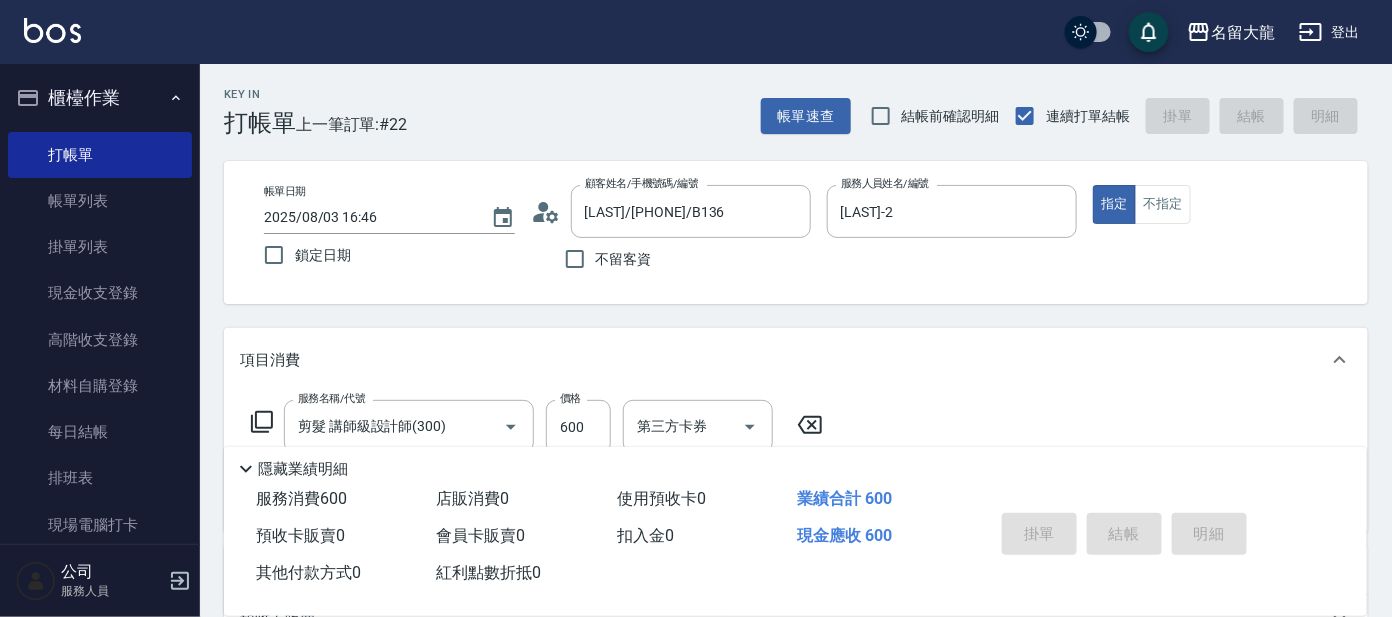 type on "2025/08/03 16:47" 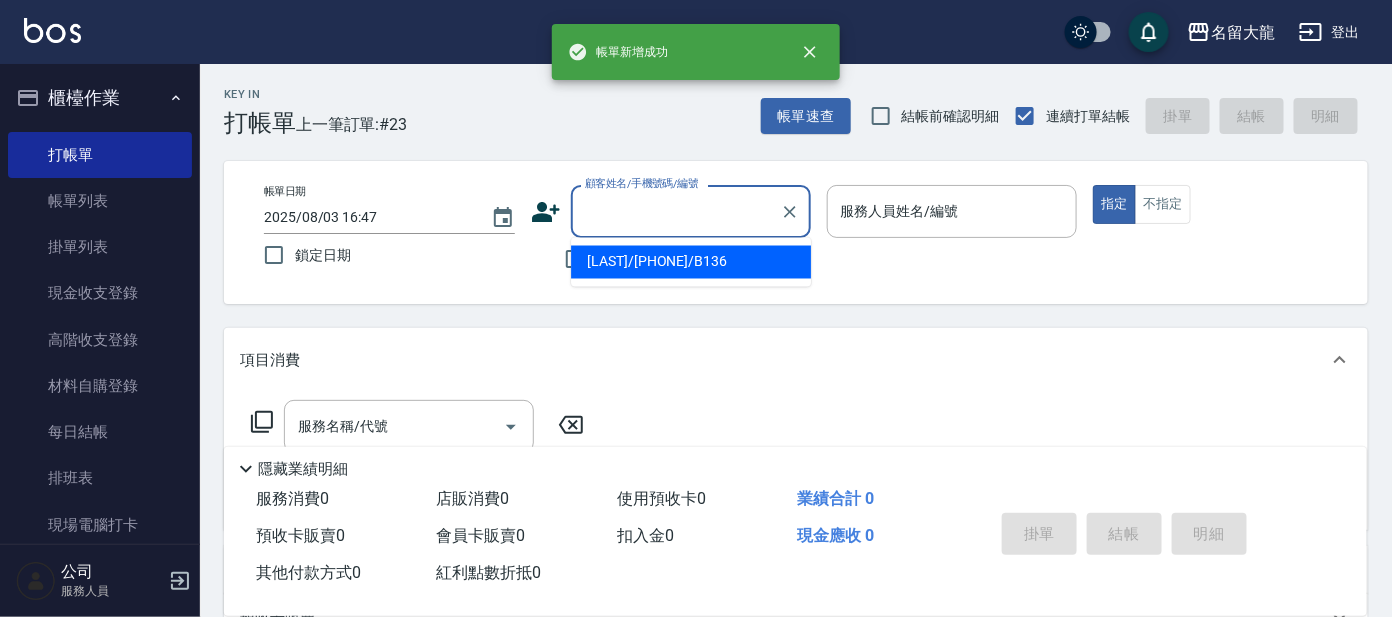click on "顧客姓名/手機號碼/編號" at bounding box center (676, 211) 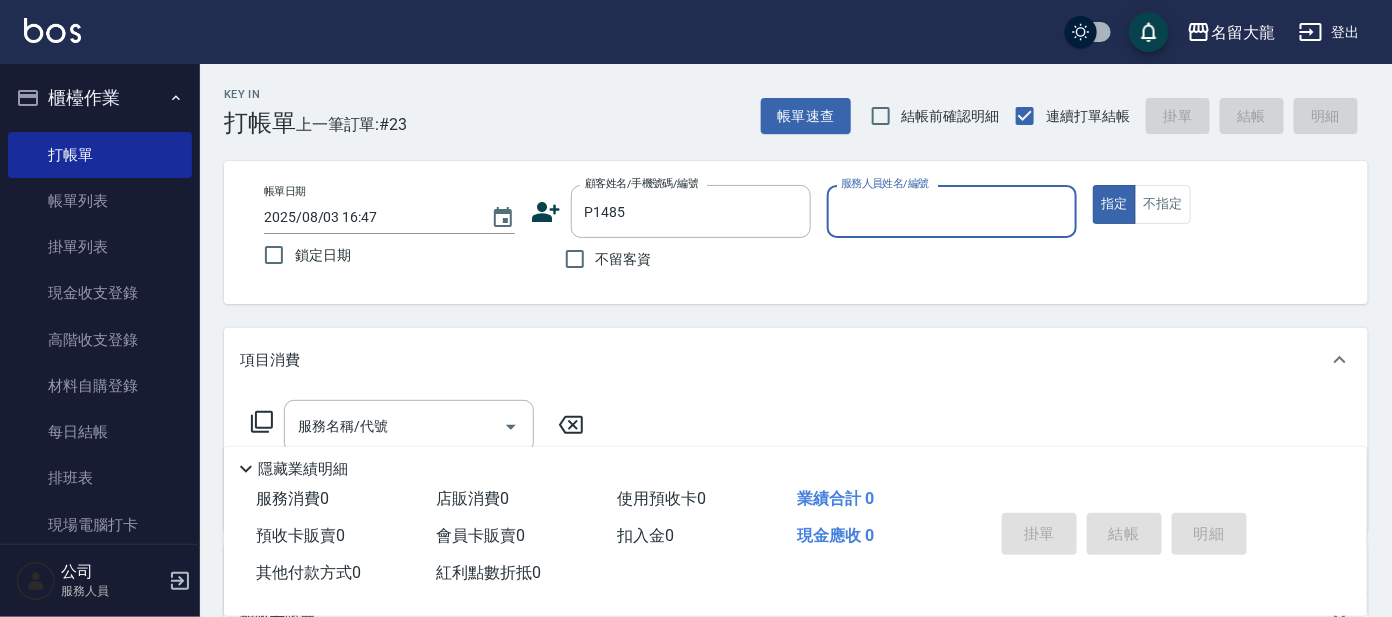 type on "張岑因/0922819139/P1485" 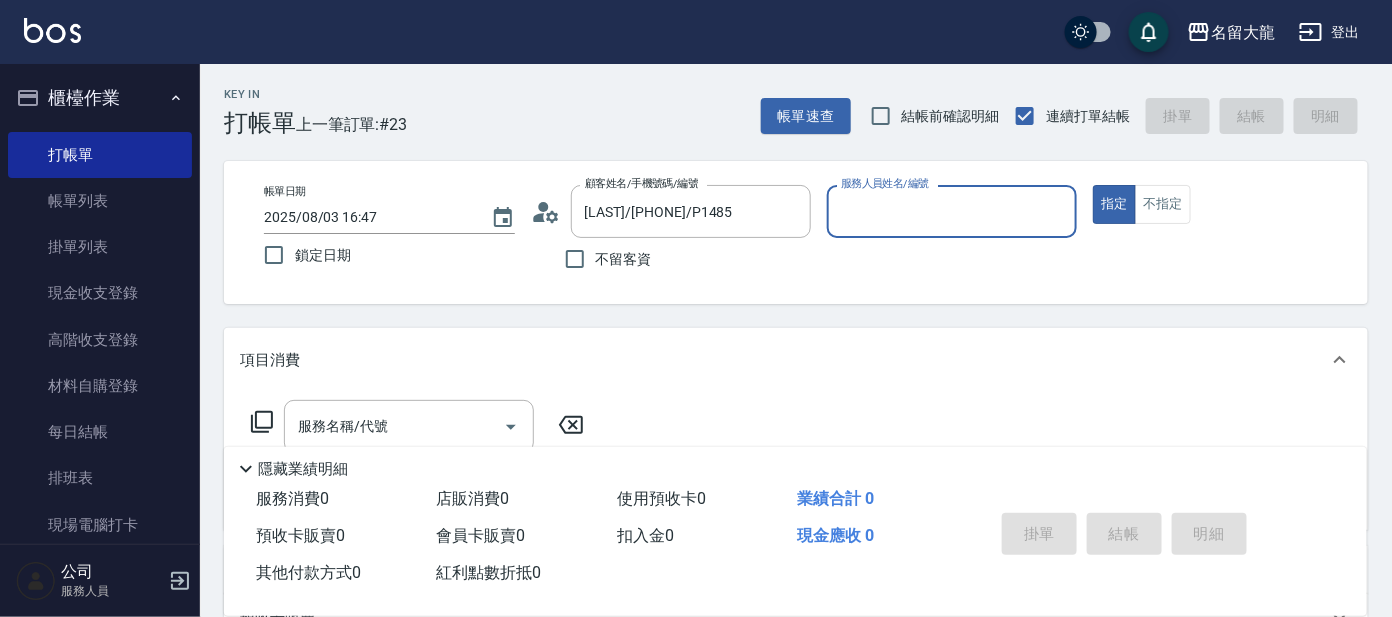 type on "公司 -100" 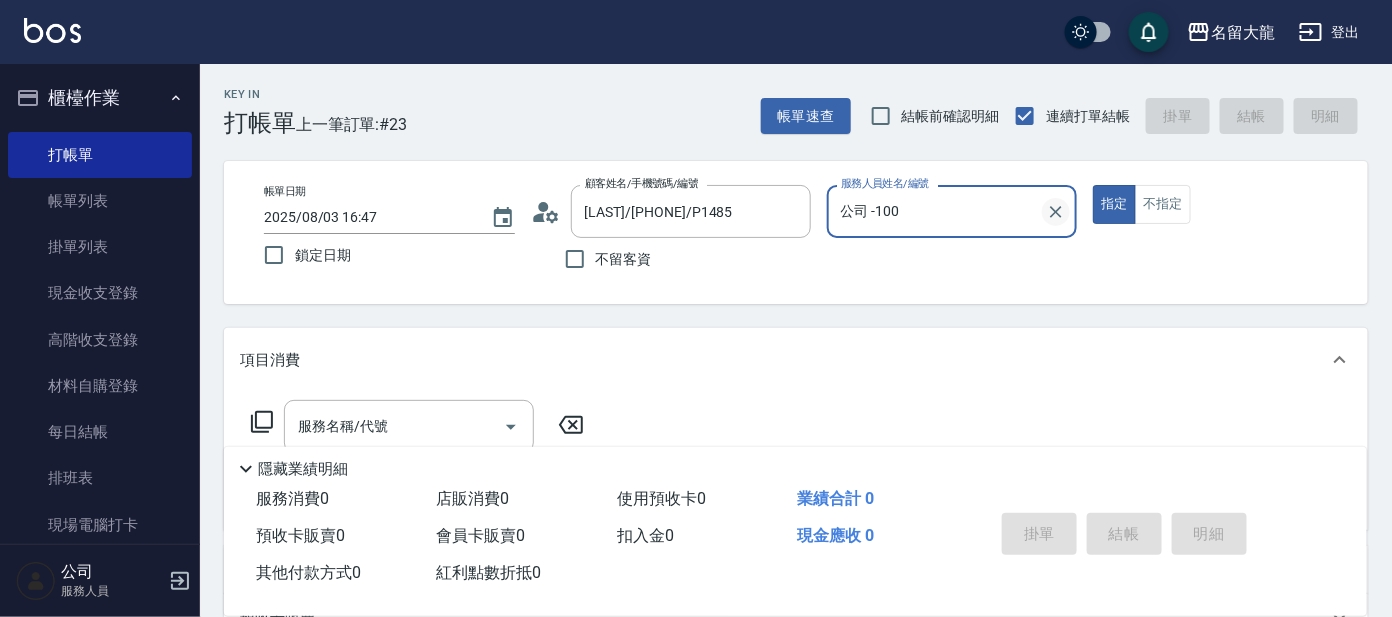 click 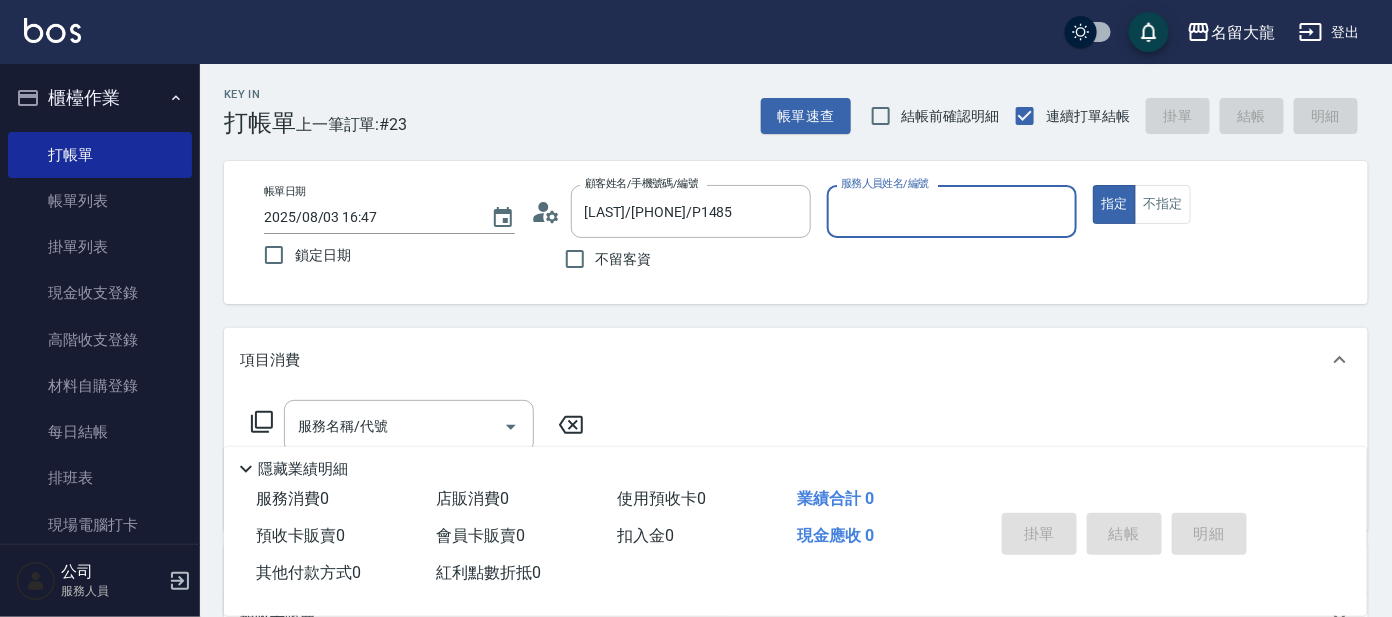 click on "服務人員姓名/編號" at bounding box center [952, 211] 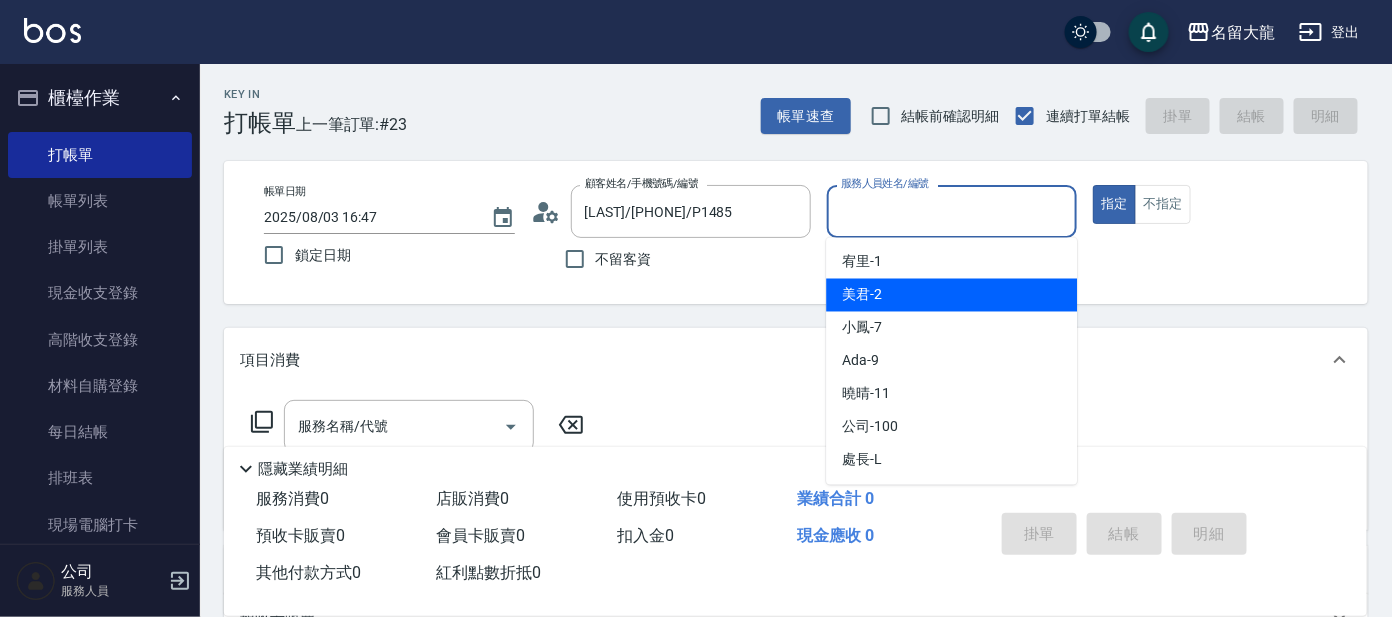 click on "美君 -2" at bounding box center (951, 295) 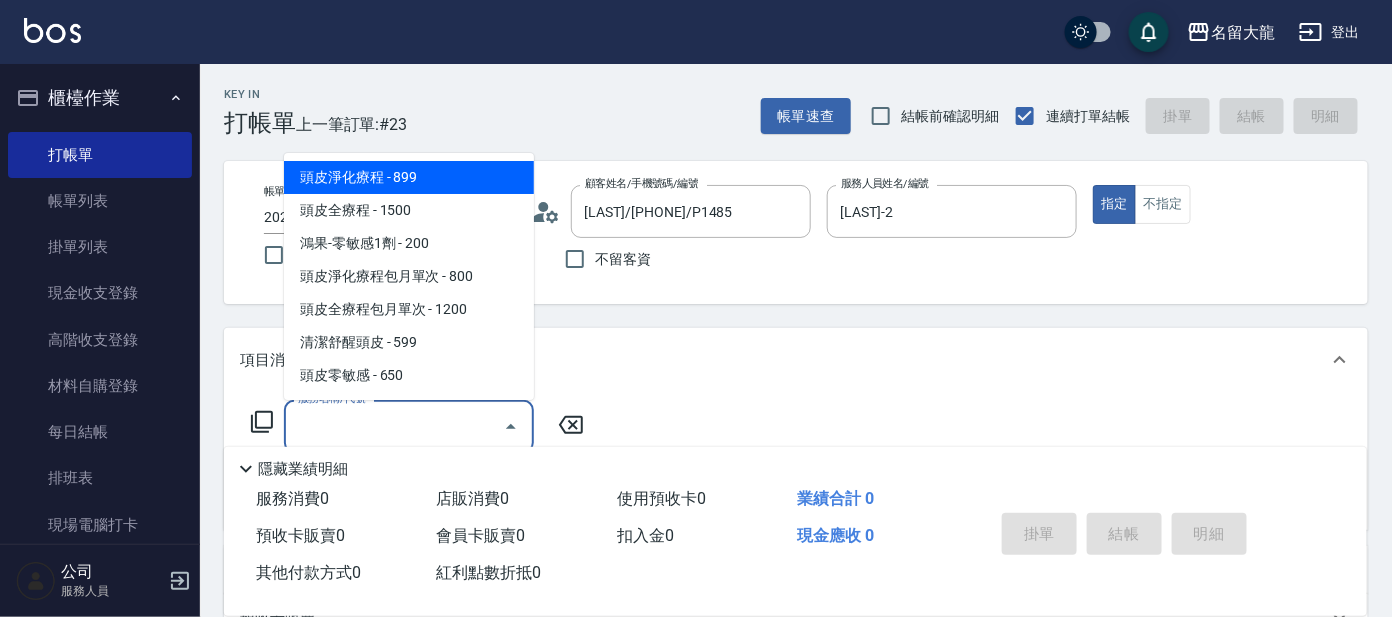 click on "服務名稱/代號" at bounding box center [394, 426] 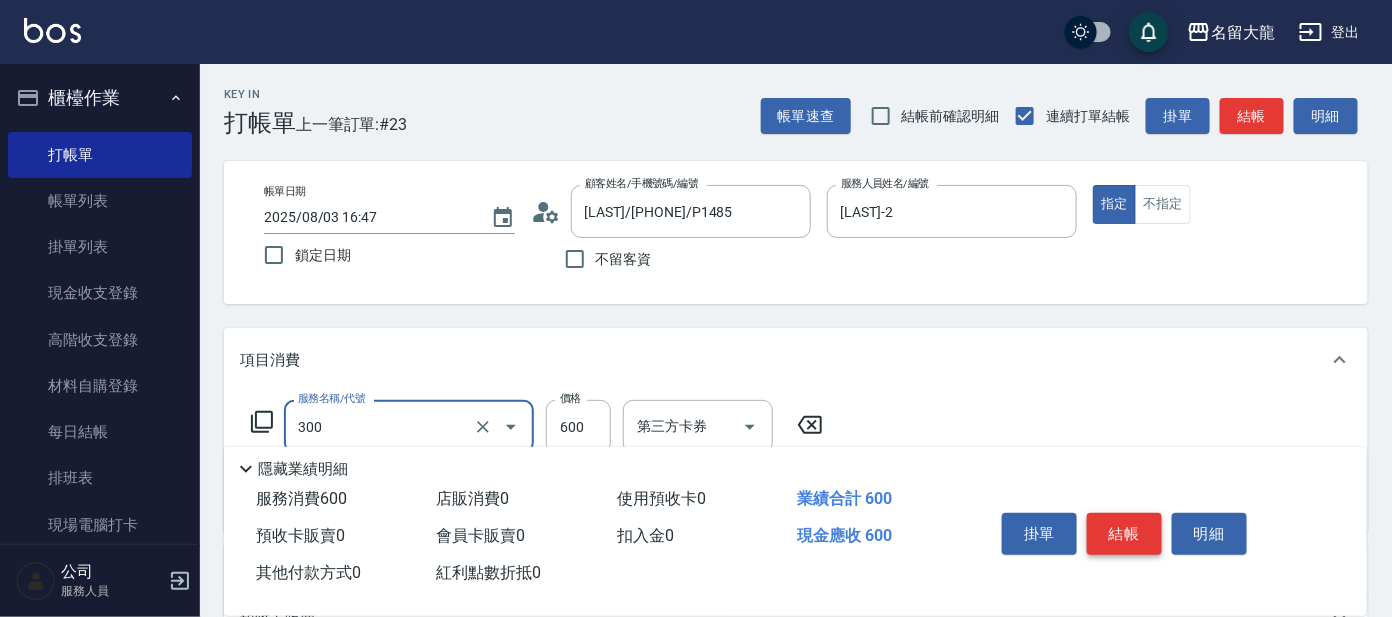 type on "剪髮 講師級設計師(300)" 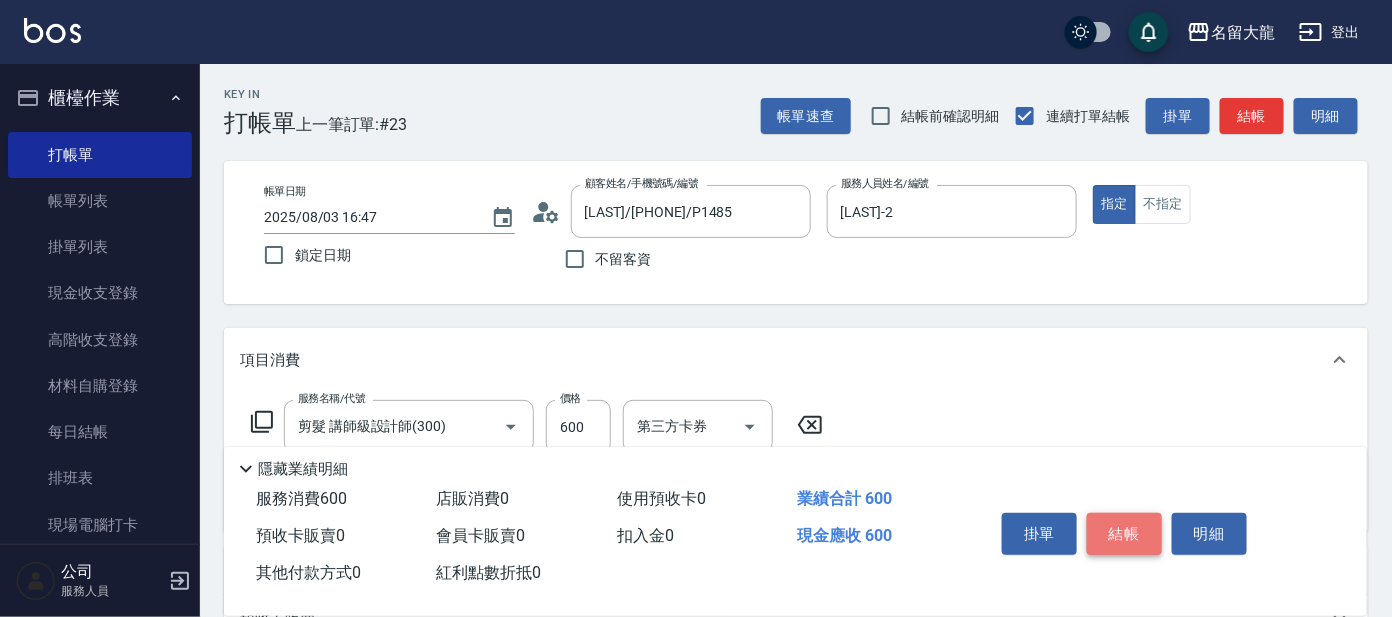 click on "結帳" at bounding box center (1124, 534) 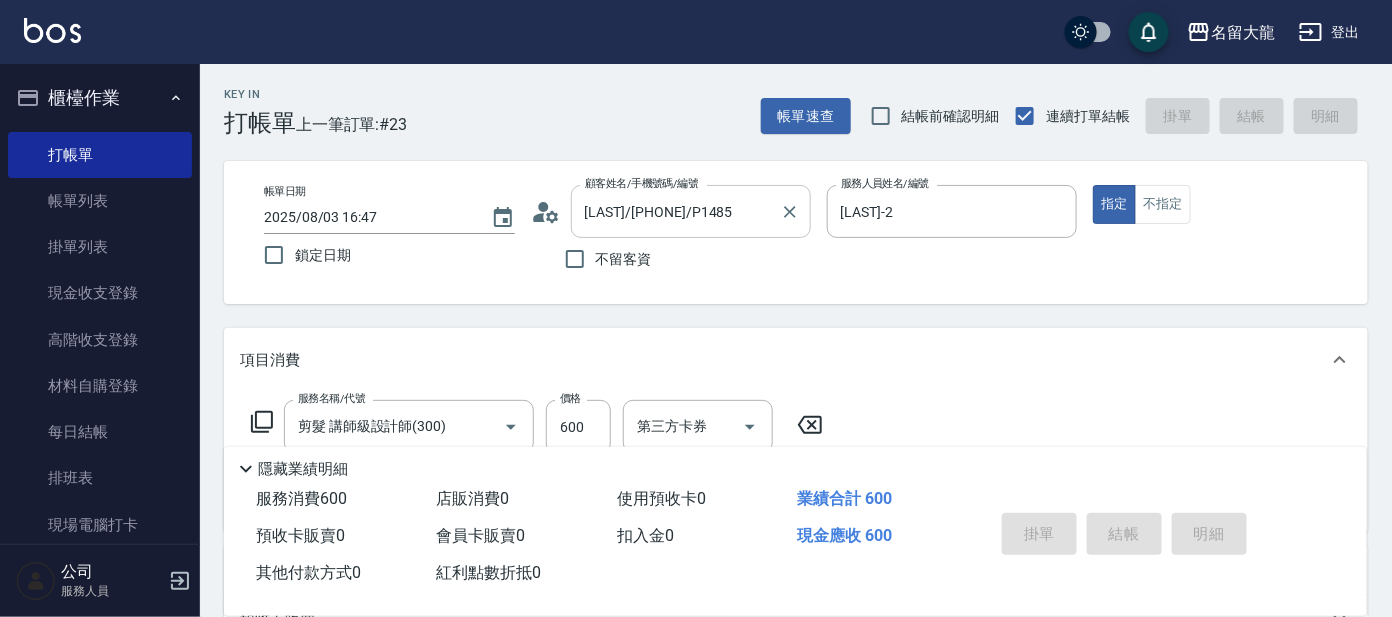 type on "2025/08/03 16:48" 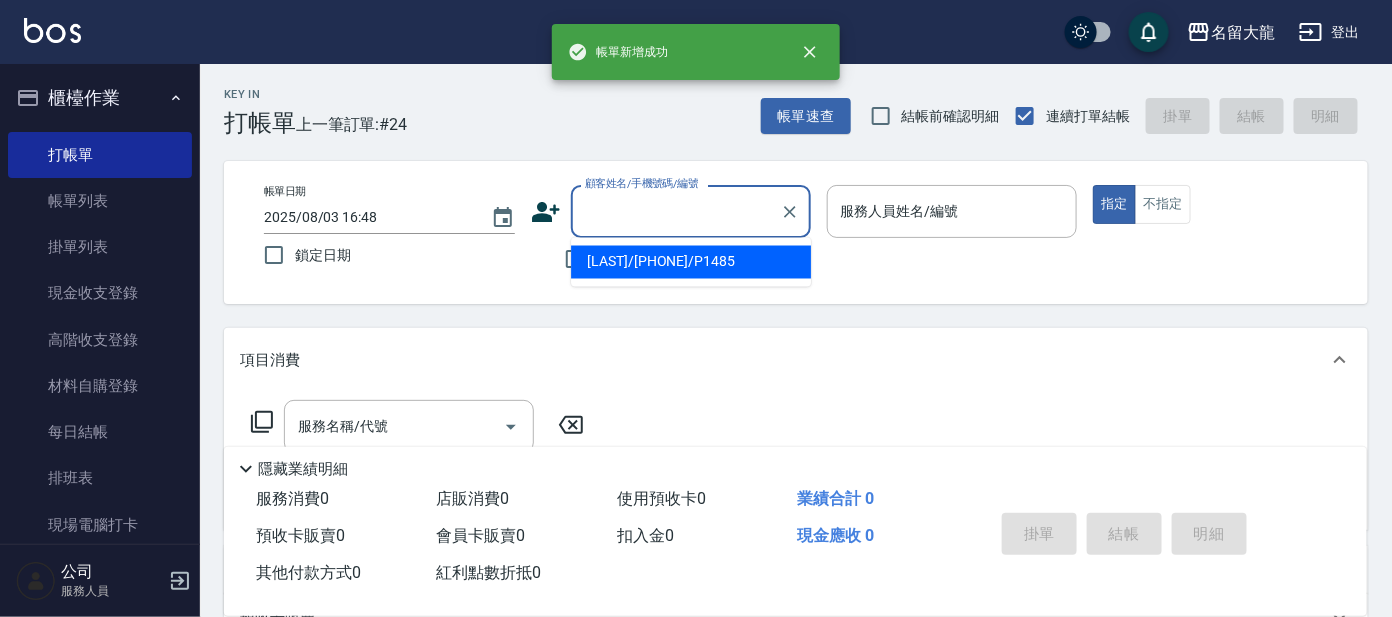 click on "顧客姓名/手機號碼/編號" at bounding box center (676, 211) 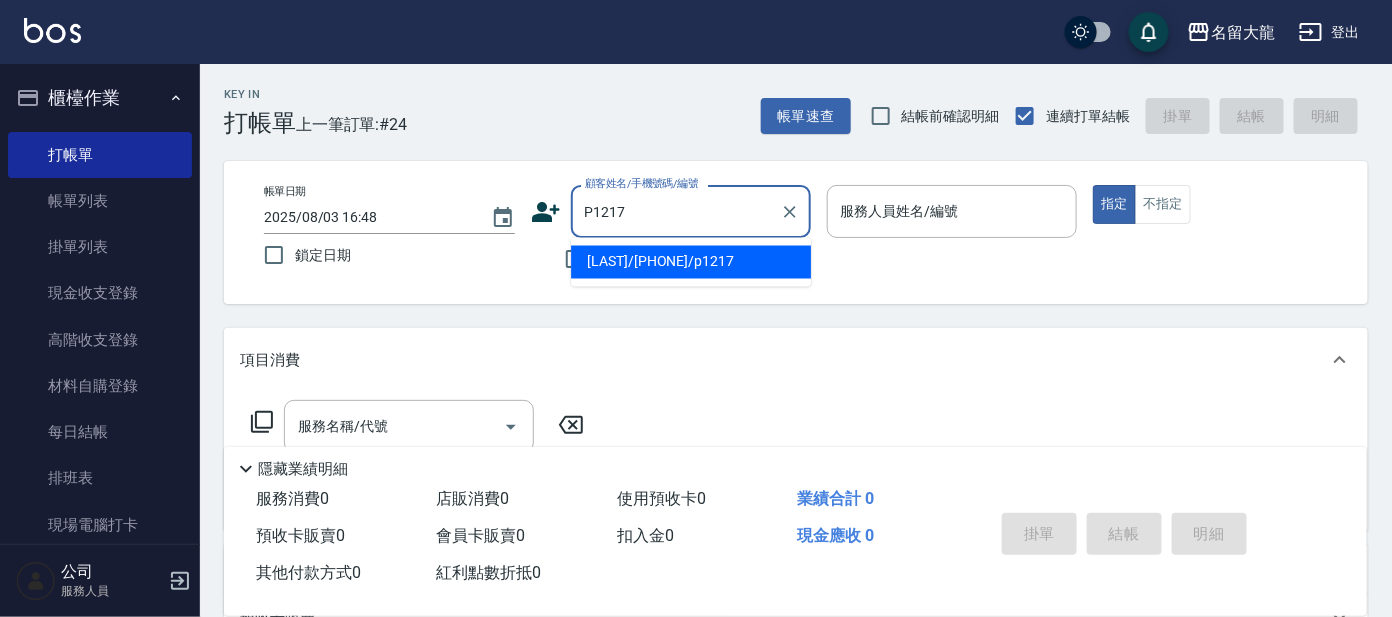 click on "P1217" at bounding box center [676, 211] 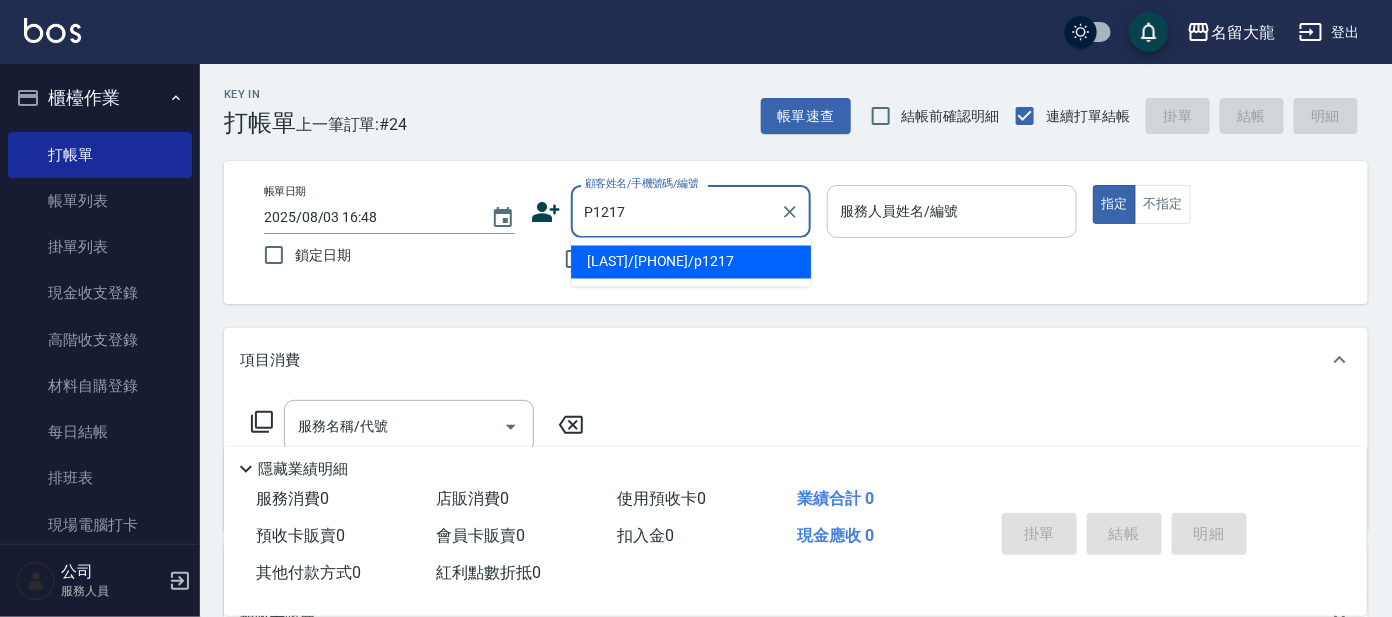 type on "張麗琪/0963247188/p1217" 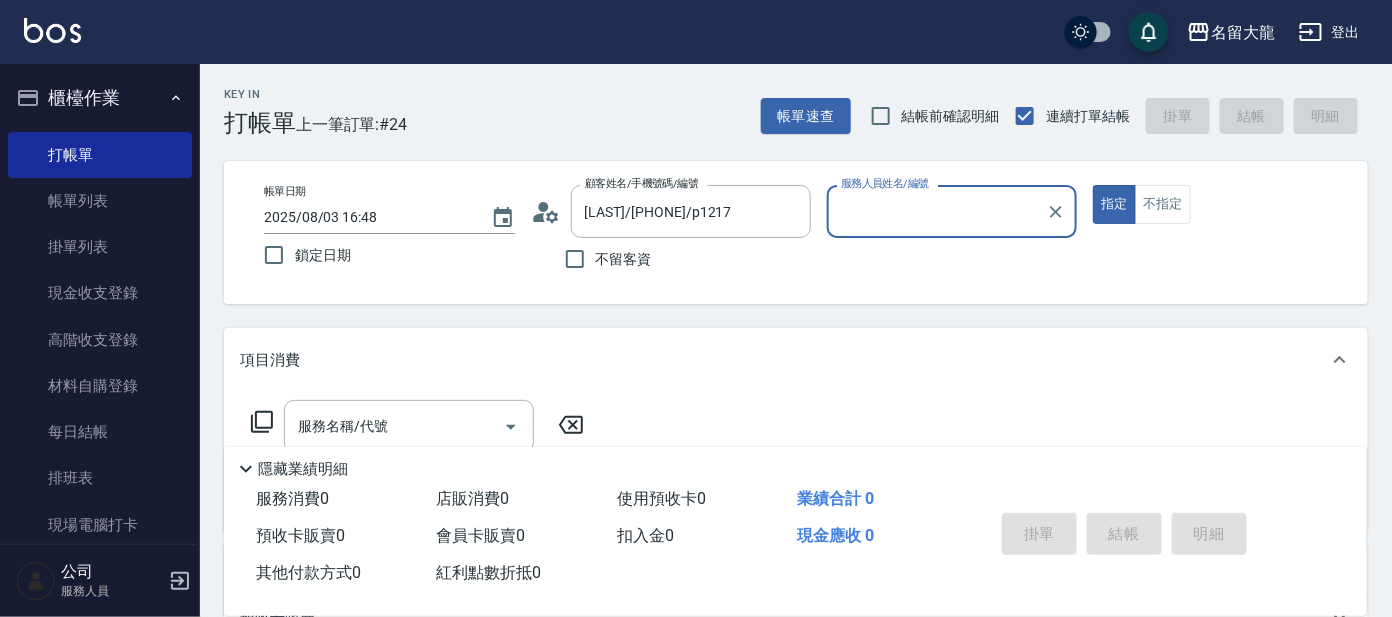 type on "公司 -100" 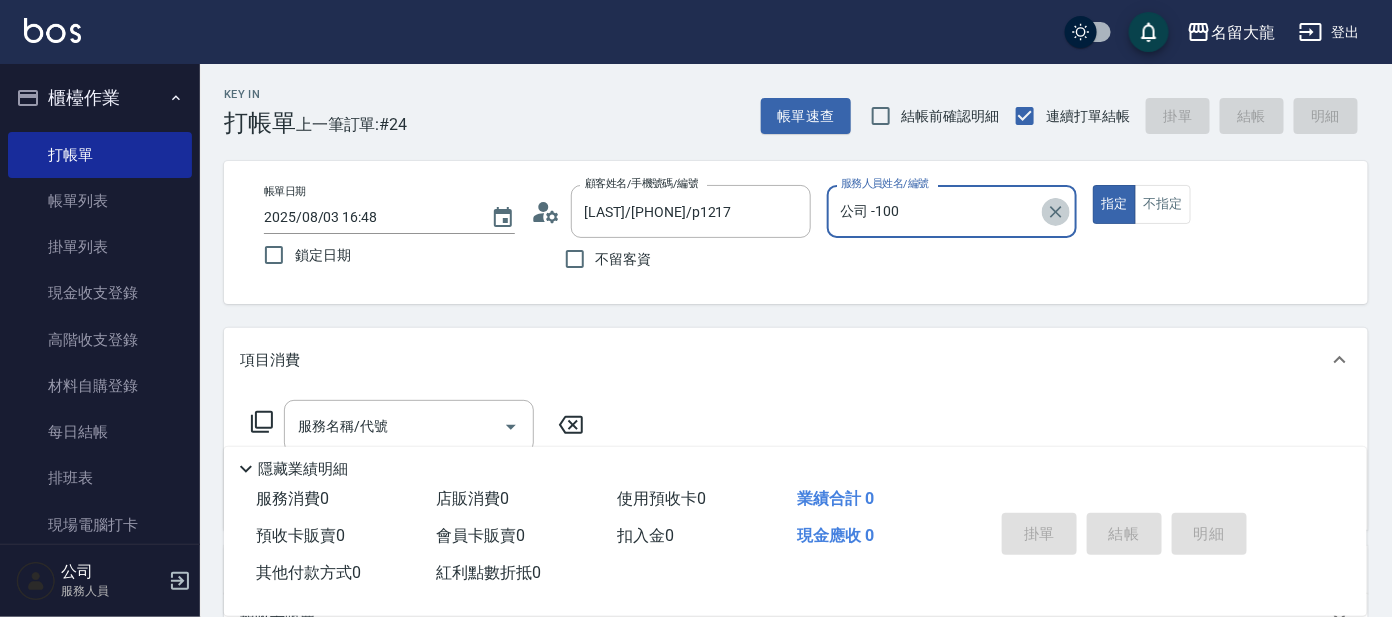 click 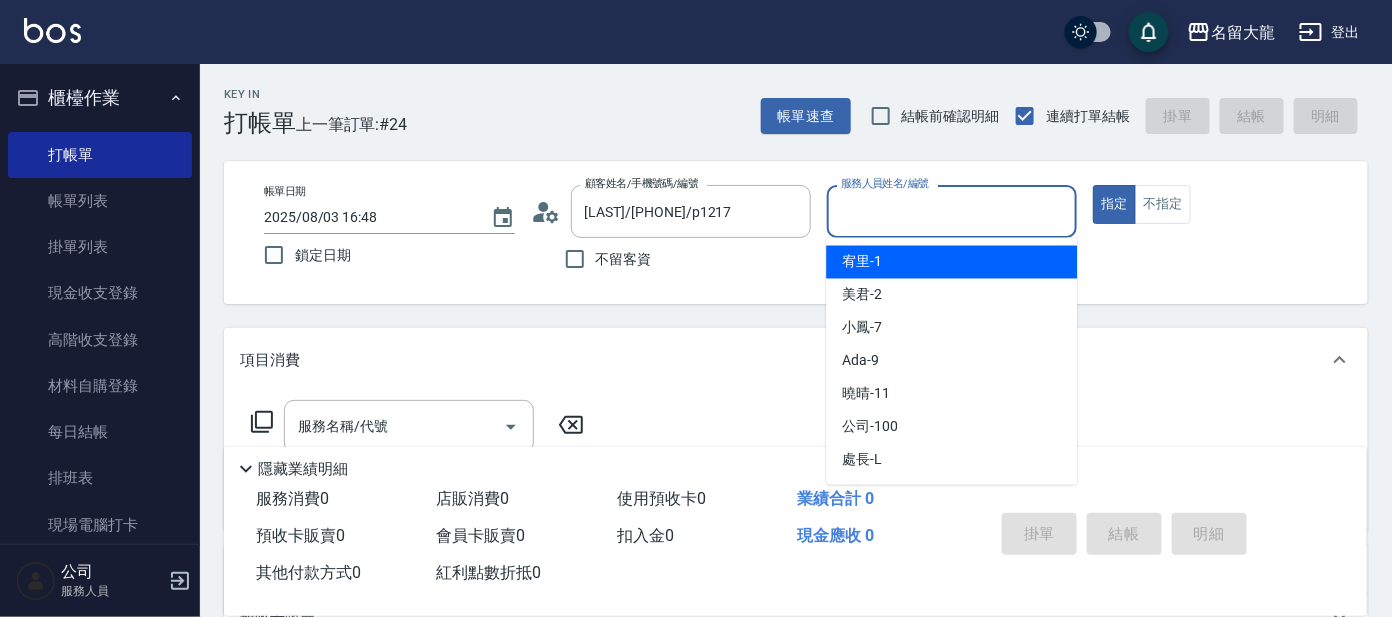 click on "服務人員姓名/編號" at bounding box center (952, 211) 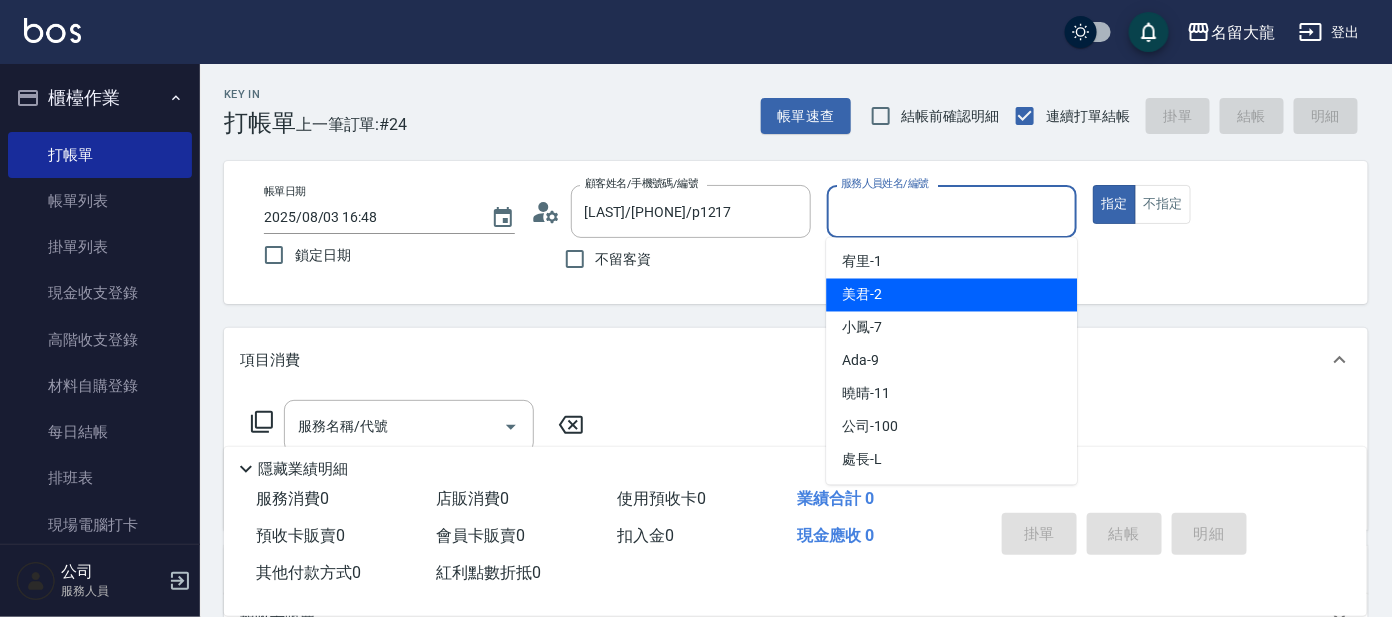 click on "美君 -2" at bounding box center [951, 295] 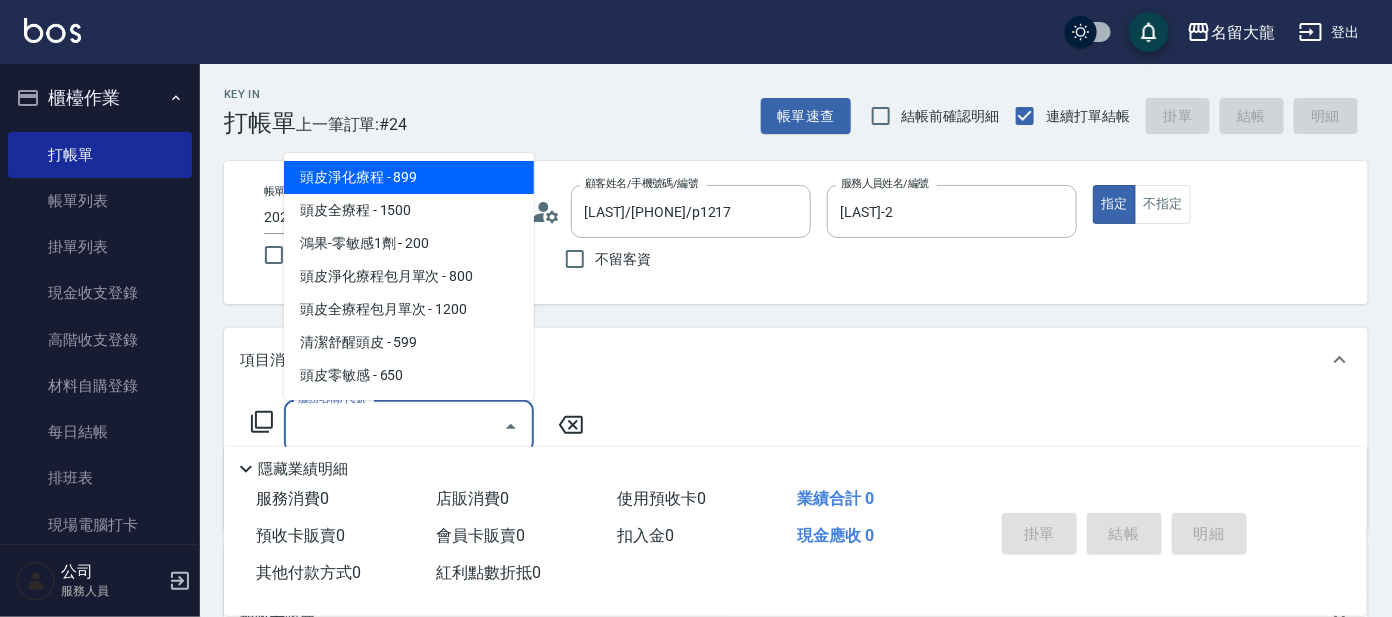 click on "服務名稱/代號" at bounding box center (394, 426) 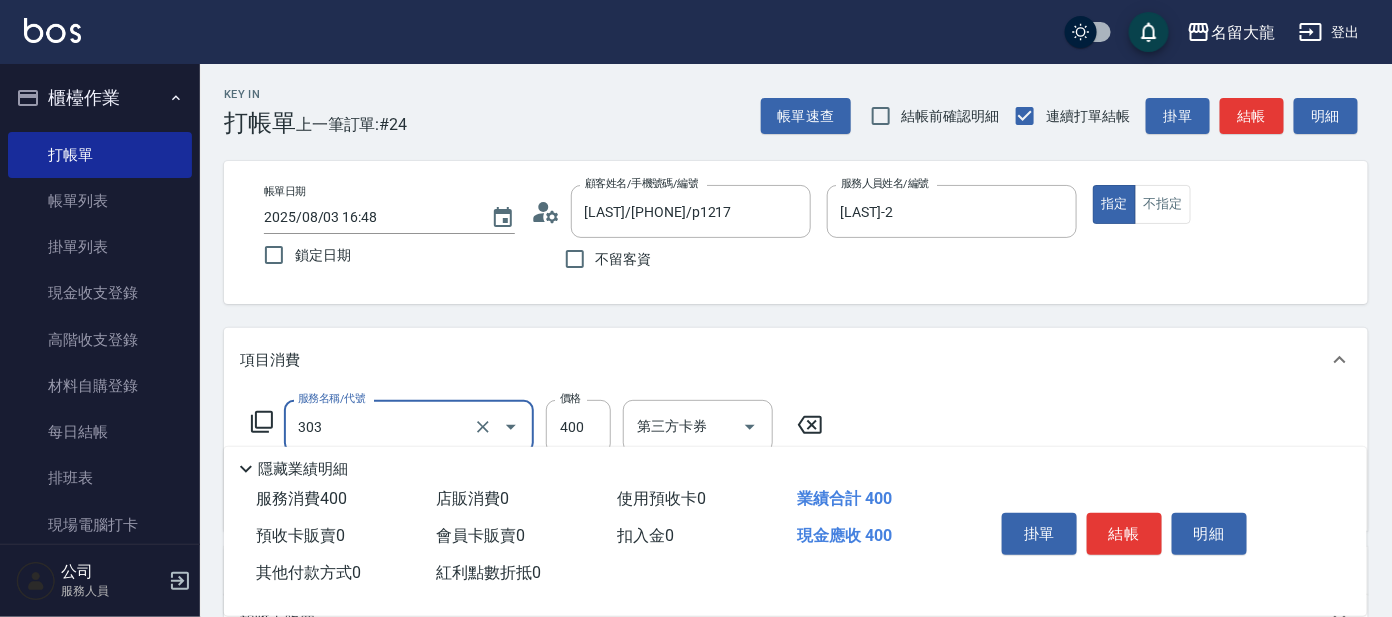 click on "303" at bounding box center [381, 426] 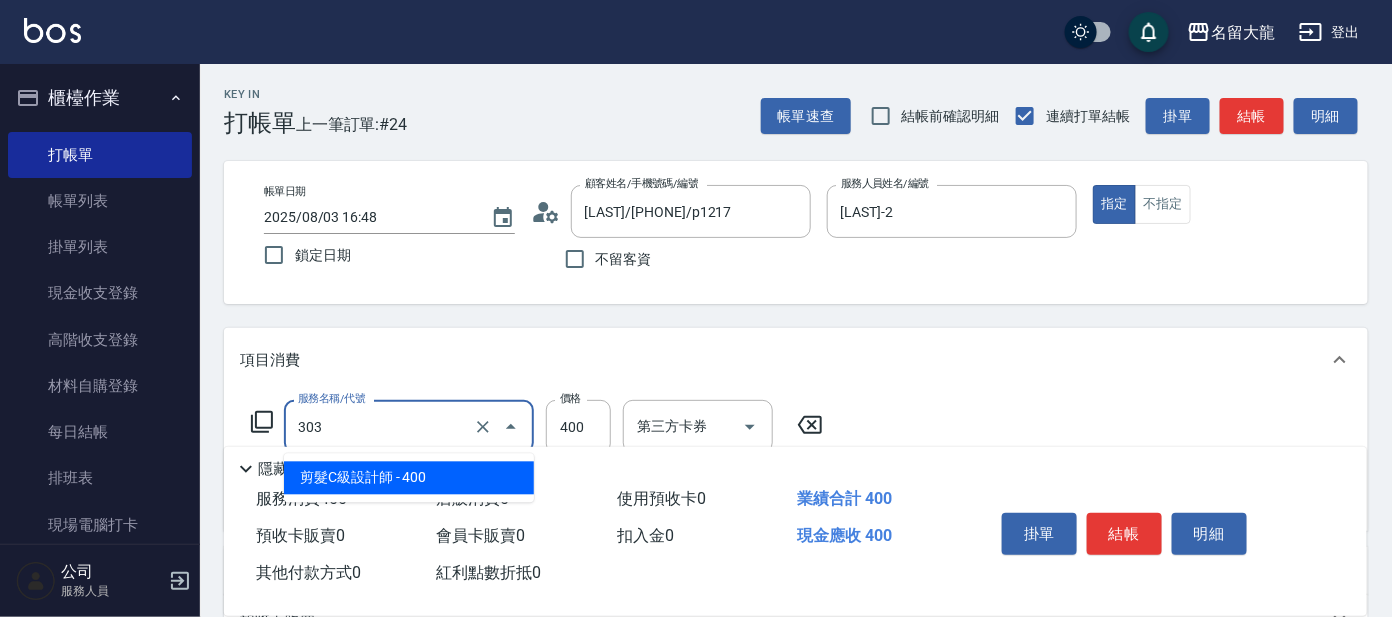 click on "剪髮C級設計師 - 400" at bounding box center (409, 478) 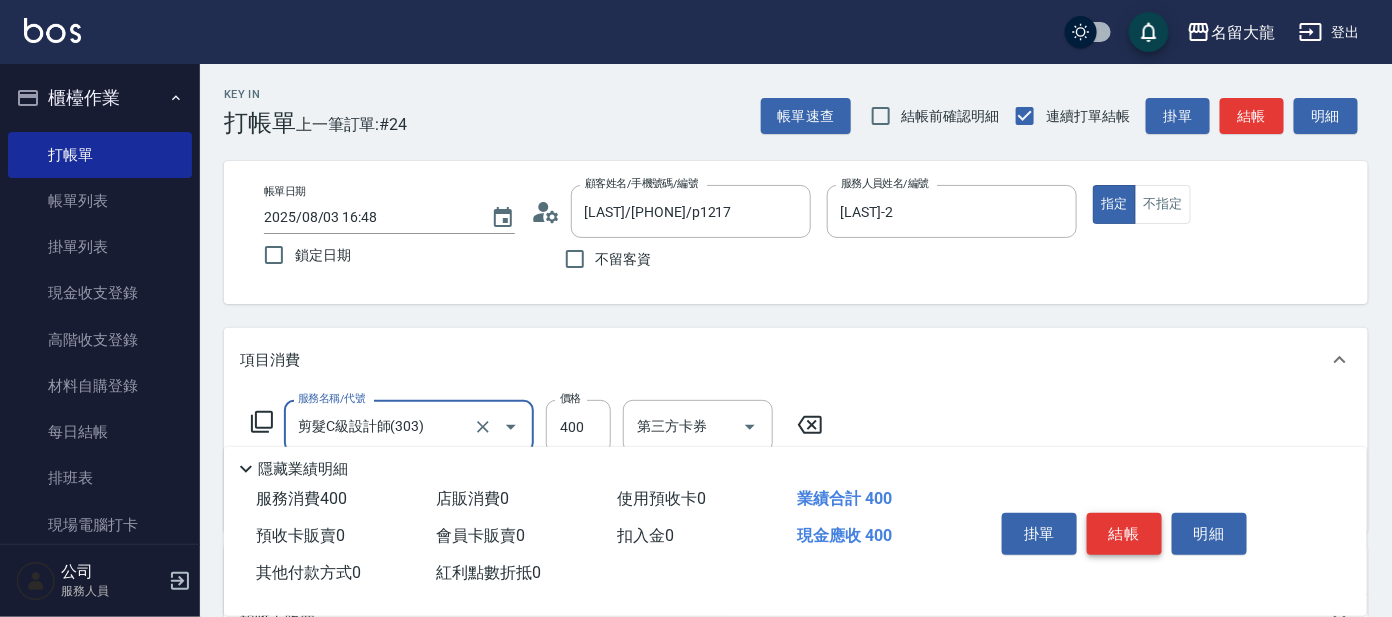 type on "剪髮C級設計師(303)" 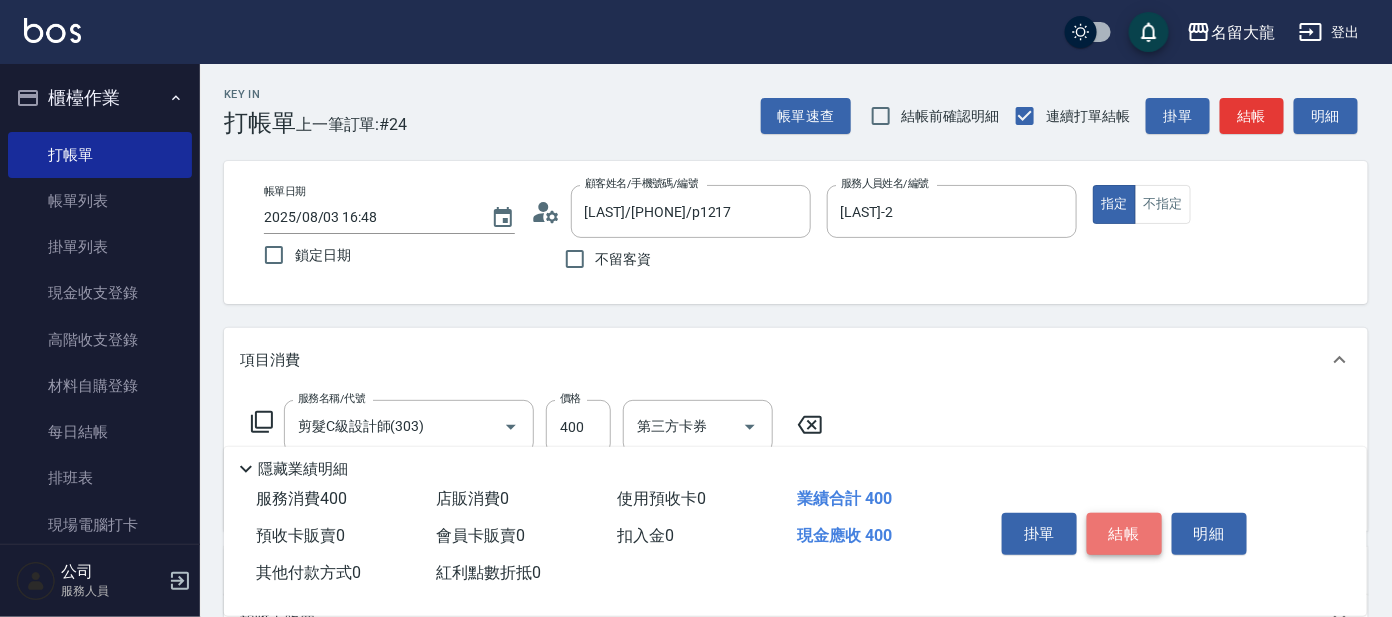 click on "結帳" at bounding box center (1124, 534) 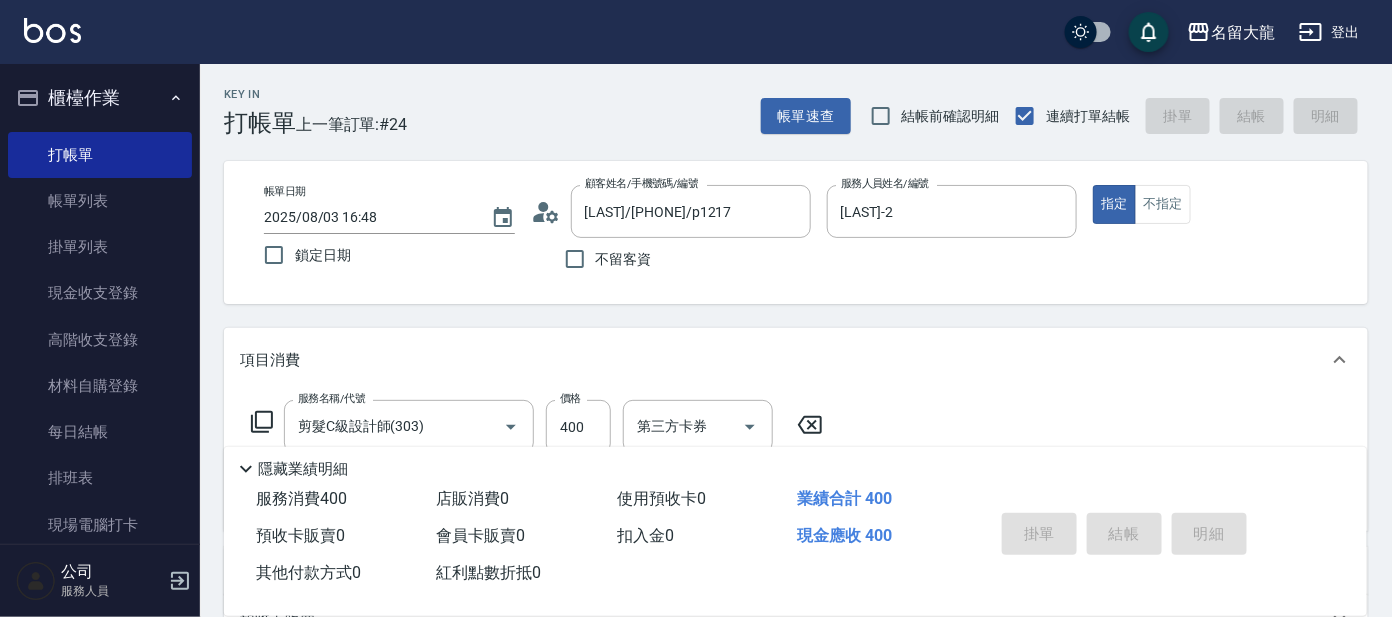 type 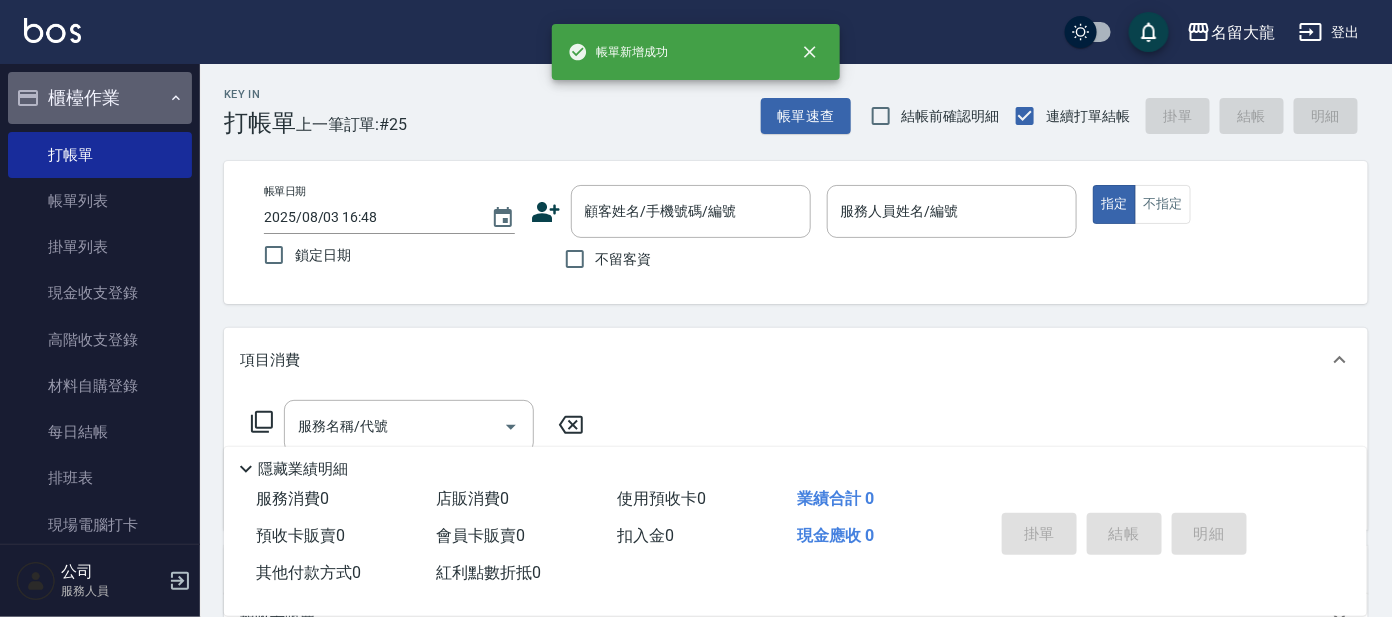 click on "櫃檯作業" at bounding box center [100, 98] 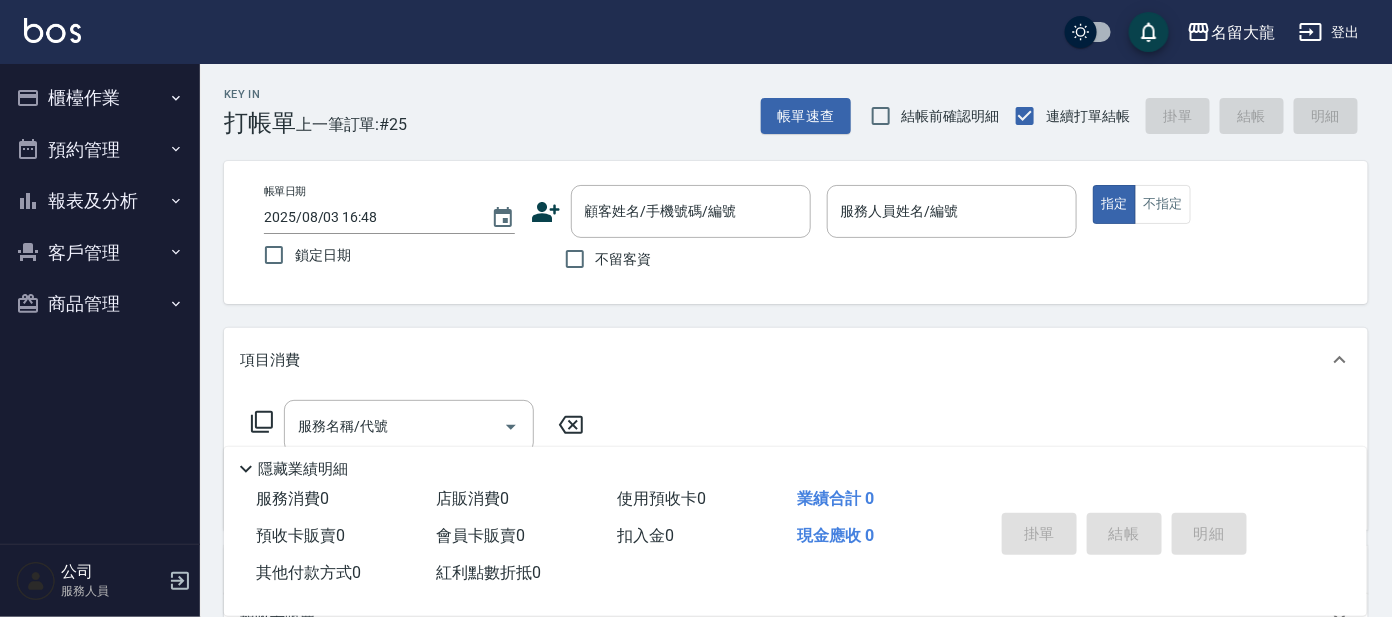 click on "客戶管理" at bounding box center (100, 253) 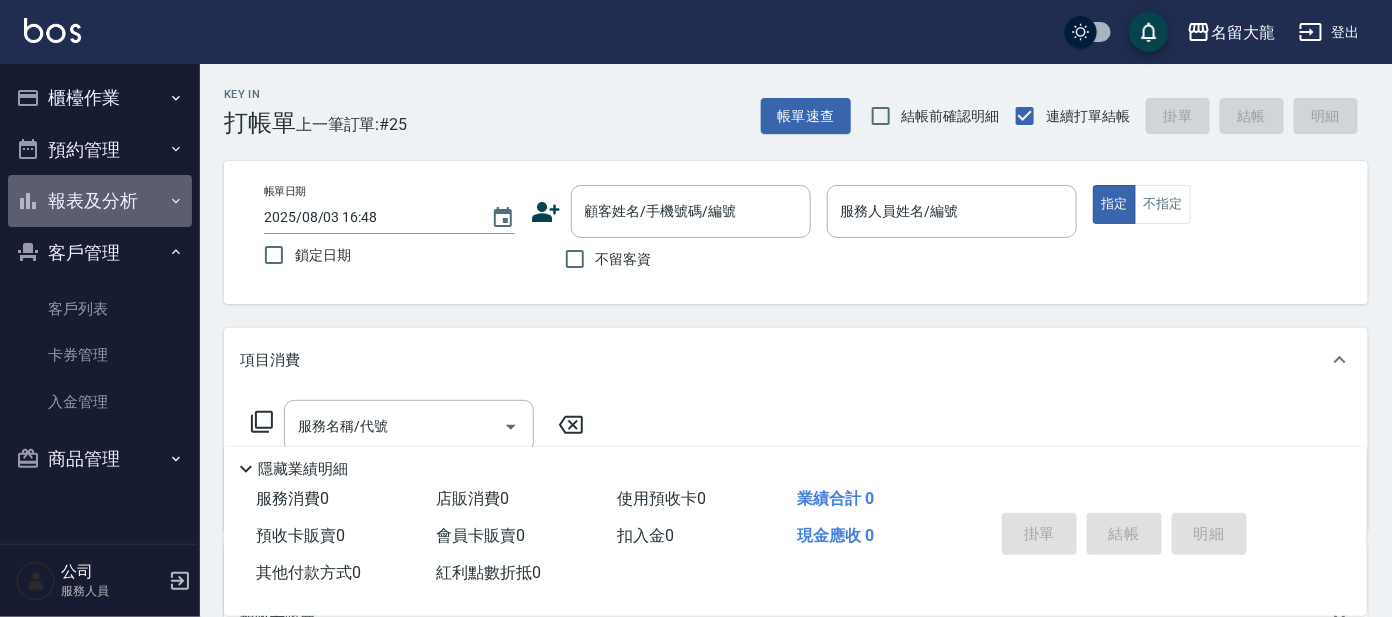 click on "報表及分析" at bounding box center [100, 201] 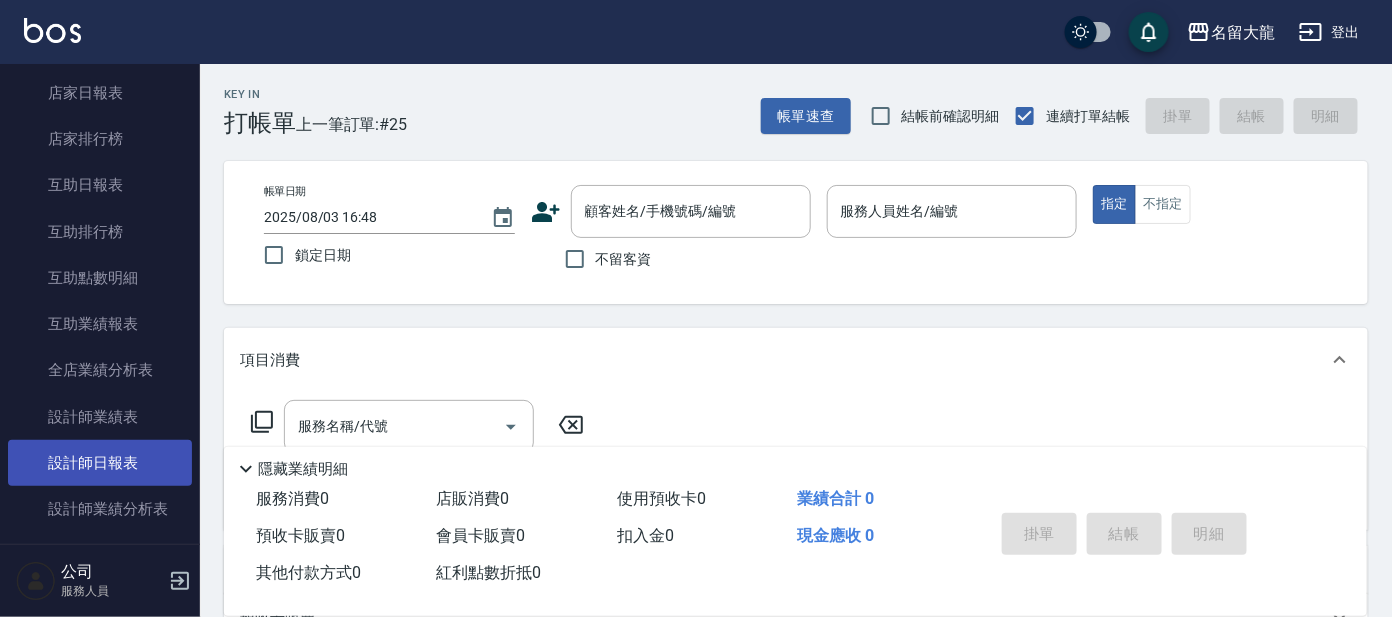 scroll, scrollTop: 249, scrollLeft: 0, axis: vertical 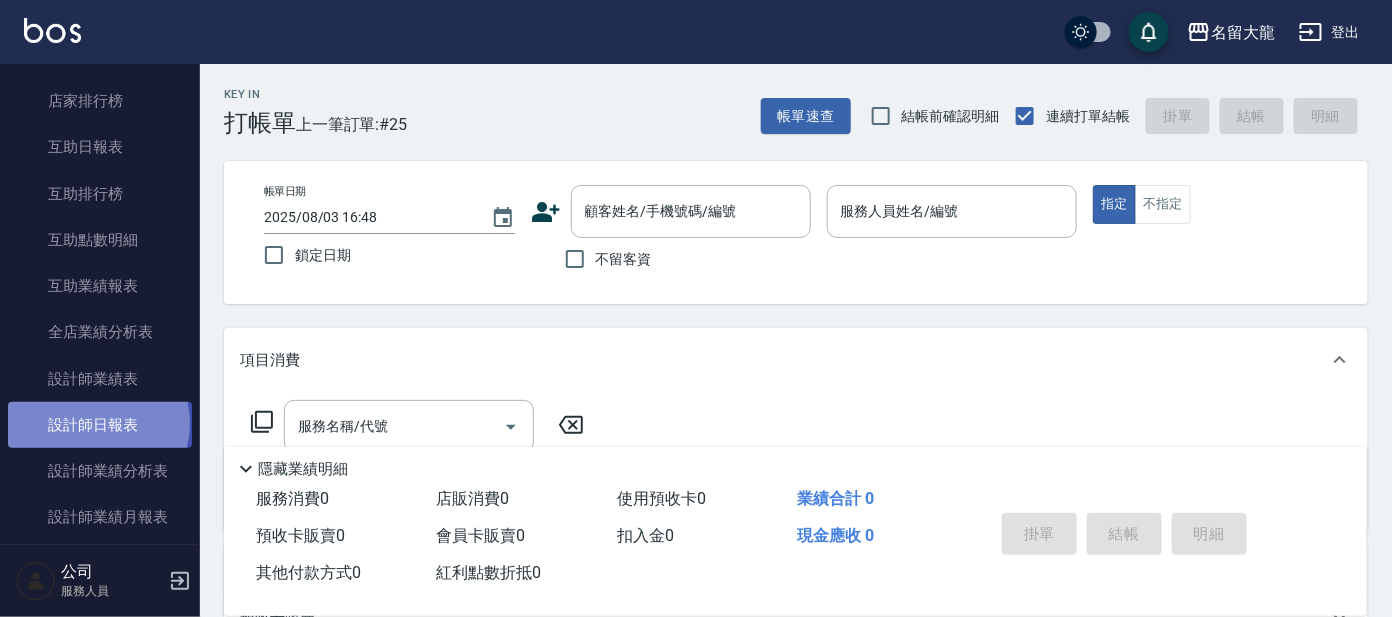click on "設計師日報表" at bounding box center [100, 425] 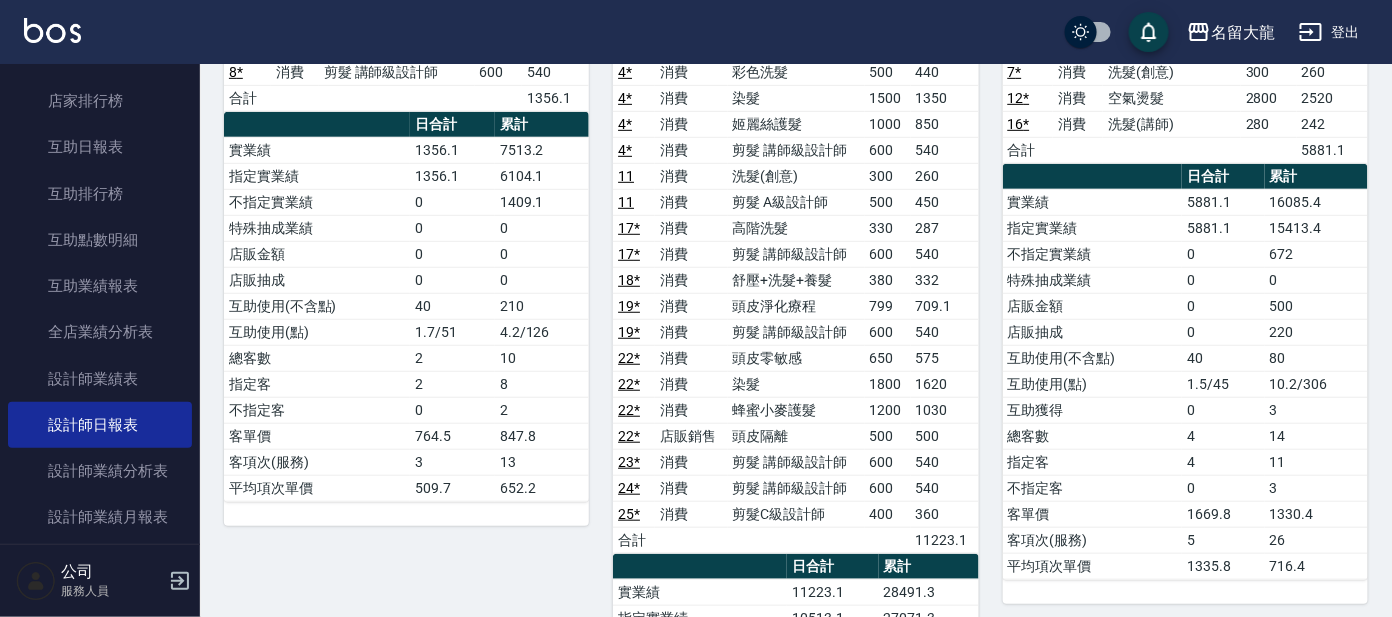 scroll, scrollTop: 249, scrollLeft: 0, axis: vertical 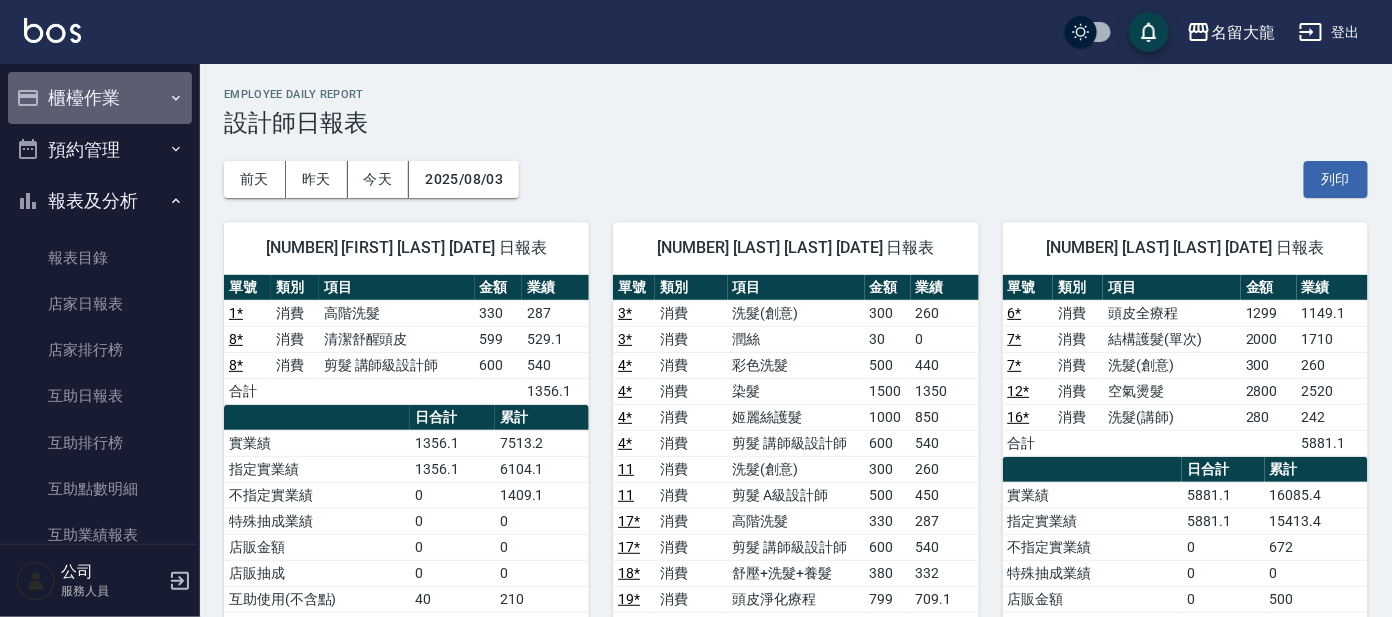 click on "櫃檯作業" at bounding box center [100, 98] 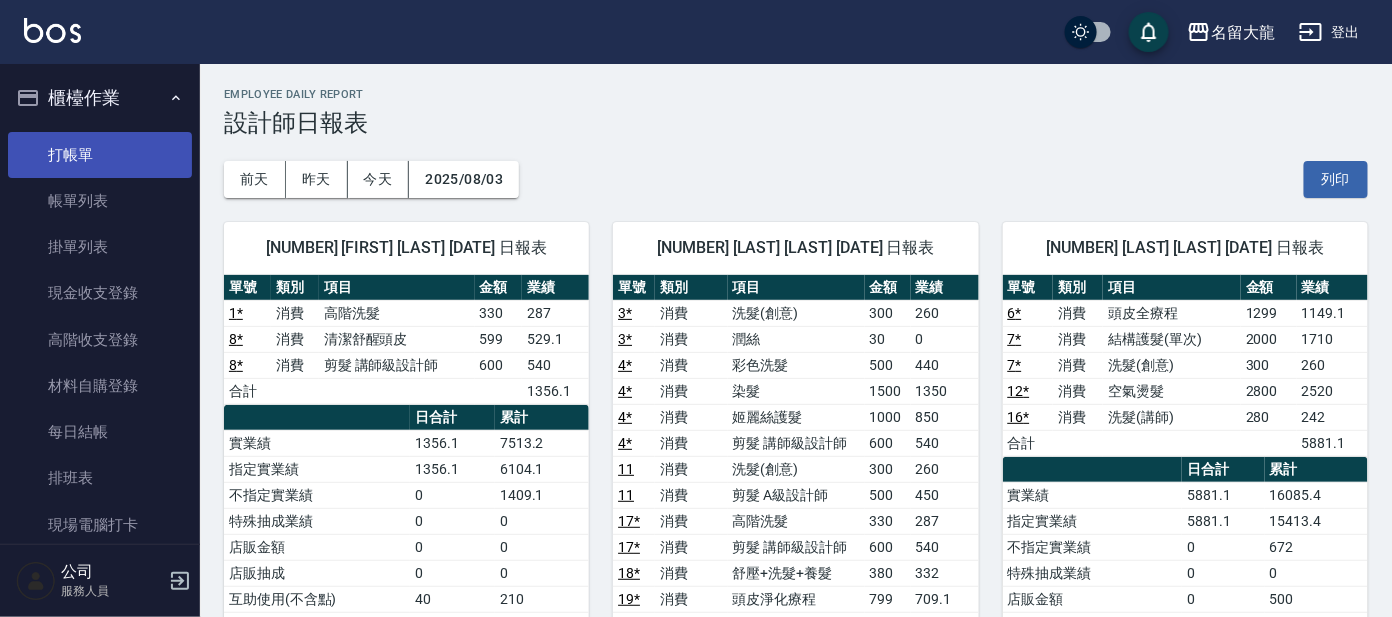 click on "打帳單" at bounding box center [100, 155] 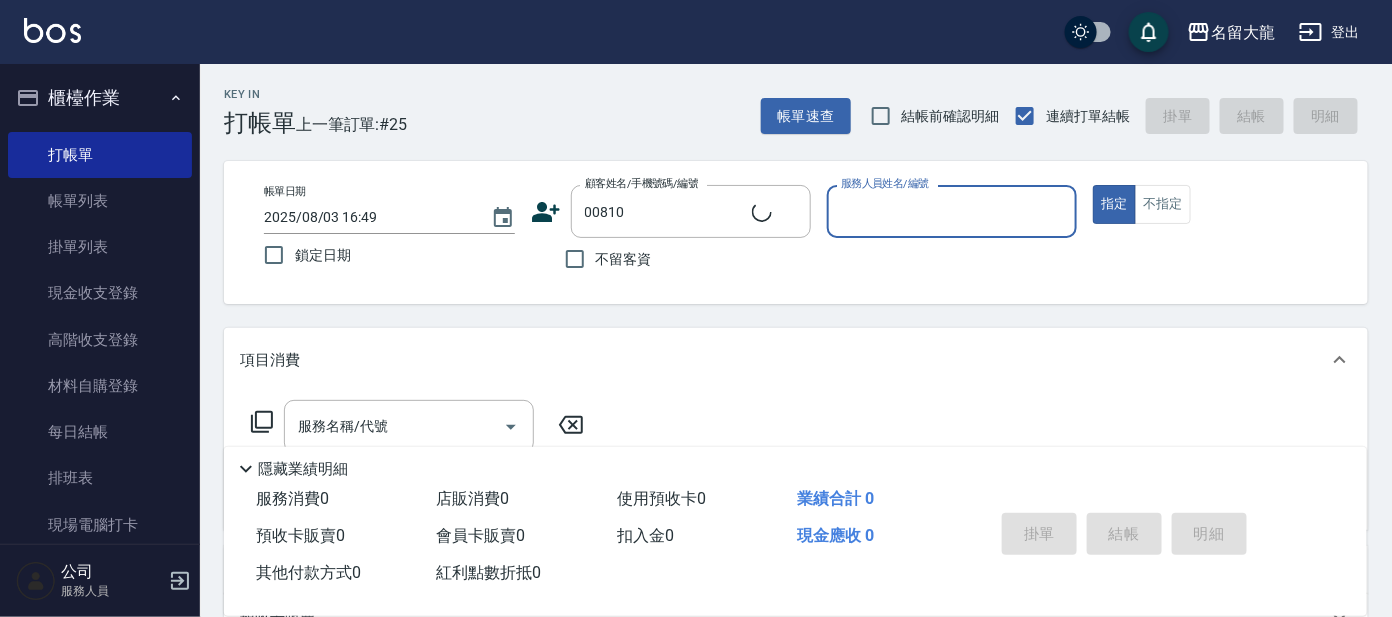 type on "邱淑惠/0932255682/00810" 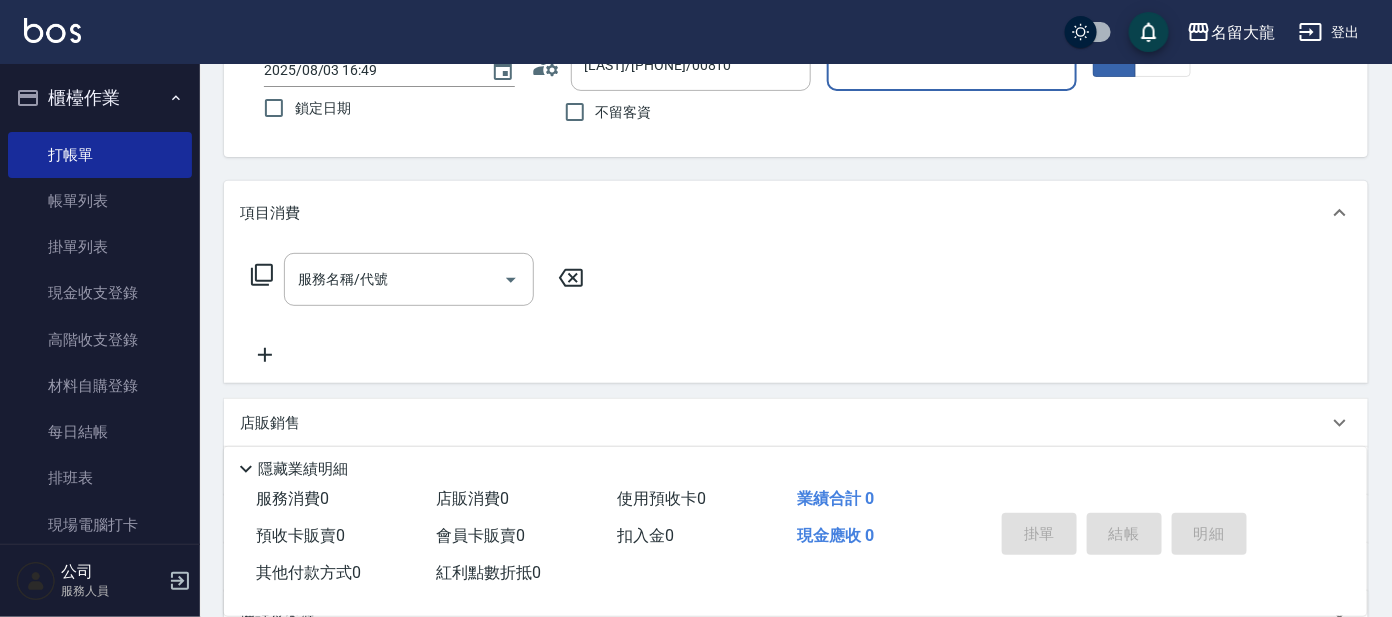 scroll, scrollTop: 0, scrollLeft: 0, axis: both 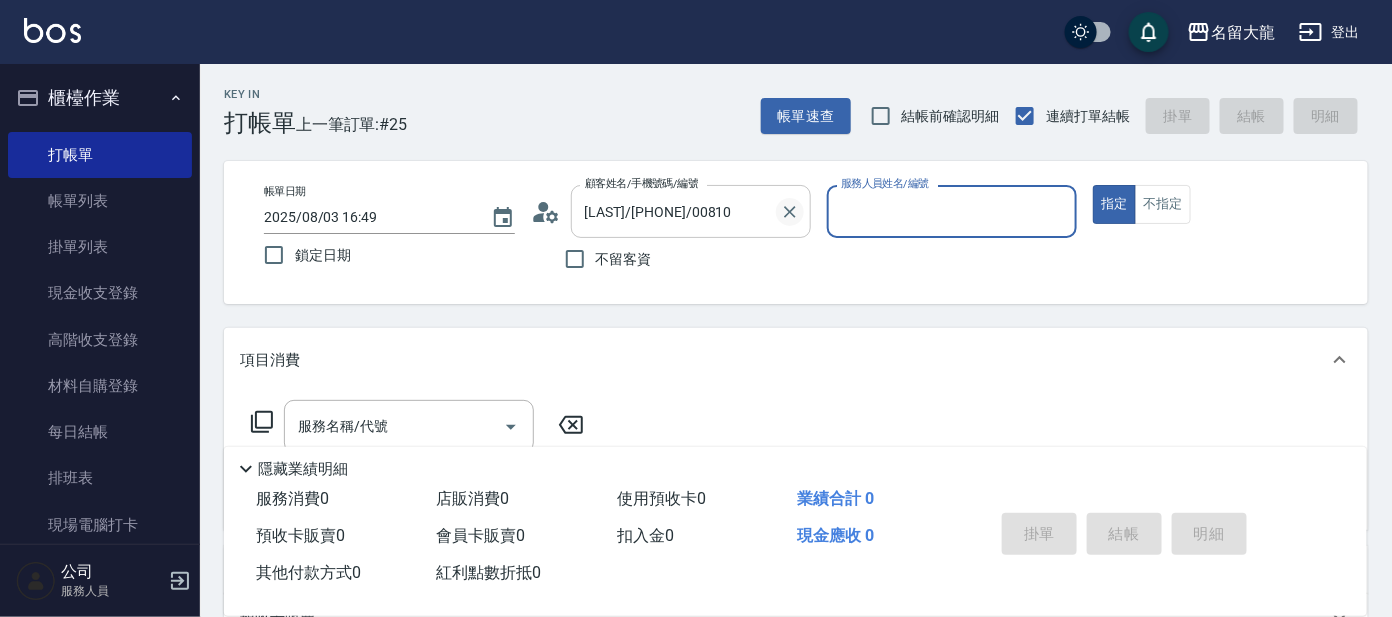 click at bounding box center (790, 212) 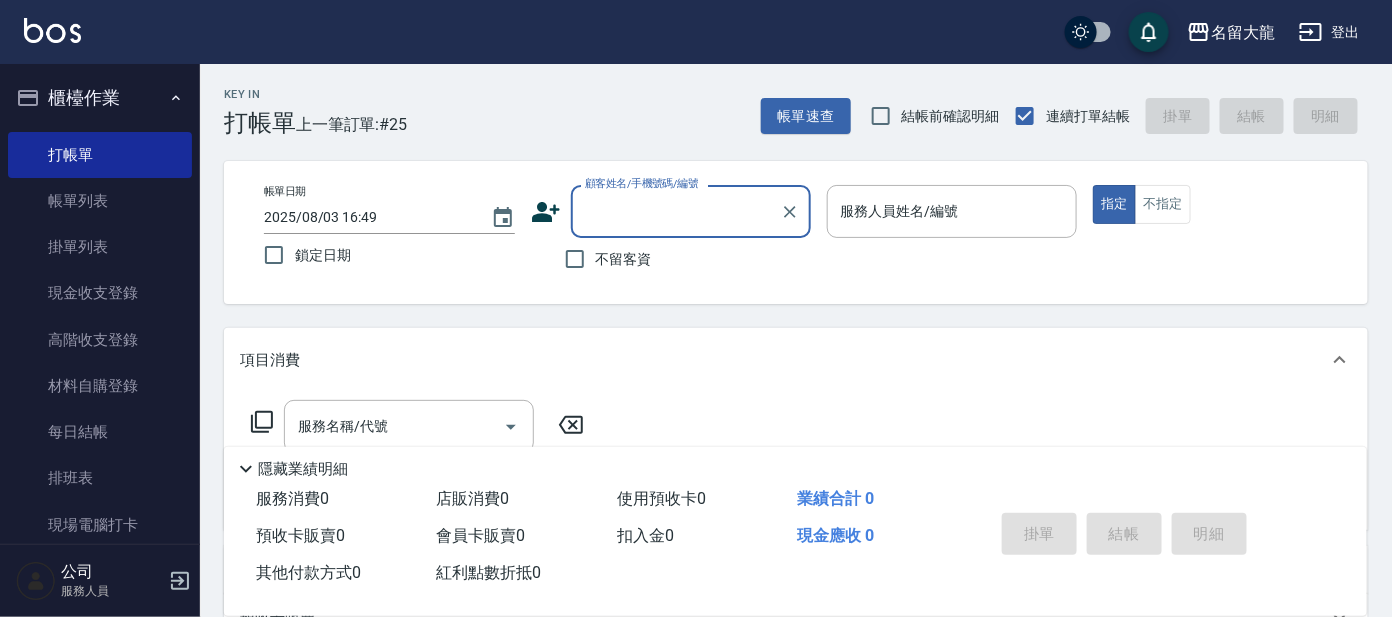 drag, startPoint x: 763, startPoint y: 180, endPoint x: 750, endPoint y: 181, distance: 13.038404 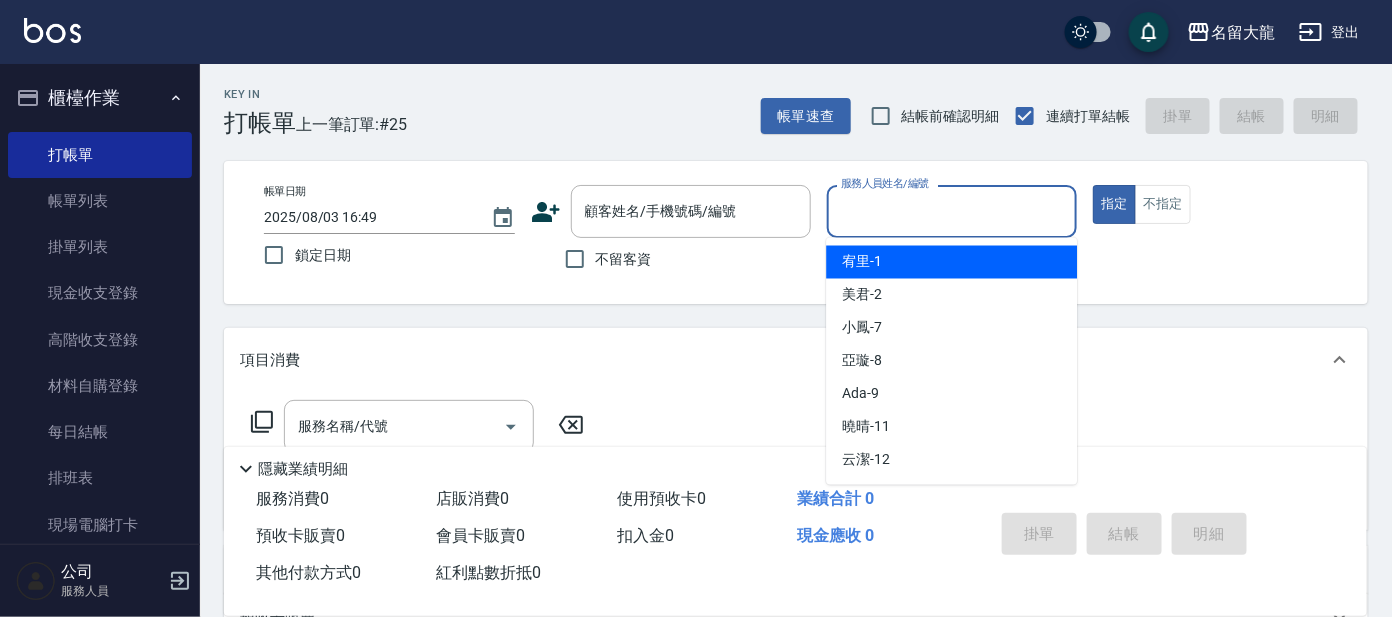 click on "服務人員姓名/編號" at bounding box center (952, 211) 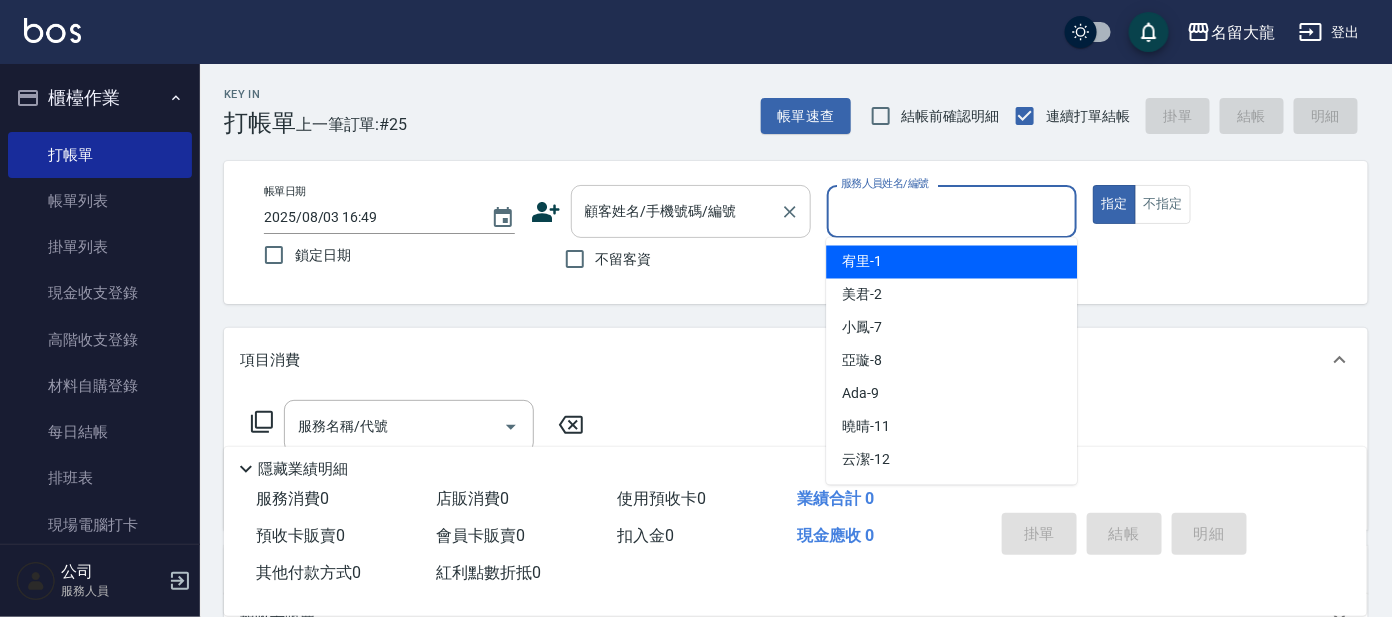 click on "顧客姓名/手機號碼/編號" at bounding box center [676, 211] 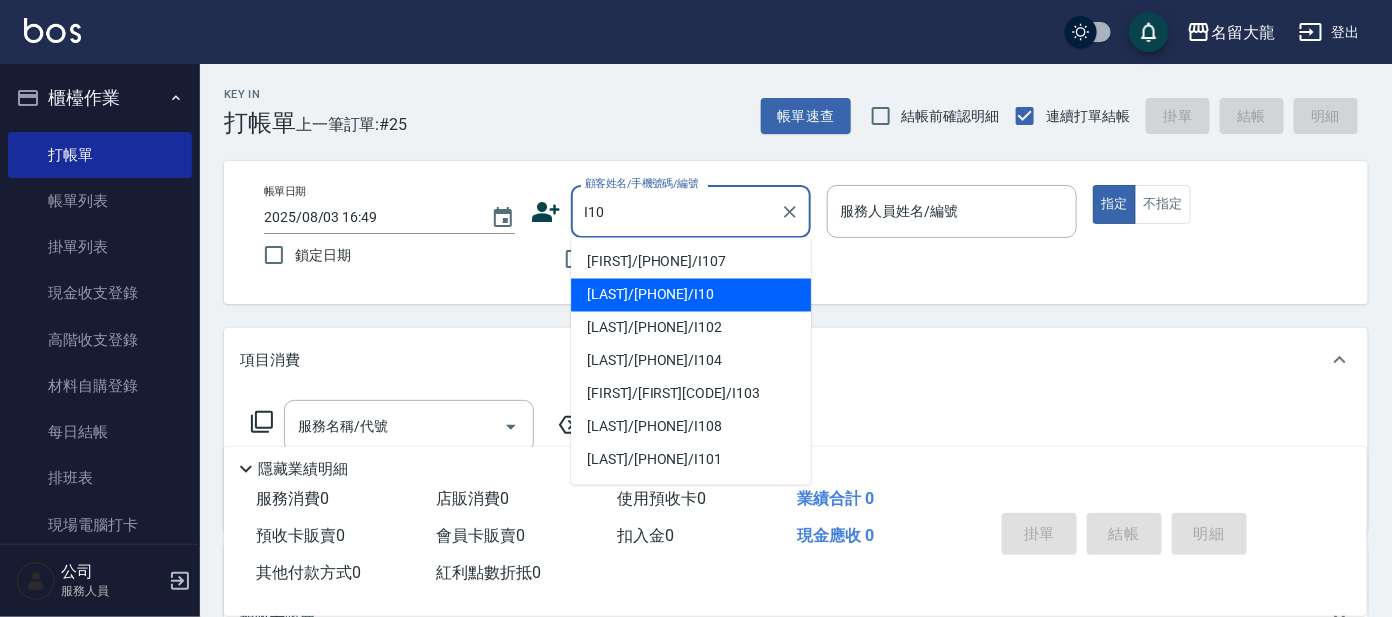 click on "郭慧貞/0920790717/I10" at bounding box center [691, 295] 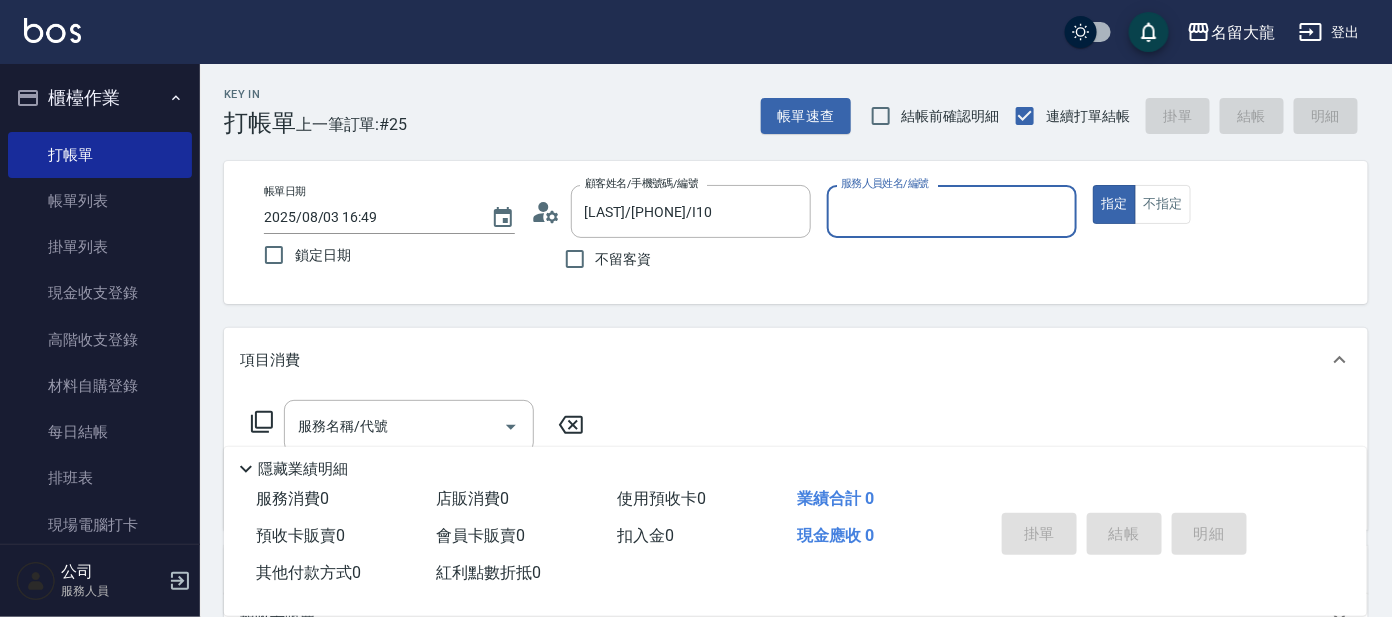 type on "Ada-9" 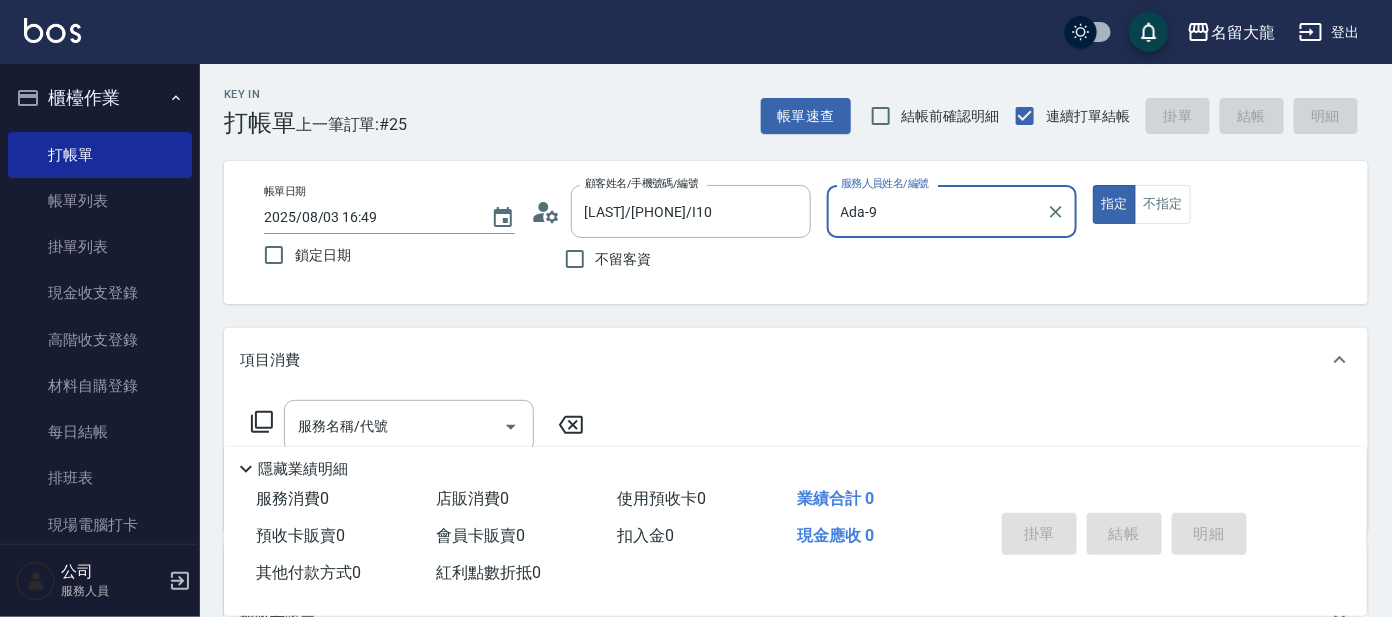 click on "Ada-9" at bounding box center [937, 211] 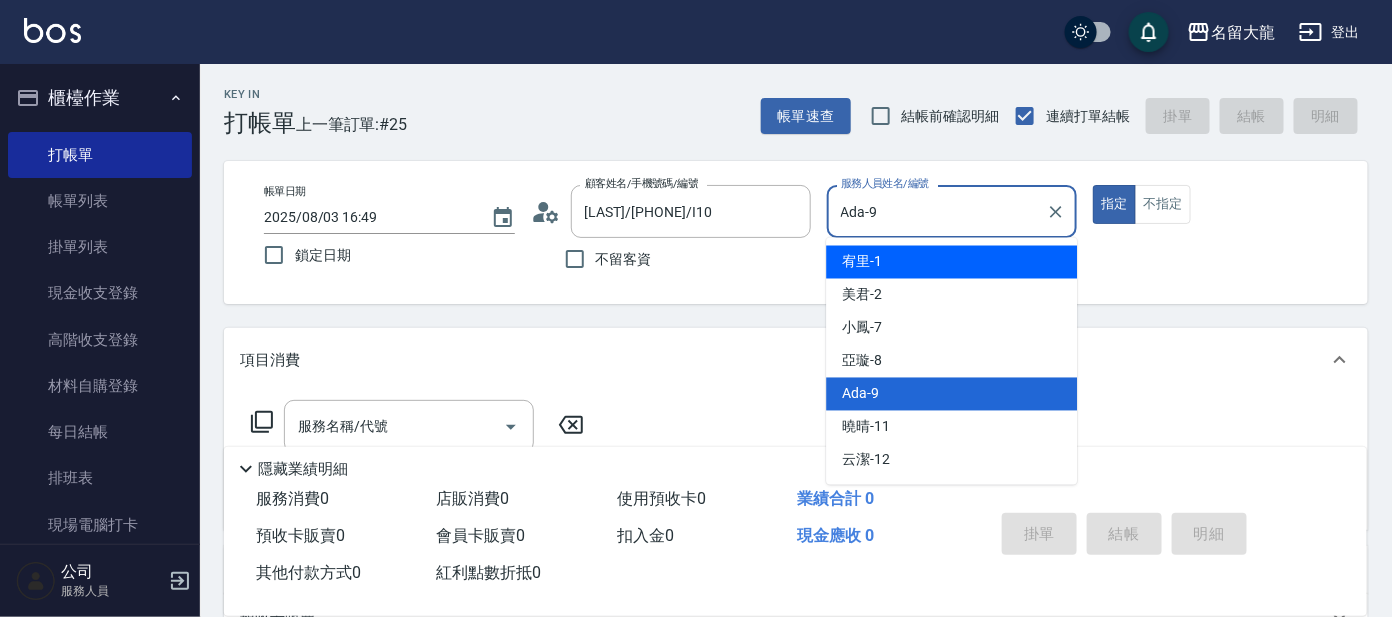click on "Ada-9" at bounding box center (937, 211) 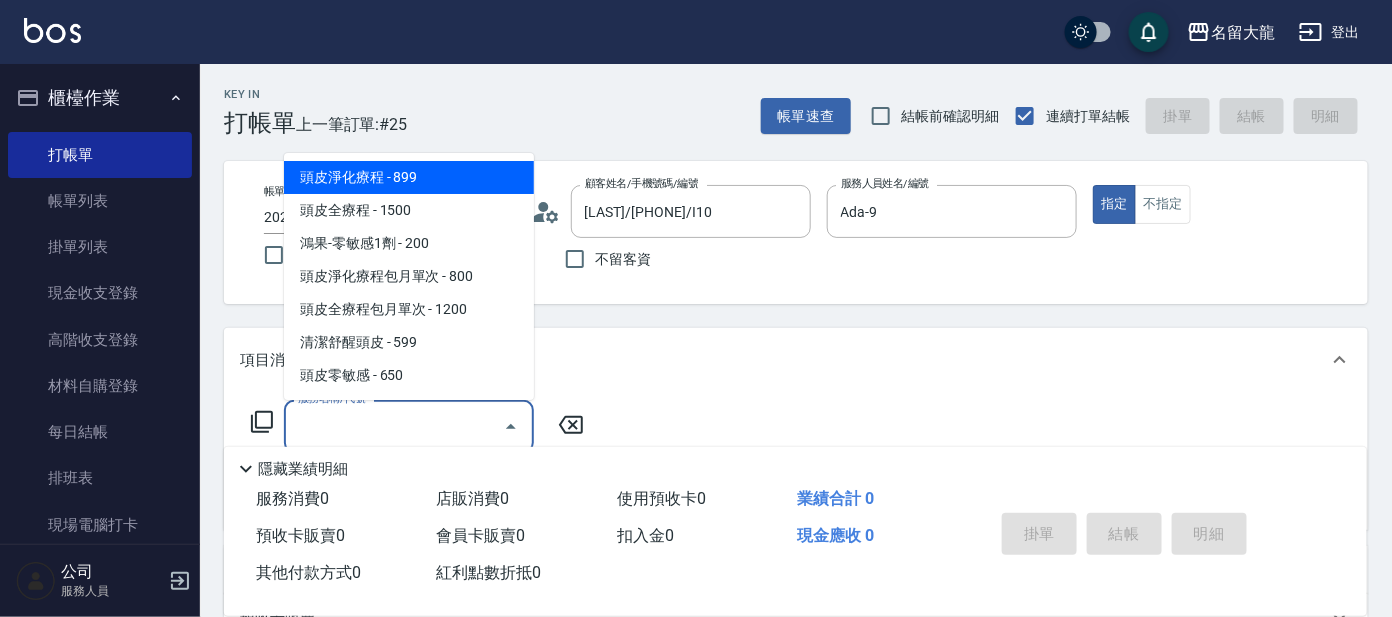 click on "服務名稱/代號" at bounding box center (394, 426) 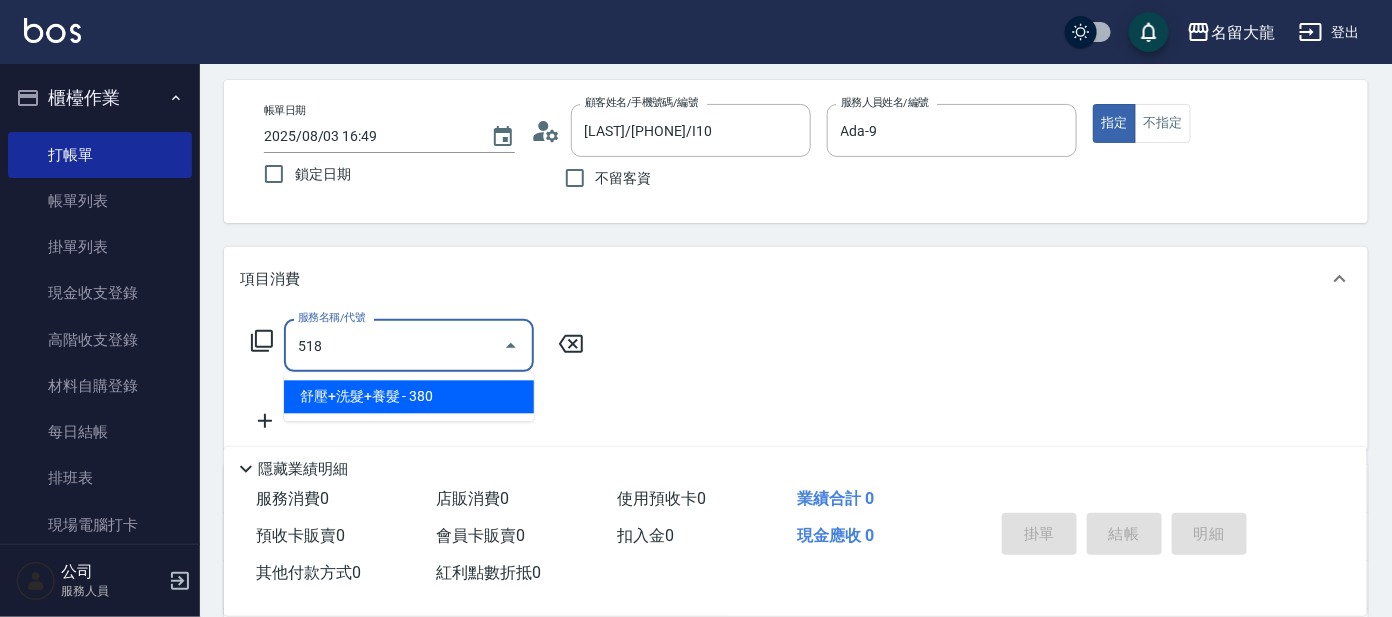 scroll, scrollTop: 124, scrollLeft: 0, axis: vertical 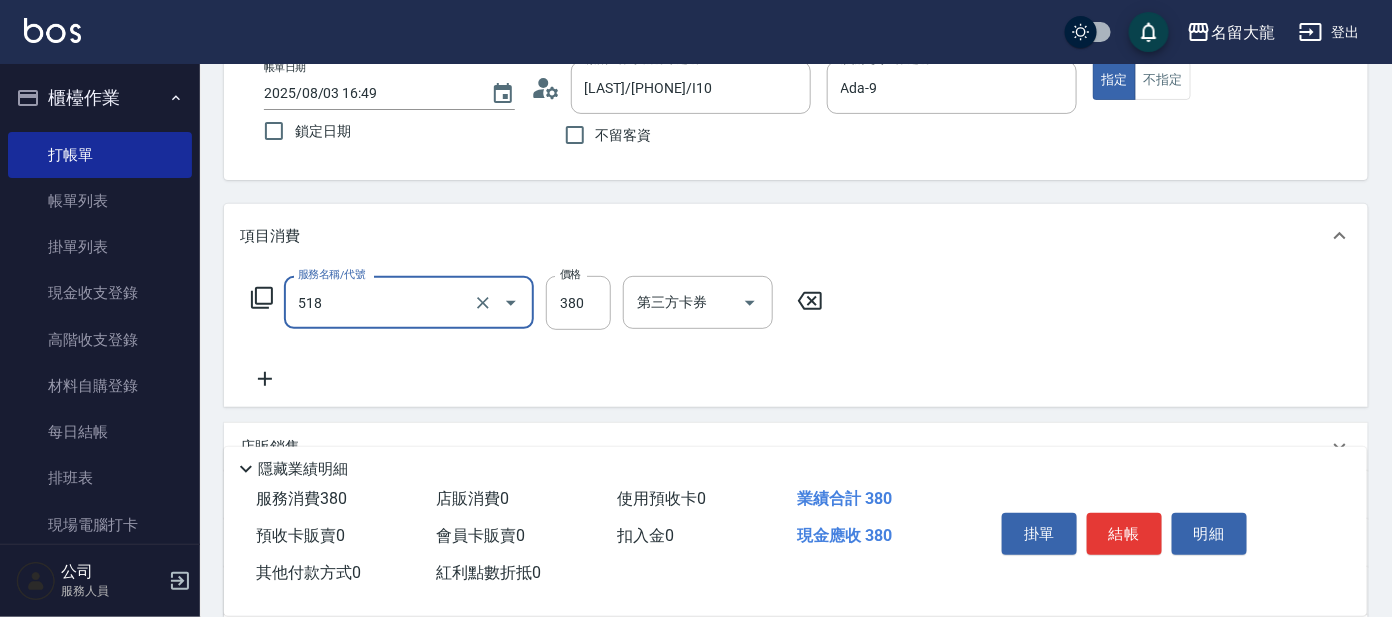 type on "舒壓+洗髮+養髮(518)" 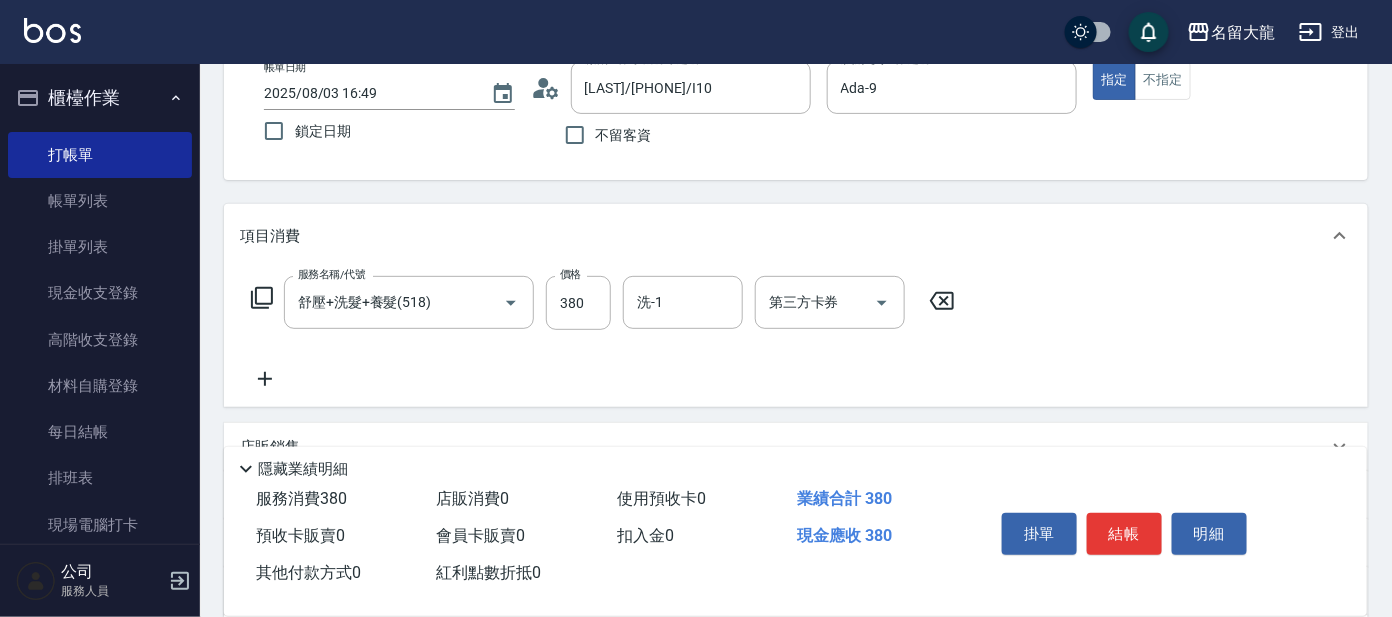 click 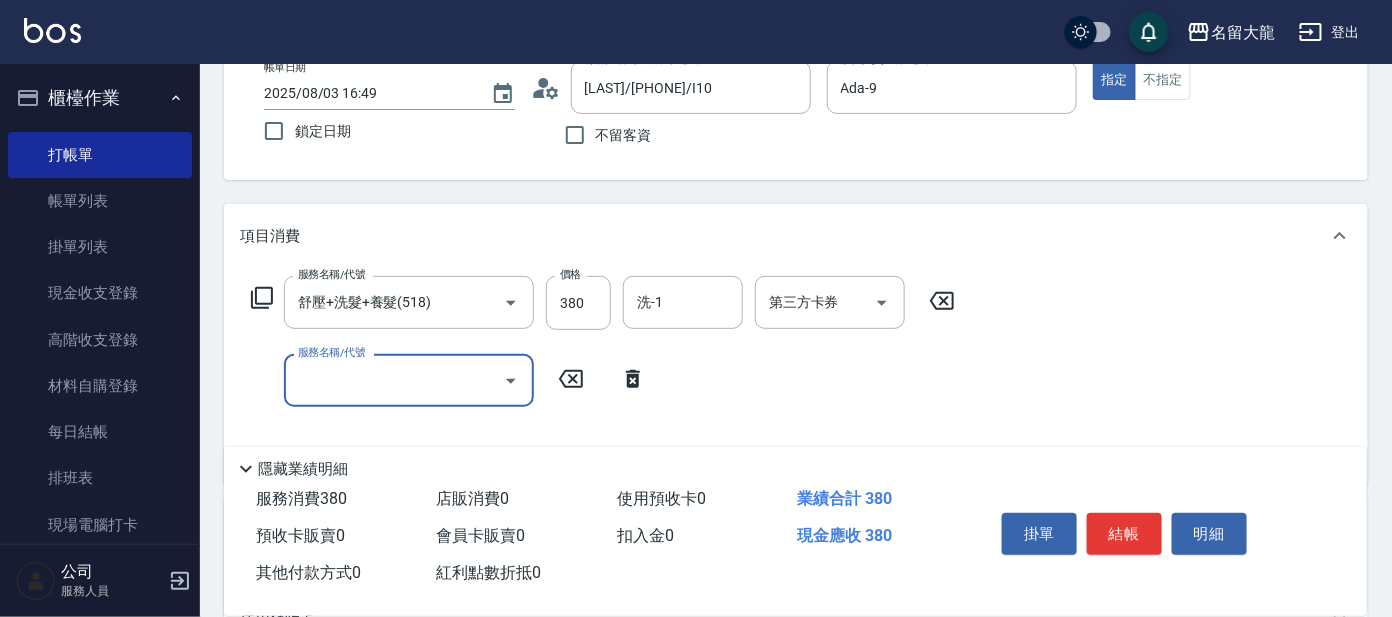 click on "服務名稱/代號" at bounding box center [394, 380] 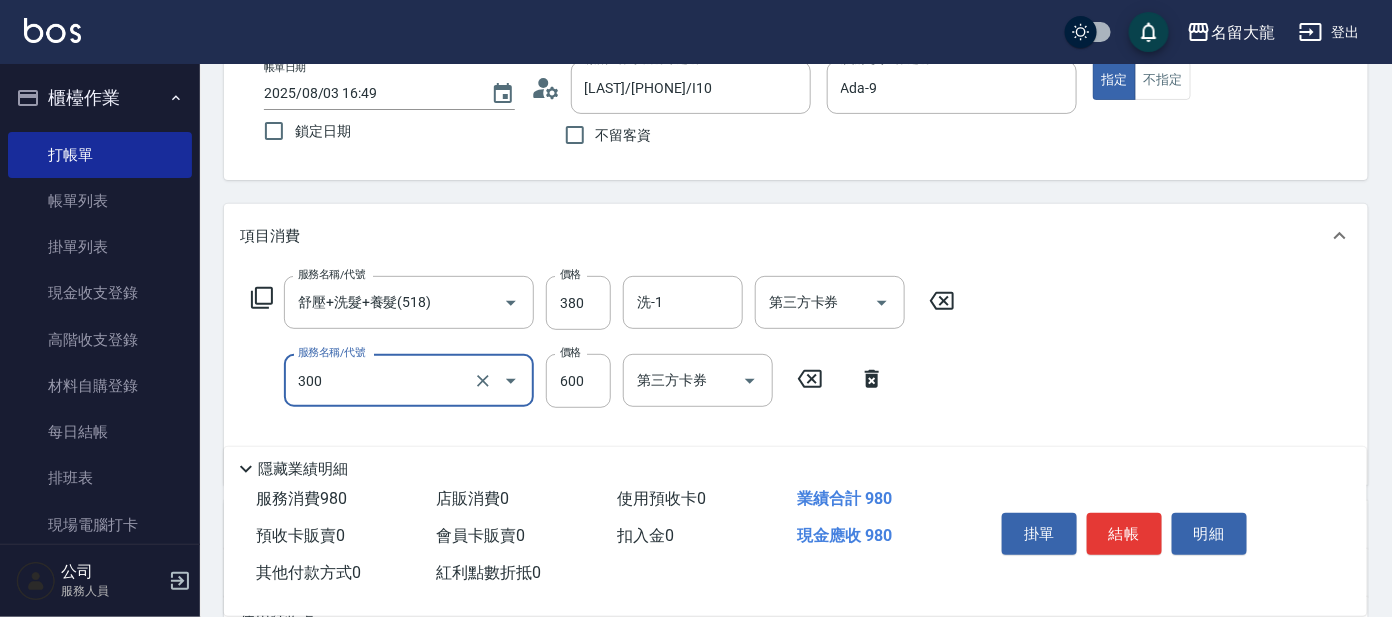 type on "剪髮 講師級設計師(300)" 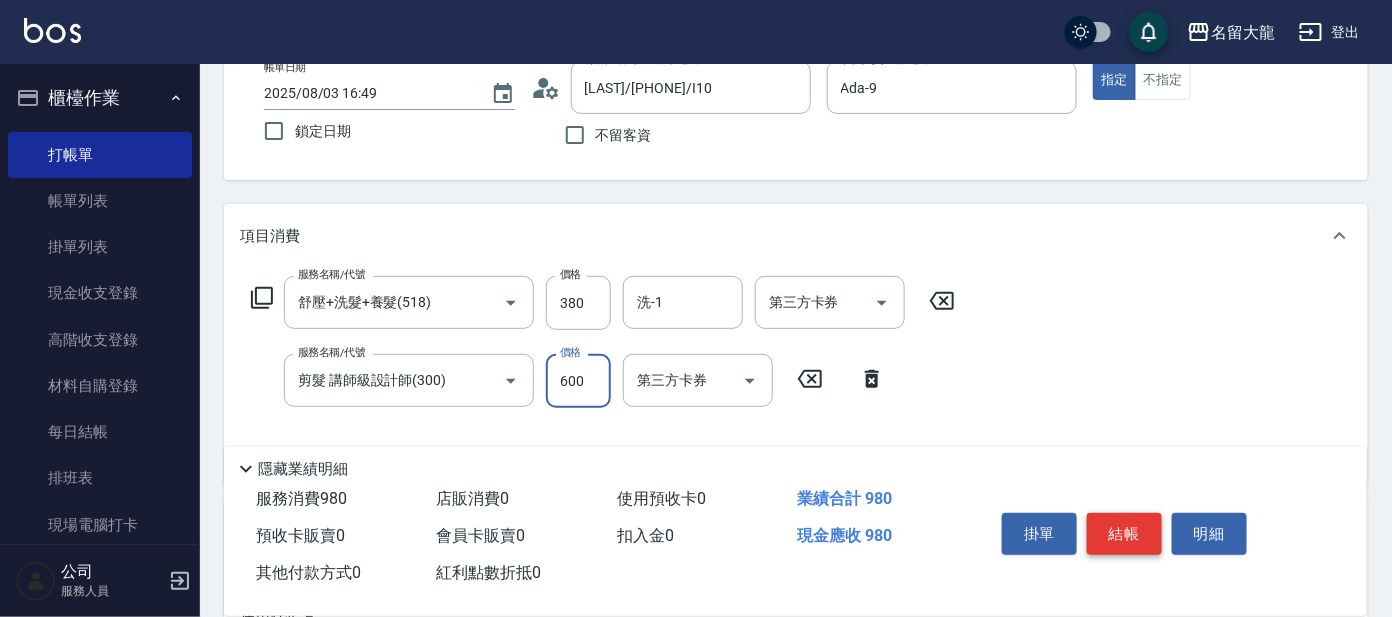 click on "結帳" at bounding box center (1124, 534) 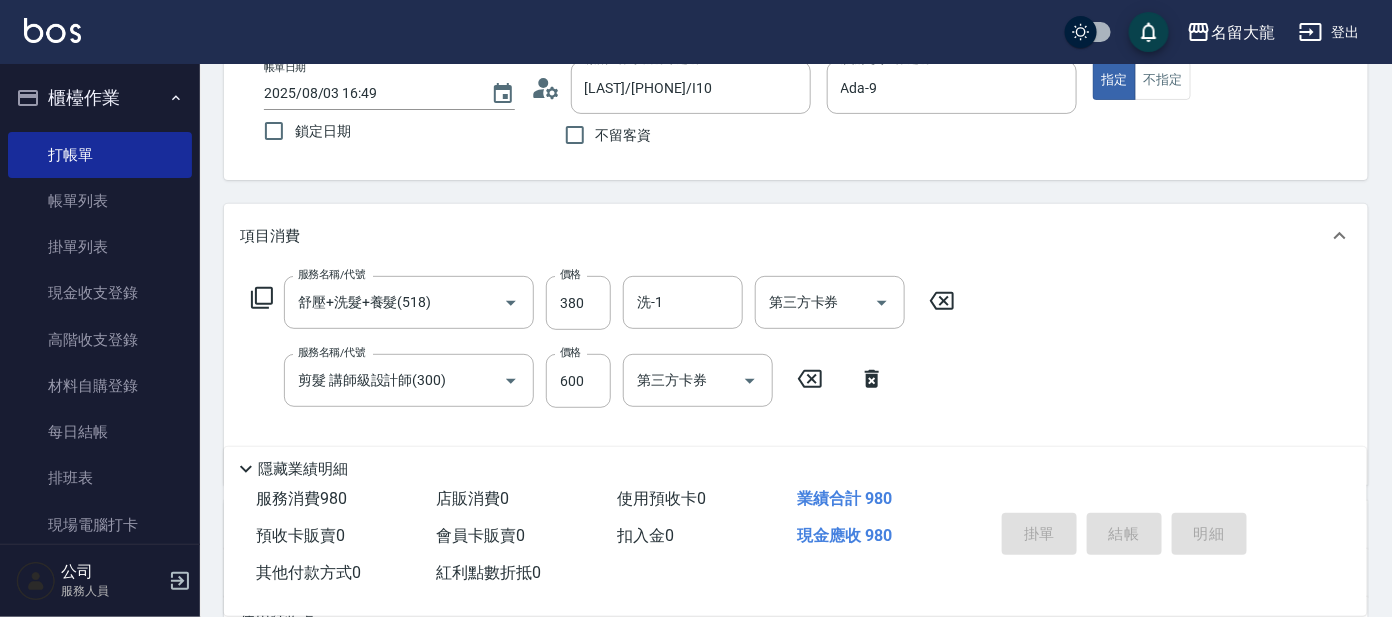 type on "2025/08/03 17:21" 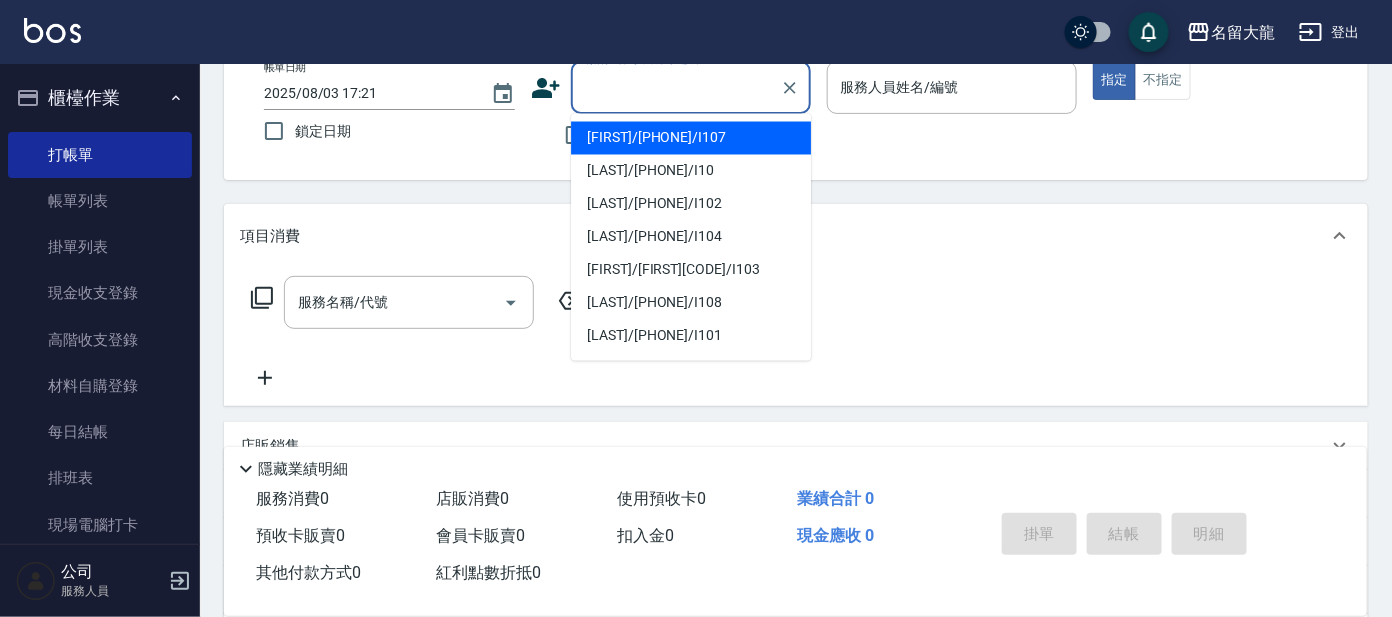 click on "顧客姓名/手機號碼/編號" at bounding box center (676, 87) 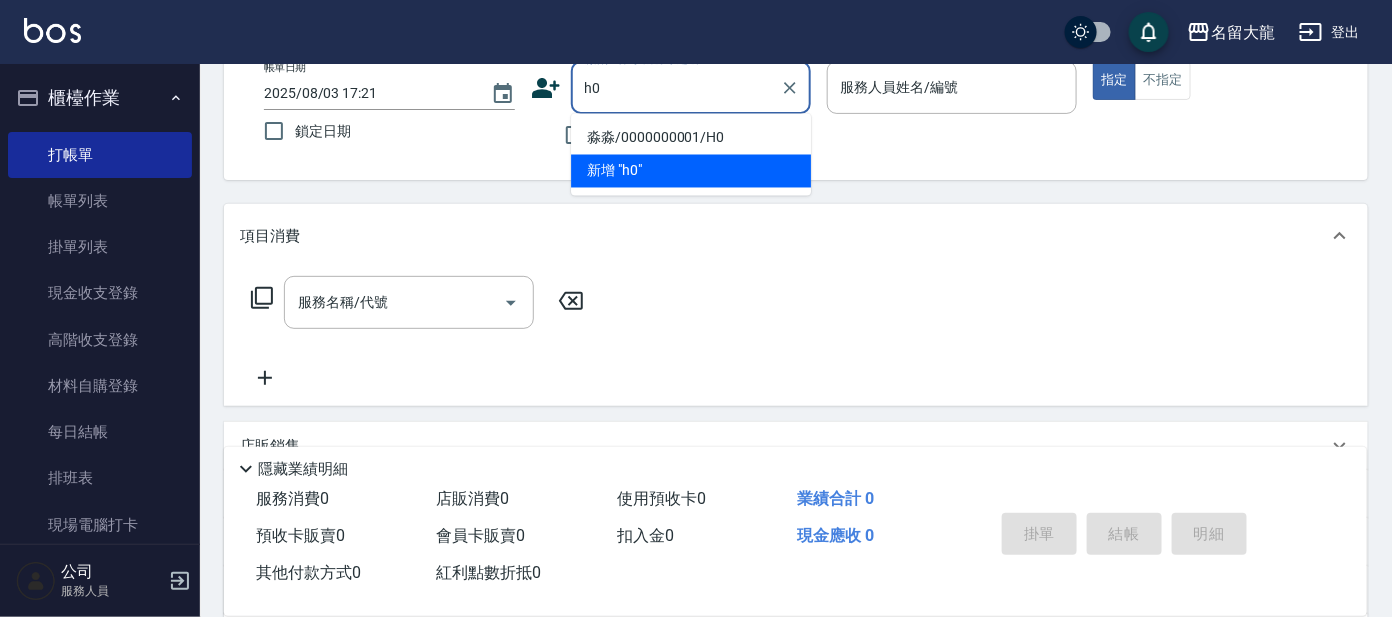 click on "淼淼/0000000001/H0" at bounding box center (691, 138) 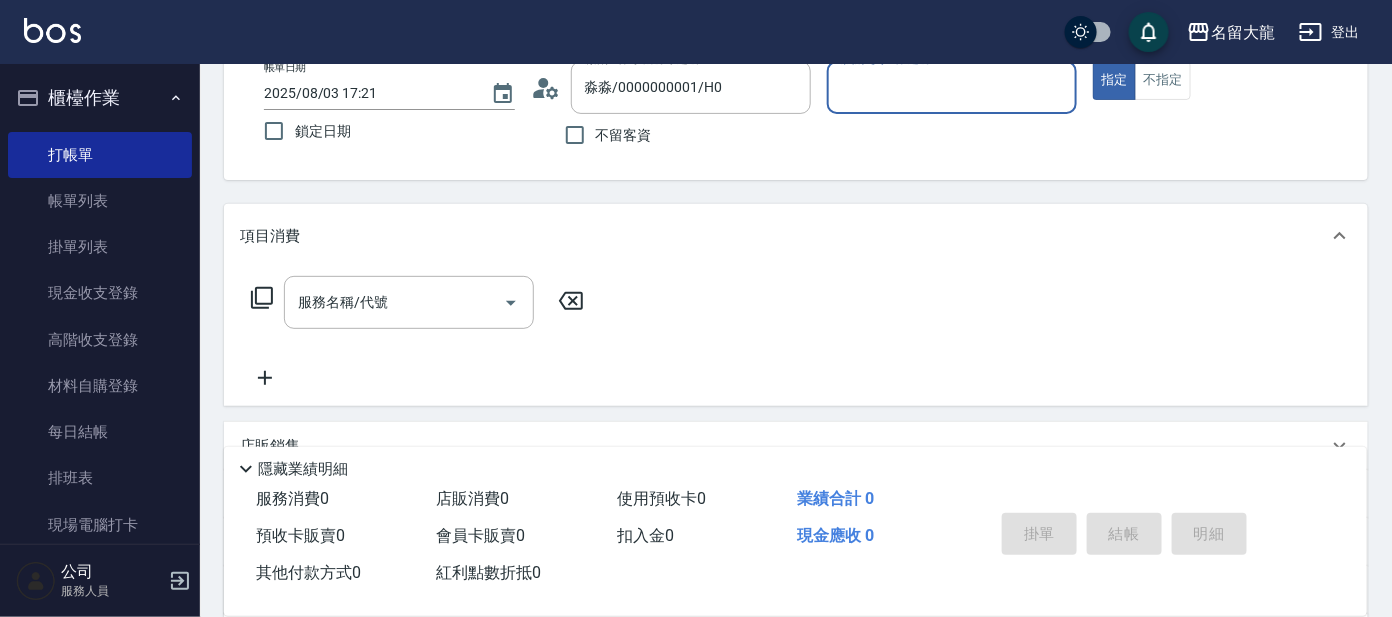 type on "亞璇-8" 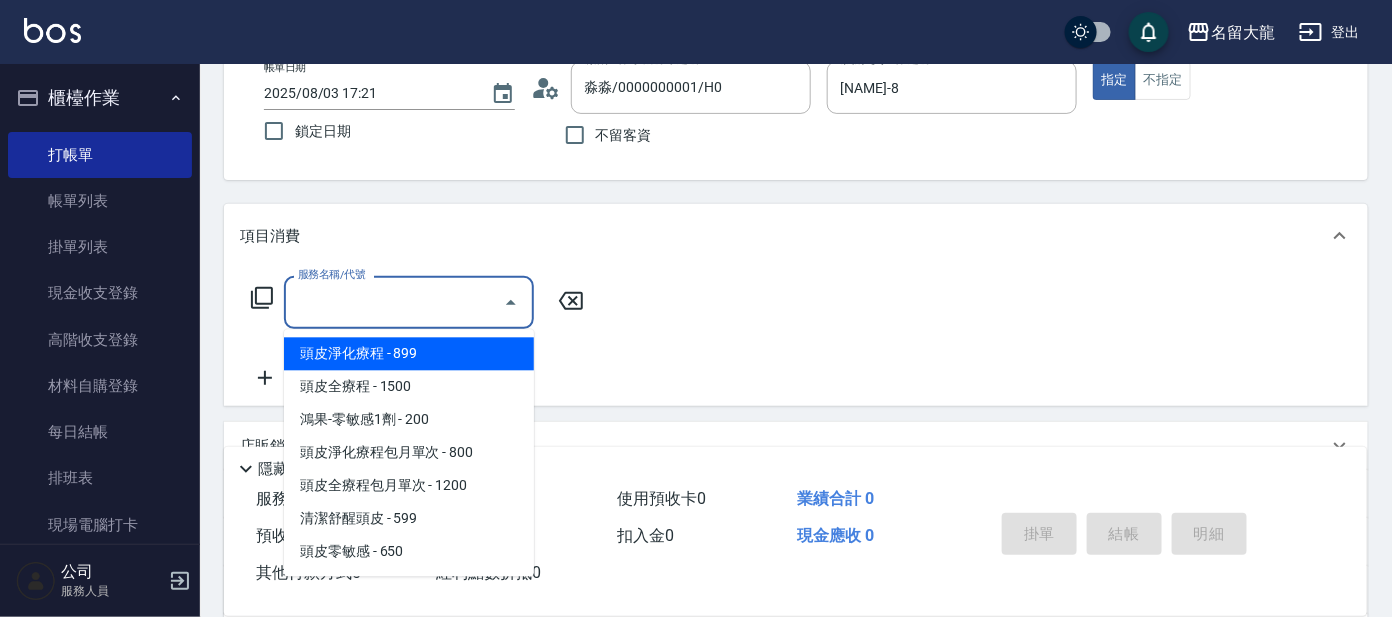 click on "服務名稱/代號" at bounding box center (394, 302) 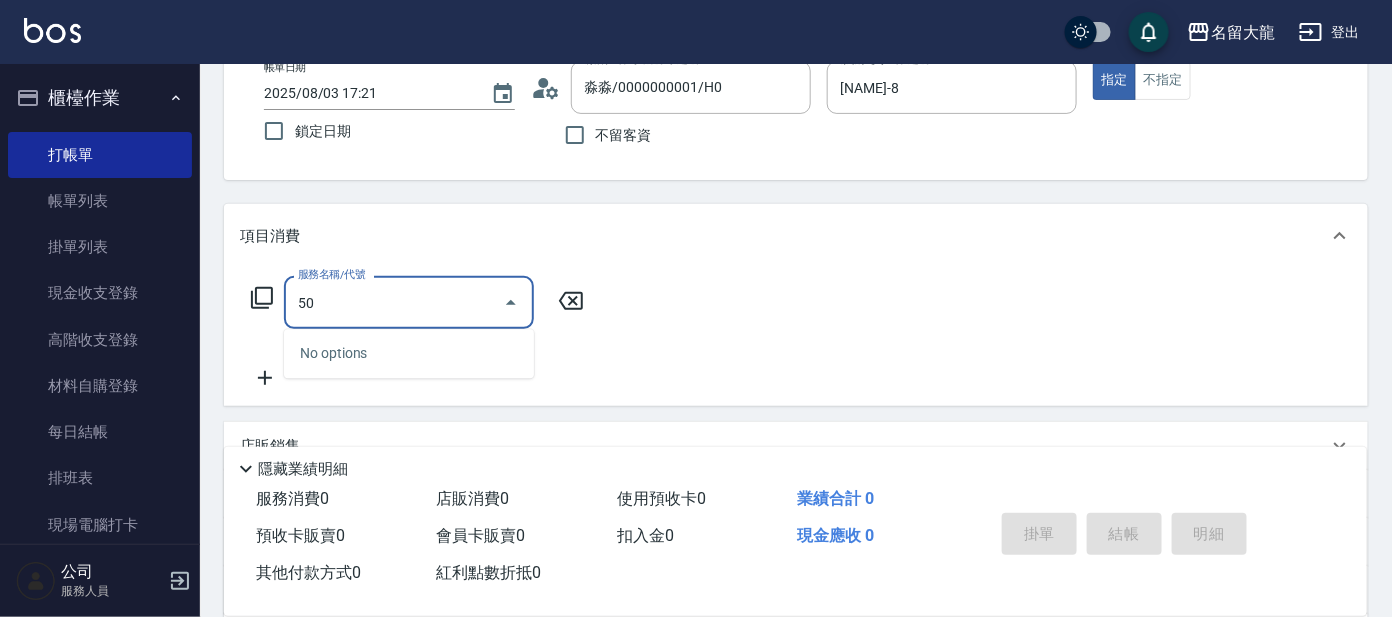 type on "5" 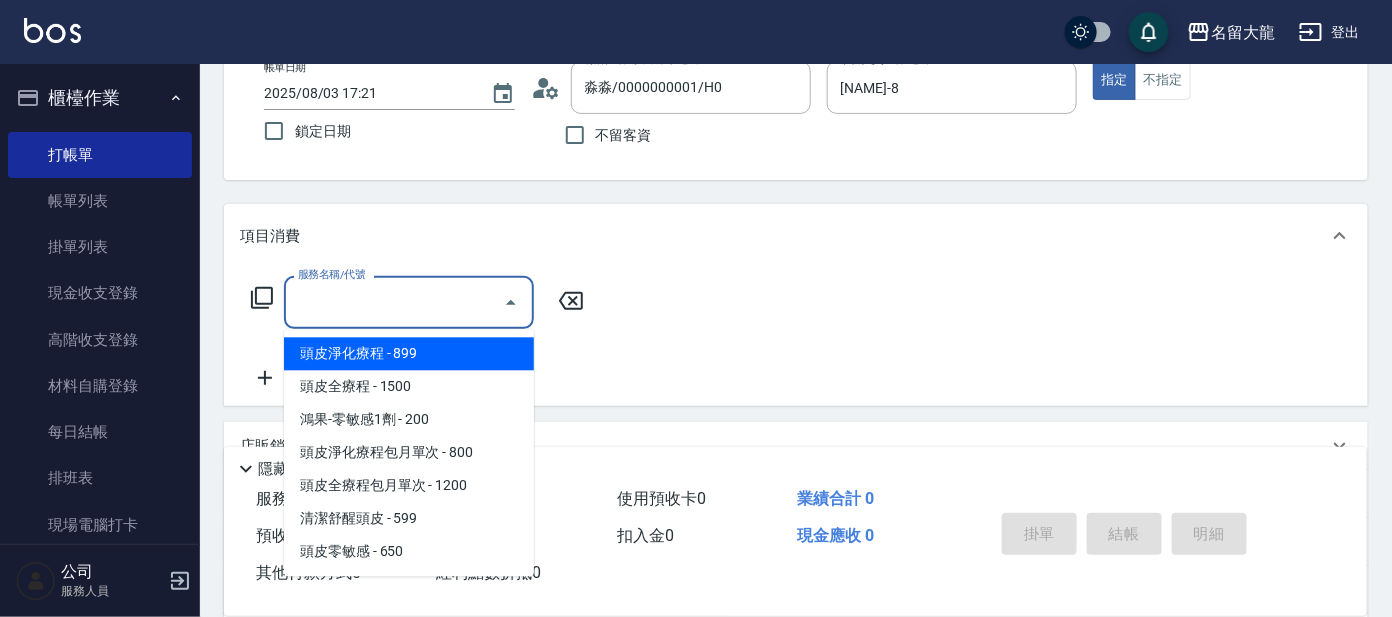 click 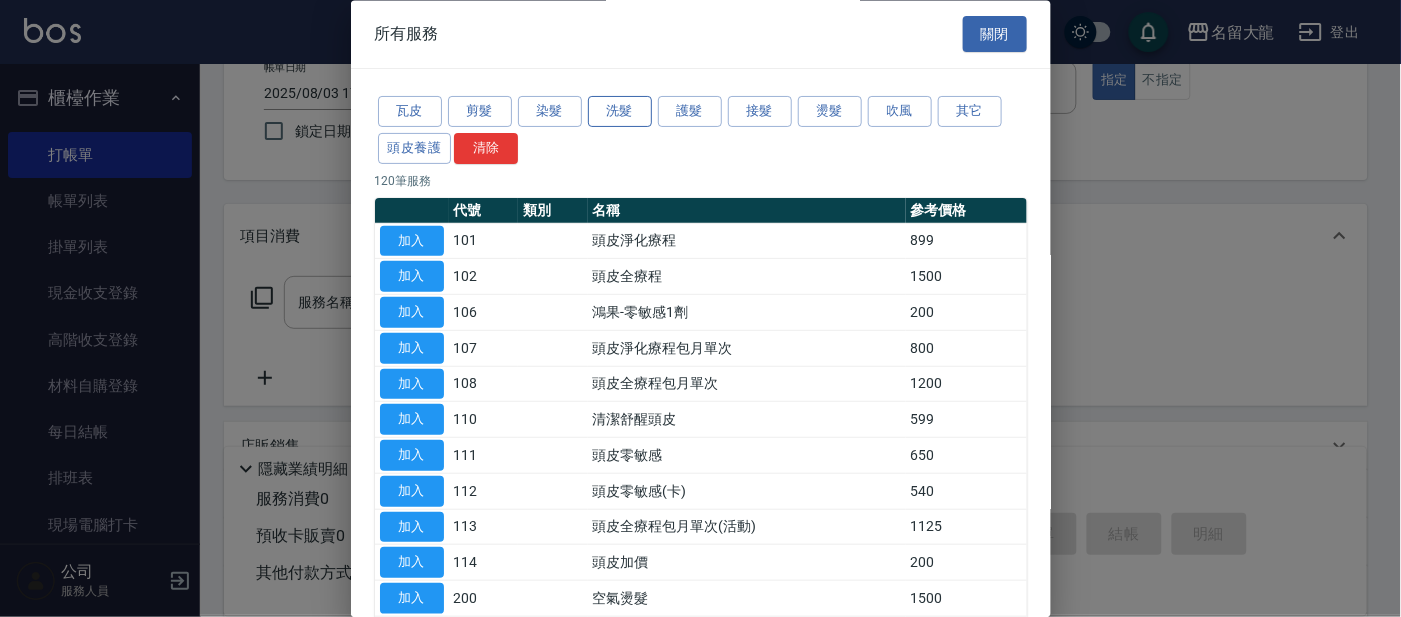 click on "洗髮" at bounding box center [620, 112] 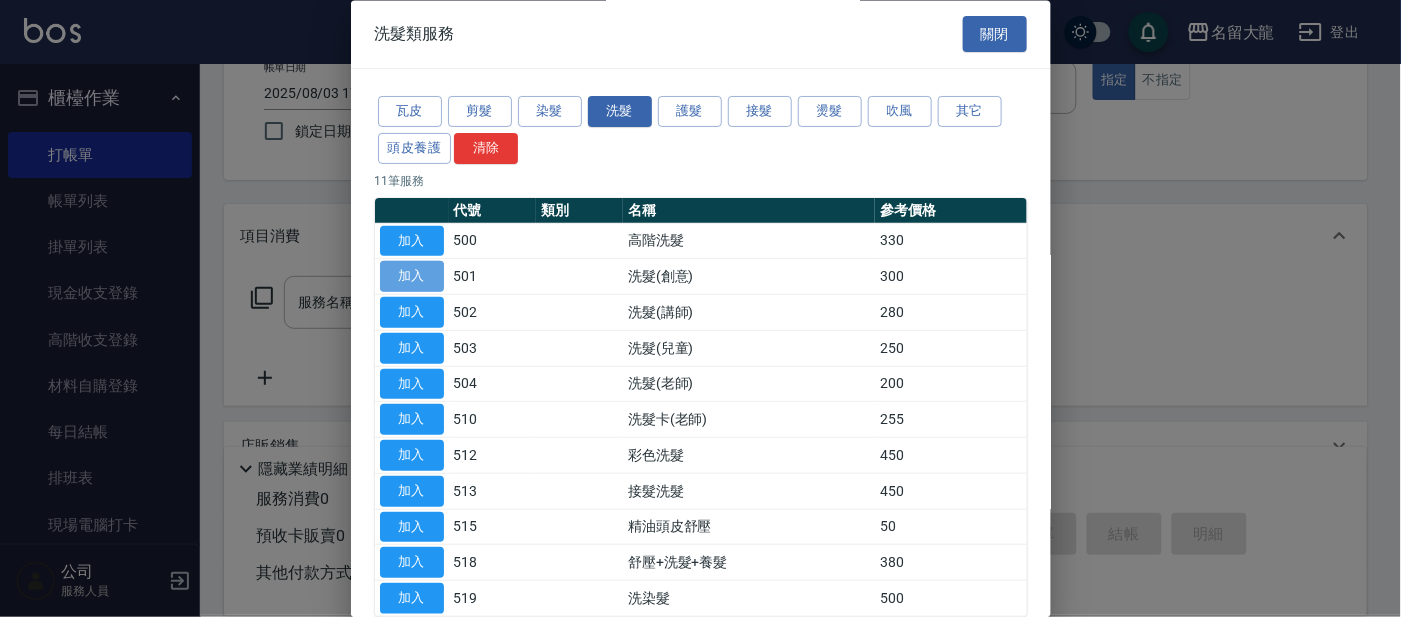 click on "加入" at bounding box center (412, 277) 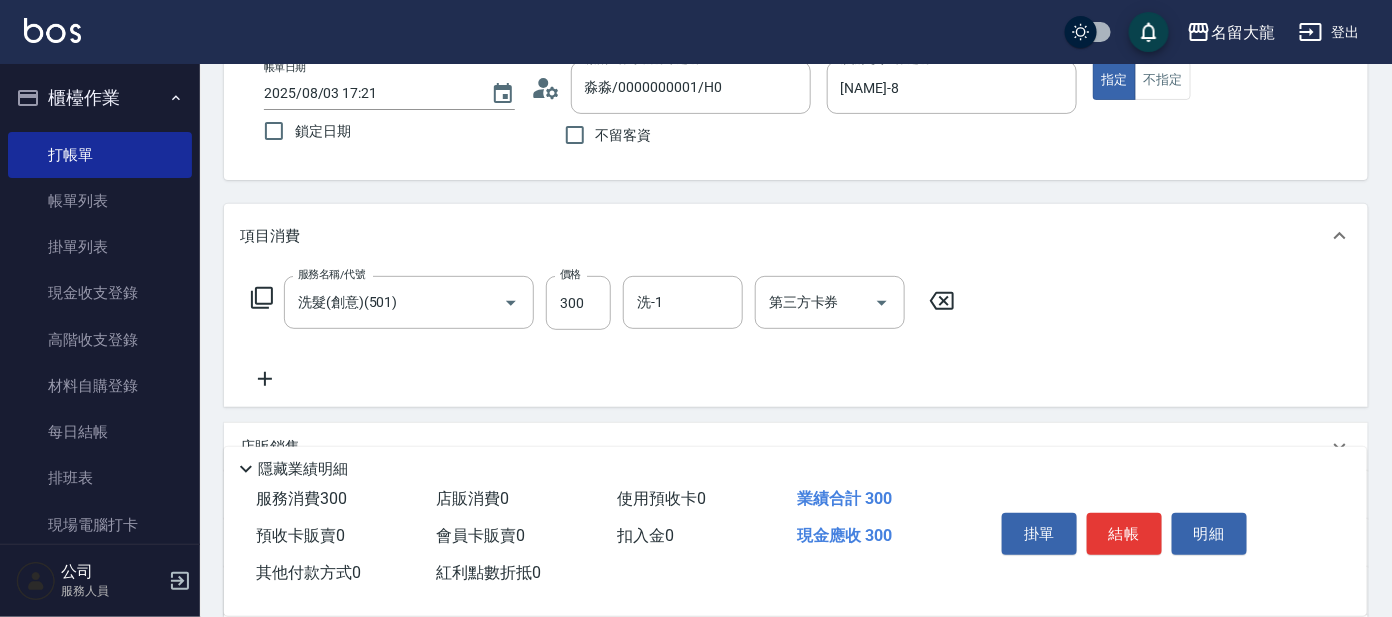 click 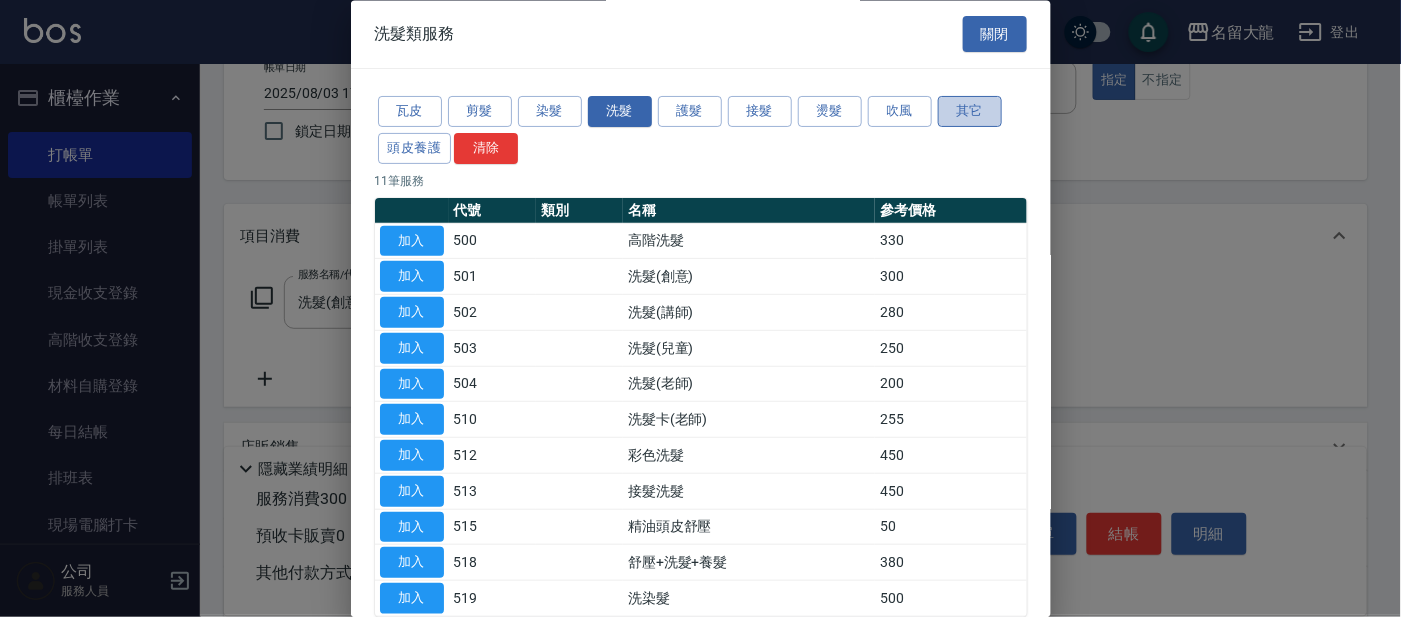 click on "其它" at bounding box center [970, 112] 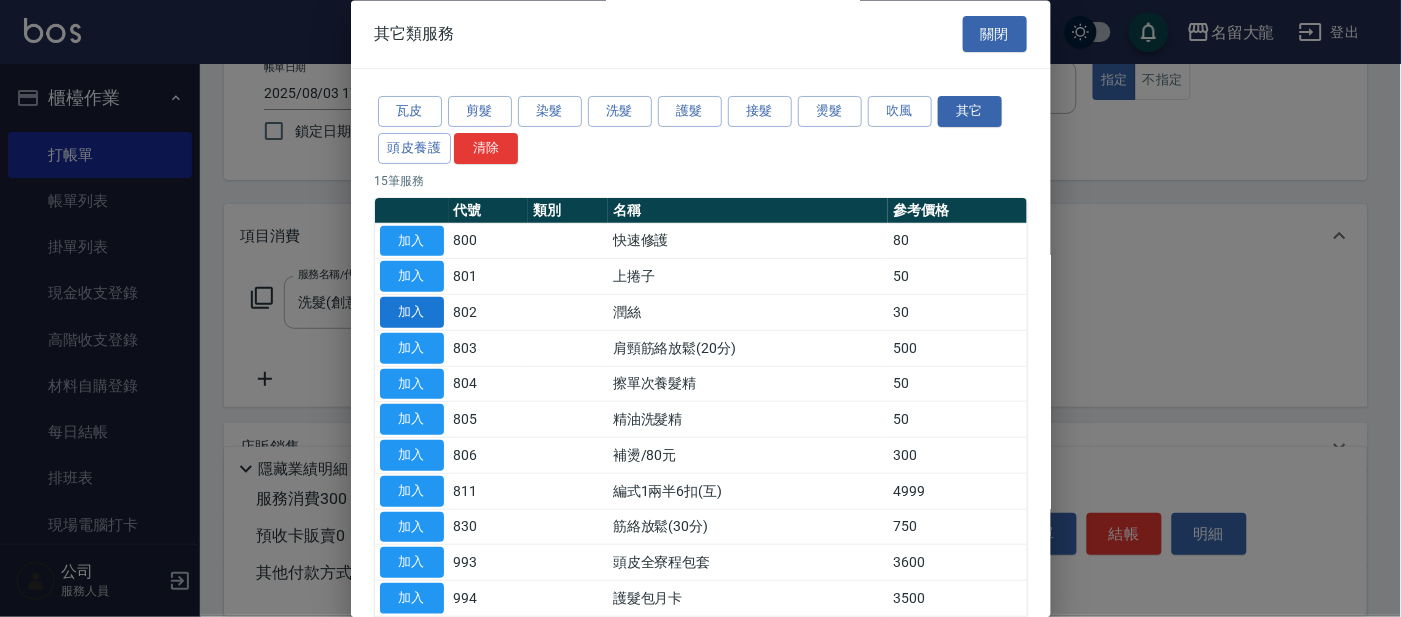 click on "加入" at bounding box center [412, 313] 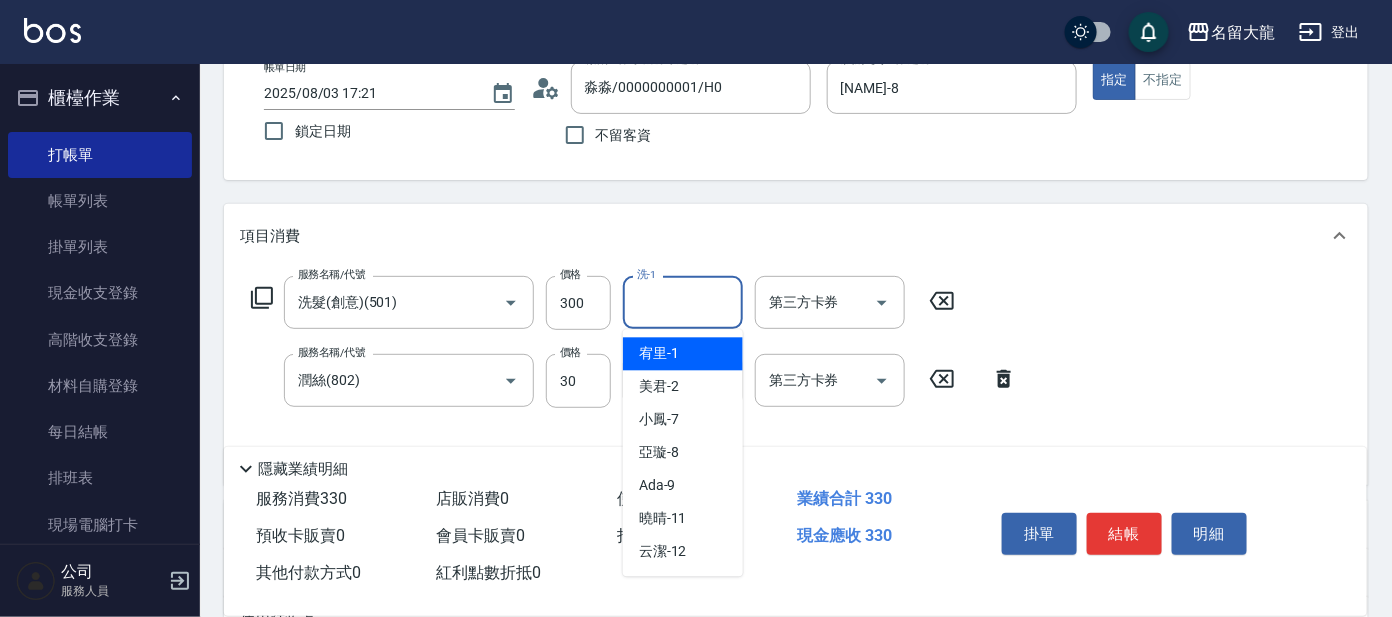 click on "洗-1" at bounding box center (683, 302) 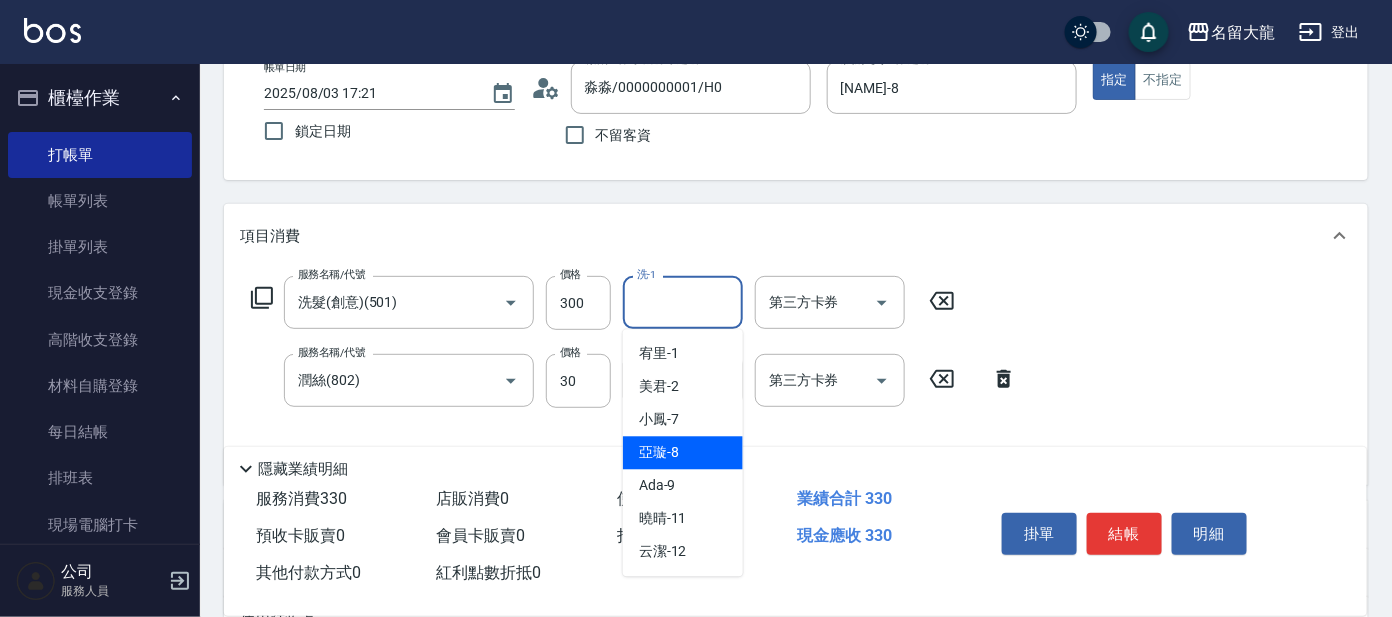 drag, startPoint x: 656, startPoint y: 453, endPoint x: 670, endPoint y: 409, distance: 46.173584 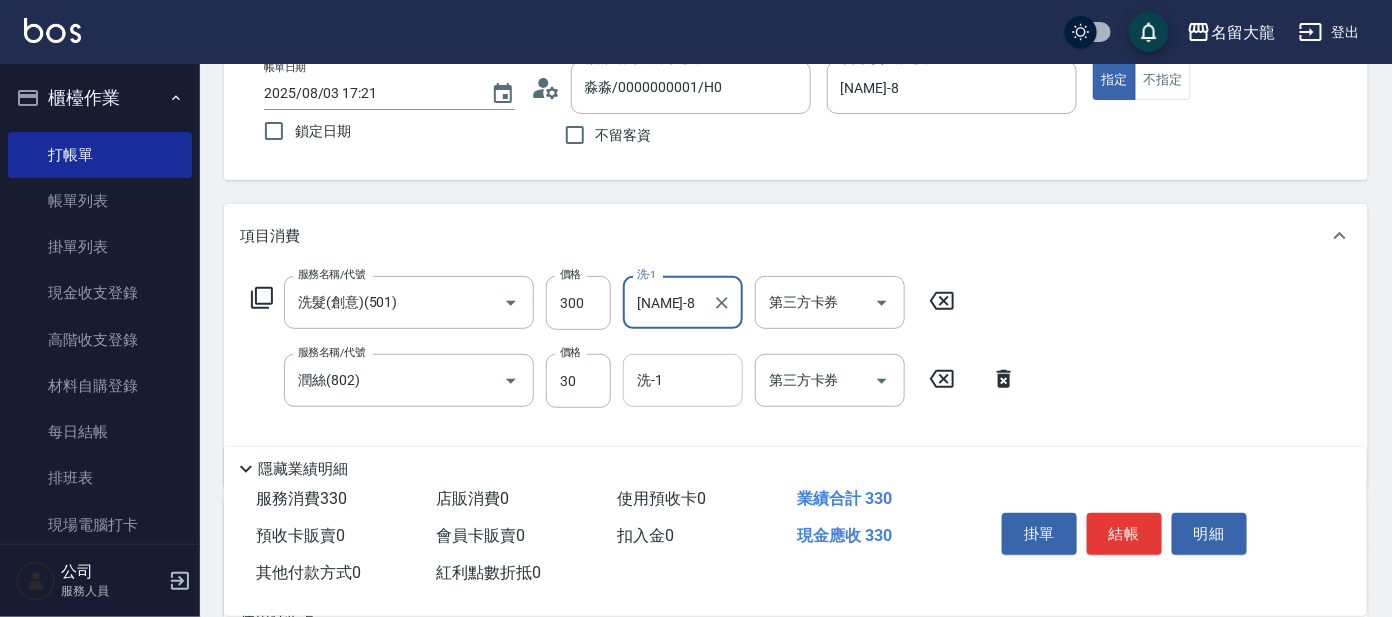 click on "洗-1" at bounding box center [683, 380] 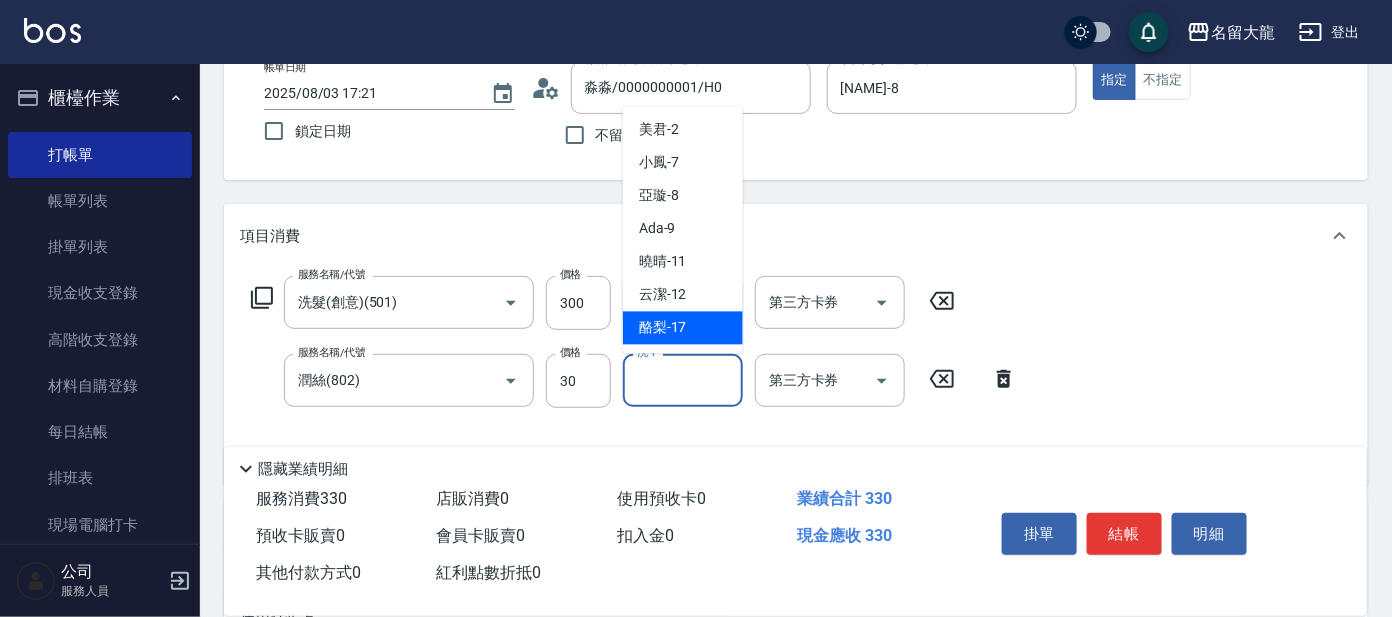 scroll, scrollTop: 0, scrollLeft: 0, axis: both 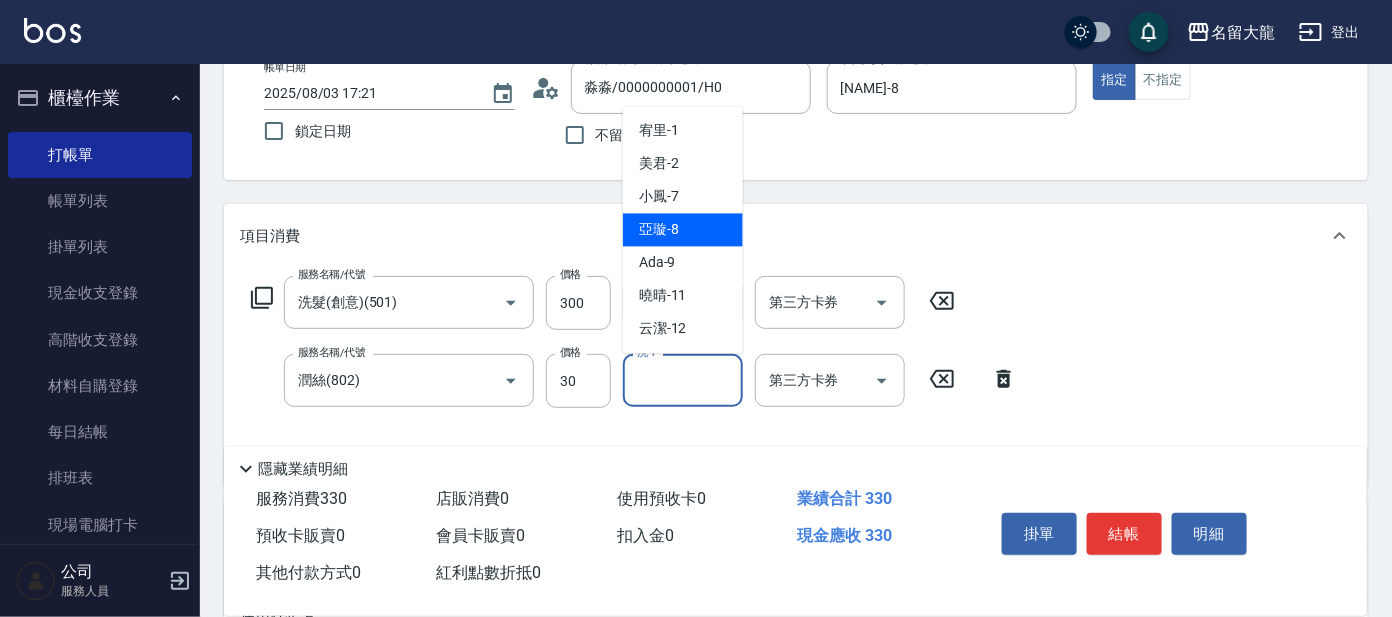 click on "亞璇 -8" at bounding box center [683, 230] 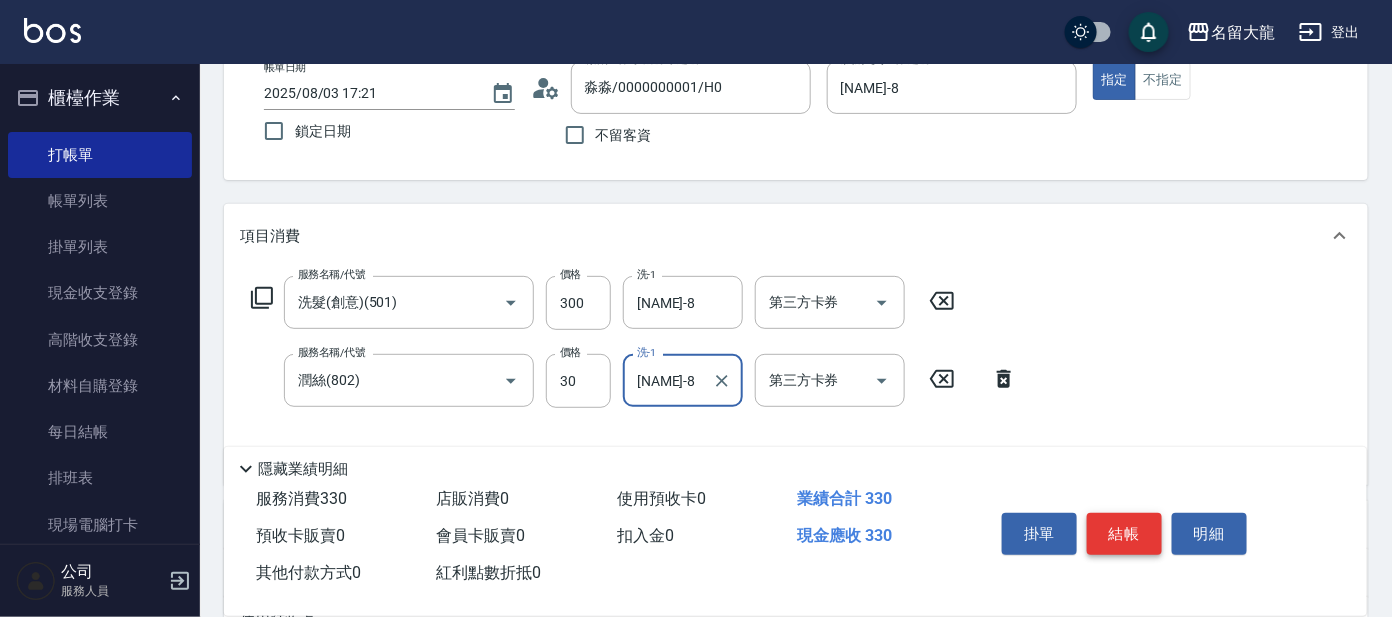click on "結帳" at bounding box center [1124, 534] 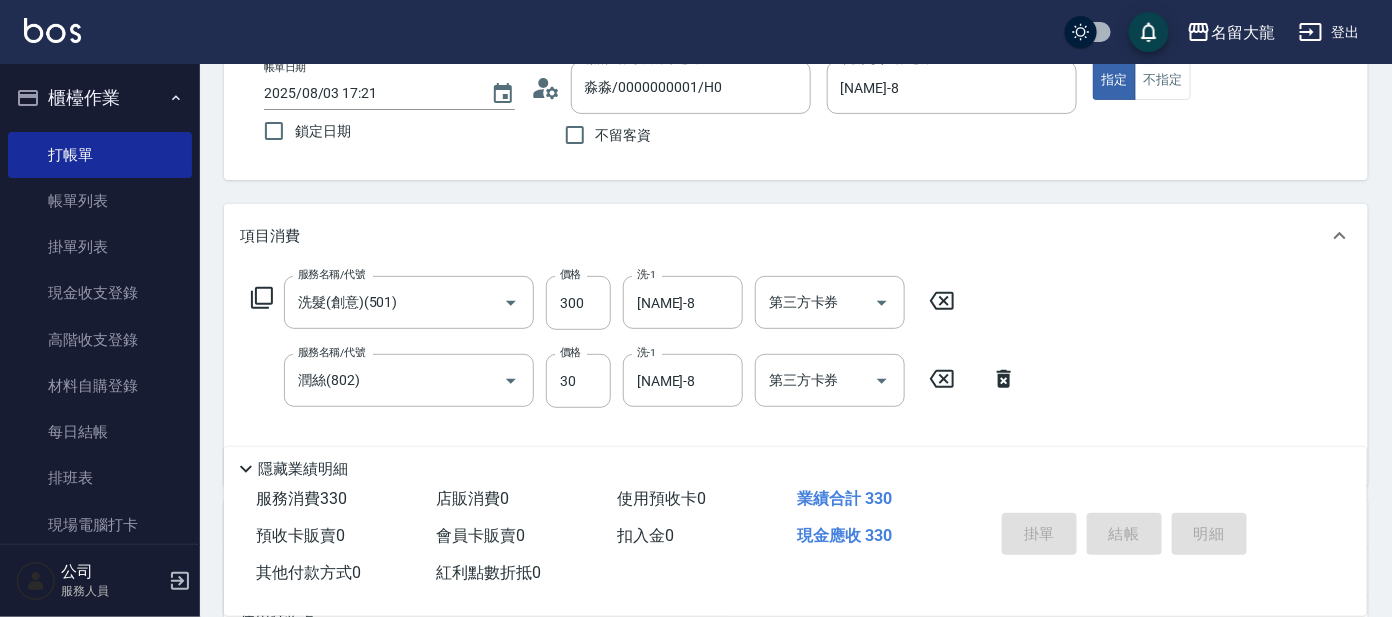 type on "2025/08/03 17:35" 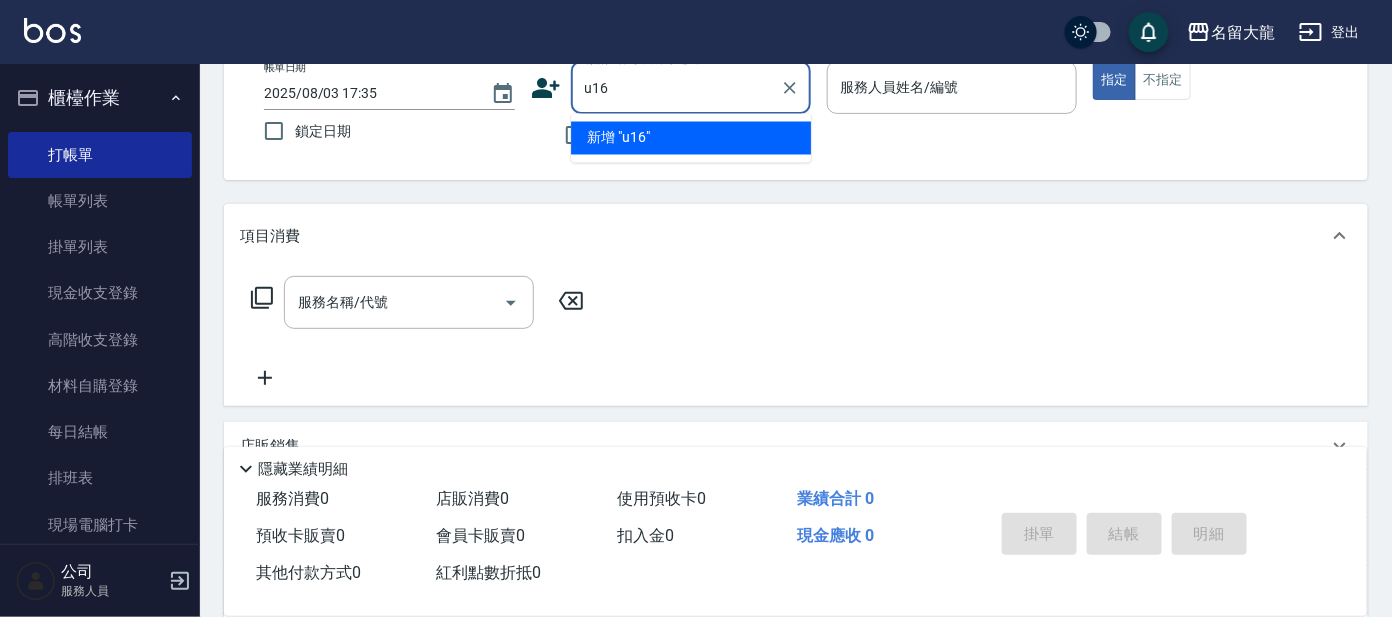 type on "u16" 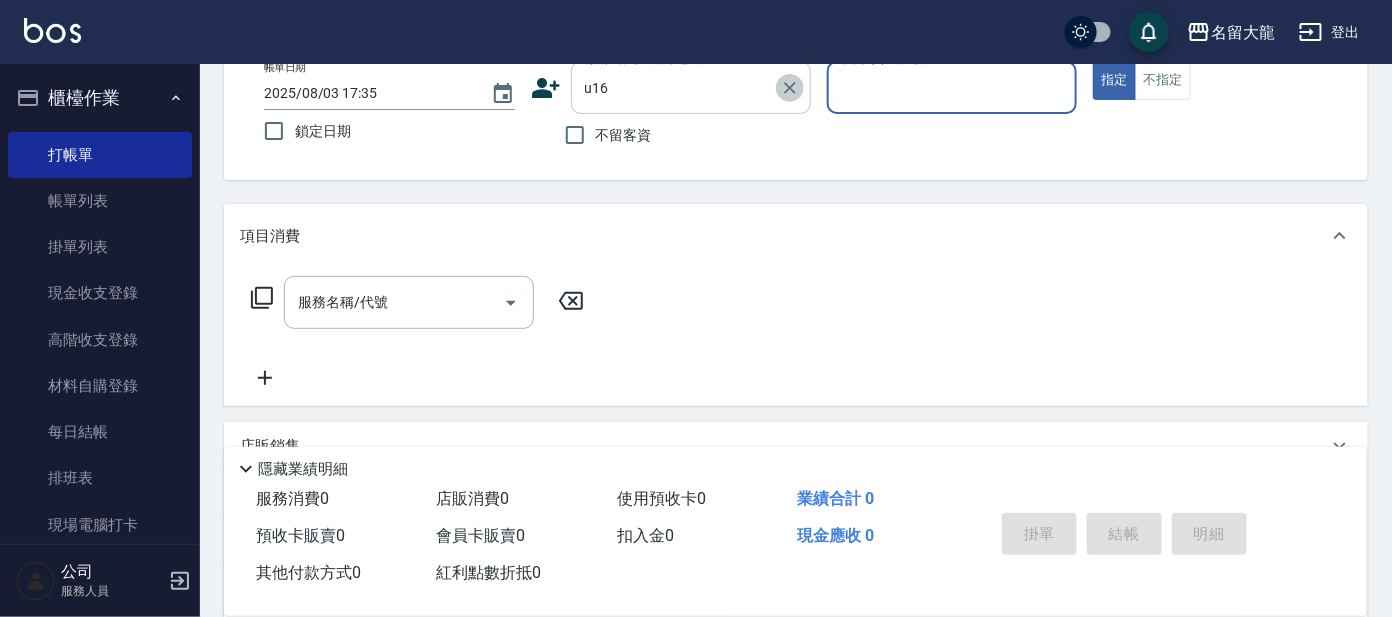 click 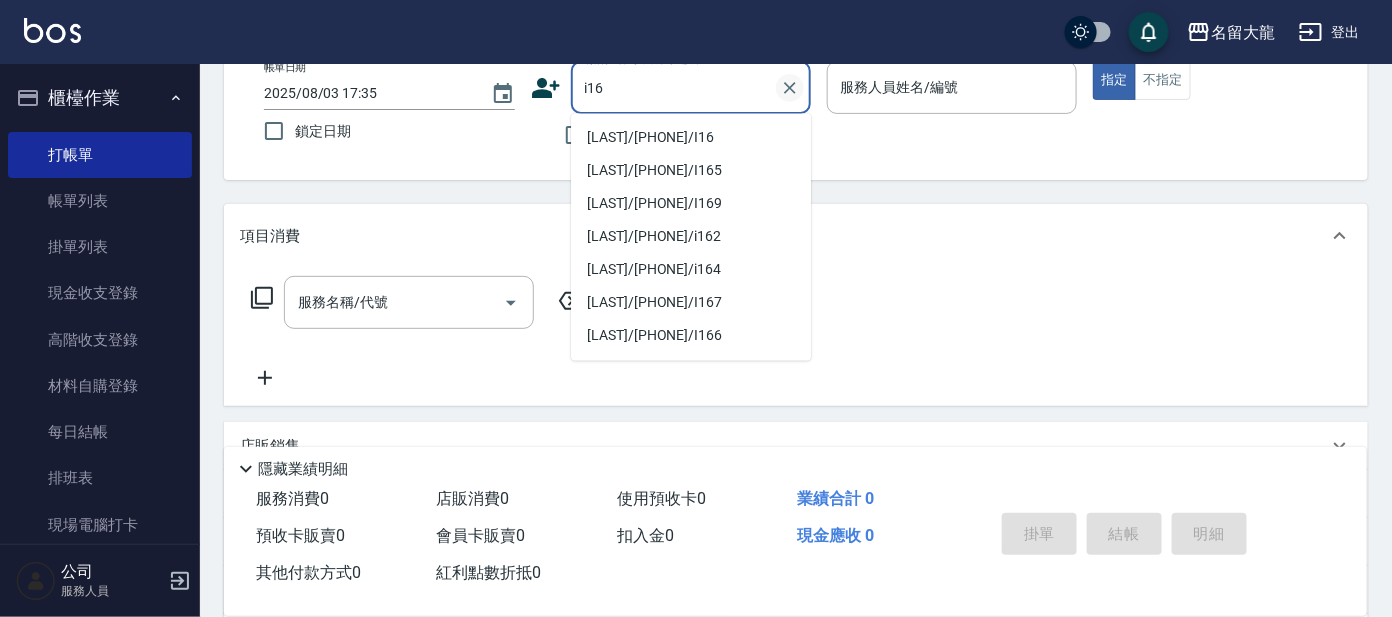 type on "[FIRST]/[PHONE]/I16" 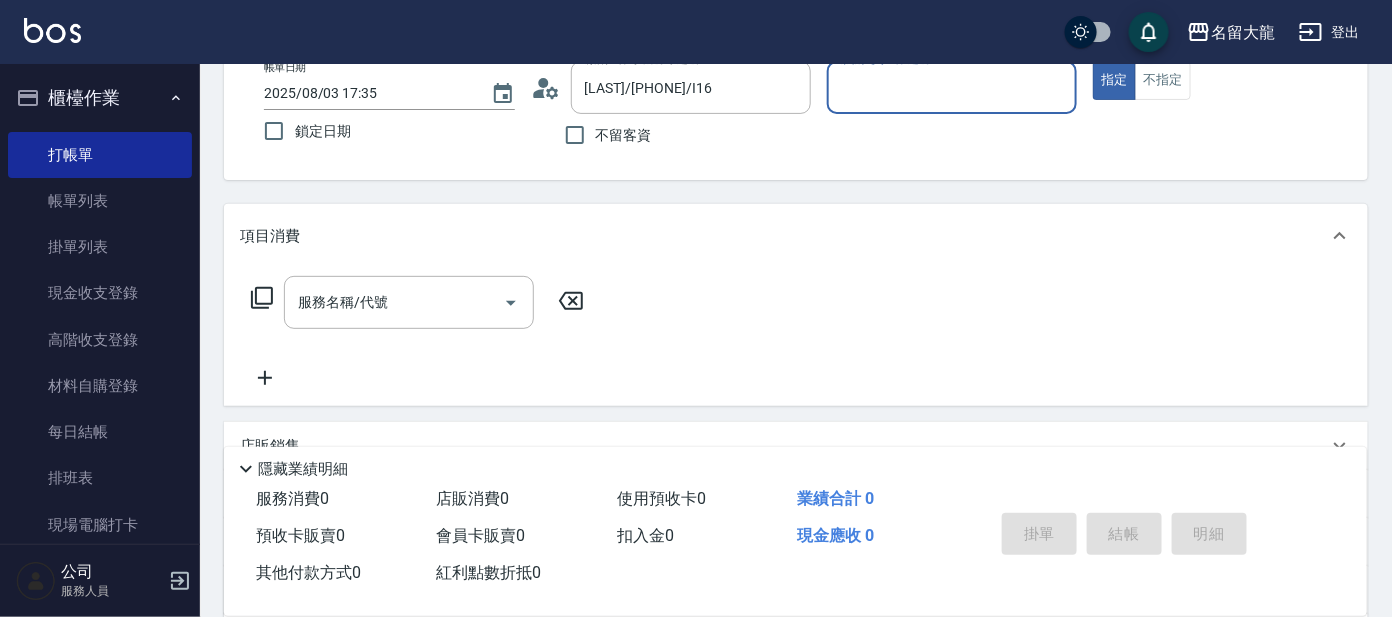 click on "服務人員姓名/編號" at bounding box center (952, 87) 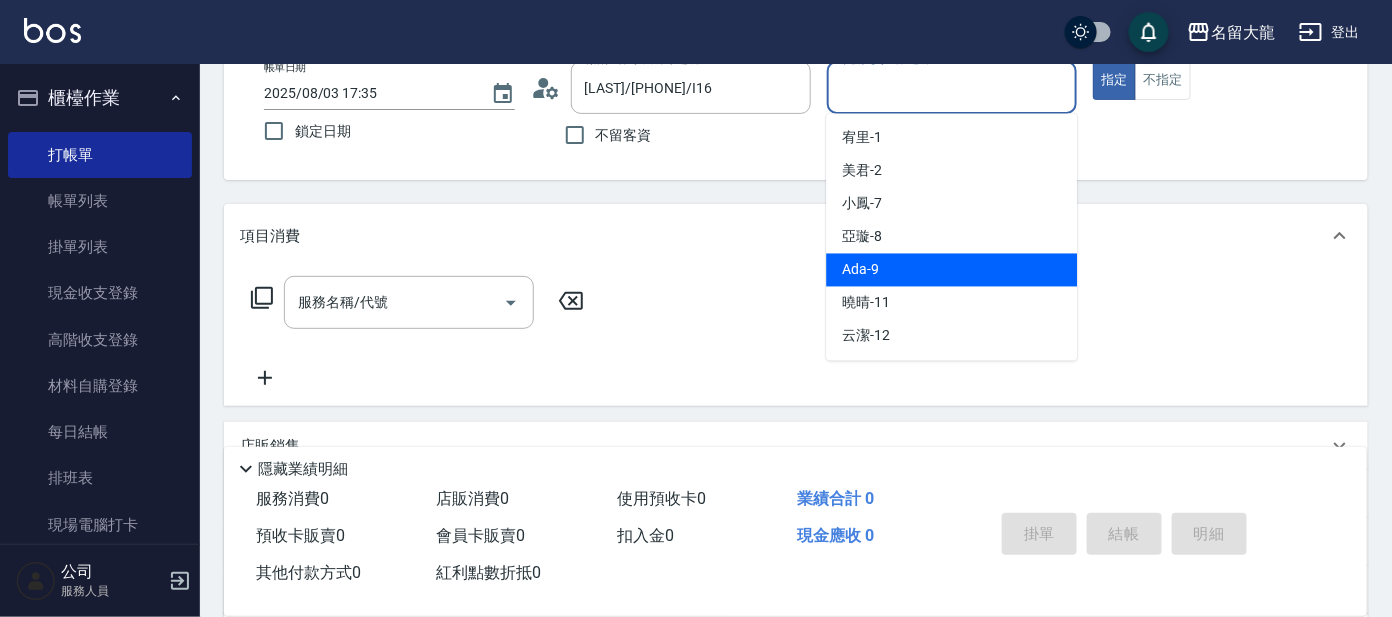 click on "Ada -9" at bounding box center (951, 270) 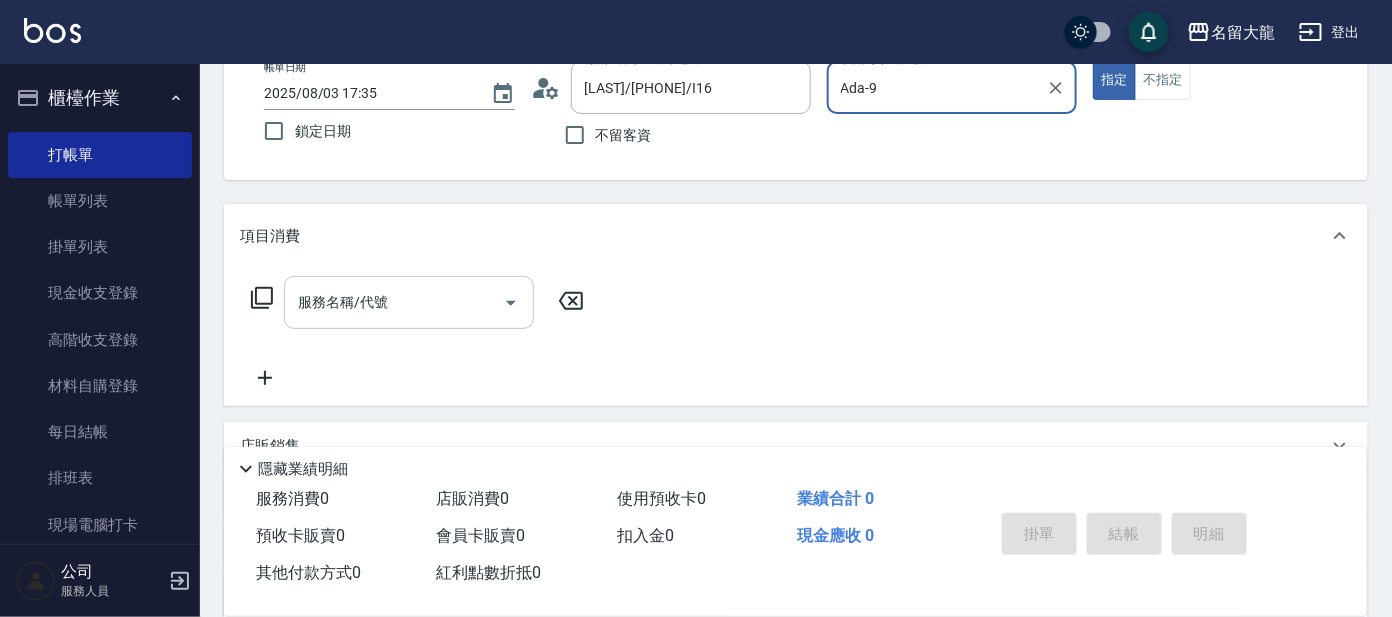 click on "服務名稱/代號" at bounding box center [394, 302] 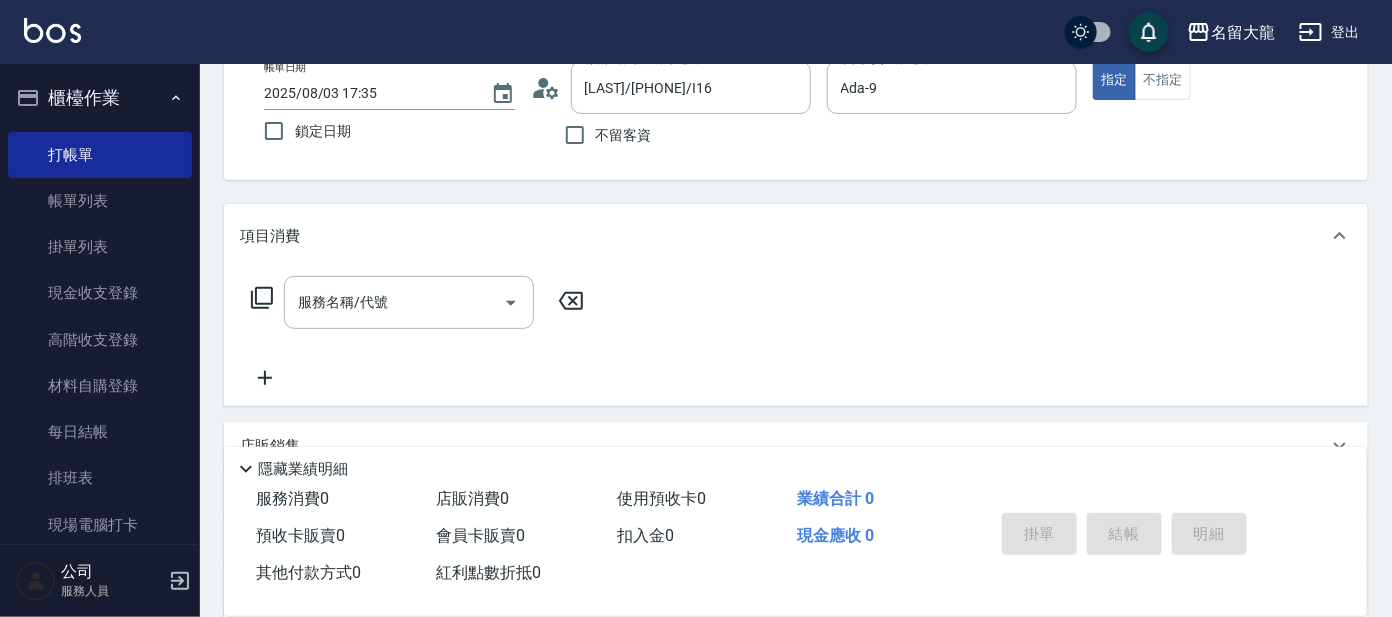 click 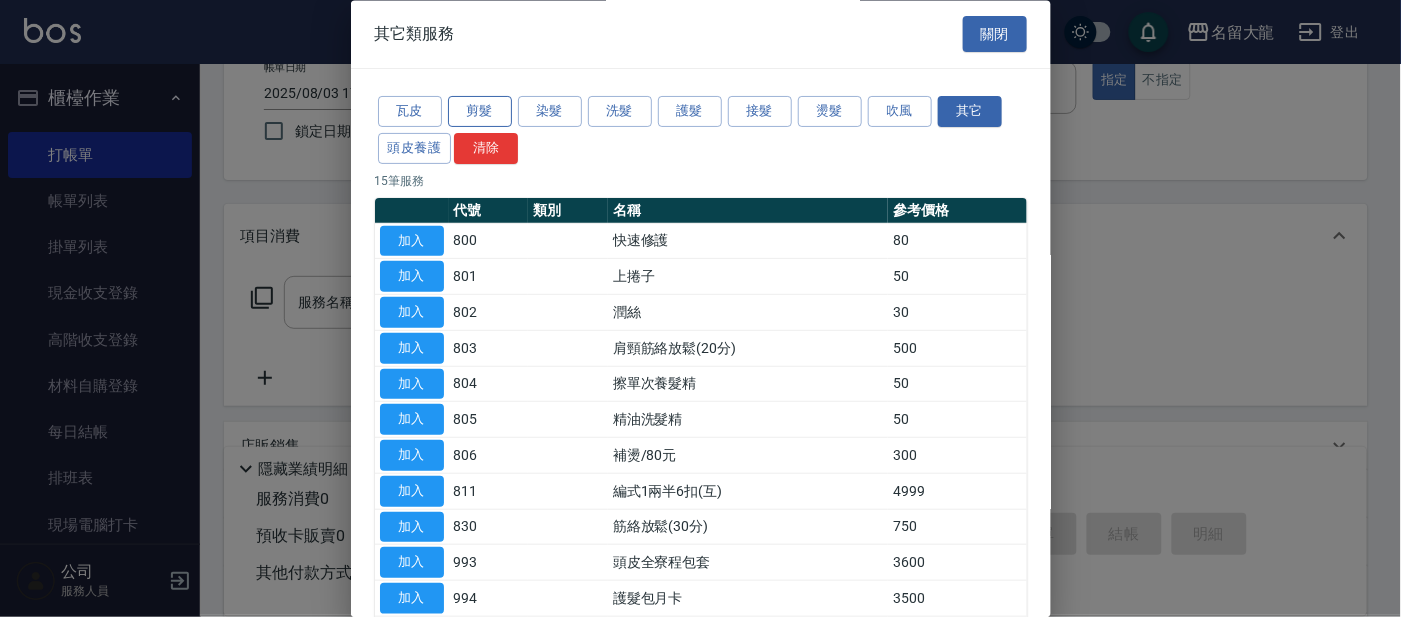 click on "剪髮" at bounding box center [480, 112] 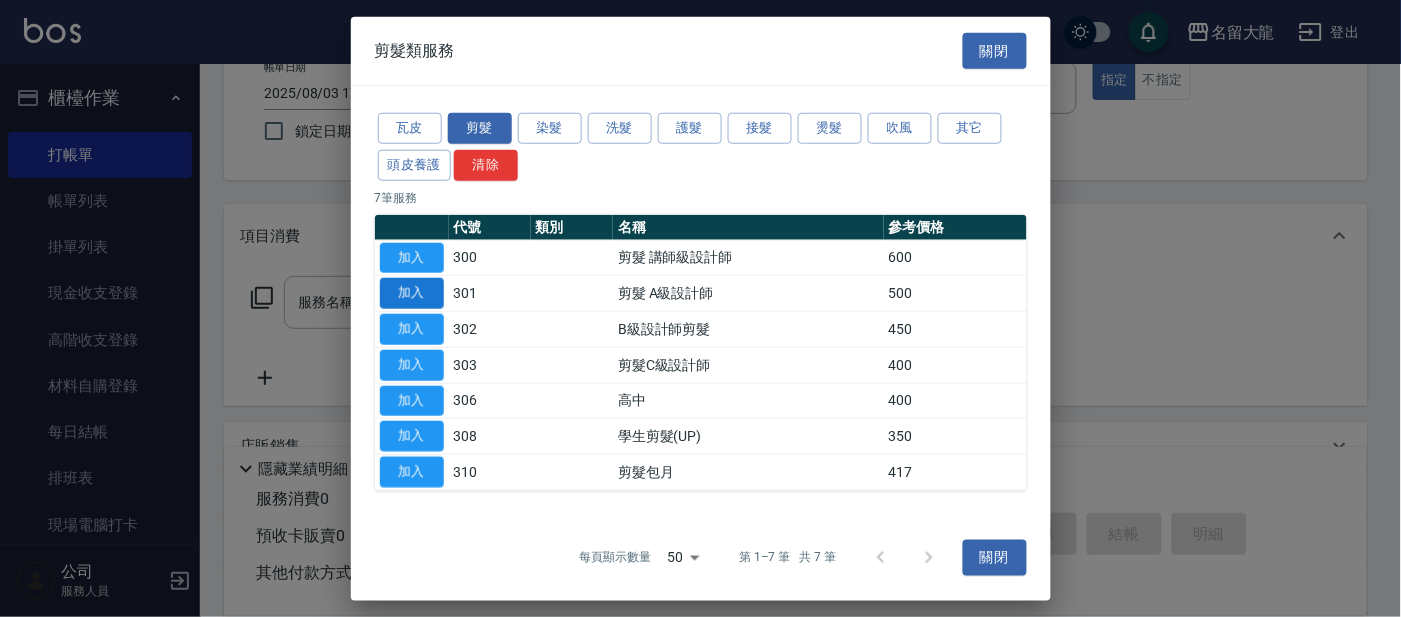 click on "加入" at bounding box center (412, 293) 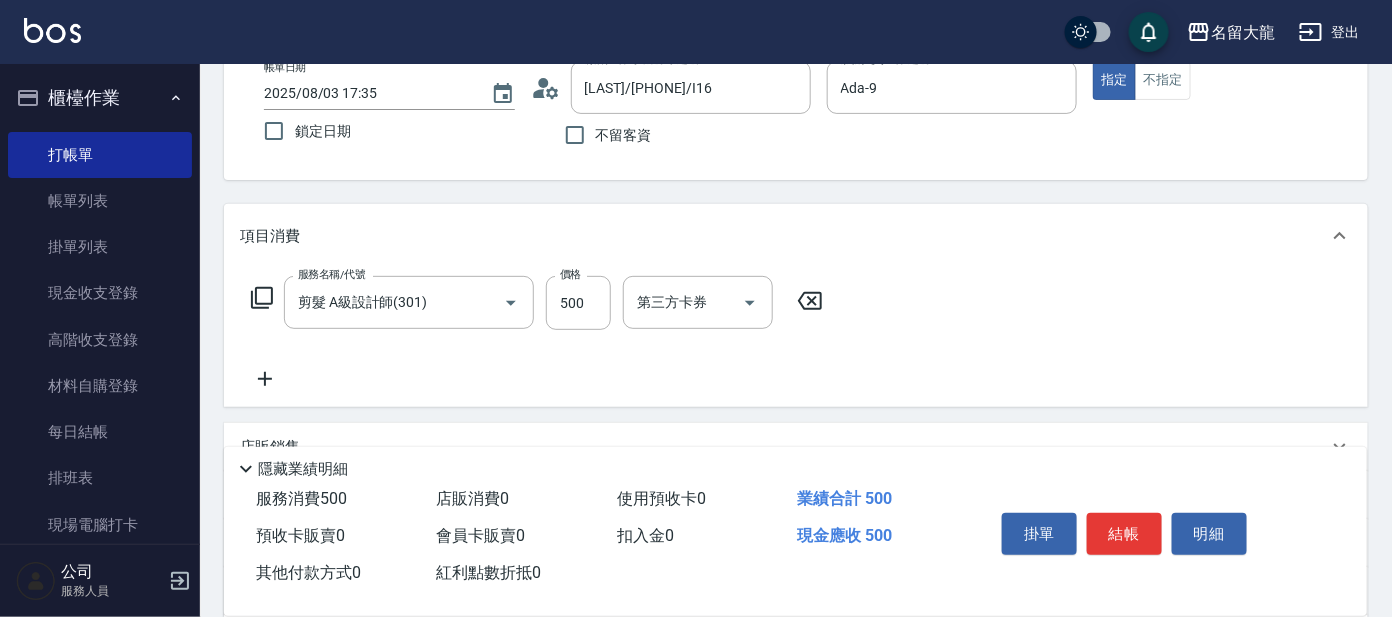 drag, startPoint x: 1130, startPoint y: 519, endPoint x: 1153, endPoint y: 517, distance: 23.086792 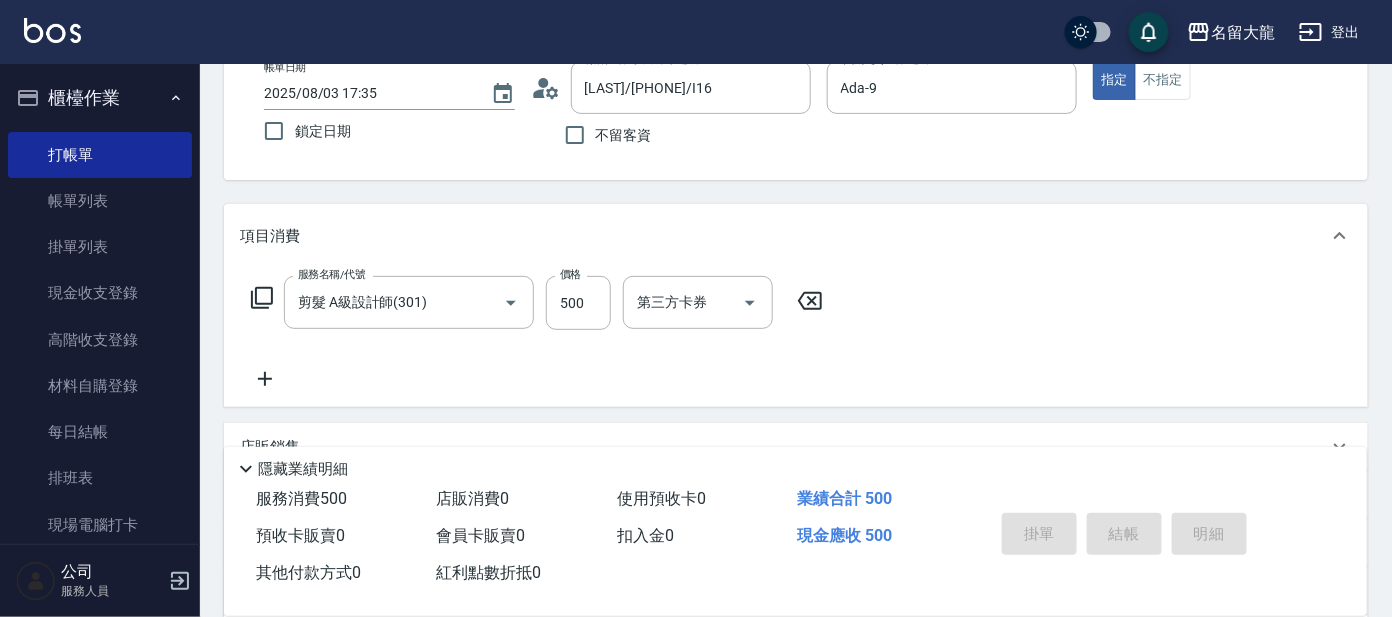 type on "2025/08/03 17:48" 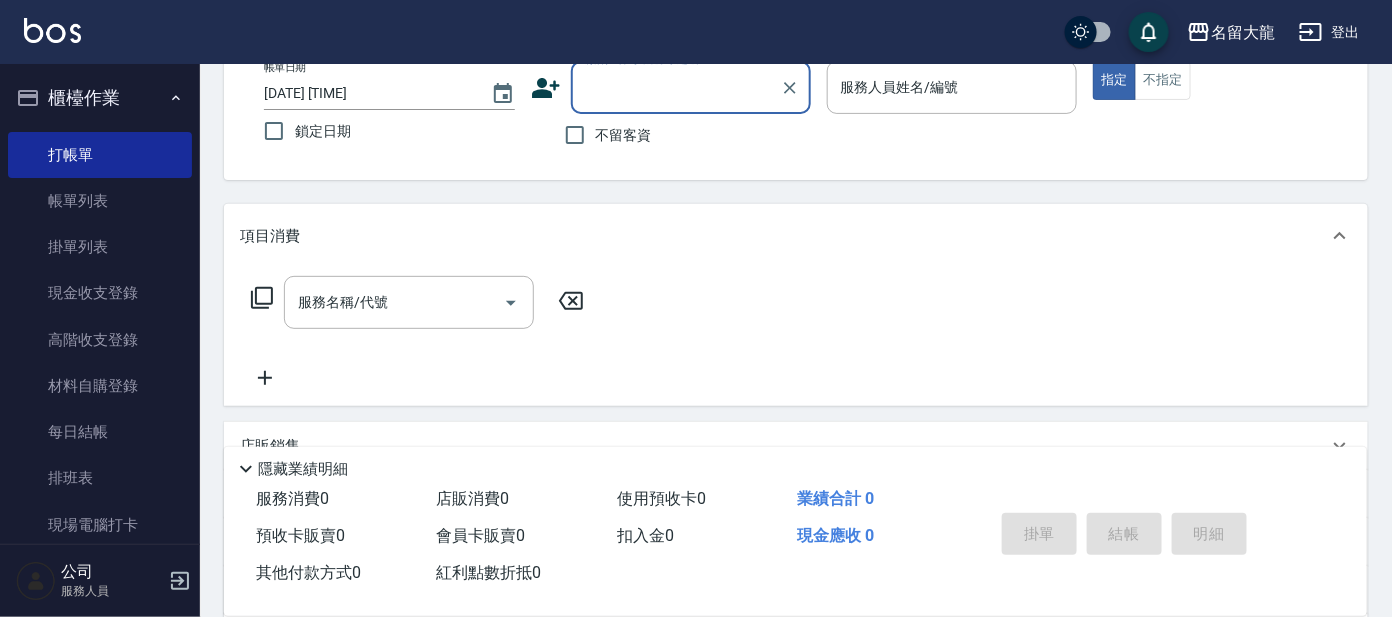 click on "顧客姓名/手機號碼/編號" at bounding box center [676, 87] 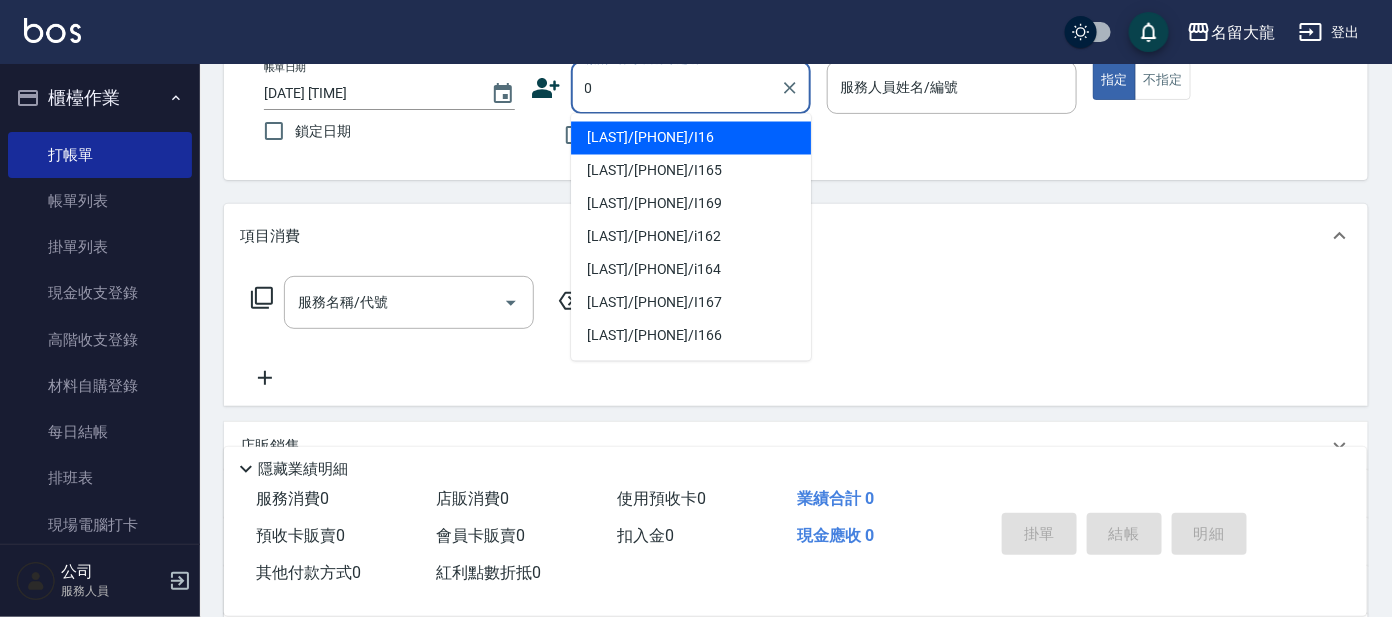 type on "[FIRST]/[PHONE]/I16" 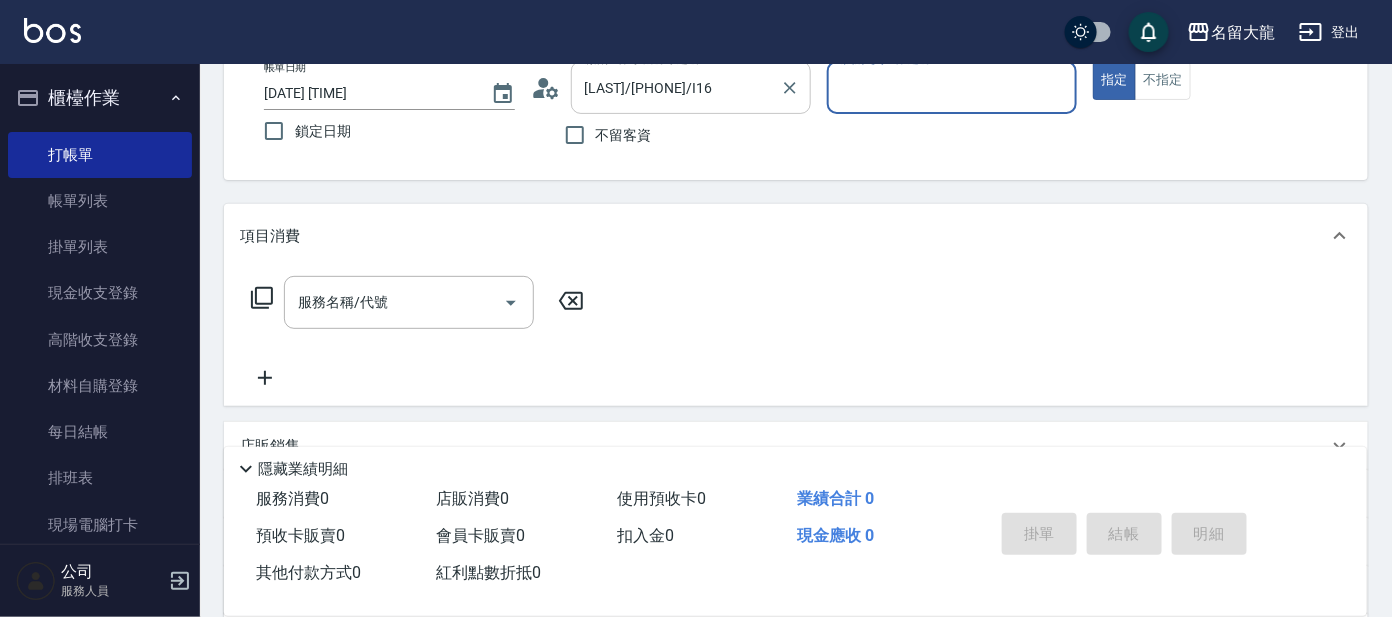 click on "指定" at bounding box center (1114, 80) 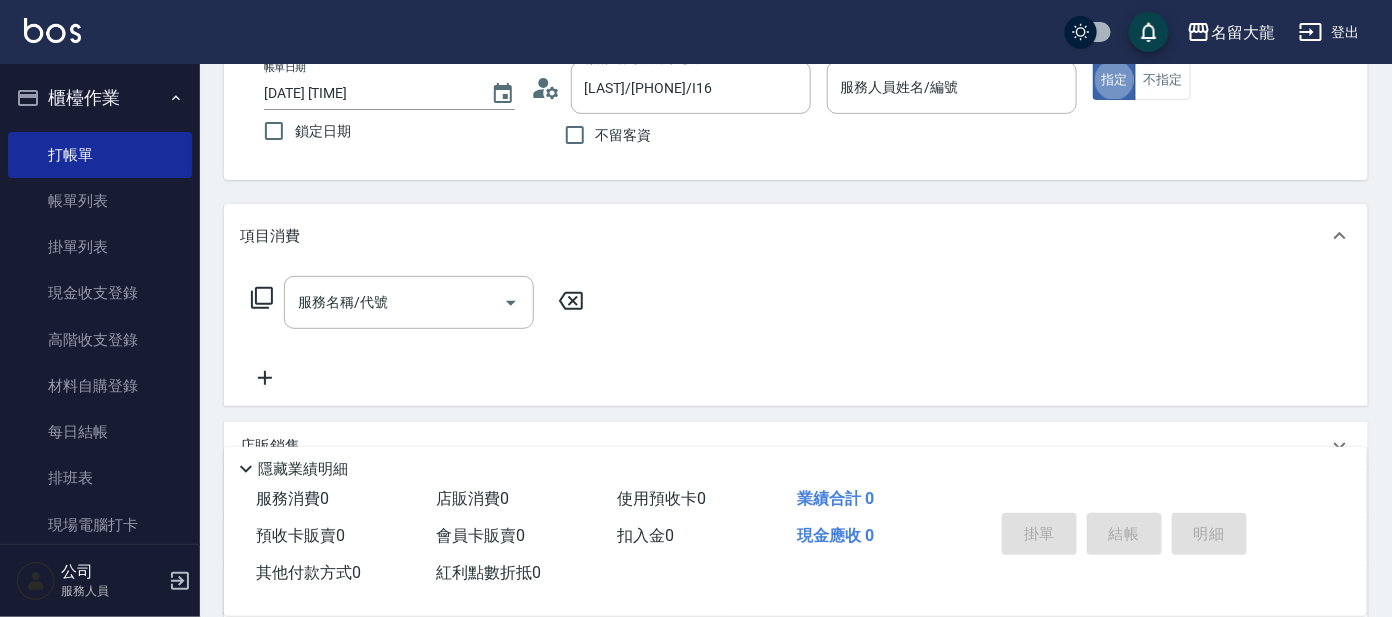 scroll, scrollTop: 0, scrollLeft: 0, axis: both 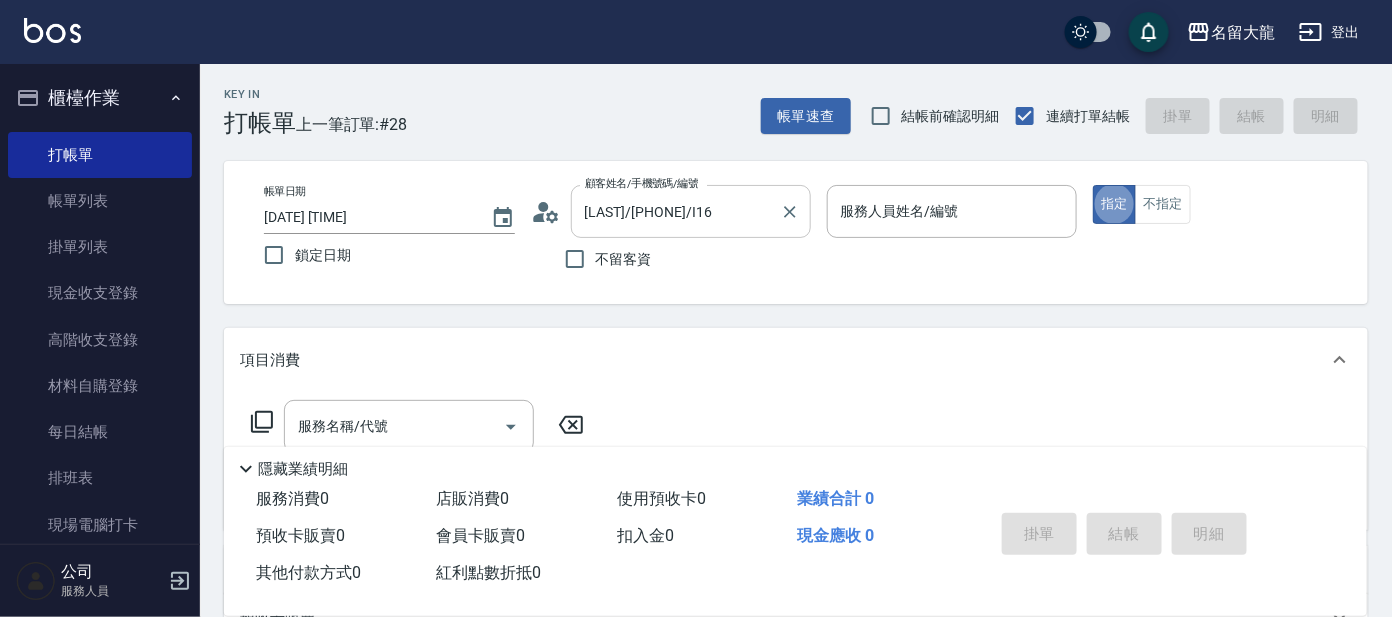 click on "[FIRST]/[PHONE]/I16" at bounding box center [676, 211] 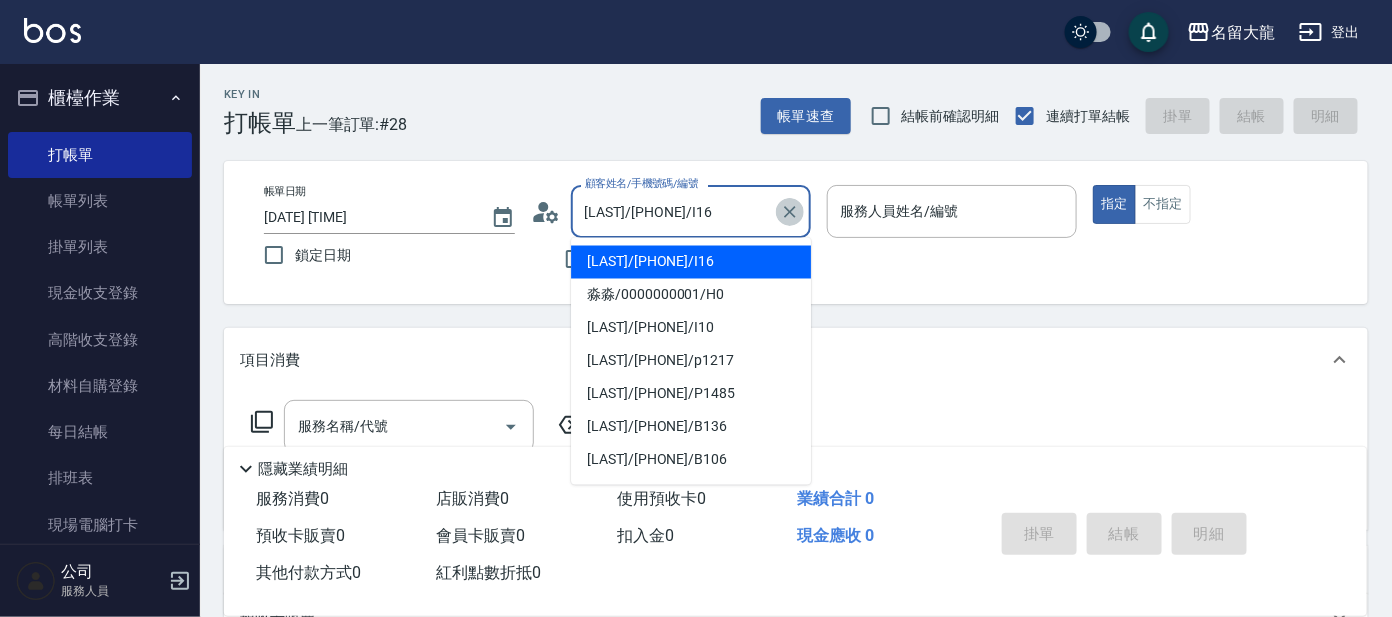 click 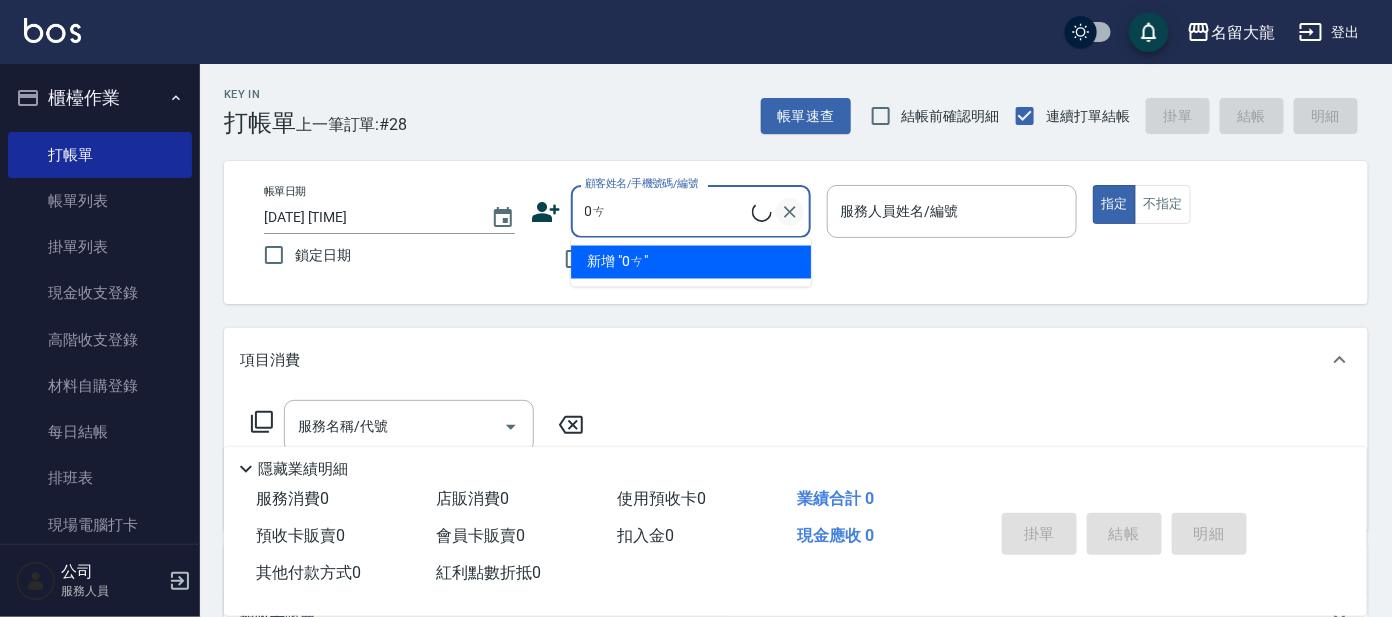 type on "0" 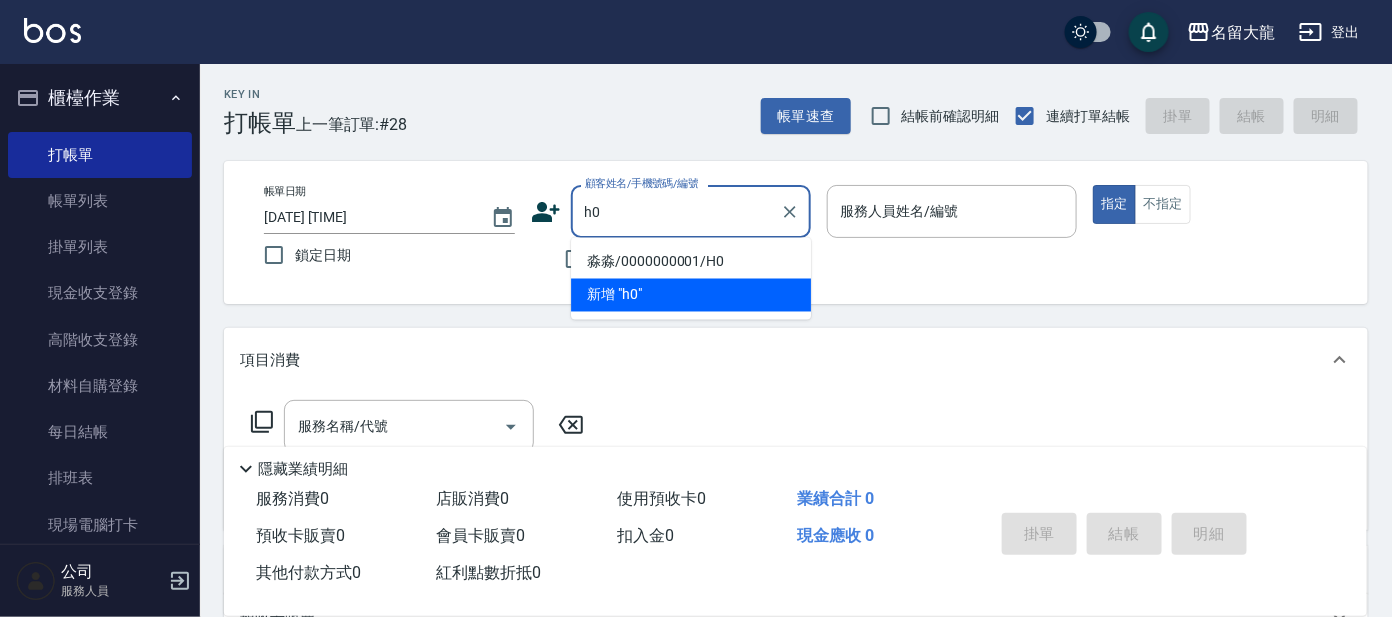 type on "淼淼/0000000001/H0" 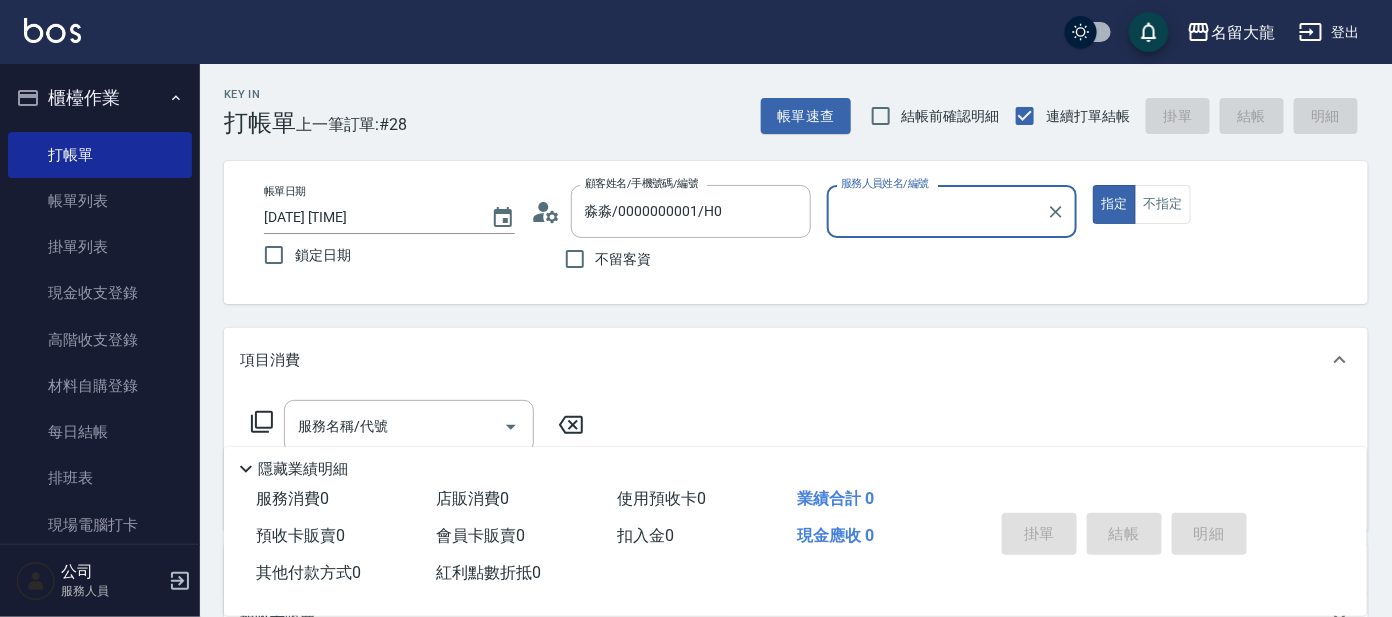 type on "亞璇-8" 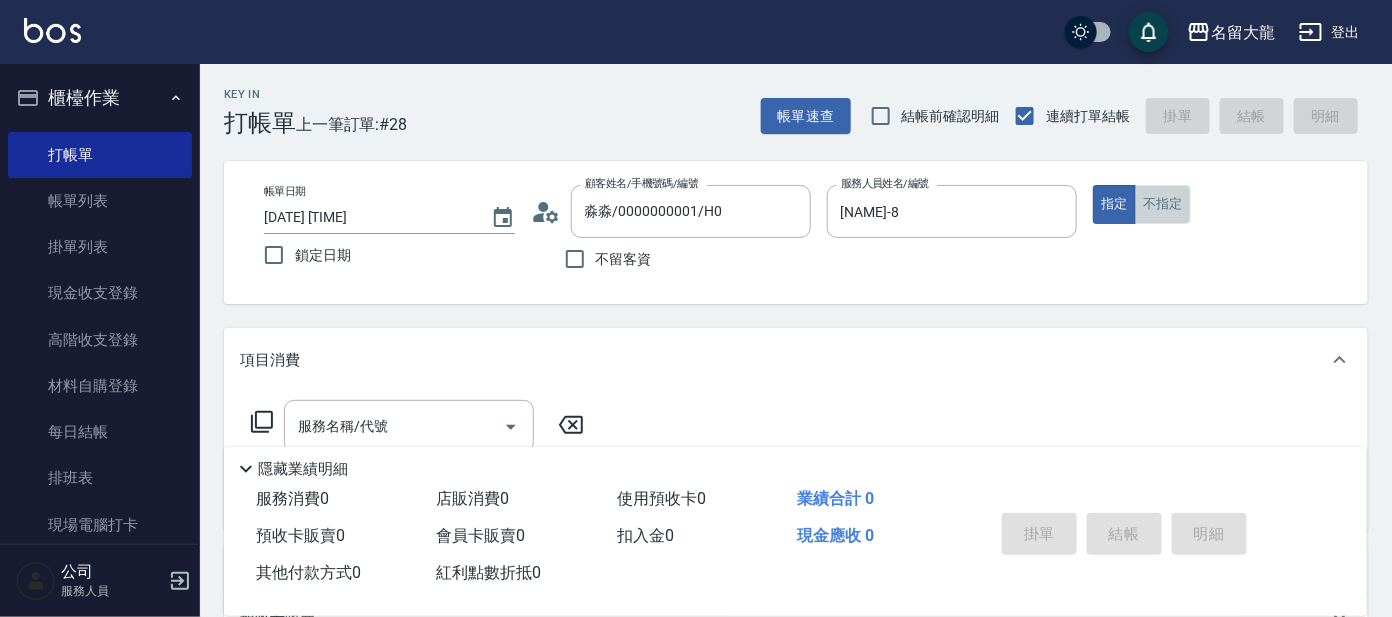 drag, startPoint x: 1168, startPoint y: 195, endPoint x: 1076, endPoint y: 278, distance: 123.90723 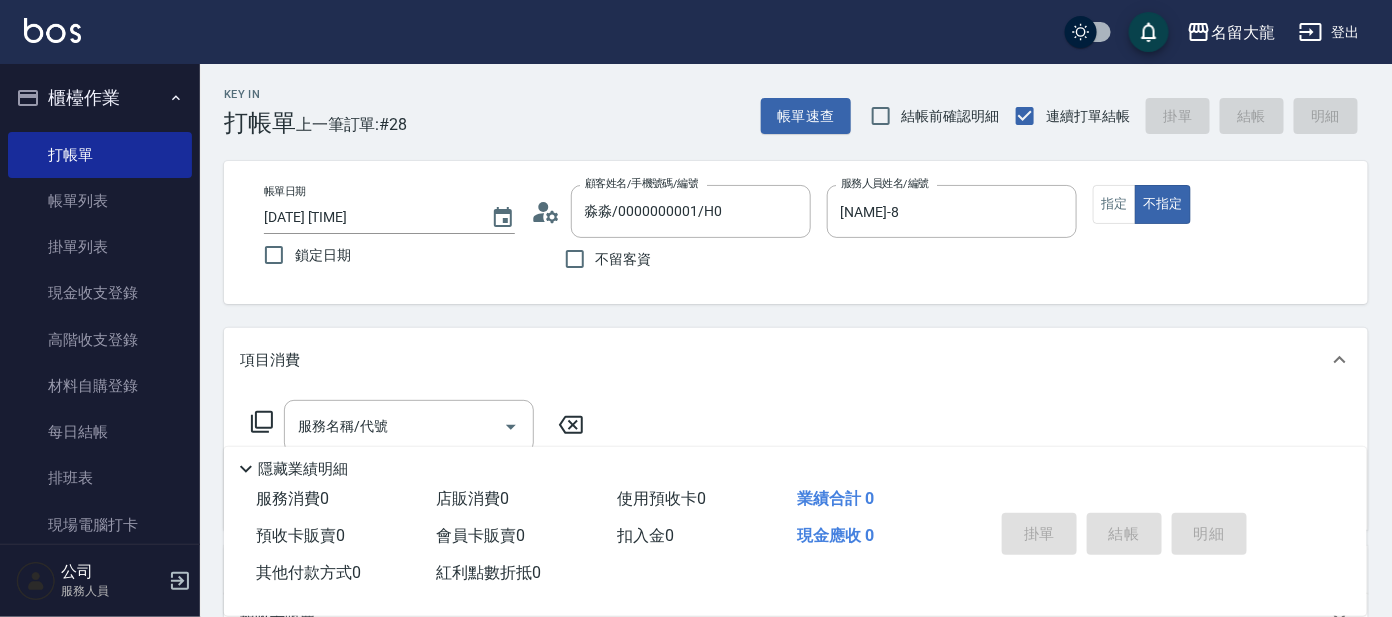 click 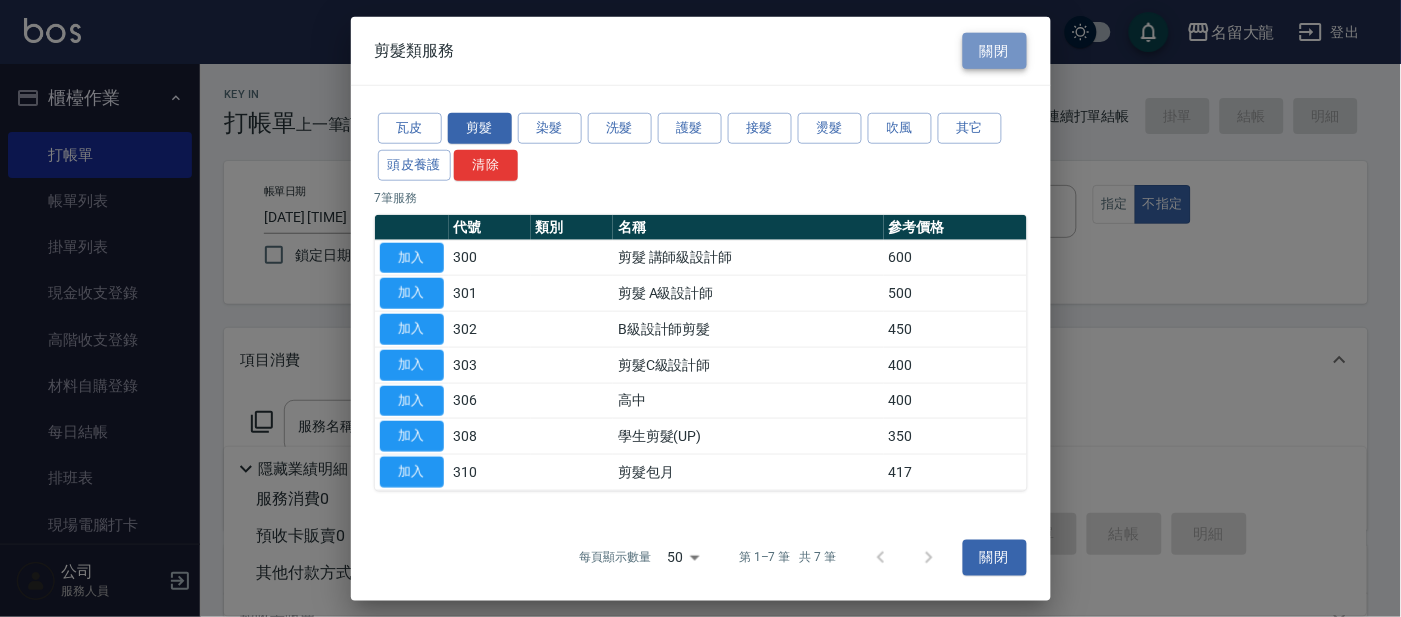 click on "關閉" at bounding box center [995, 50] 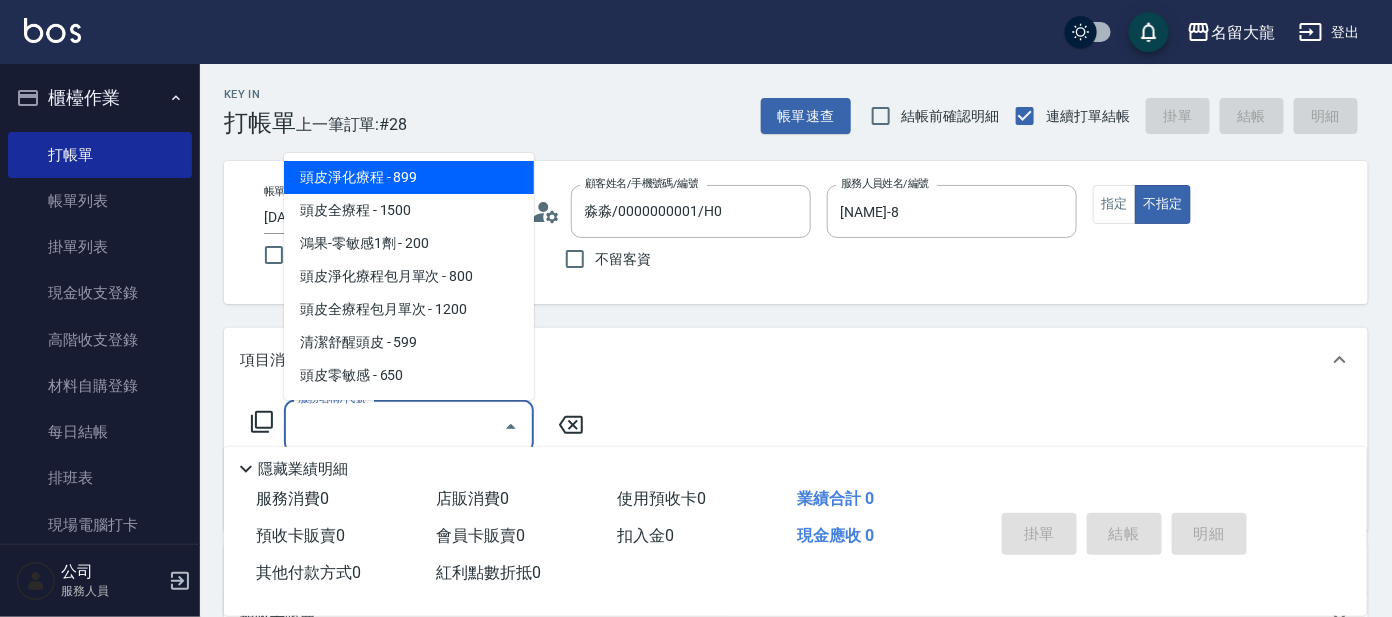 click on "服務名稱/代號" at bounding box center [394, 426] 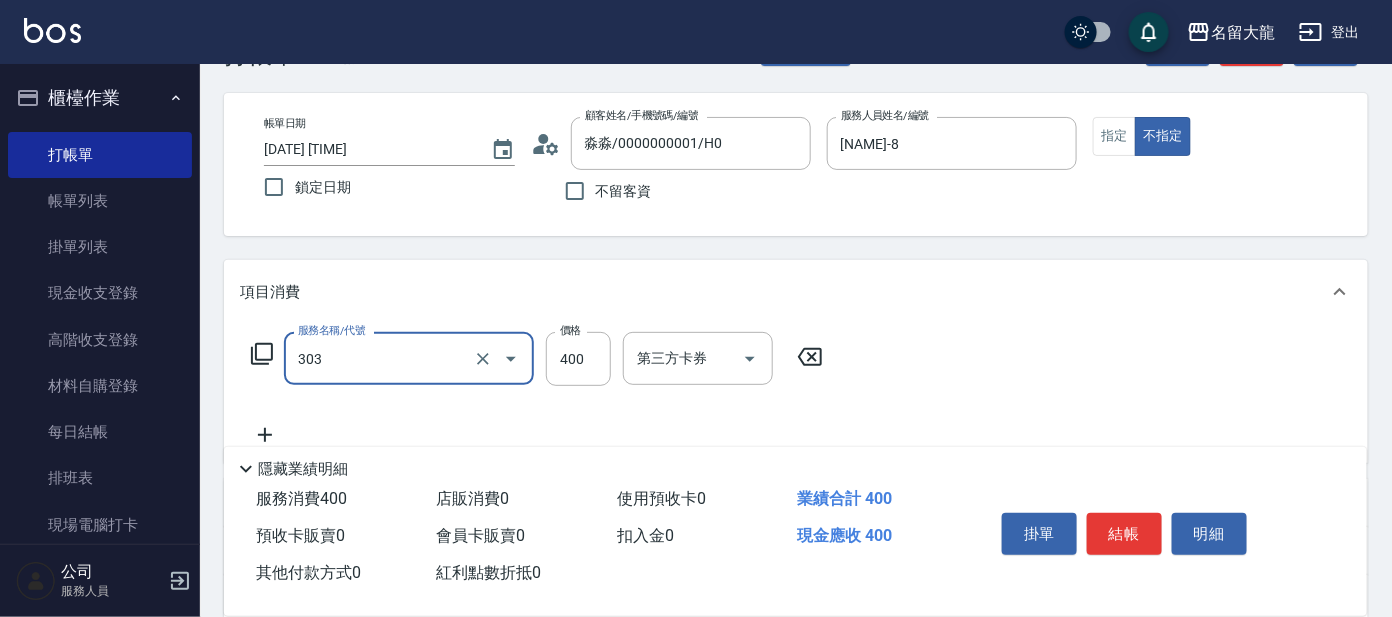 scroll, scrollTop: 249, scrollLeft: 0, axis: vertical 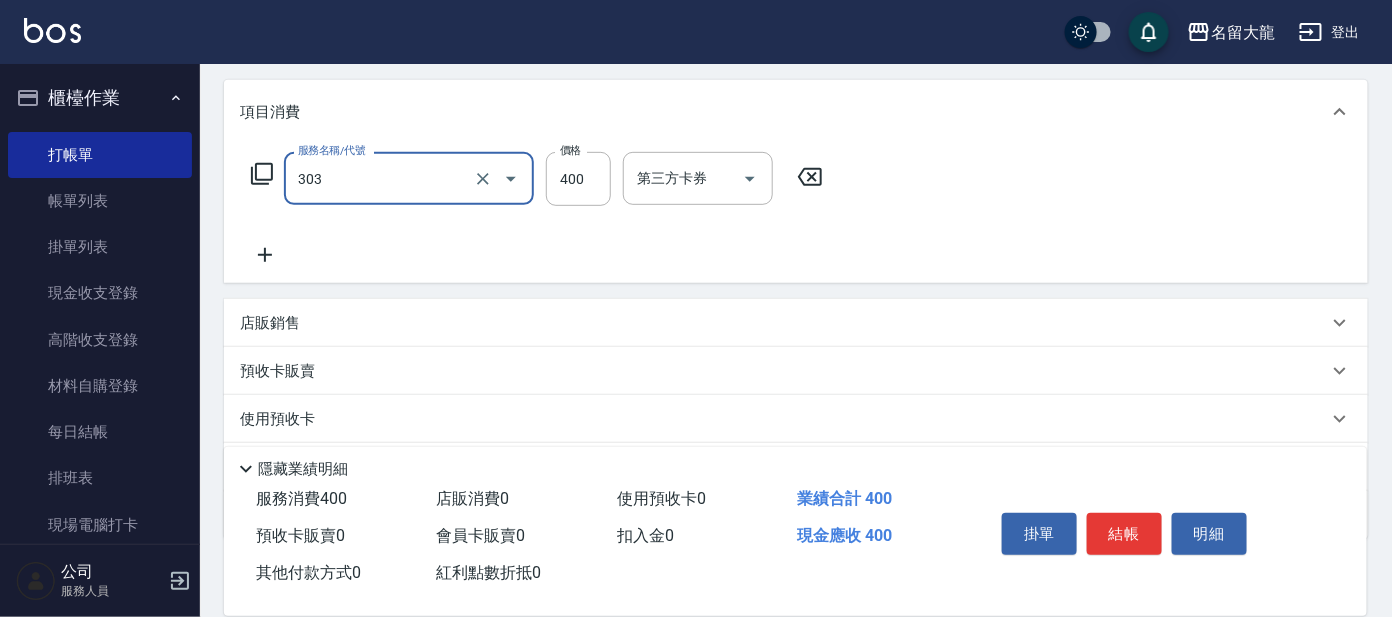type on "剪髮C級設計師(303)" 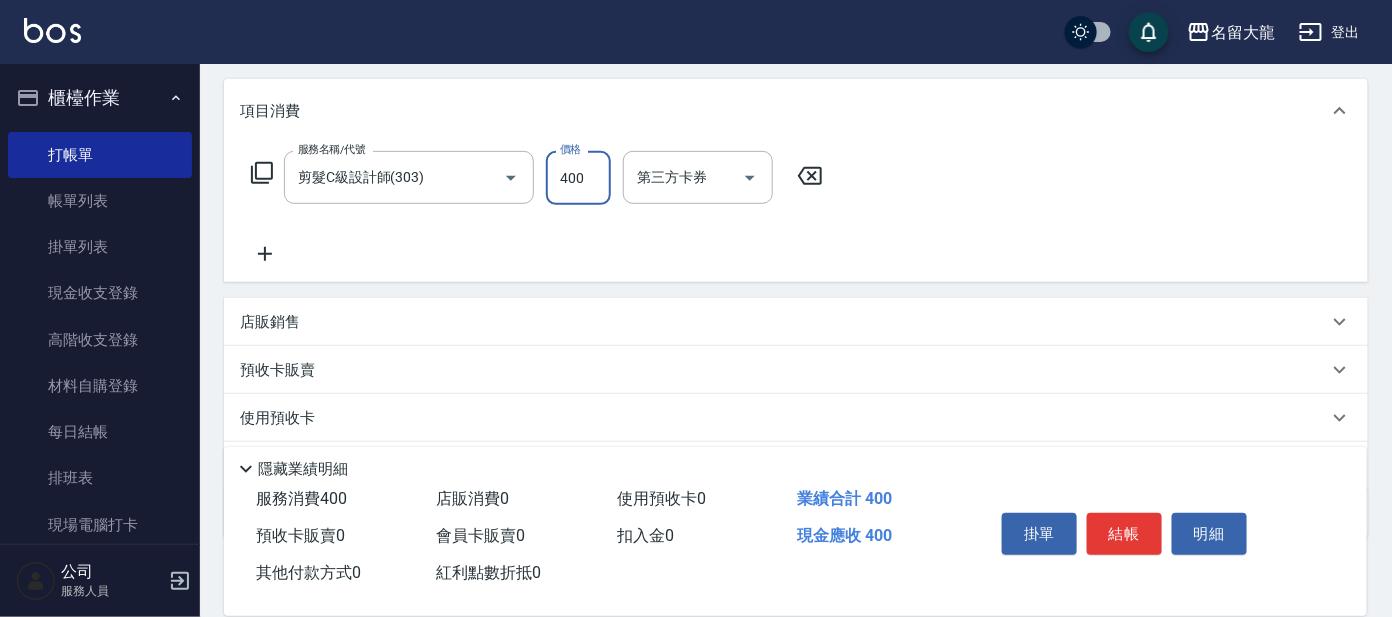 click 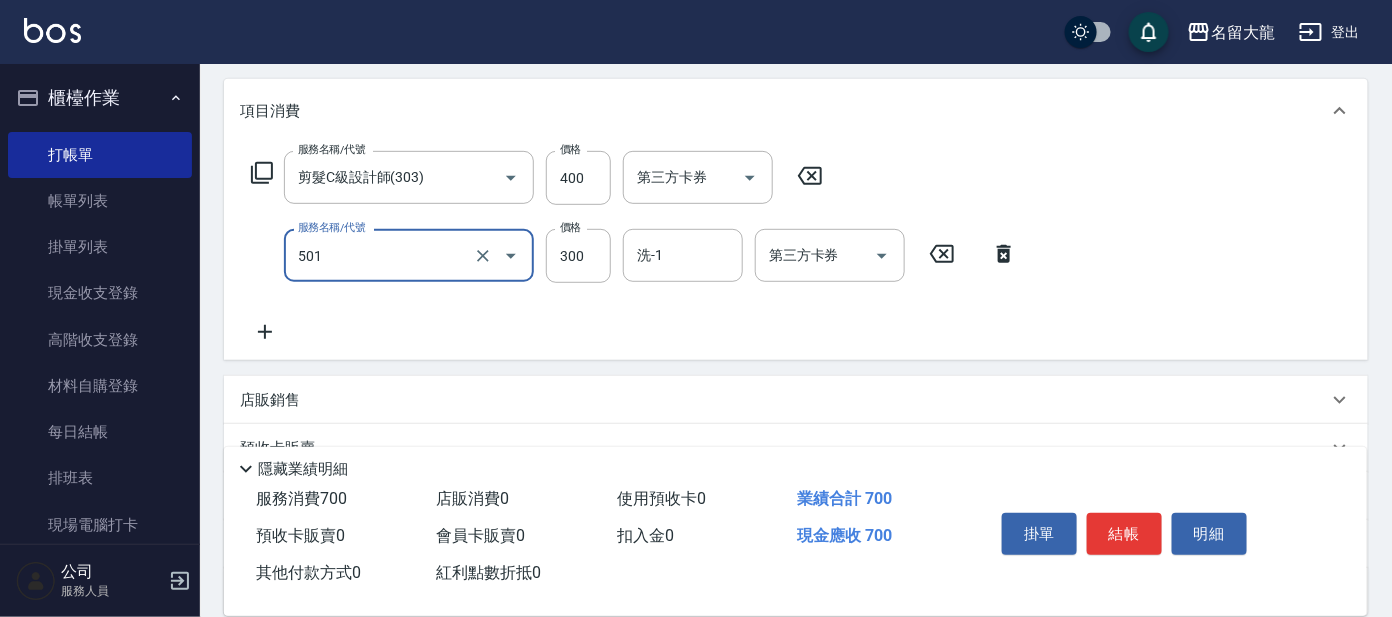type on "洗髮(創意)(501)" 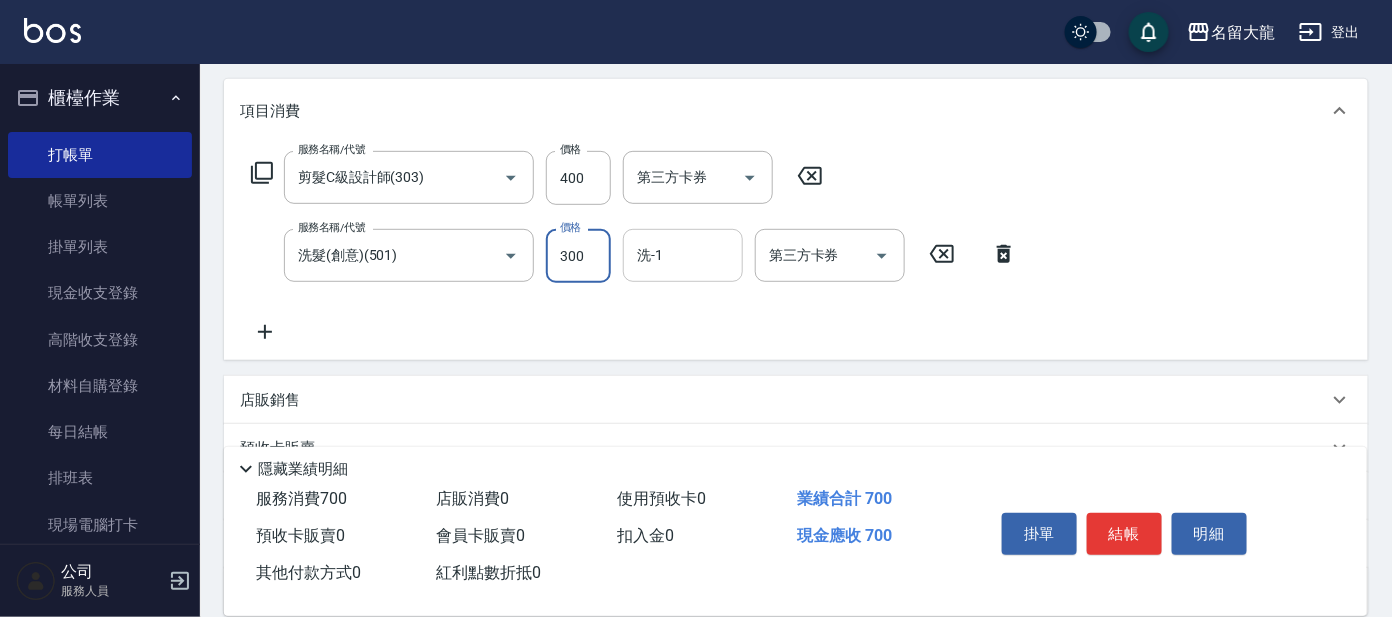 click on "洗-1" at bounding box center [683, 255] 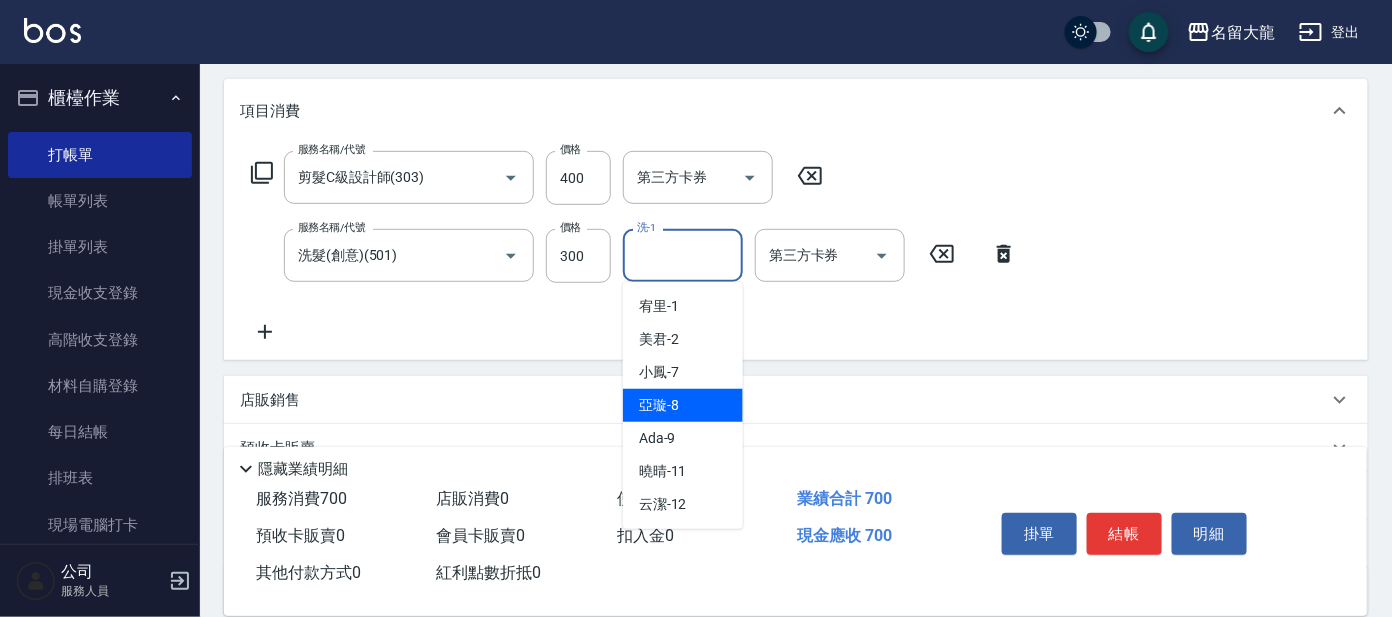 click on "亞璇 -8" at bounding box center [683, 405] 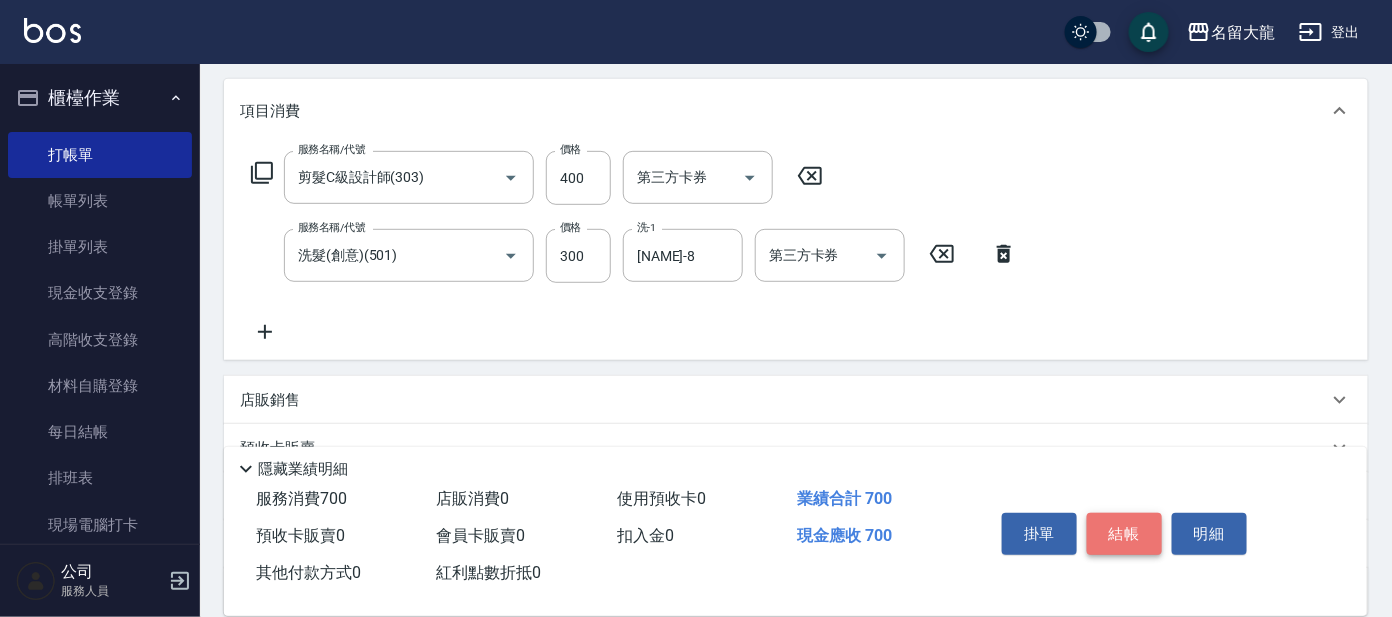 click on "結帳" at bounding box center (1124, 534) 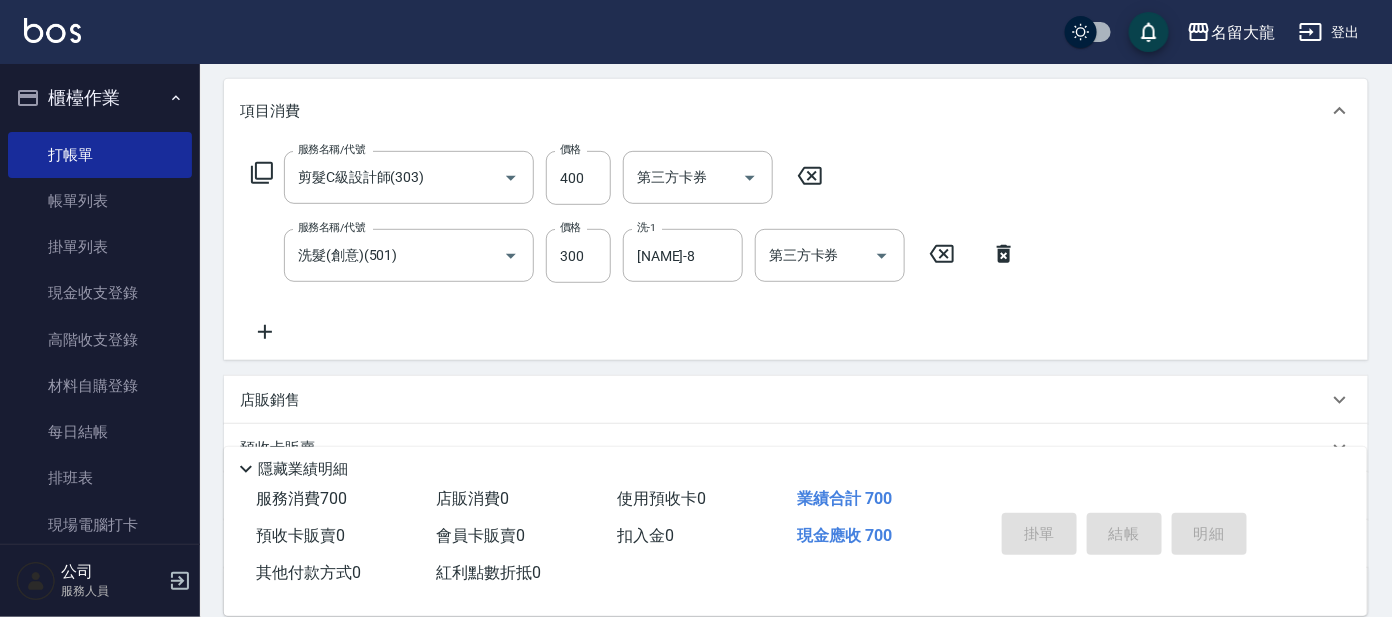 type on "2025/08/03 17:51" 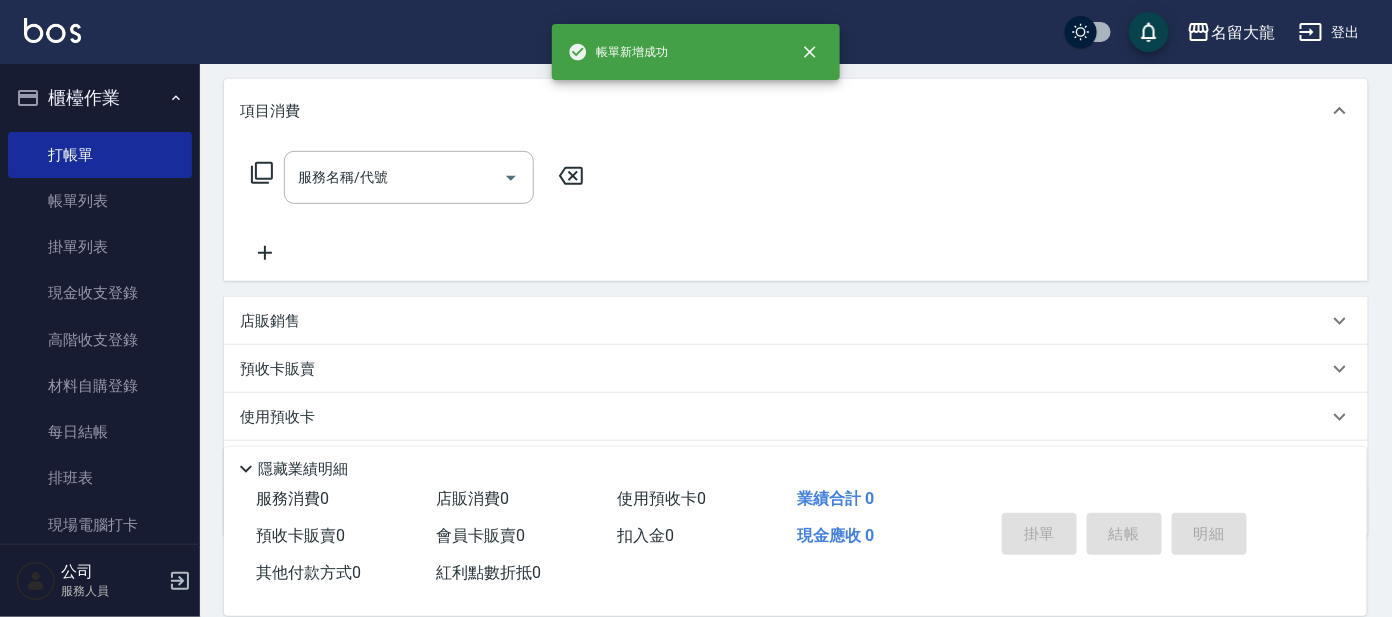 scroll, scrollTop: 0, scrollLeft: 0, axis: both 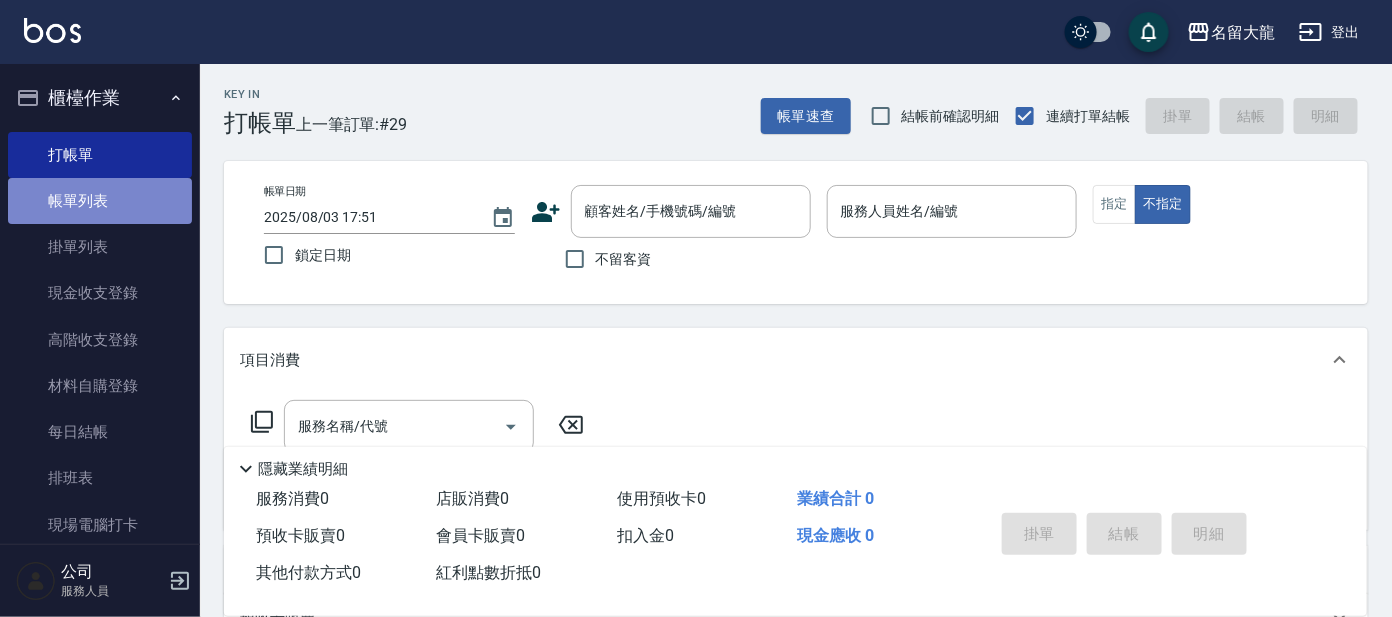 click on "帳單列表" at bounding box center [100, 201] 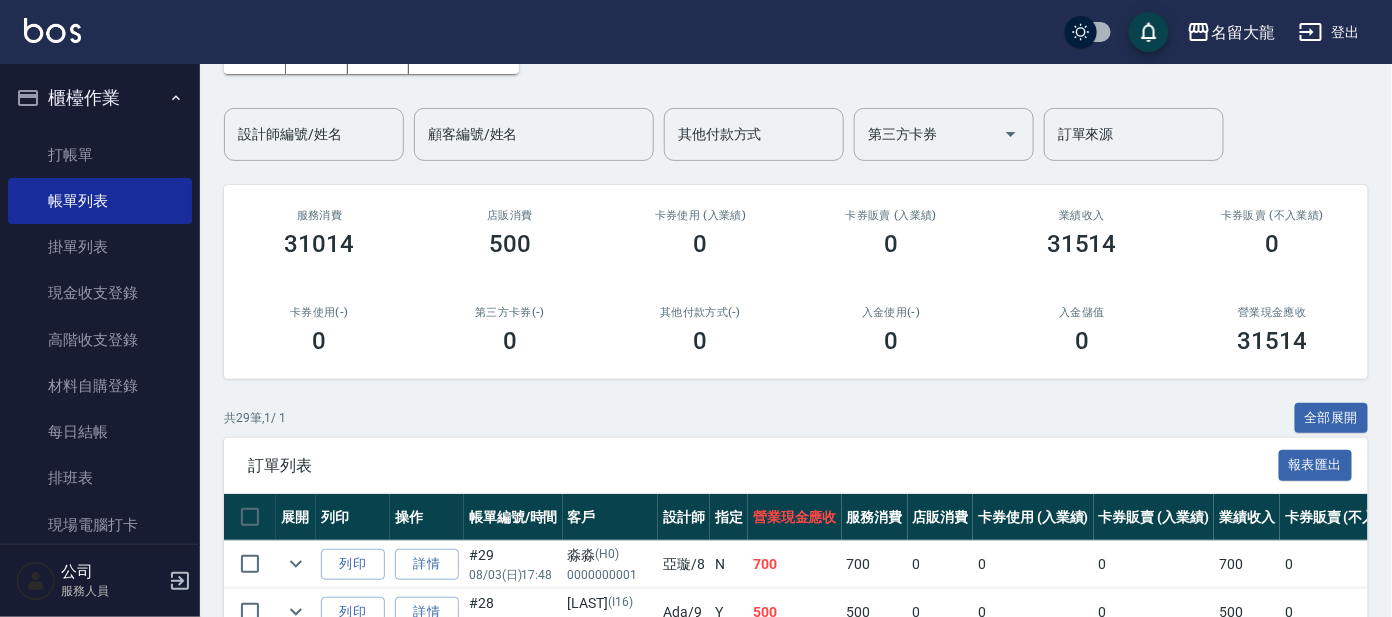 scroll, scrollTop: 249, scrollLeft: 0, axis: vertical 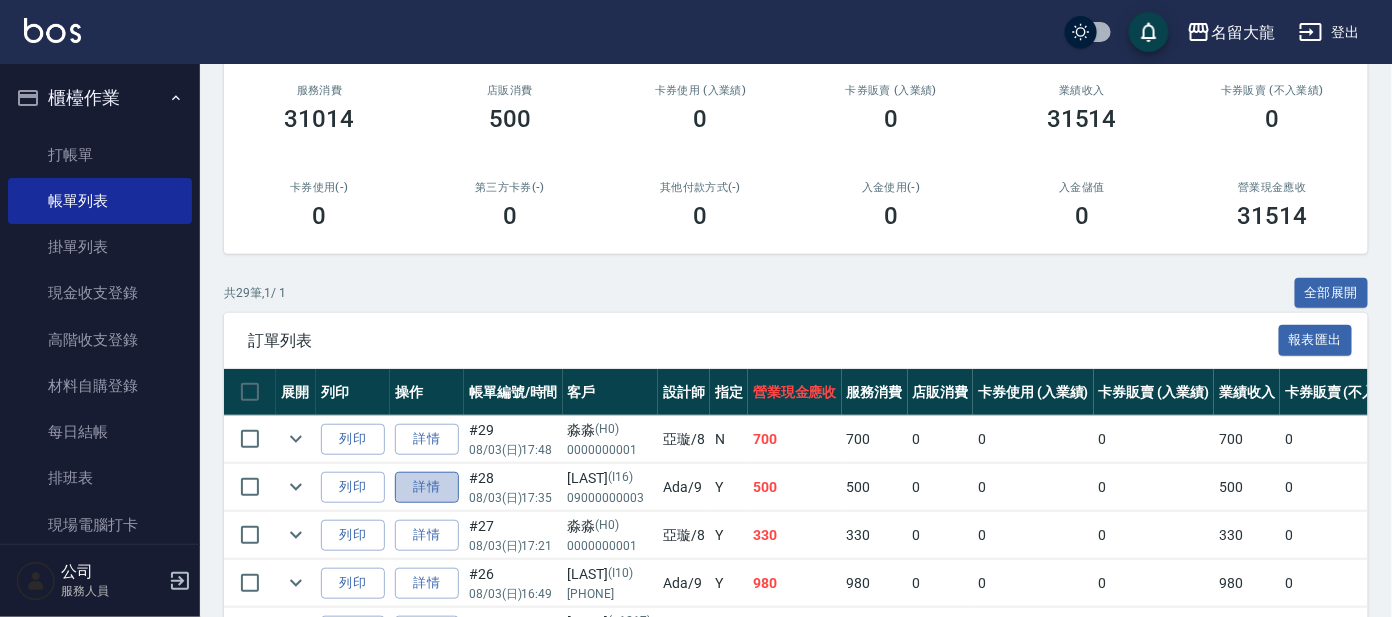 click on "詳情" at bounding box center (427, 487) 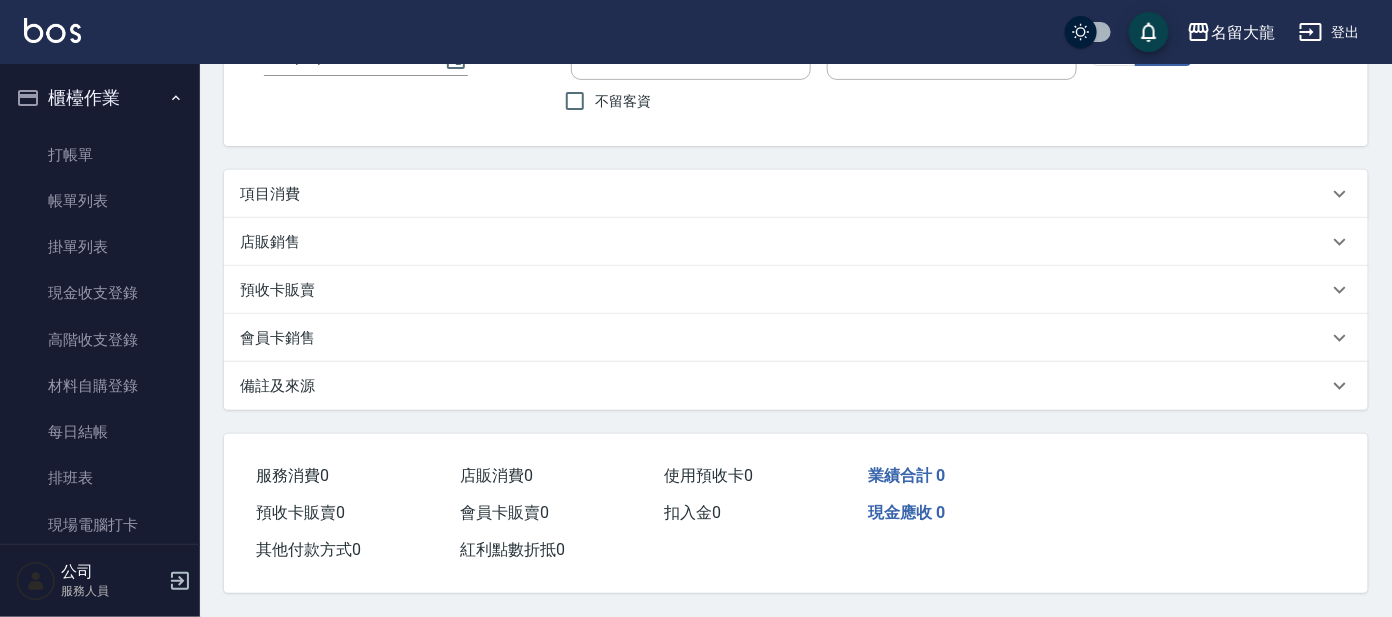 scroll, scrollTop: 0, scrollLeft: 0, axis: both 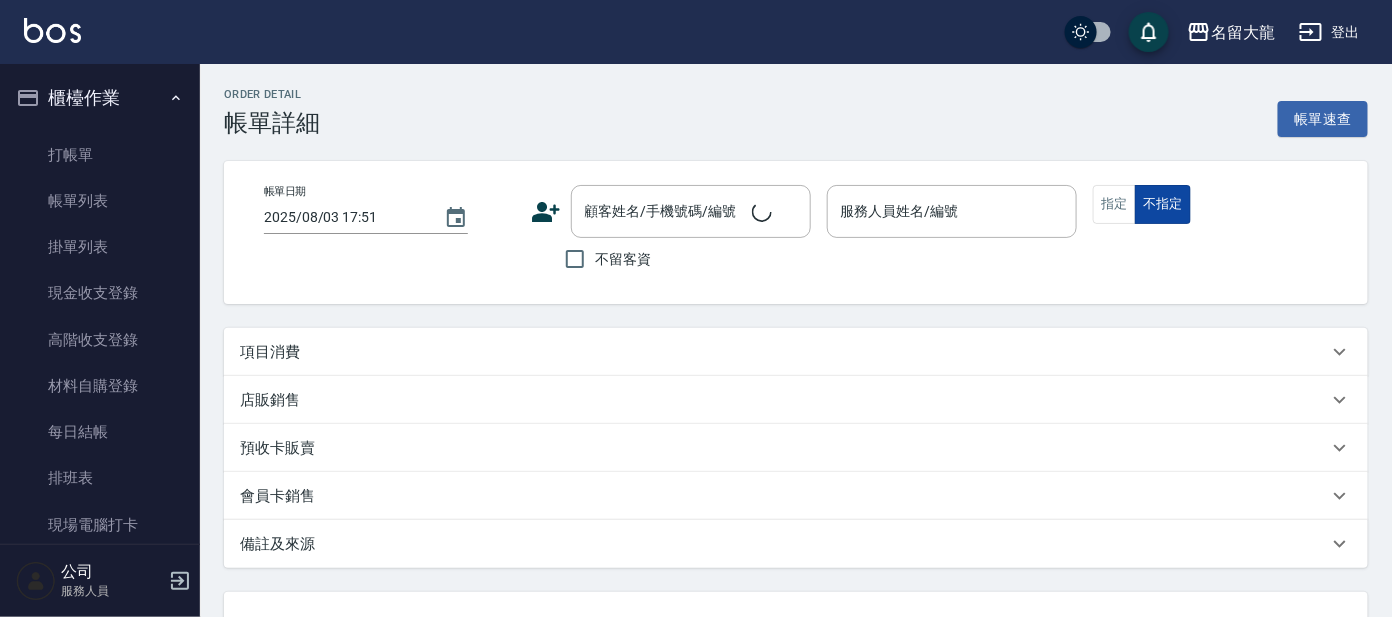type on "2025/08/03 17:35" 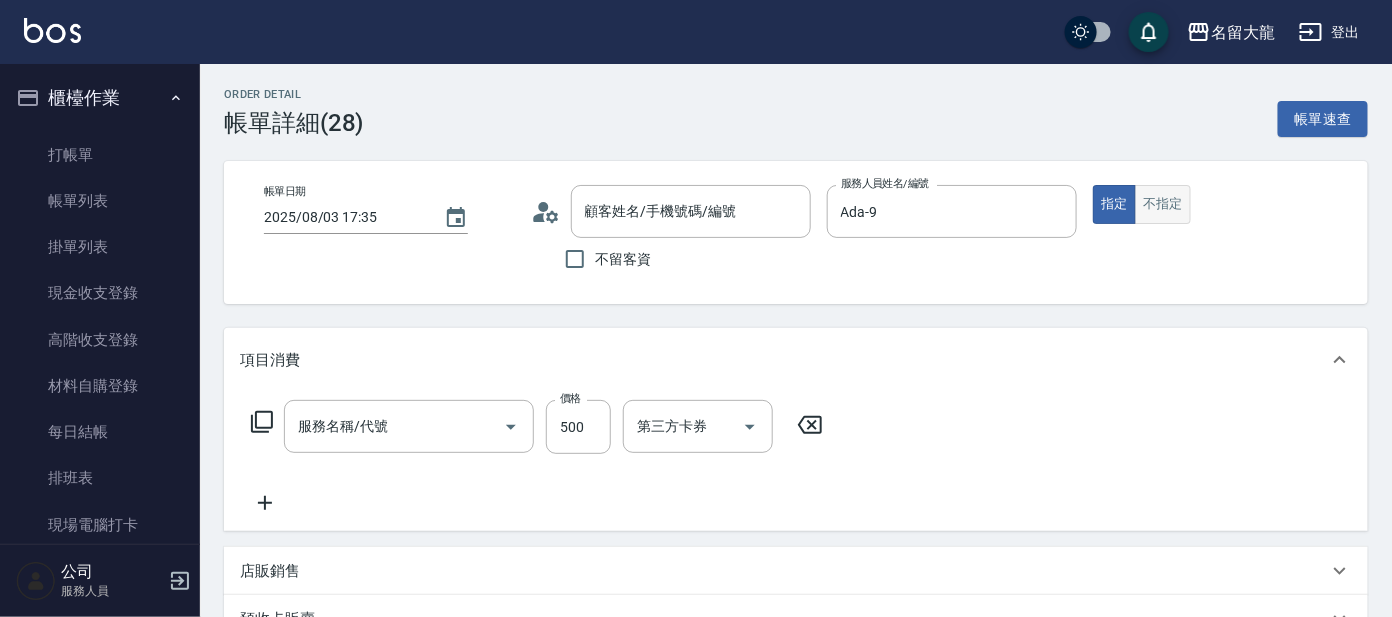 type on "[FIRST]/[PHONE]/I16" 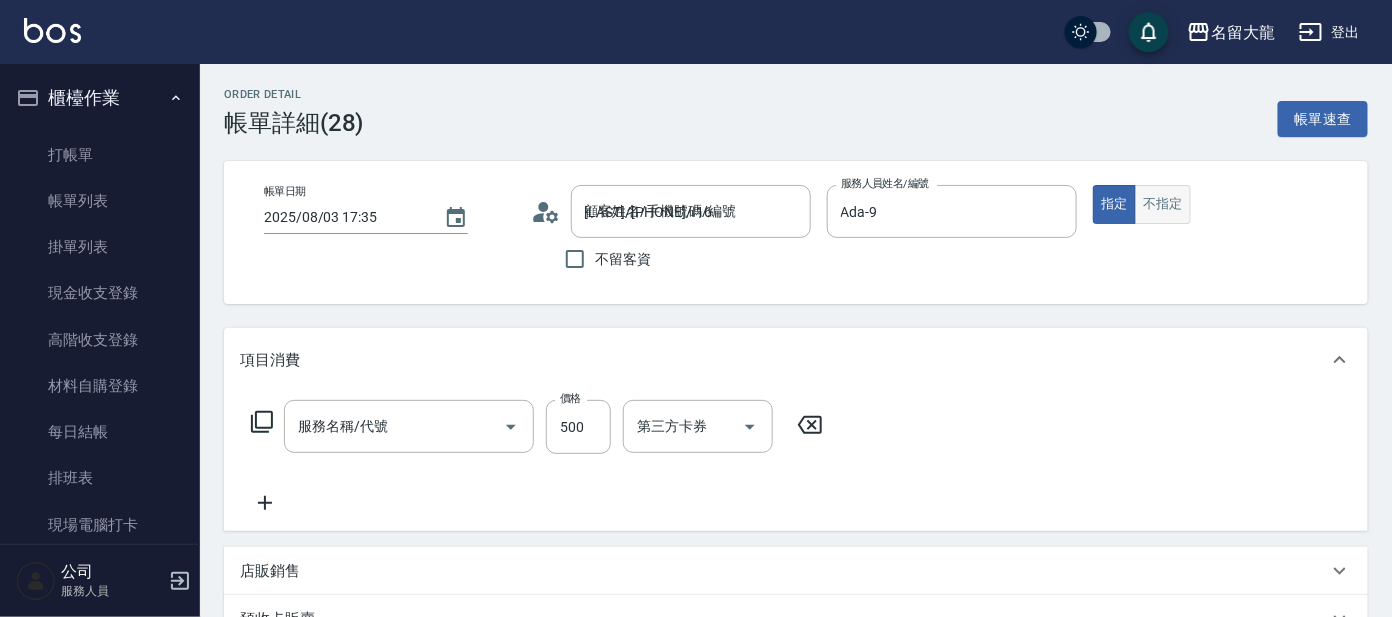 type on "剪髮 A級設計師(301)" 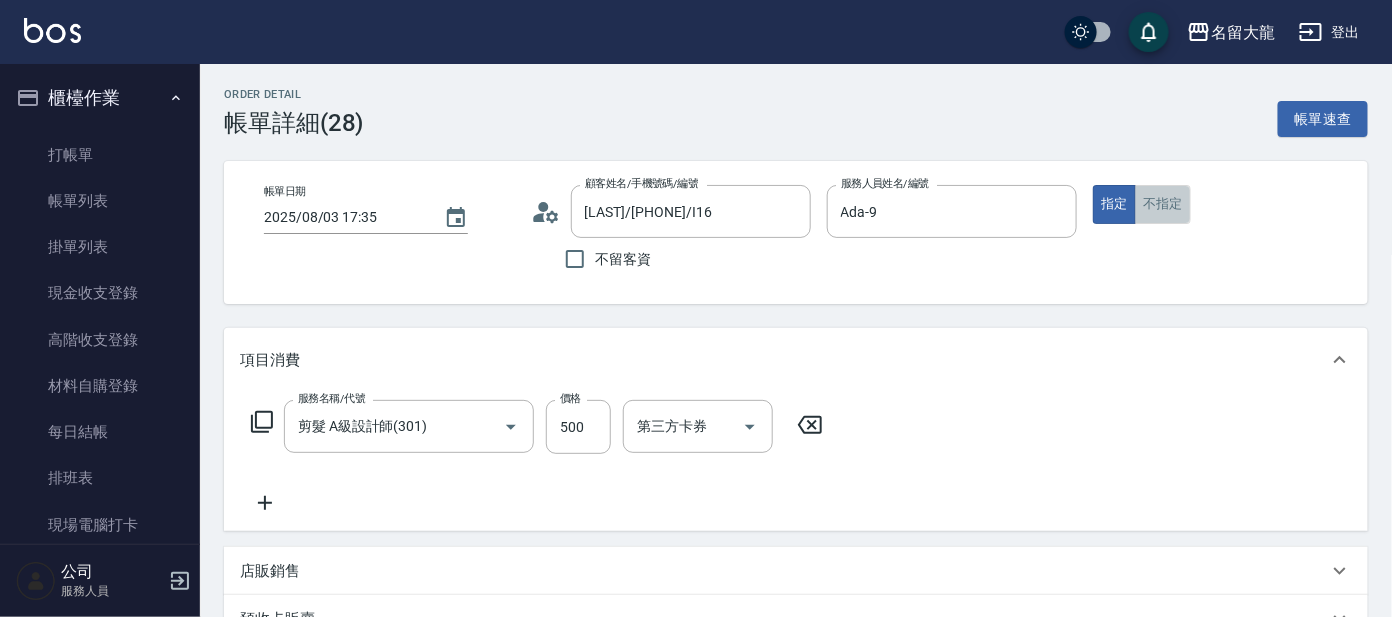 click on "不指定" at bounding box center [1163, 204] 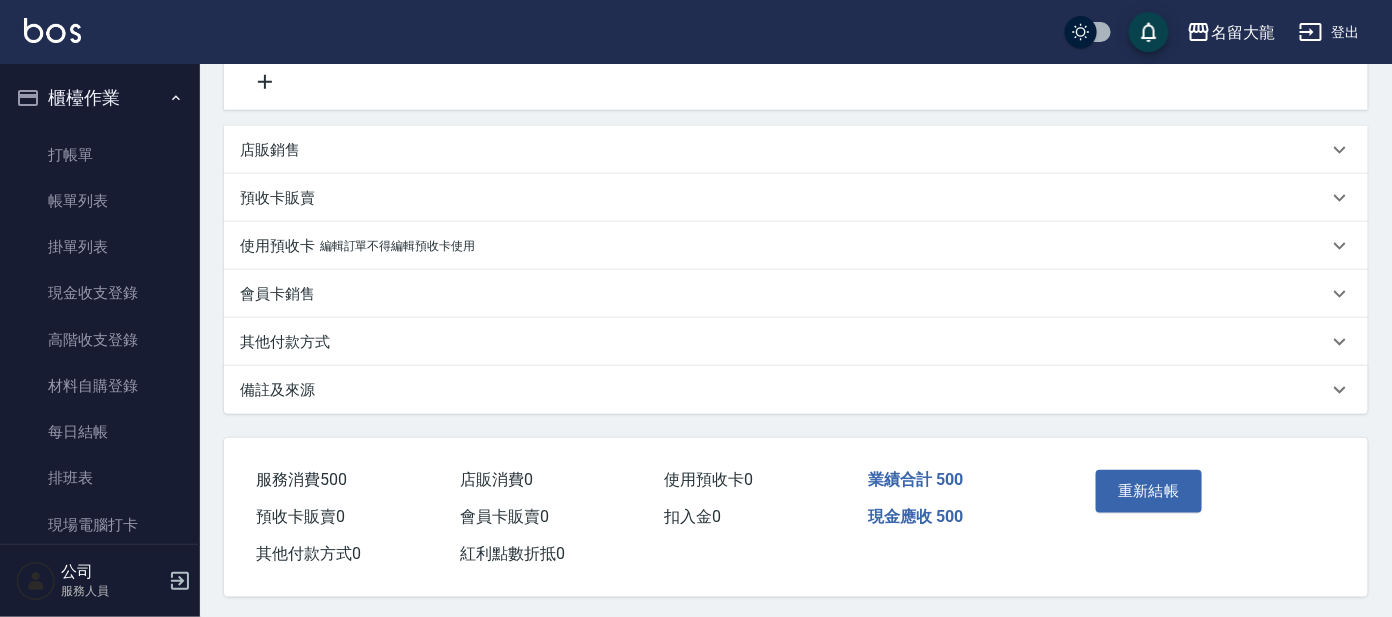 scroll, scrollTop: 428, scrollLeft: 0, axis: vertical 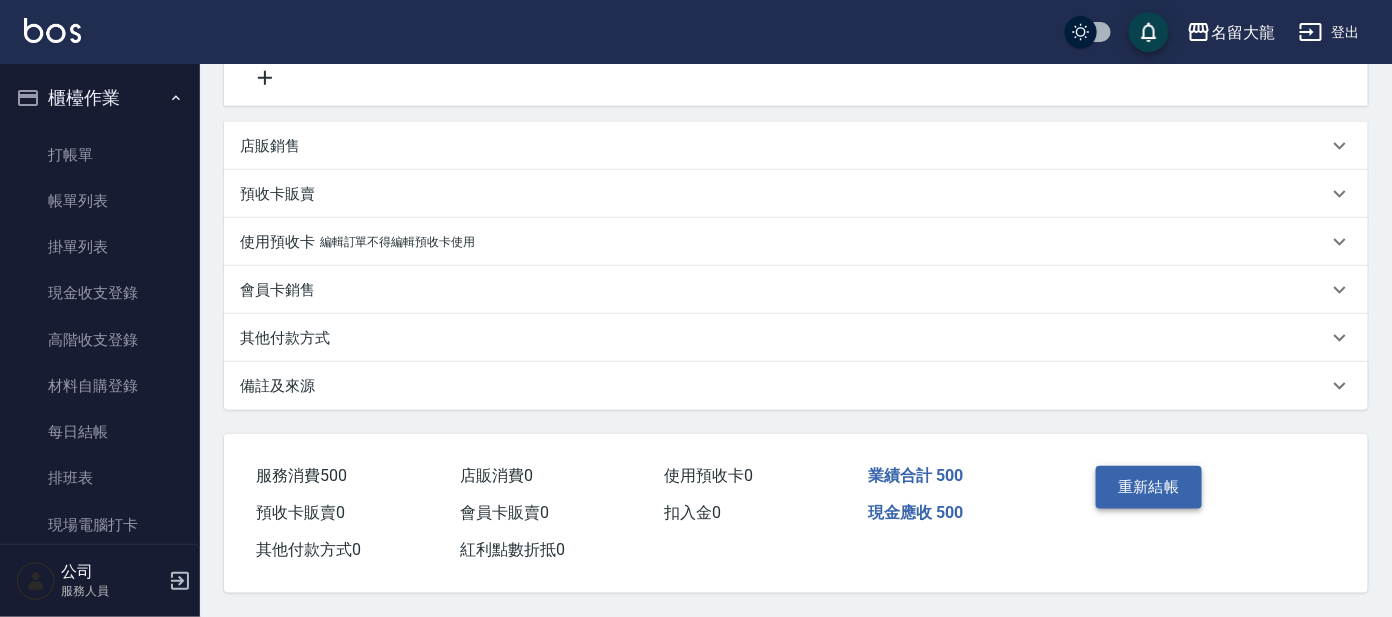 click on "重新結帳" at bounding box center [1149, 487] 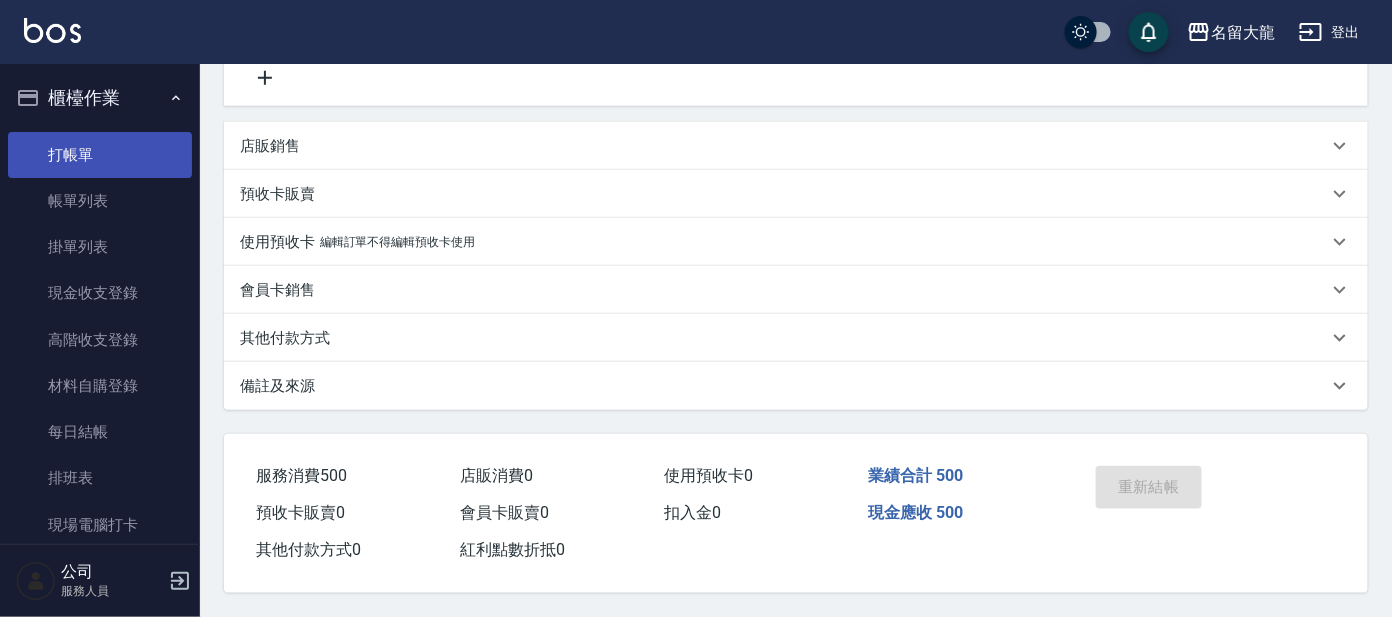scroll, scrollTop: 0, scrollLeft: 0, axis: both 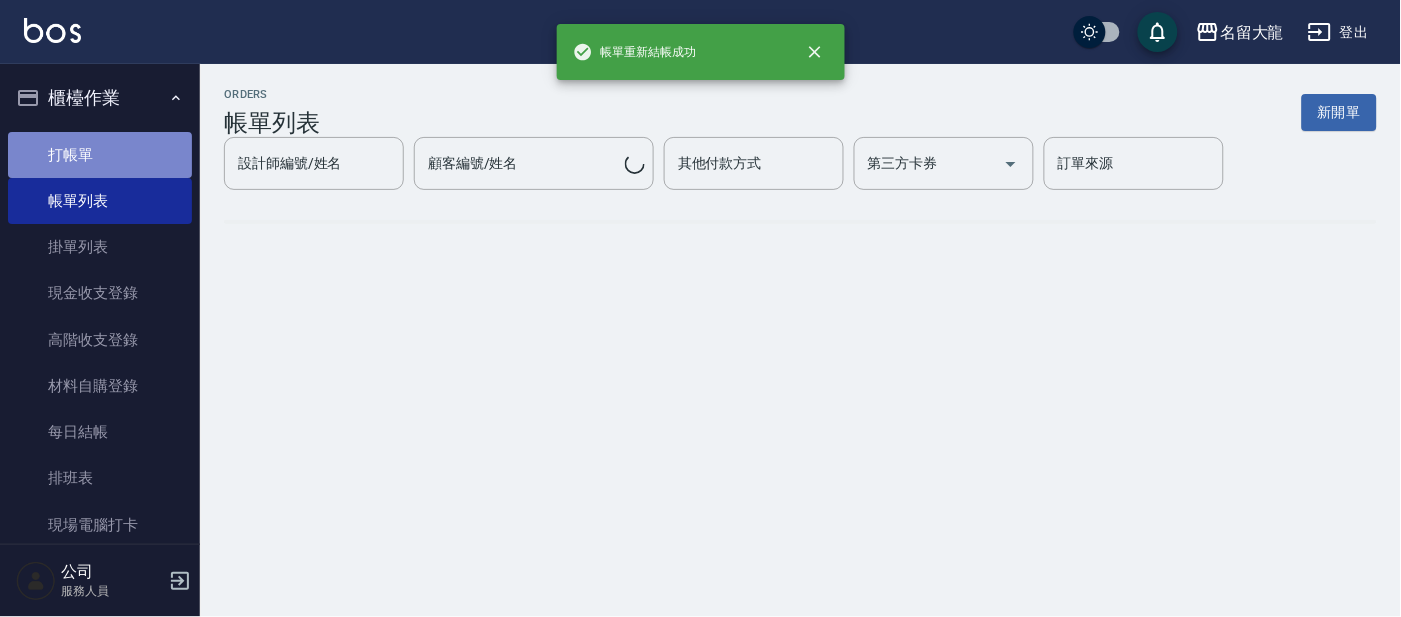 click on "打帳單" at bounding box center [100, 155] 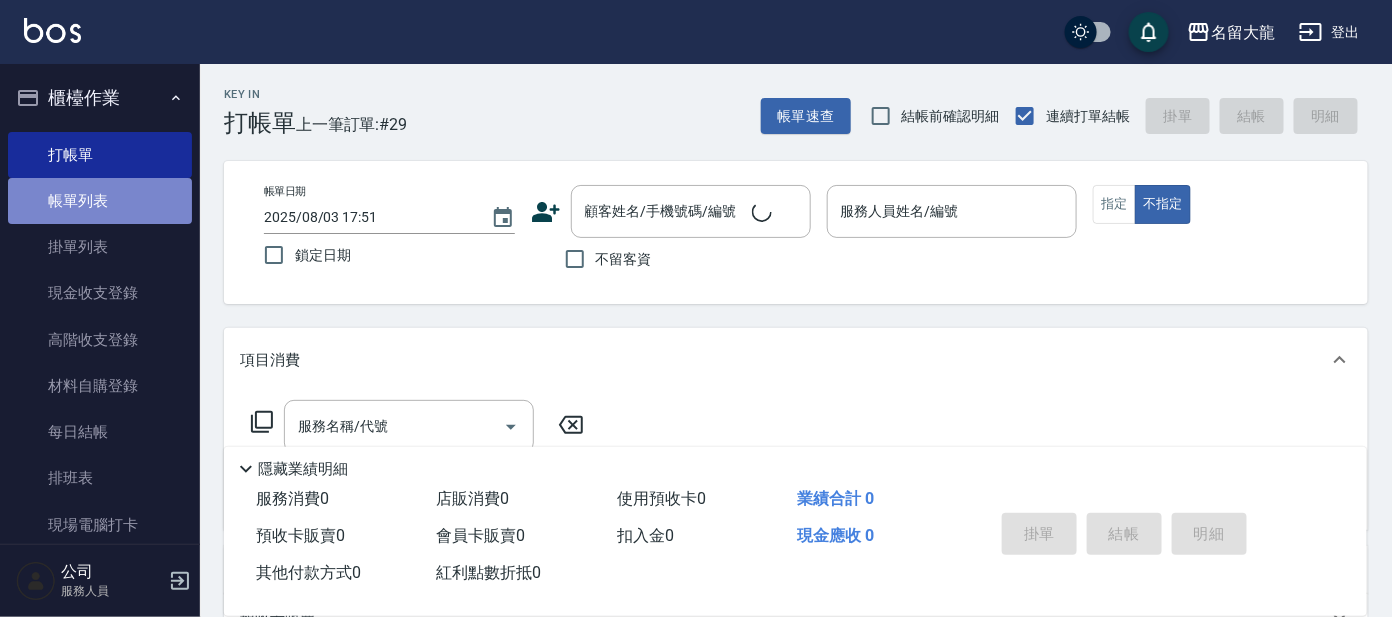 click on "帳單列表" at bounding box center [100, 201] 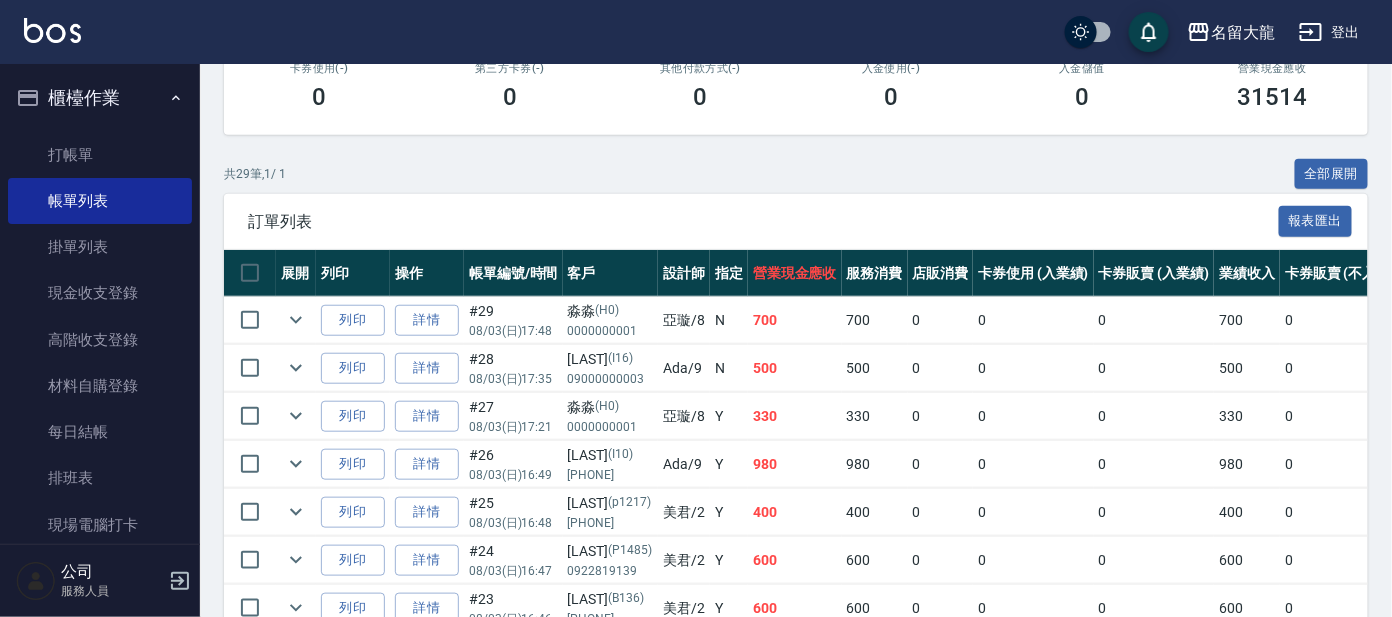 scroll, scrollTop: 374, scrollLeft: 0, axis: vertical 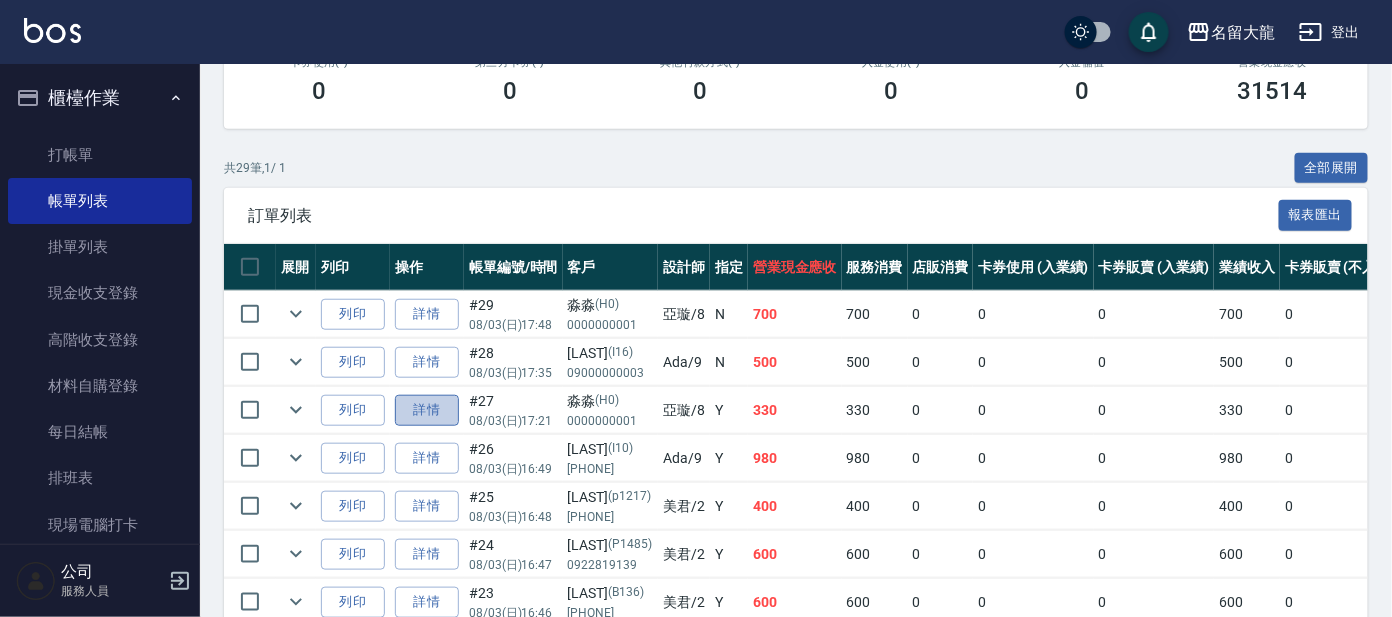 click on "詳情" at bounding box center (427, 410) 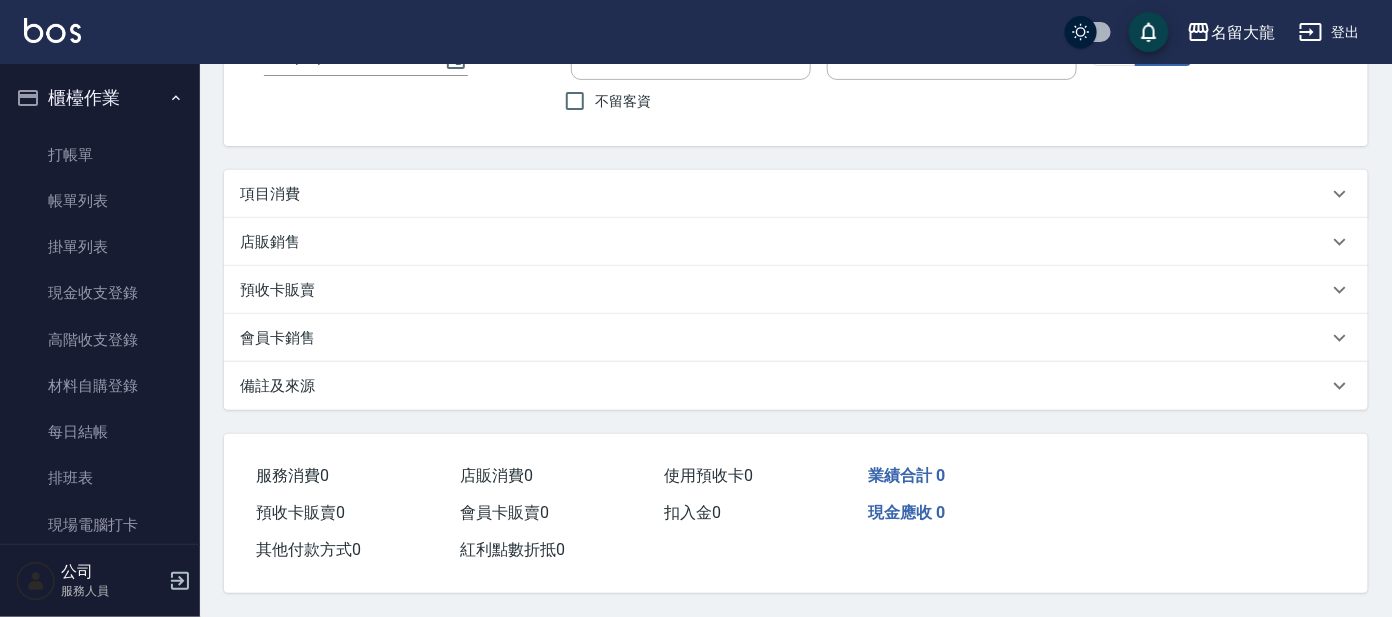 scroll, scrollTop: 0, scrollLeft: 0, axis: both 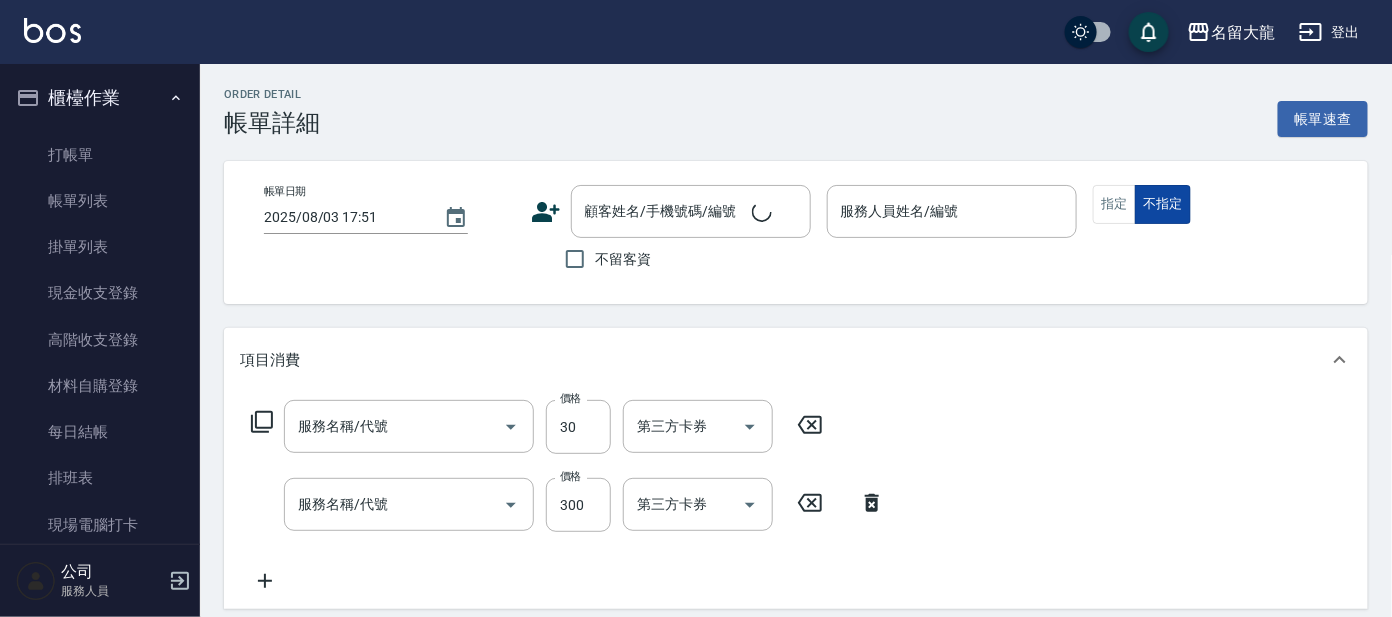 type on "2025/08/03 17:21" 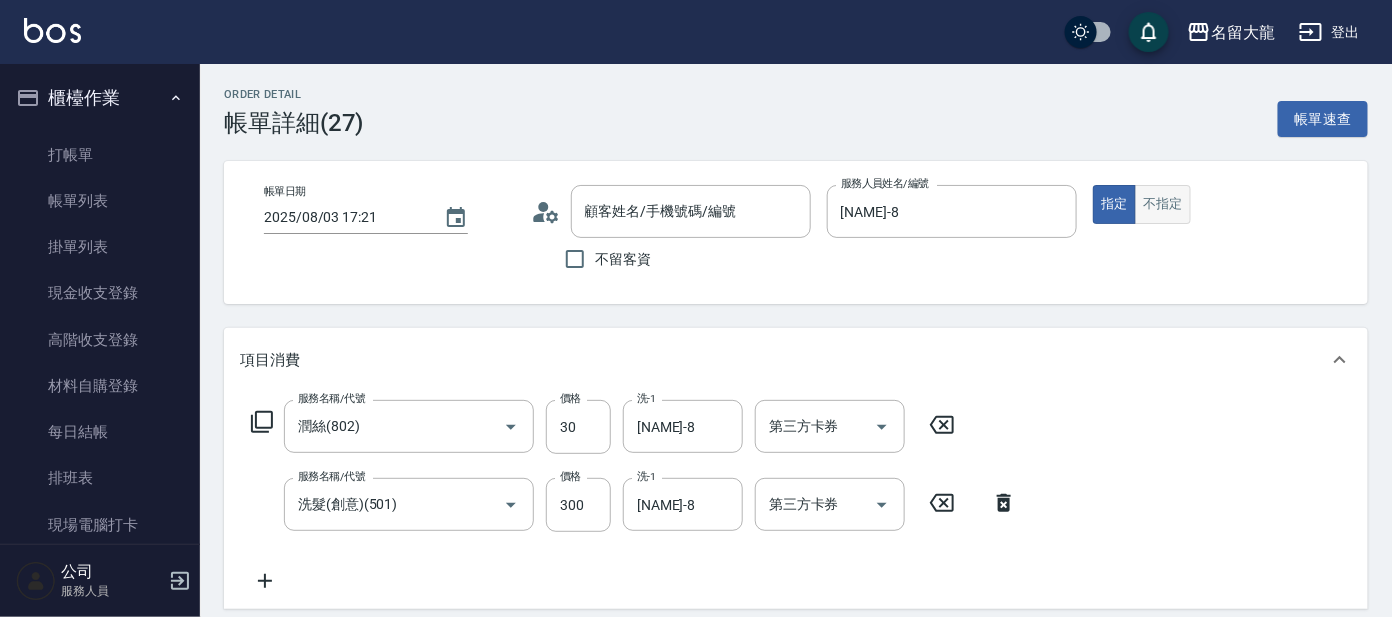 type on "淼淼/0000000001/H0" 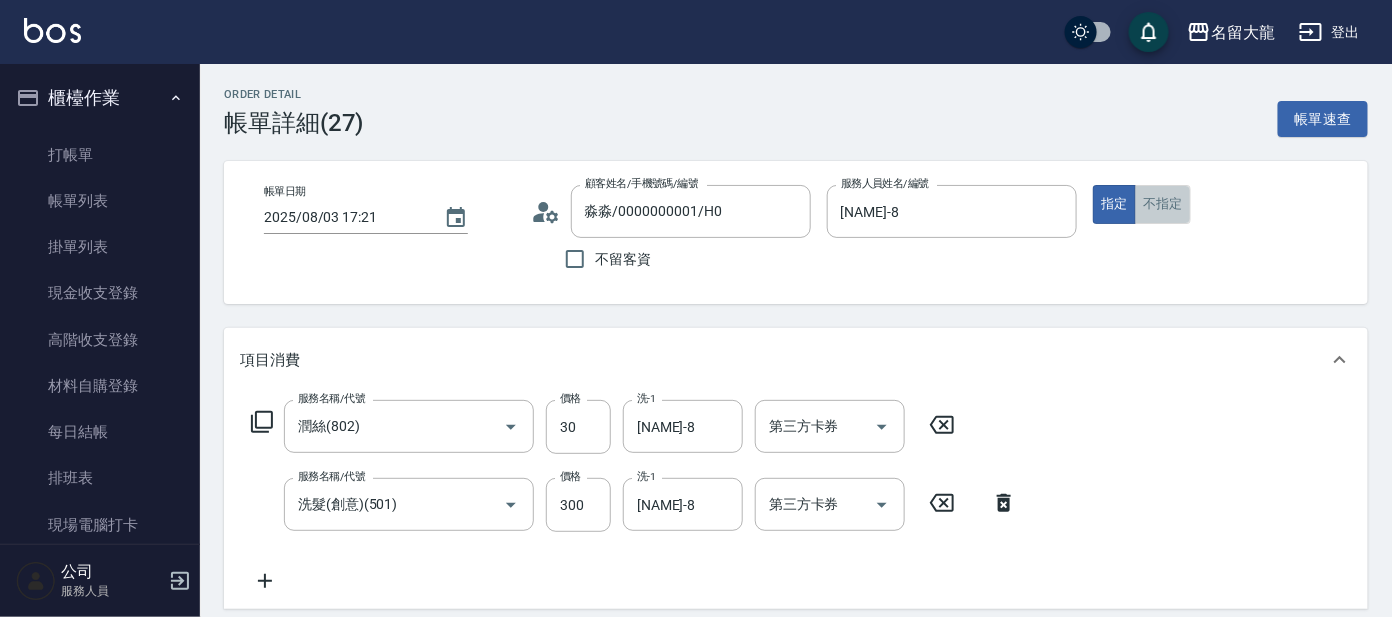 click on "不指定" at bounding box center [1163, 204] 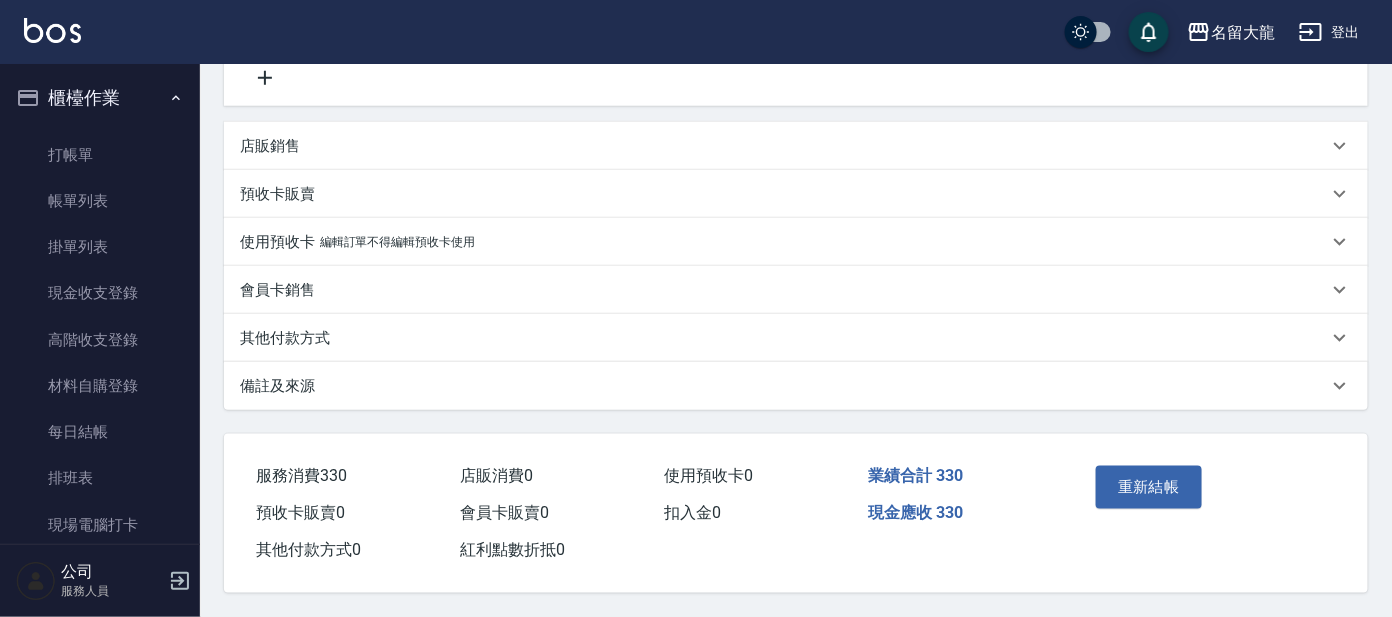 scroll, scrollTop: 507, scrollLeft: 0, axis: vertical 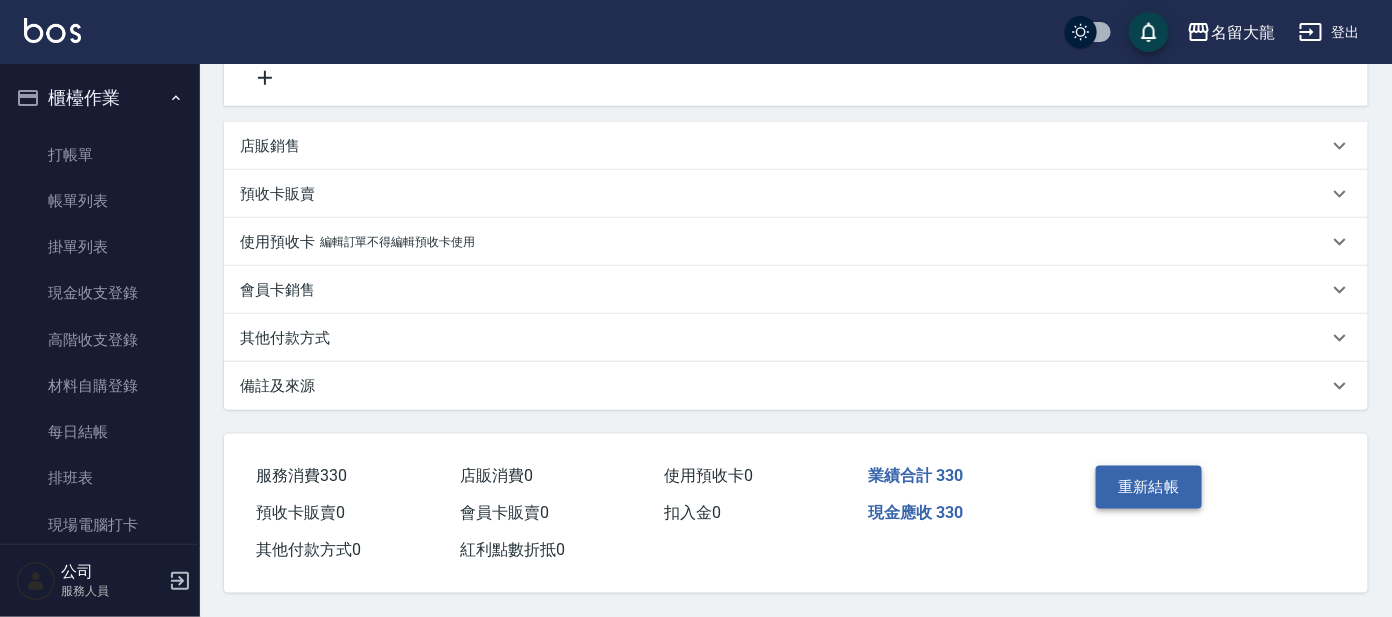 click on "重新結帳" at bounding box center (1149, 487) 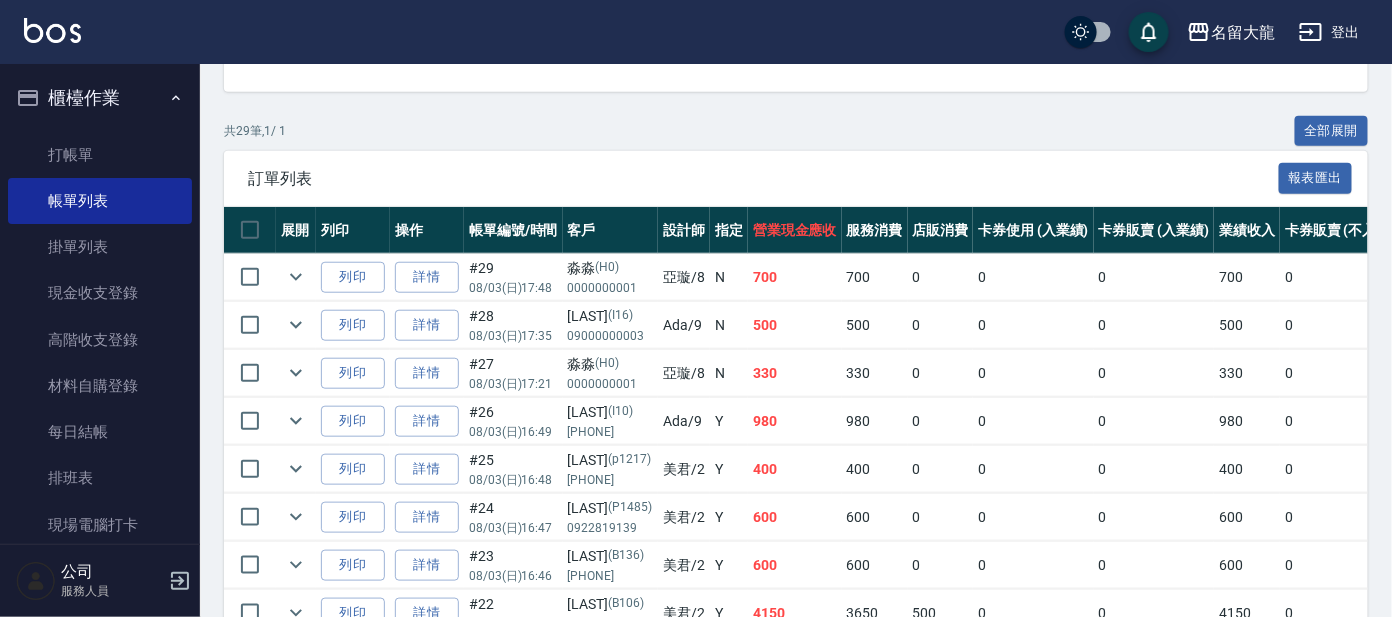 scroll, scrollTop: 374, scrollLeft: 0, axis: vertical 